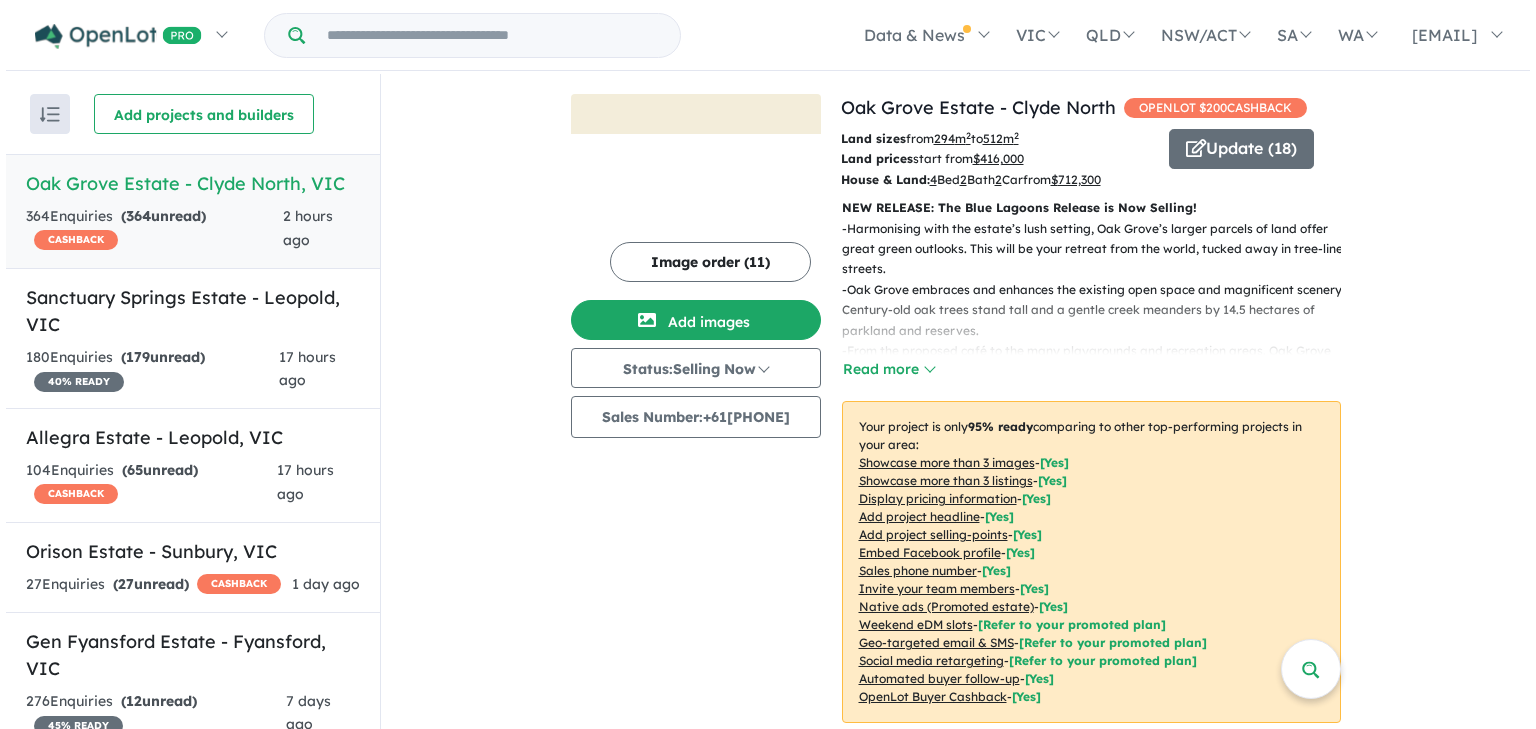 scroll, scrollTop: 0, scrollLeft: 0, axis: both 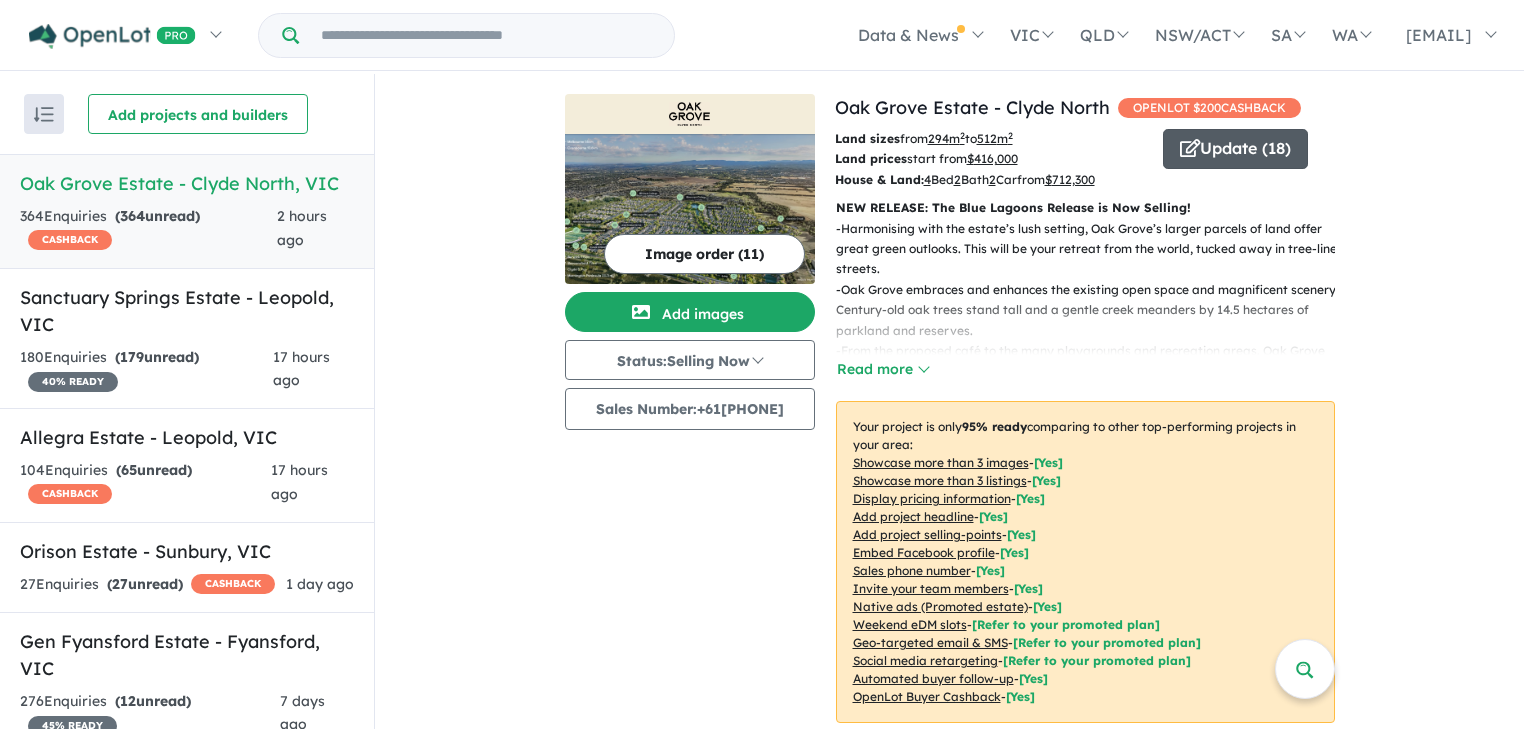 click on "Update ( 18 )" at bounding box center [1235, 149] 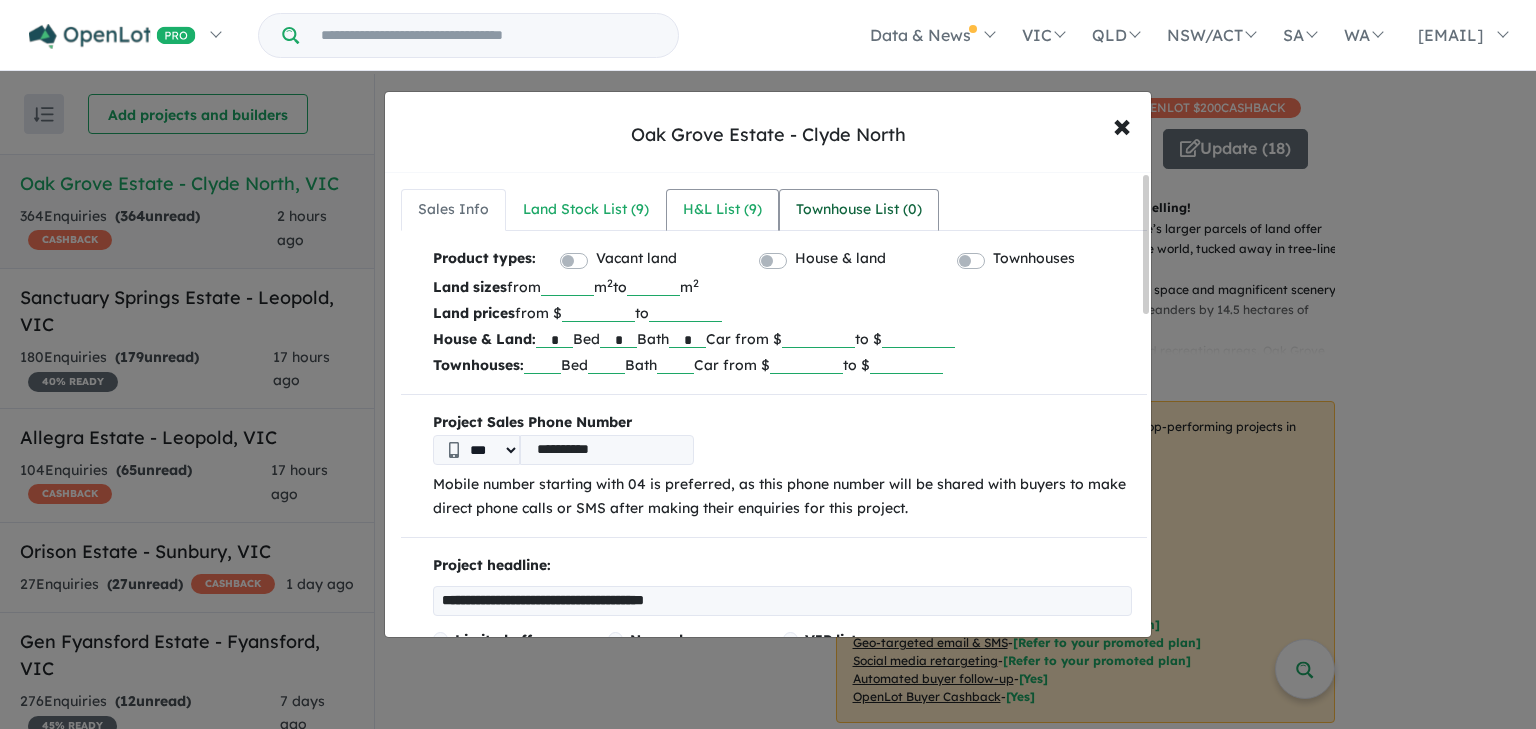click on "H&L List ( 9 )" at bounding box center (722, 210) 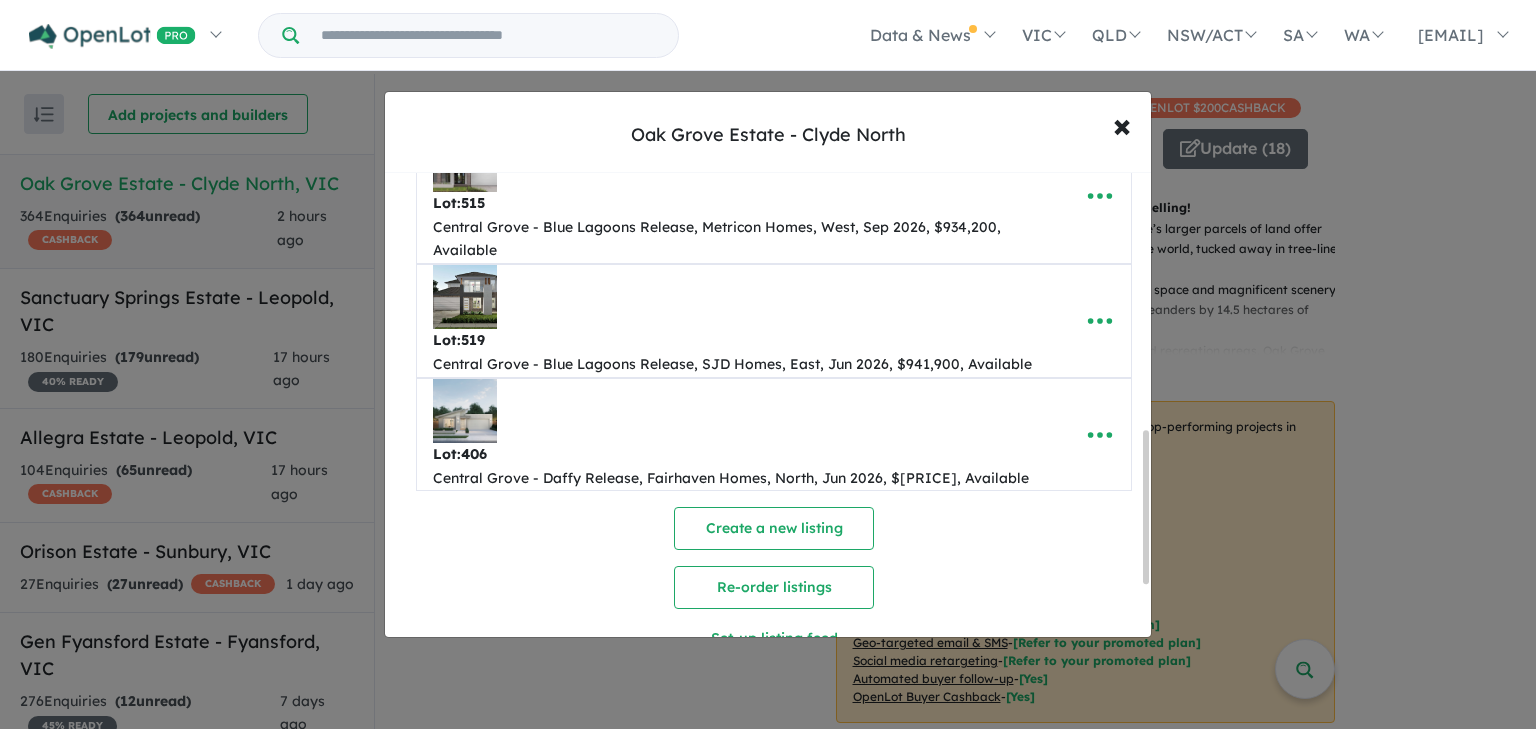 scroll, scrollTop: 880, scrollLeft: 0, axis: vertical 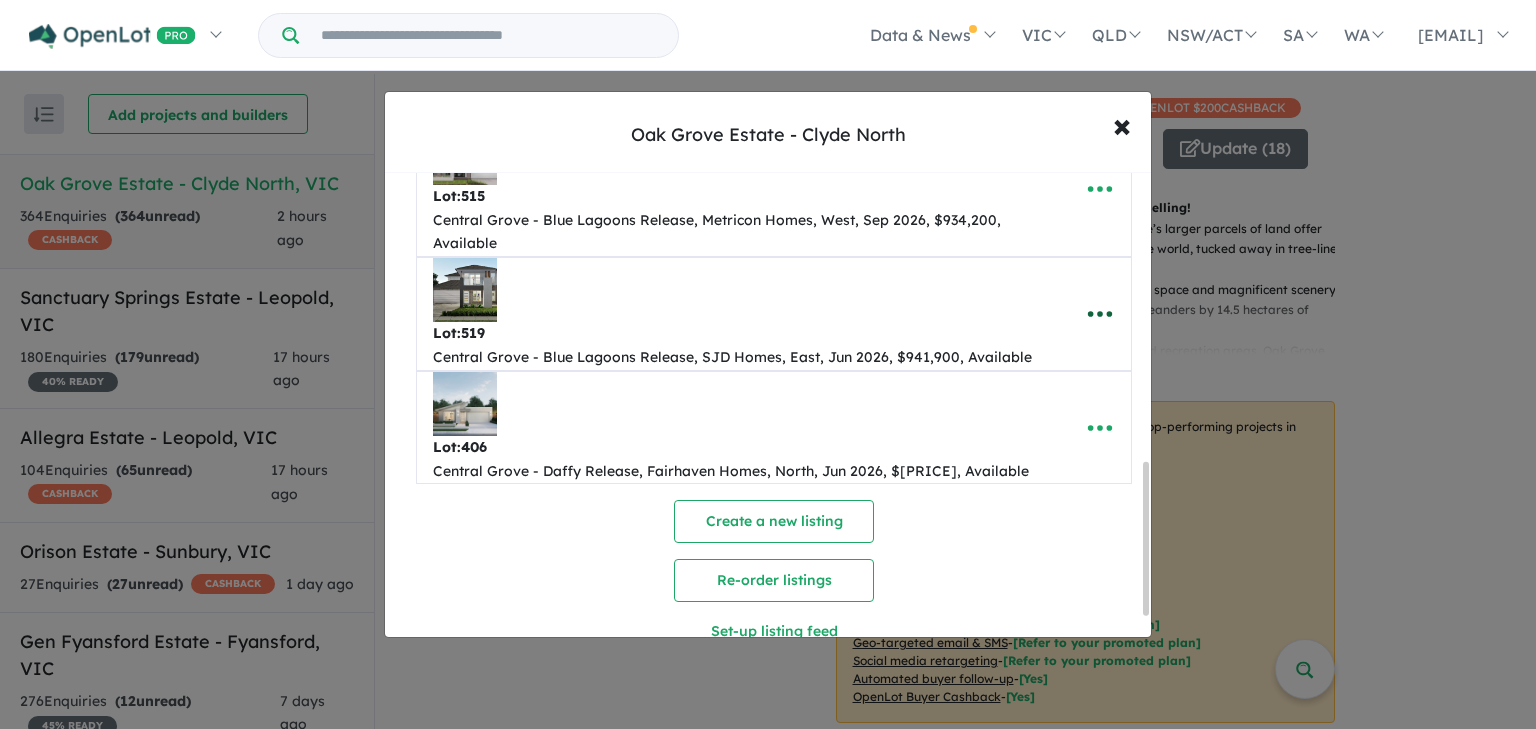 click 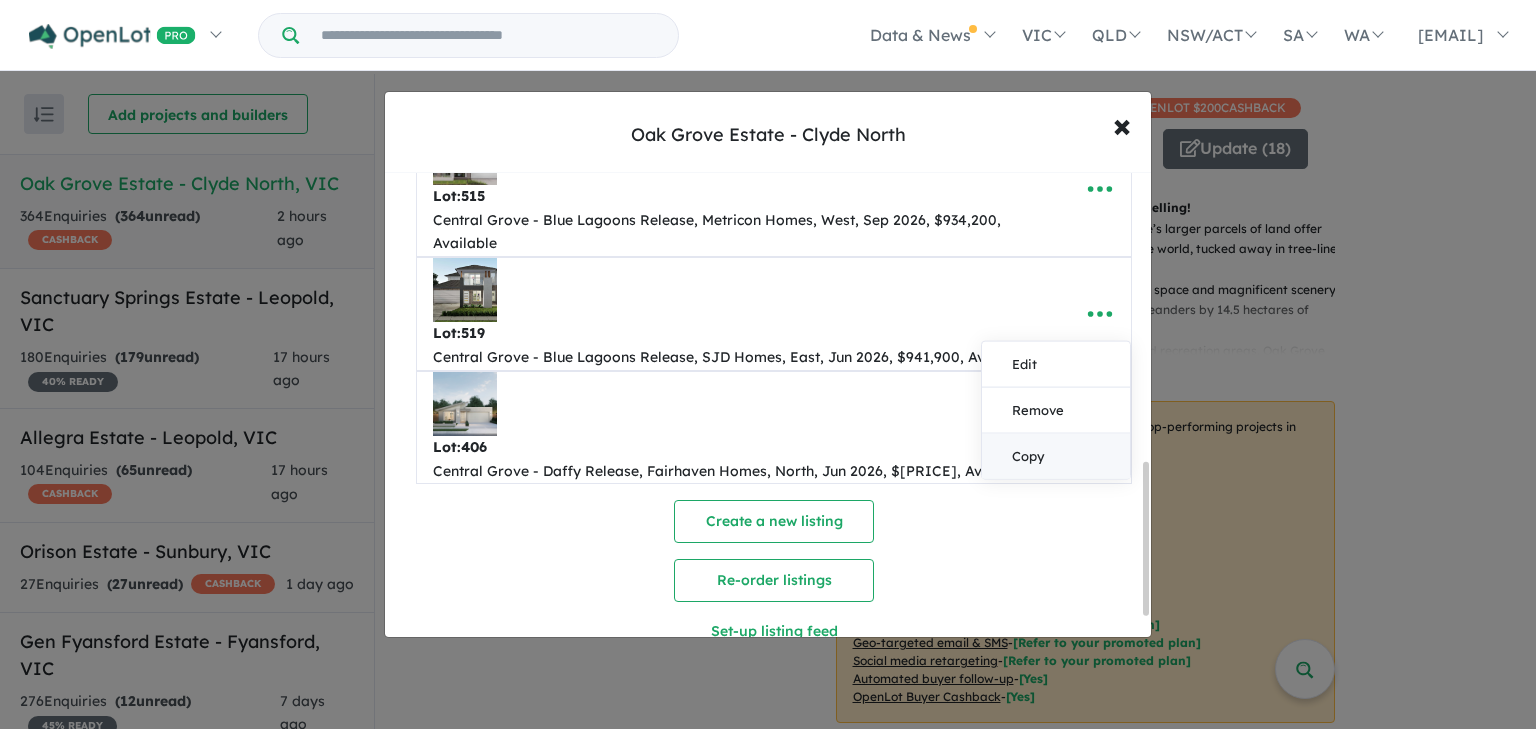 click on "Copy" at bounding box center (1056, 456) 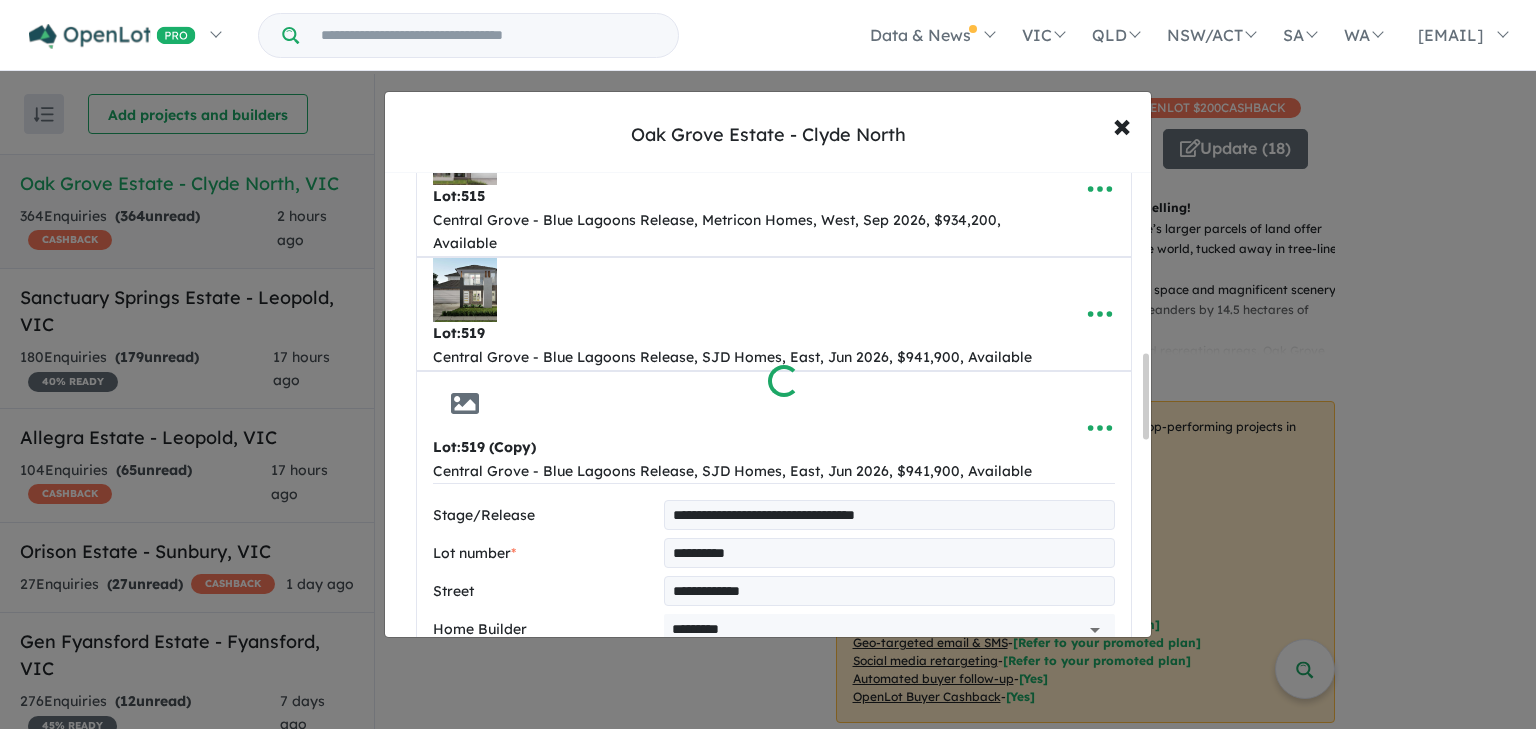 scroll, scrollTop: 983, scrollLeft: 0, axis: vertical 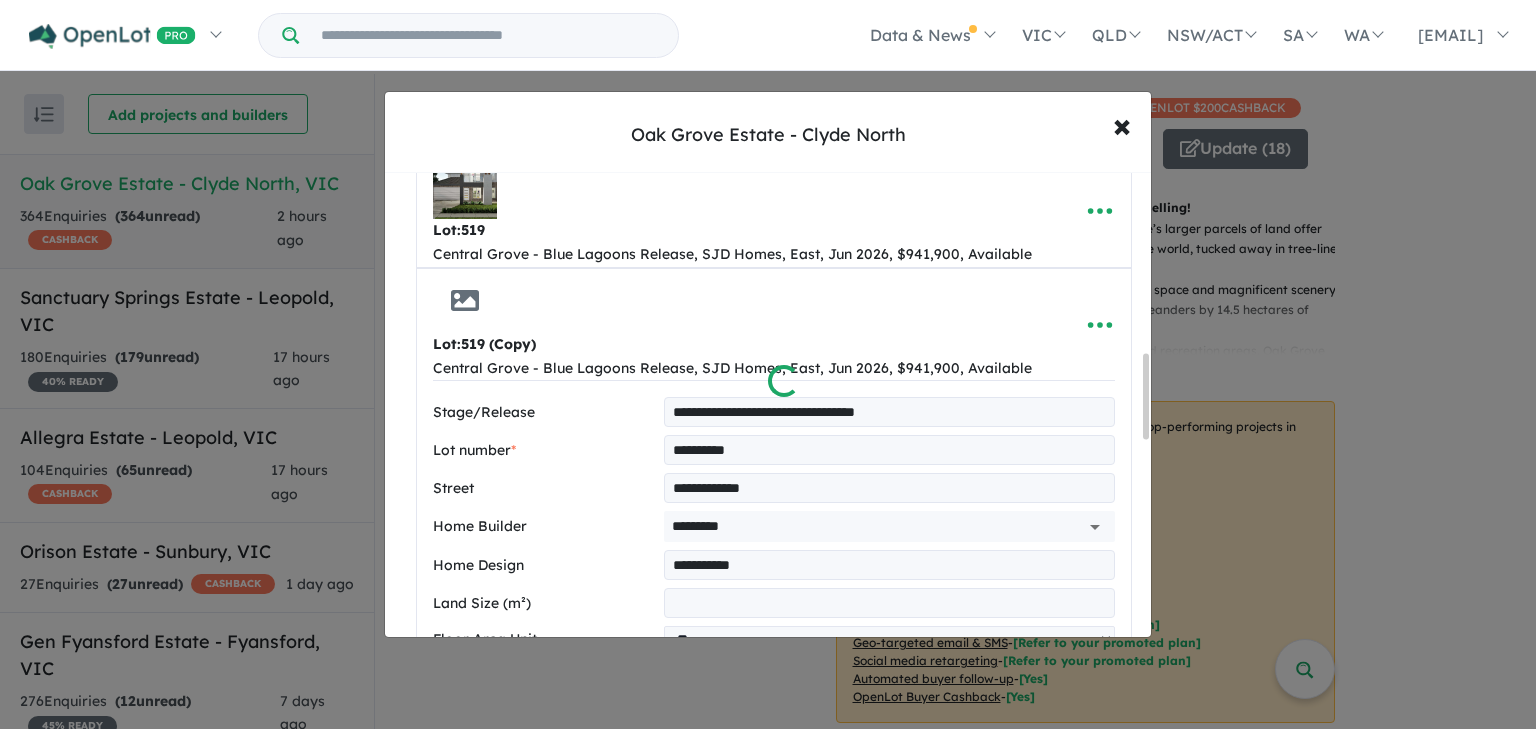 select on "**" 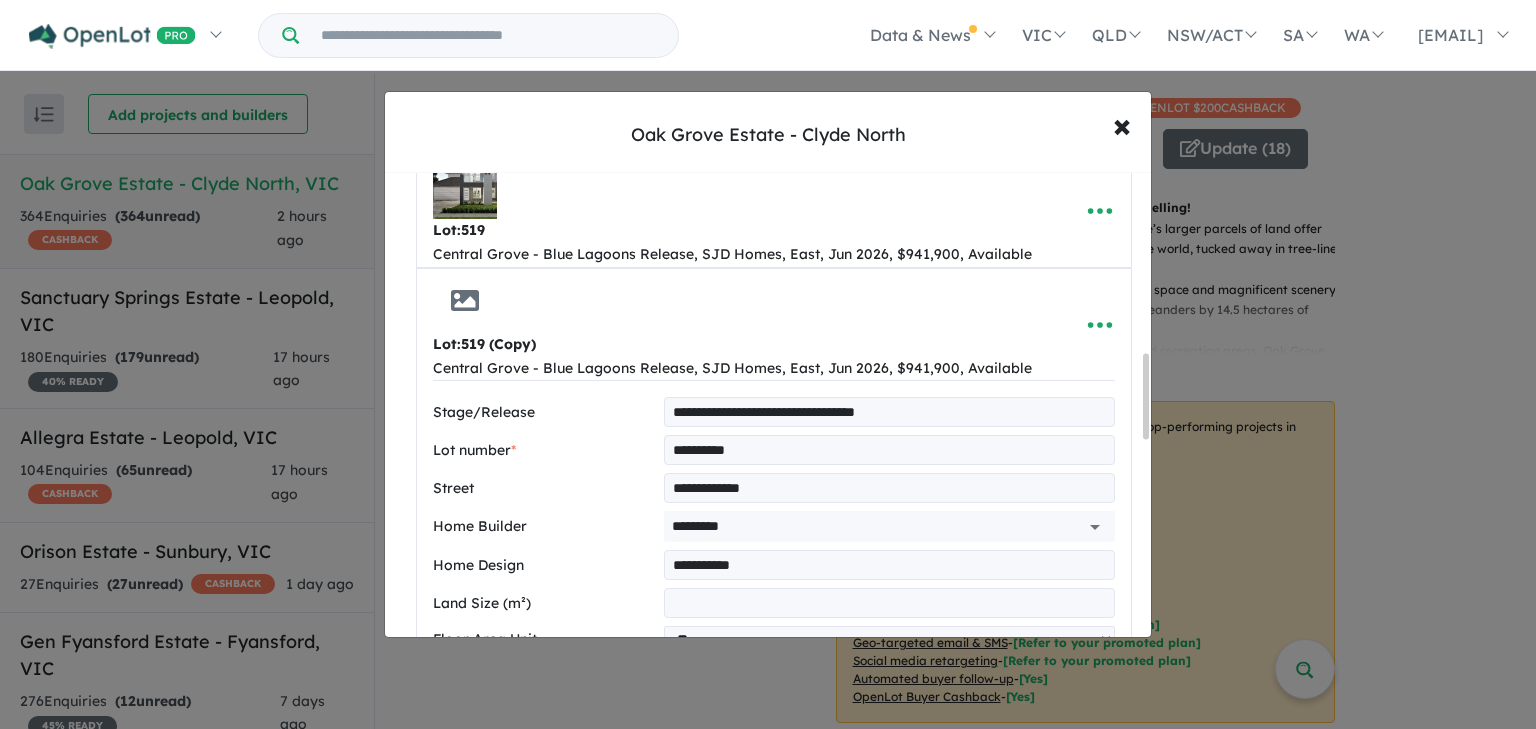 drag, startPoint x: 762, startPoint y: 442, endPoint x: 675, endPoint y: 451, distance: 87.46428 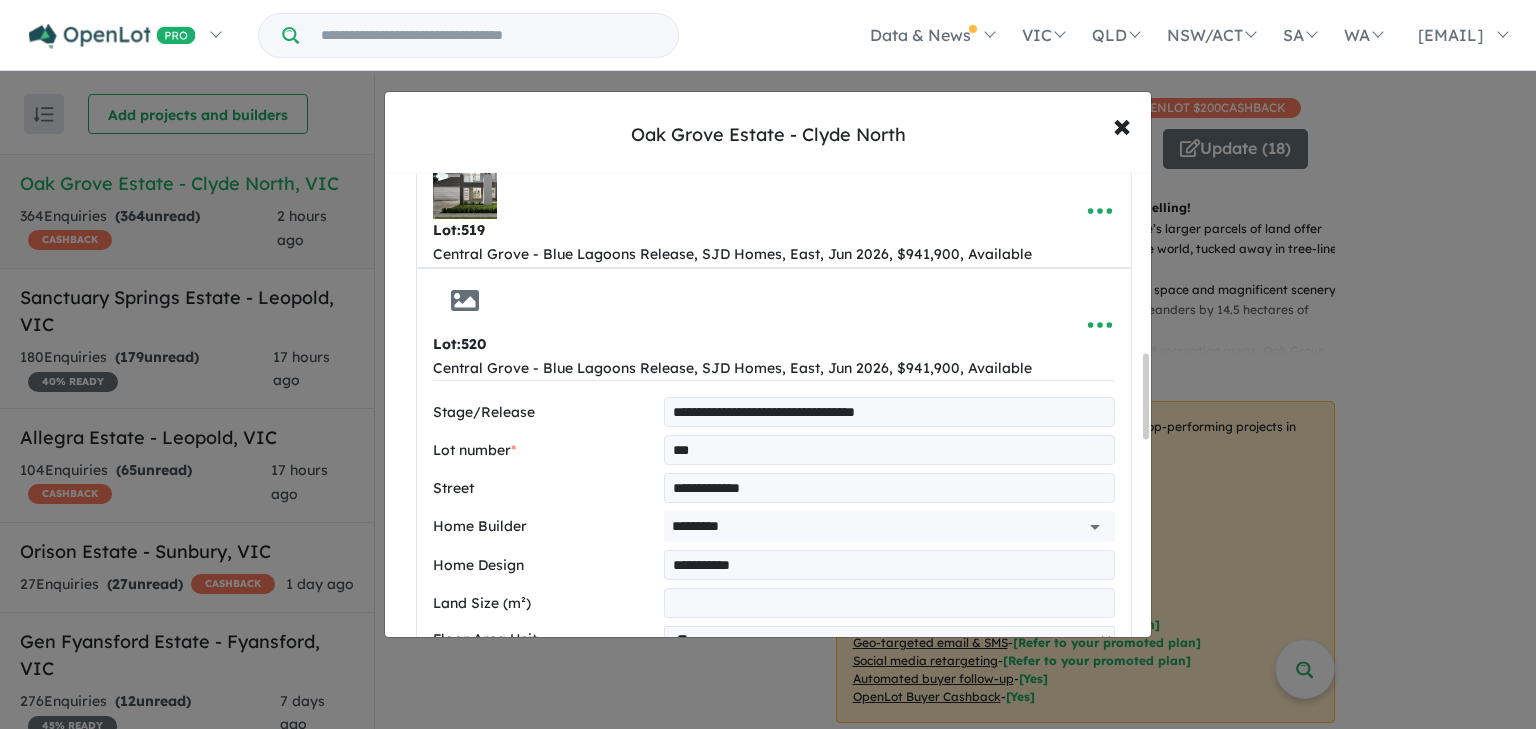 type on "***" 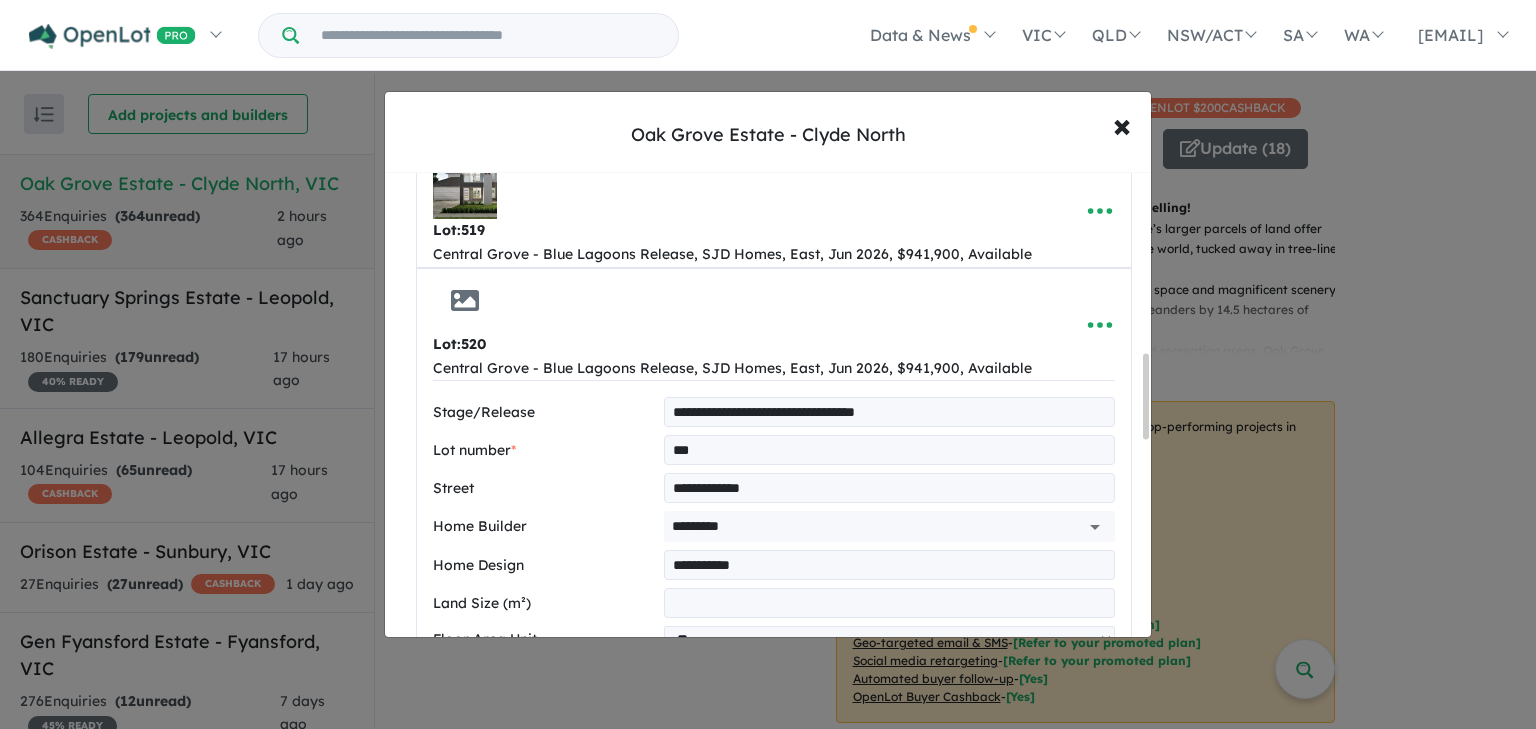 click on "**********" at bounding box center (889, 488) 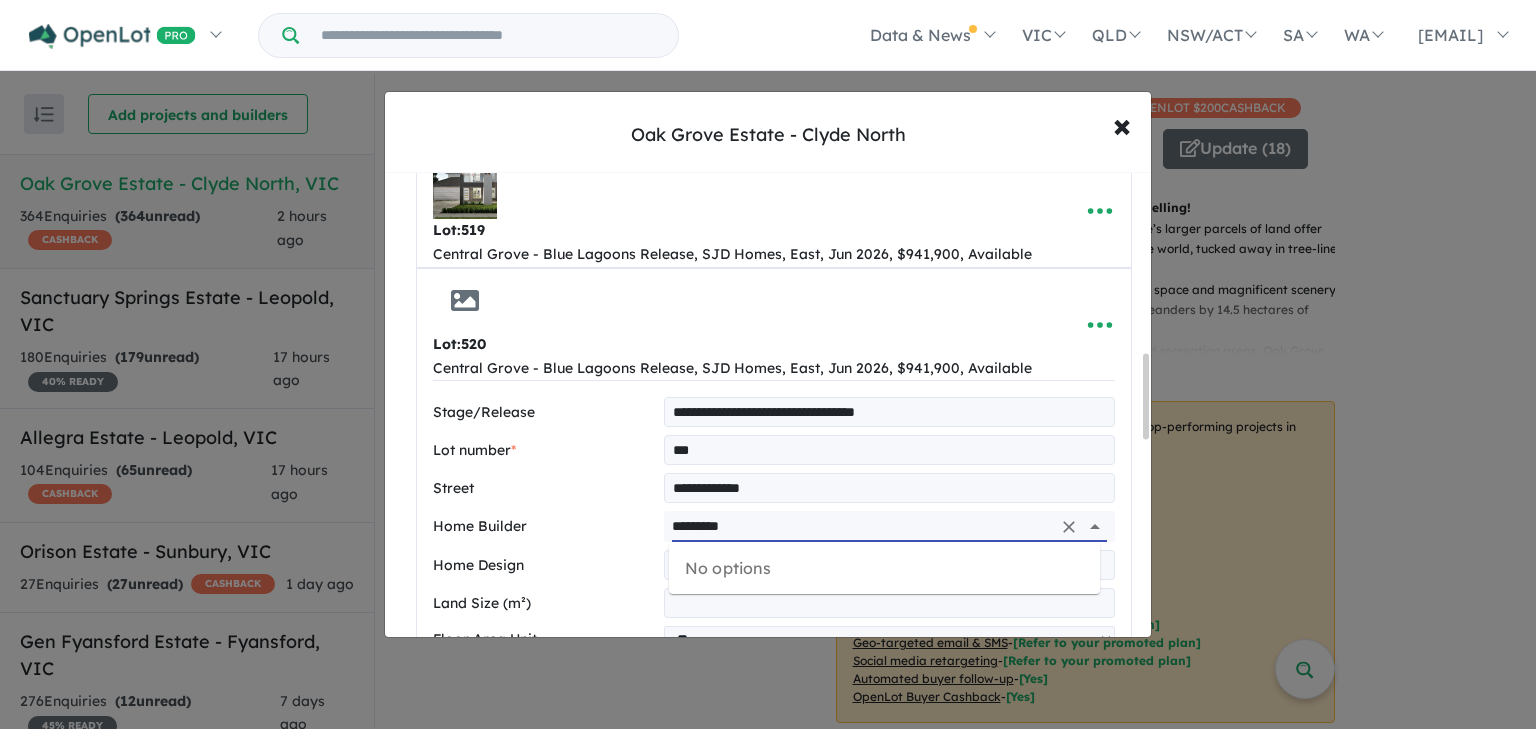 click on "*********" at bounding box center [861, 526] 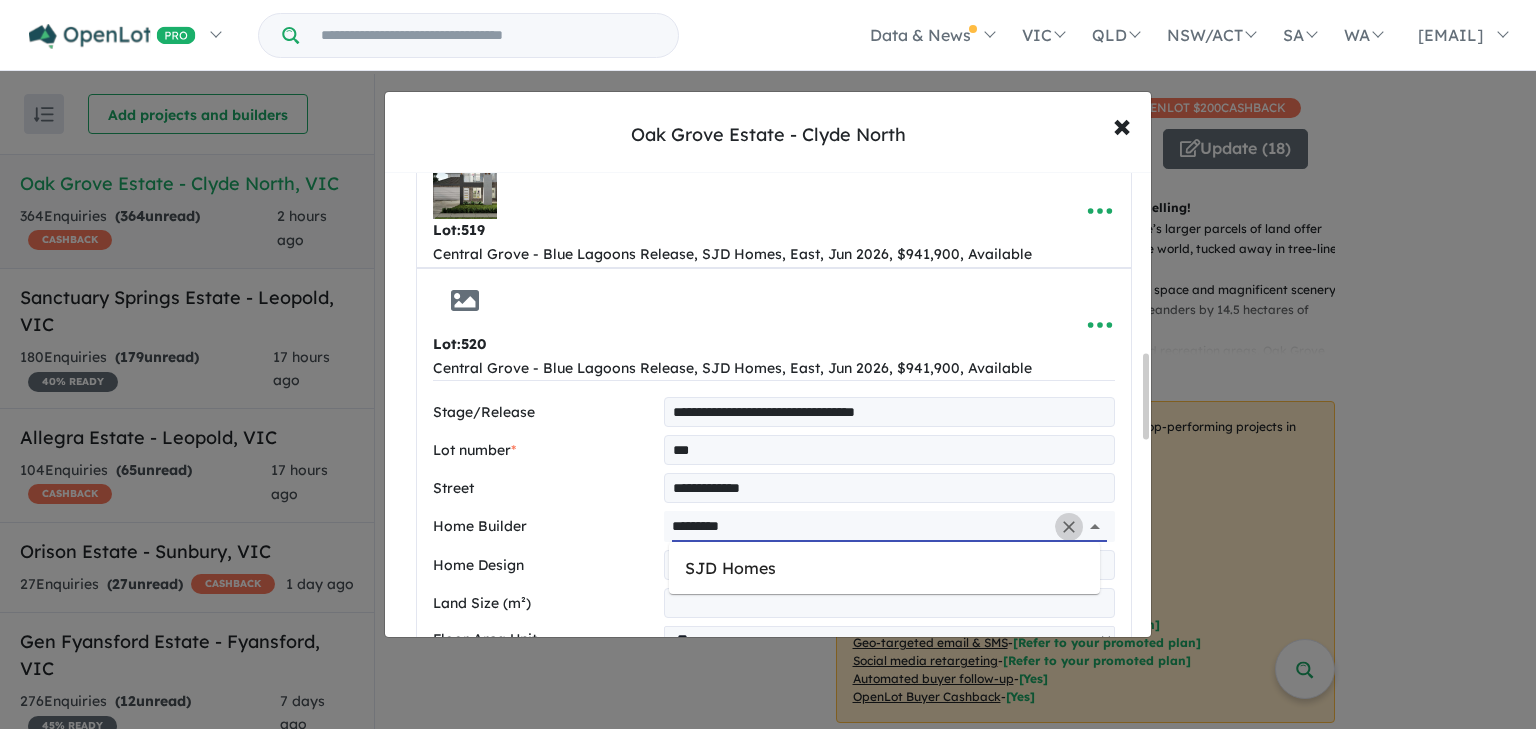 click 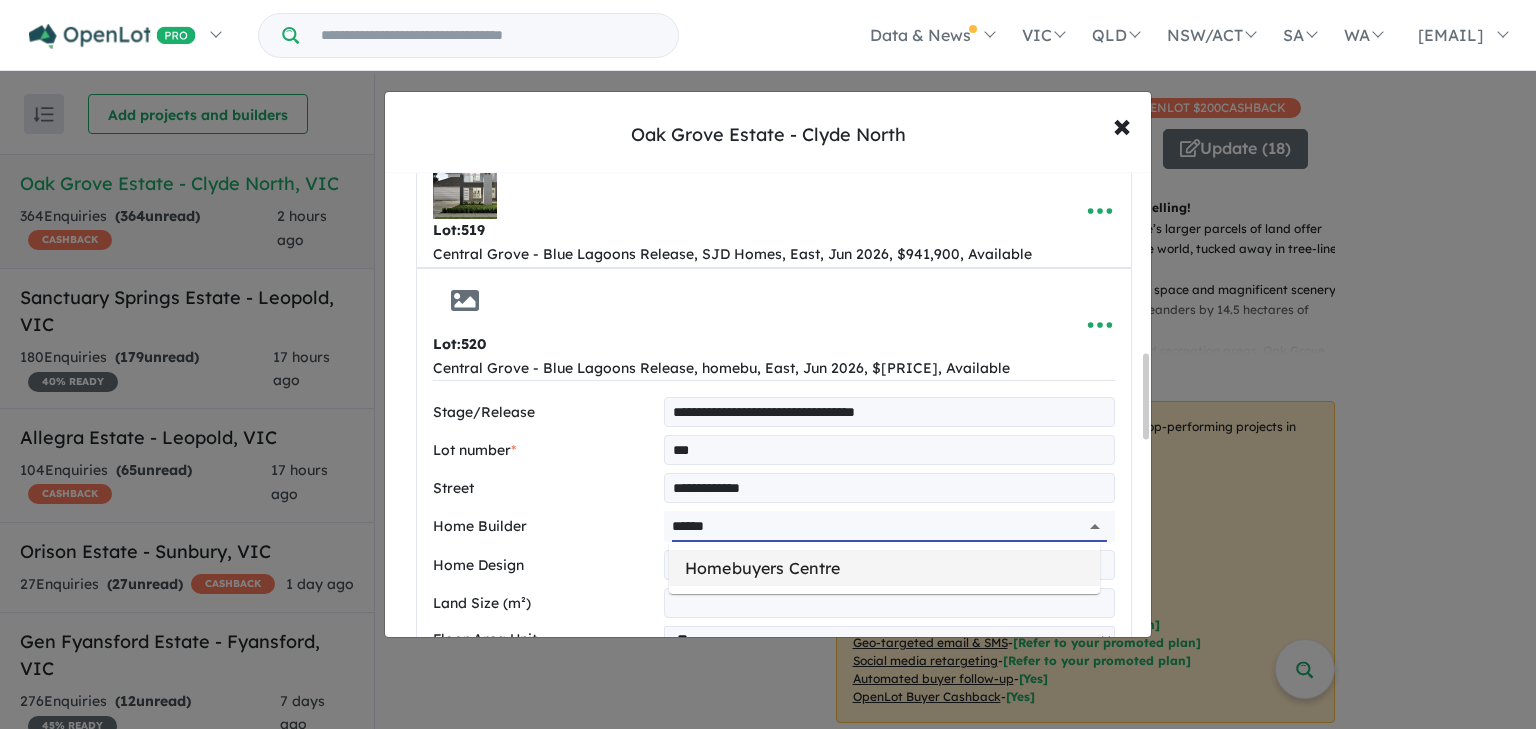 click on "Homebuyers Centre" at bounding box center [884, 568] 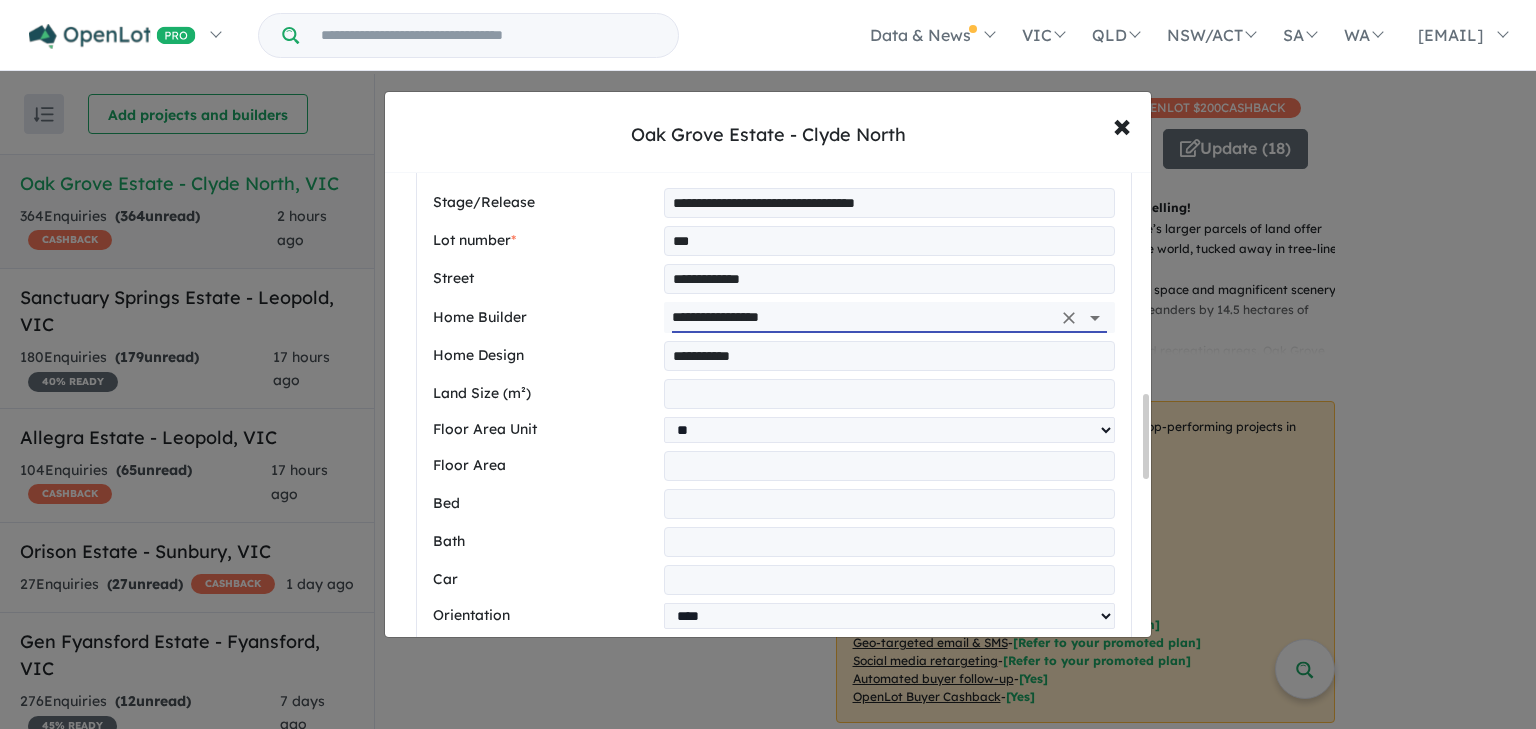 scroll, scrollTop: 1223, scrollLeft: 0, axis: vertical 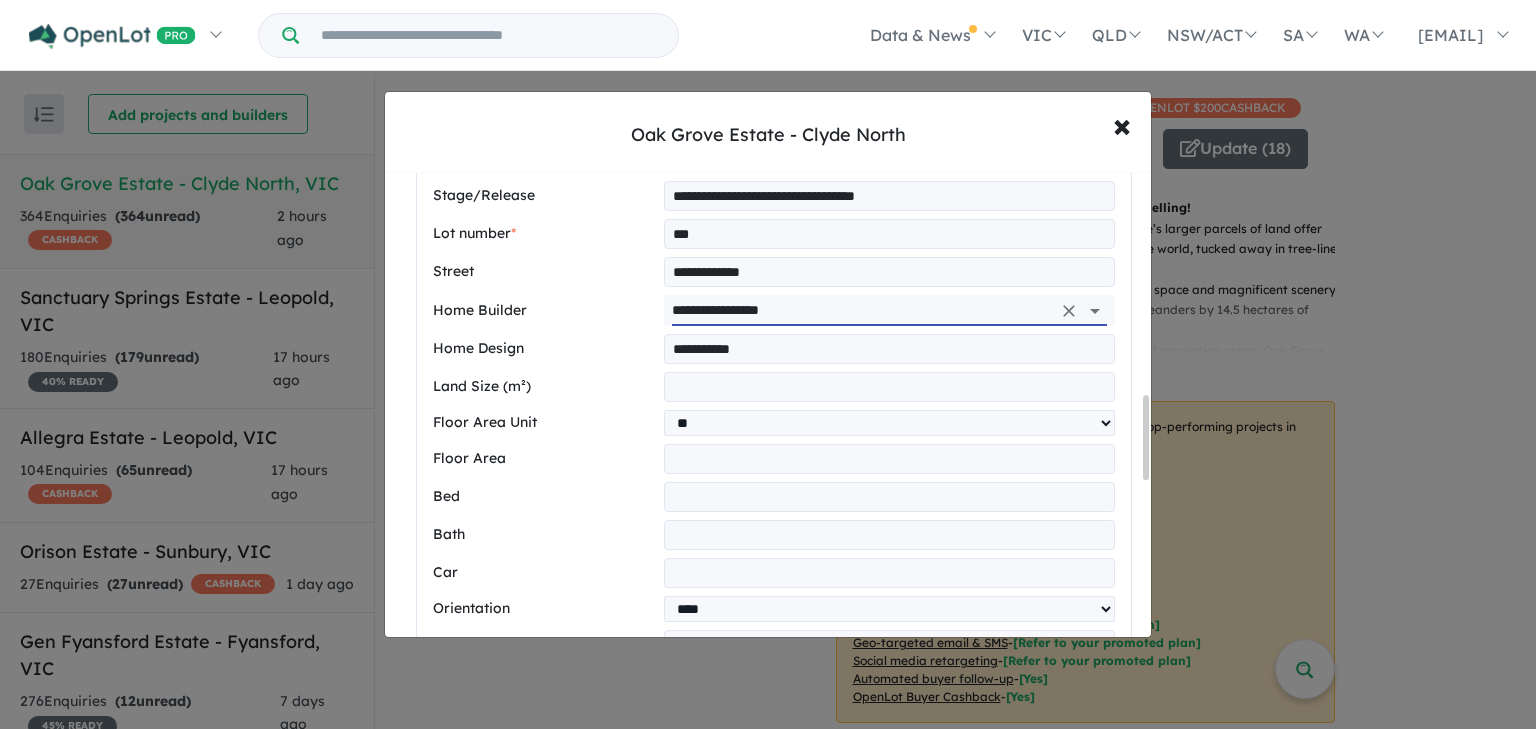 type on "**********" 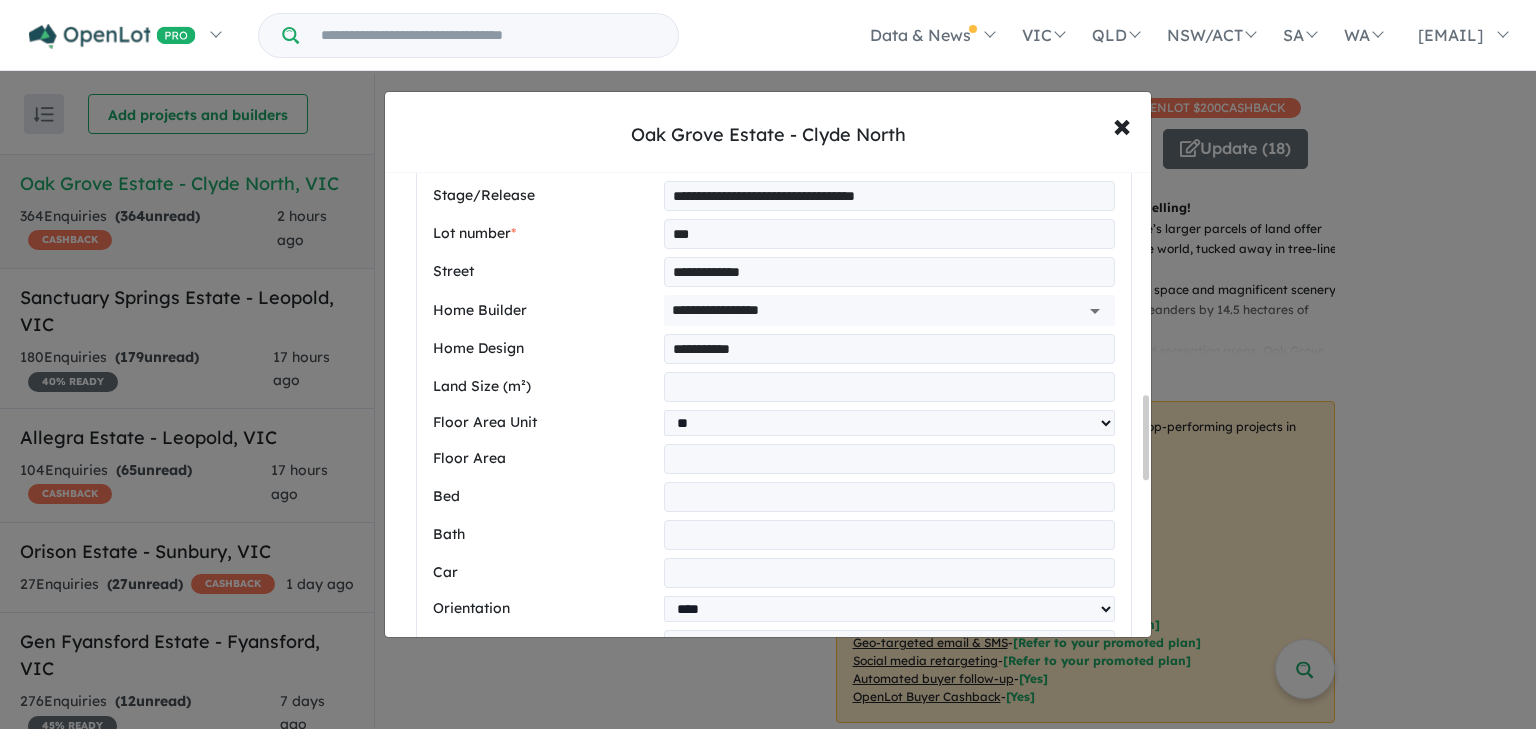 drag, startPoint x: 905, startPoint y: 353, endPoint x: 552, endPoint y: 345, distance: 353.09064 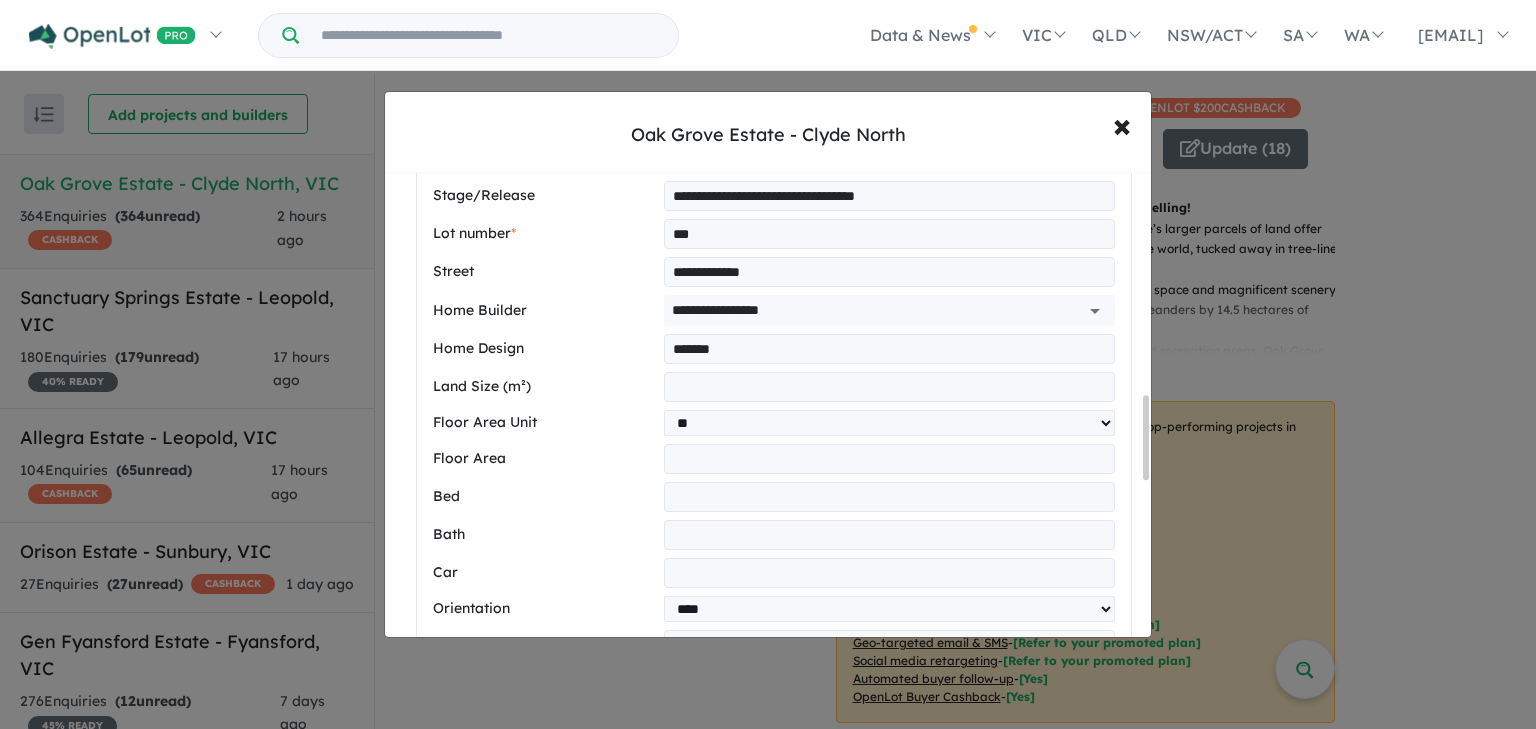 type on "*******" 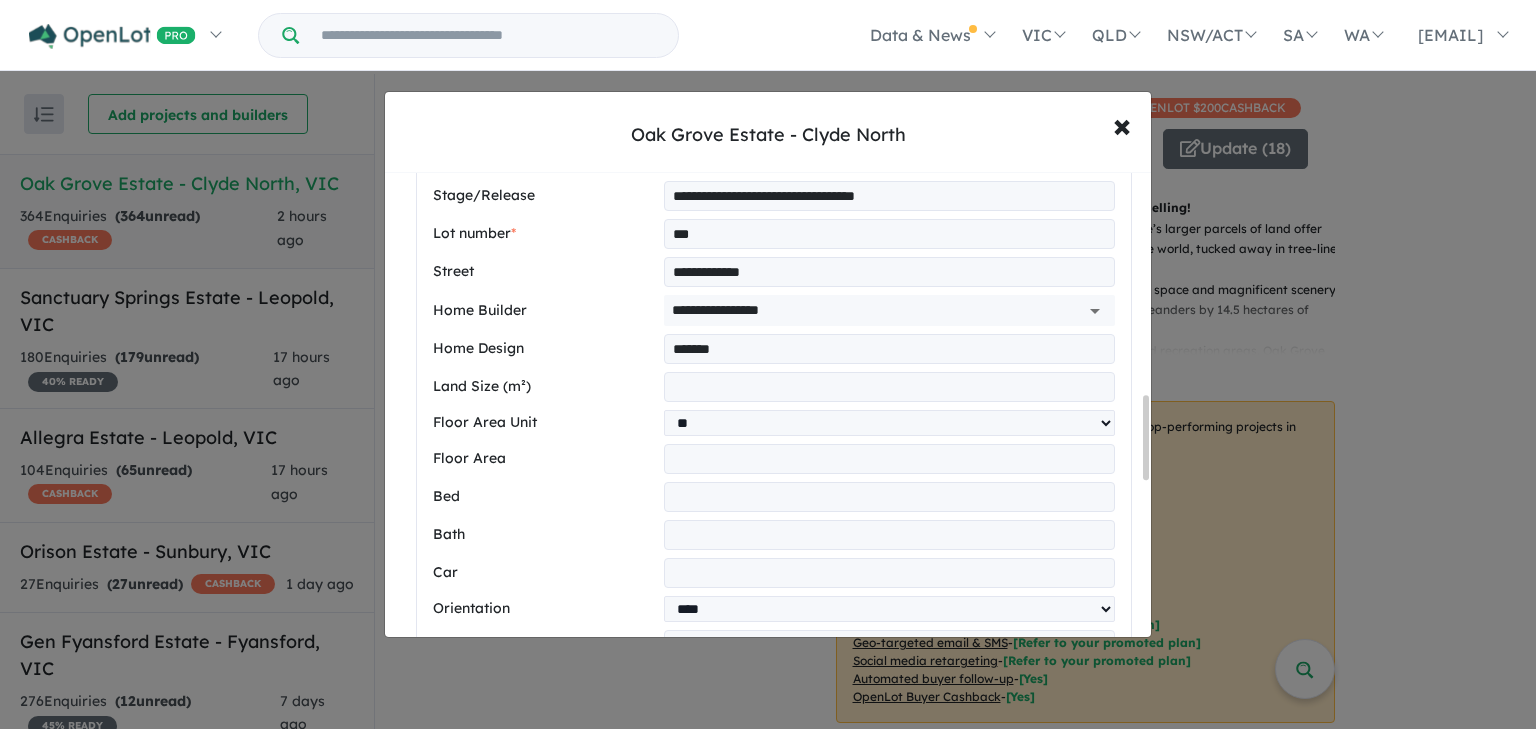 drag, startPoint x: 820, startPoint y: 384, endPoint x: 580, endPoint y: 371, distance: 240.35182 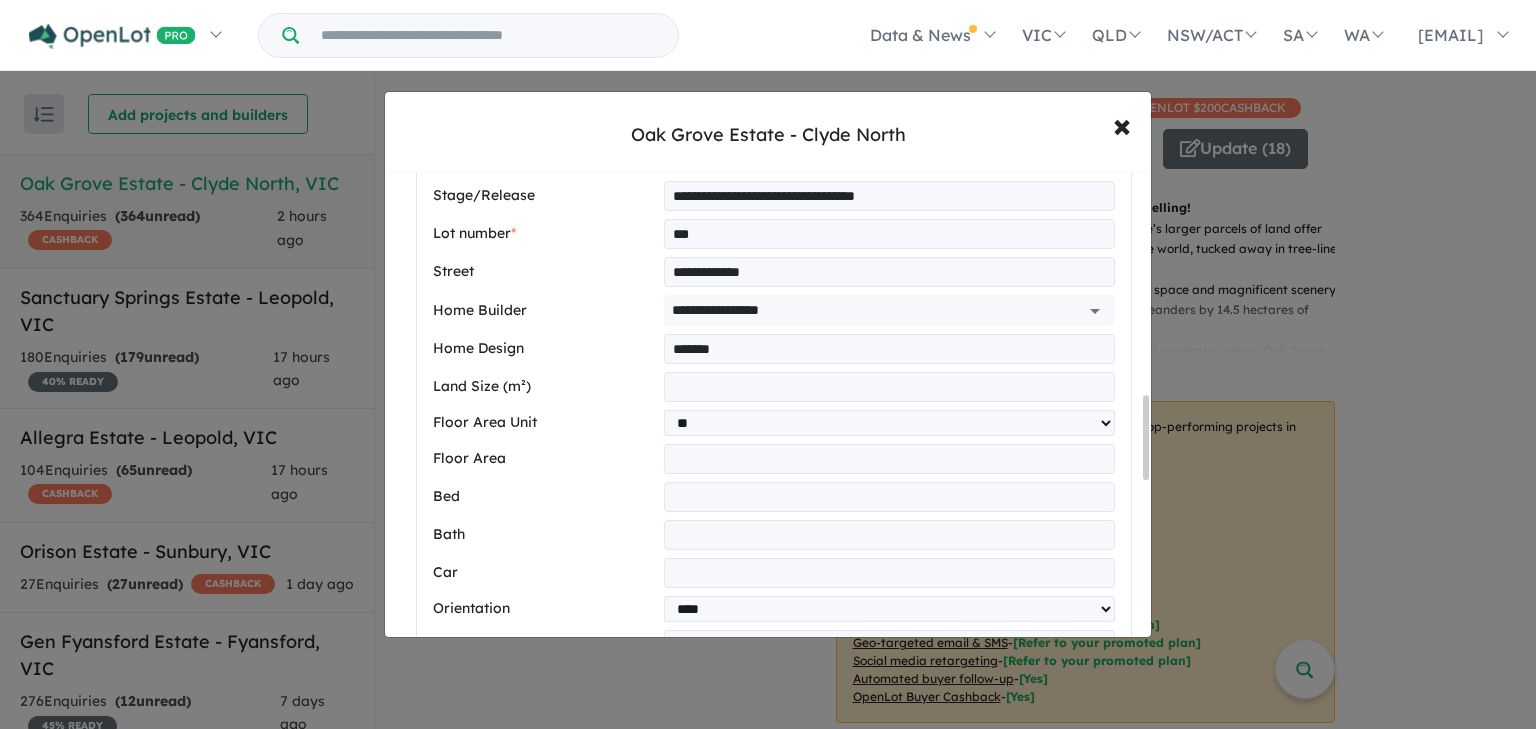 type on "***" 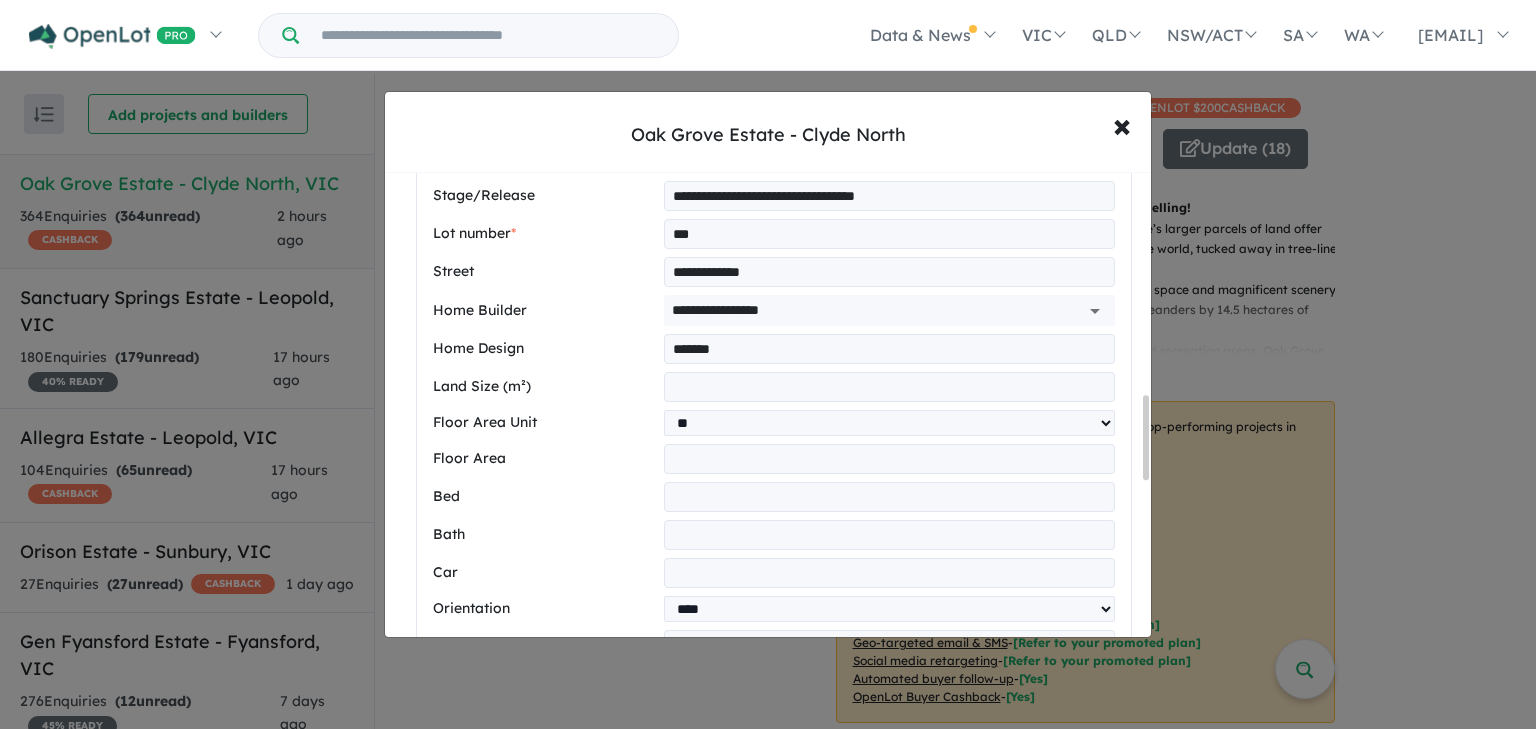 click on "***" at bounding box center [889, 459] 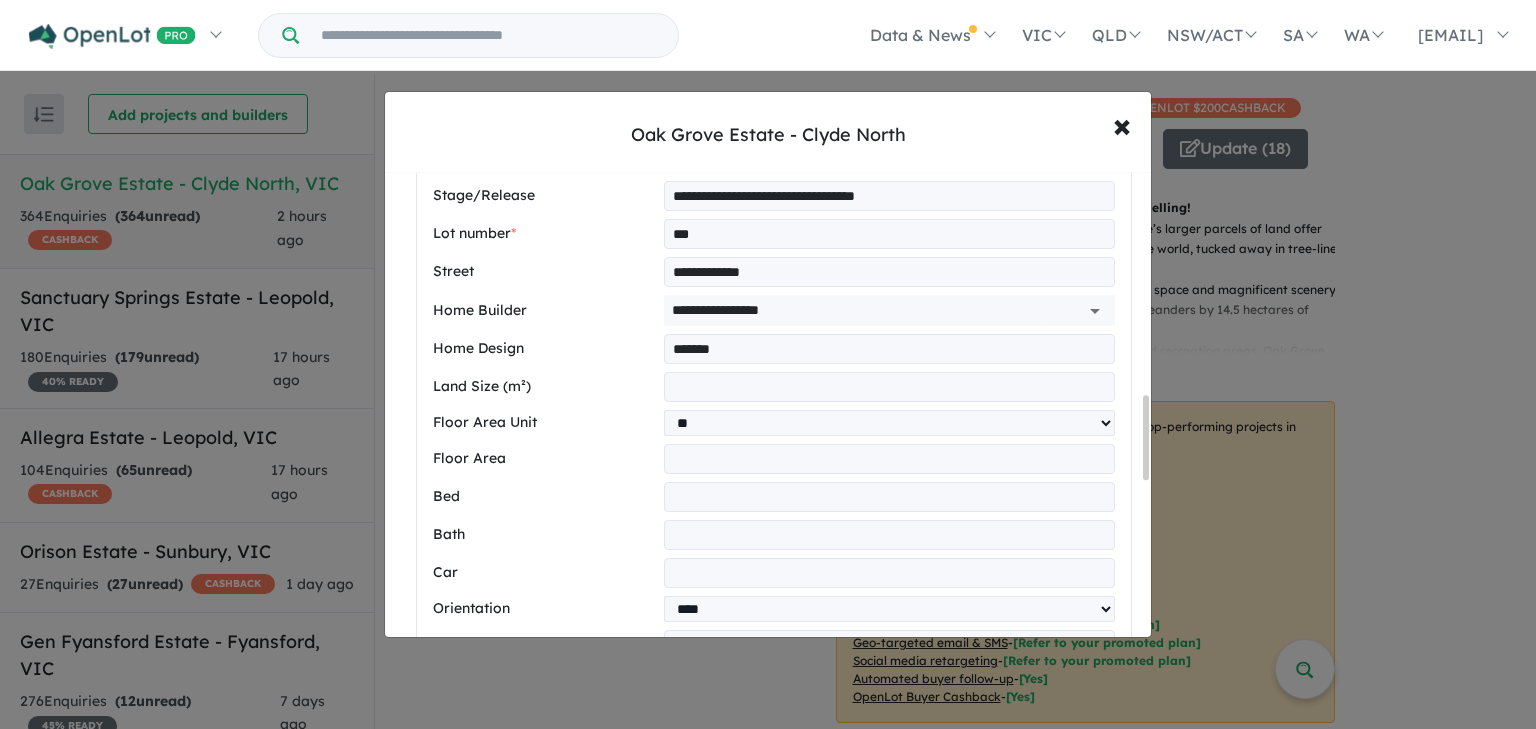 type on "*" 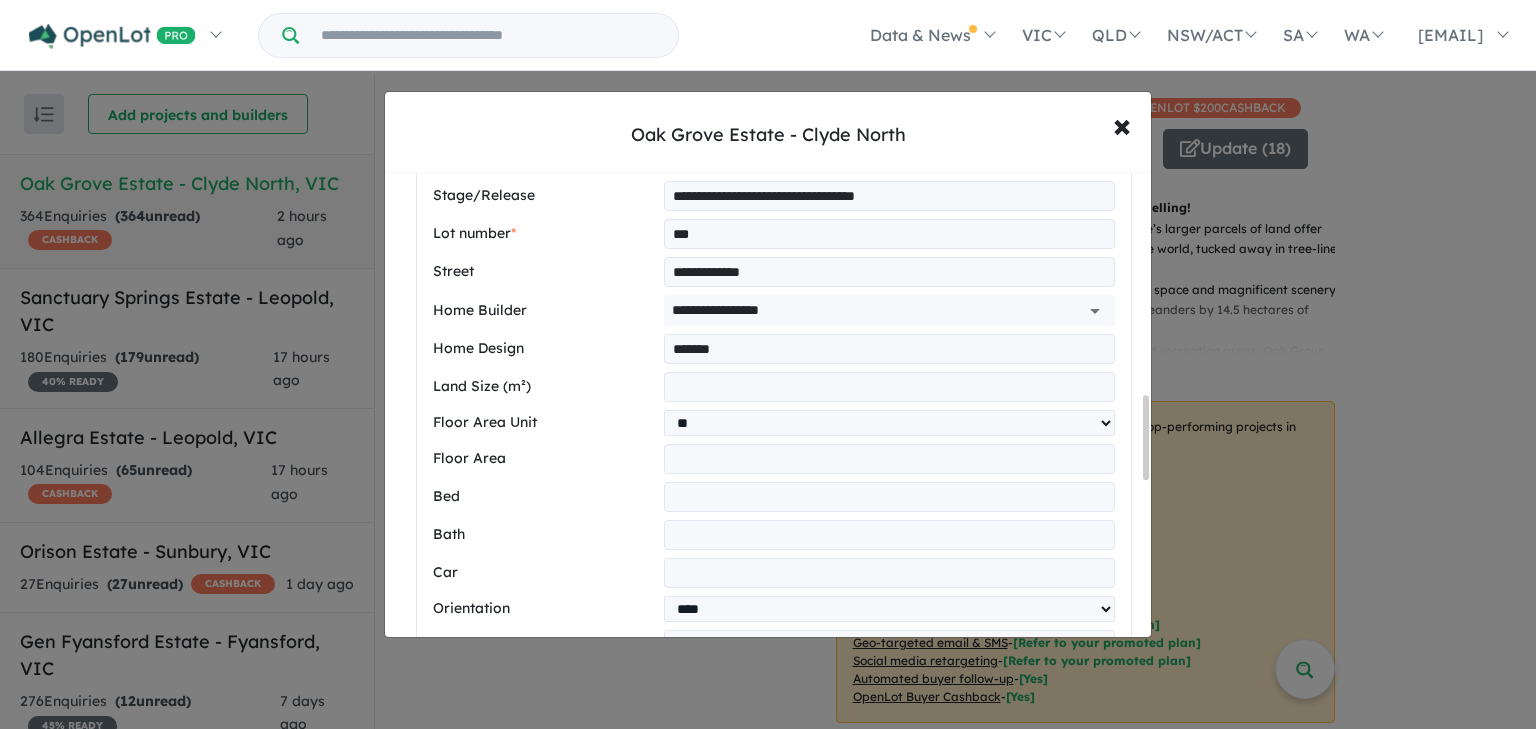 click on "*" at bounding box center [889, 497] 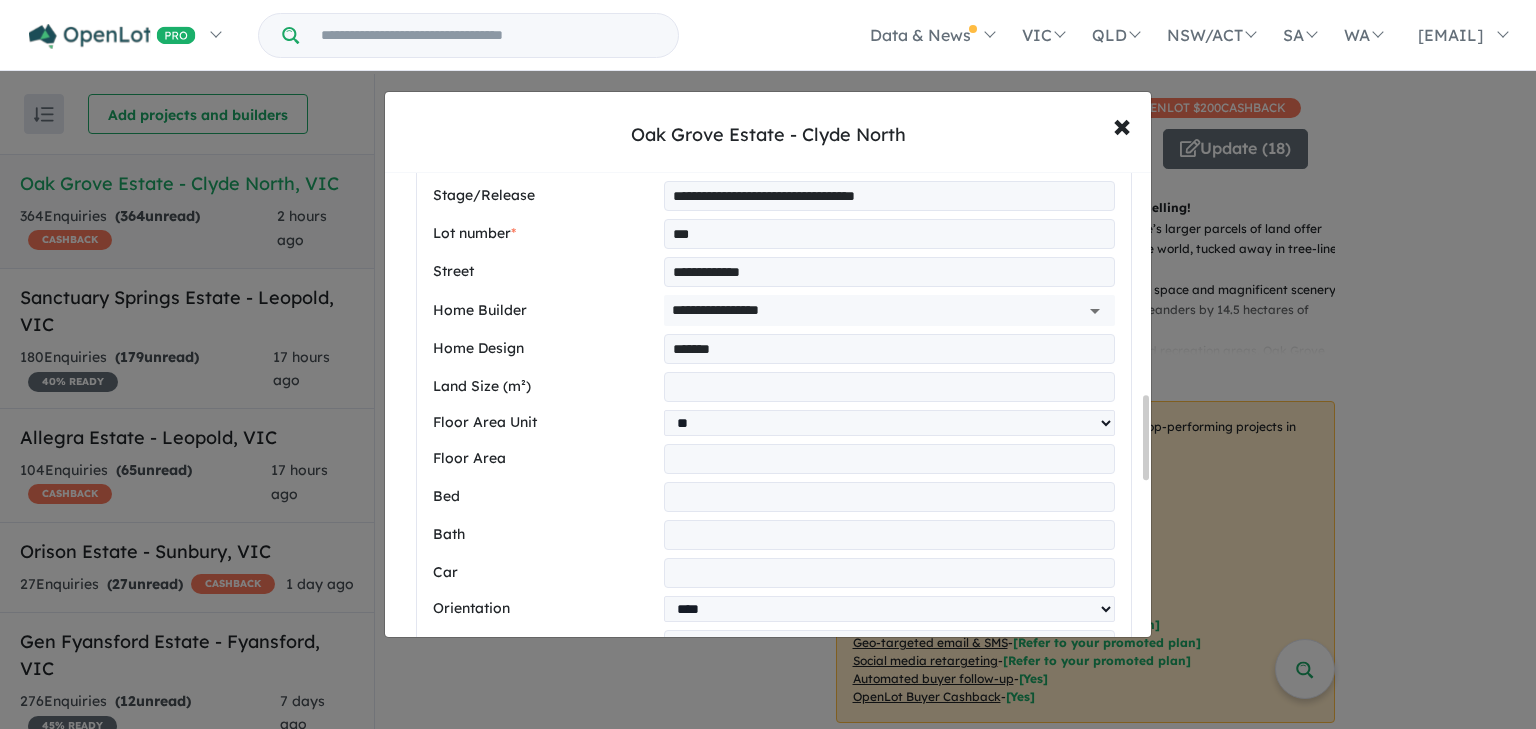 type on "*" 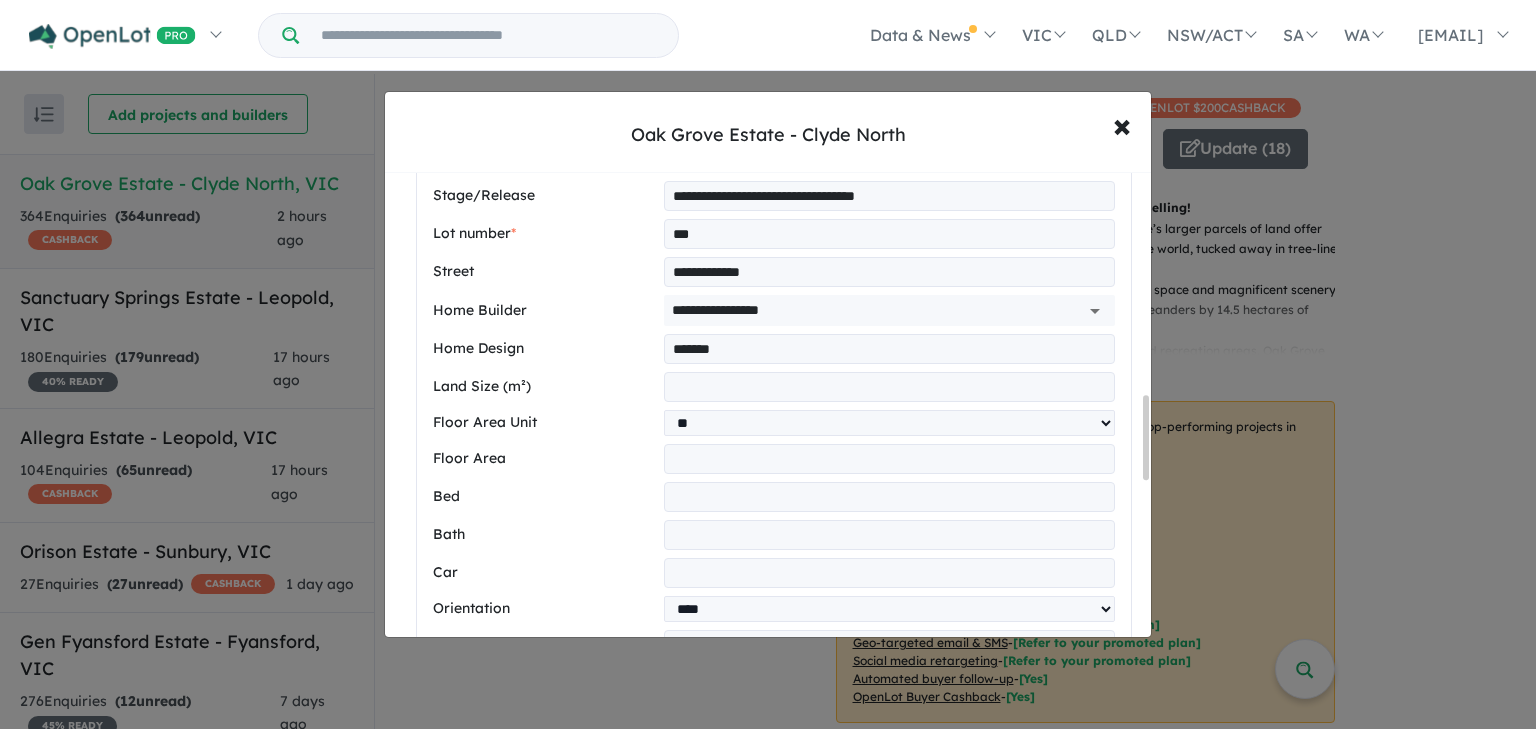 drag, startPoint x: 788, startPoint y: 536, endPoint x: 627, endPoint y: 540, distance: 161.04968 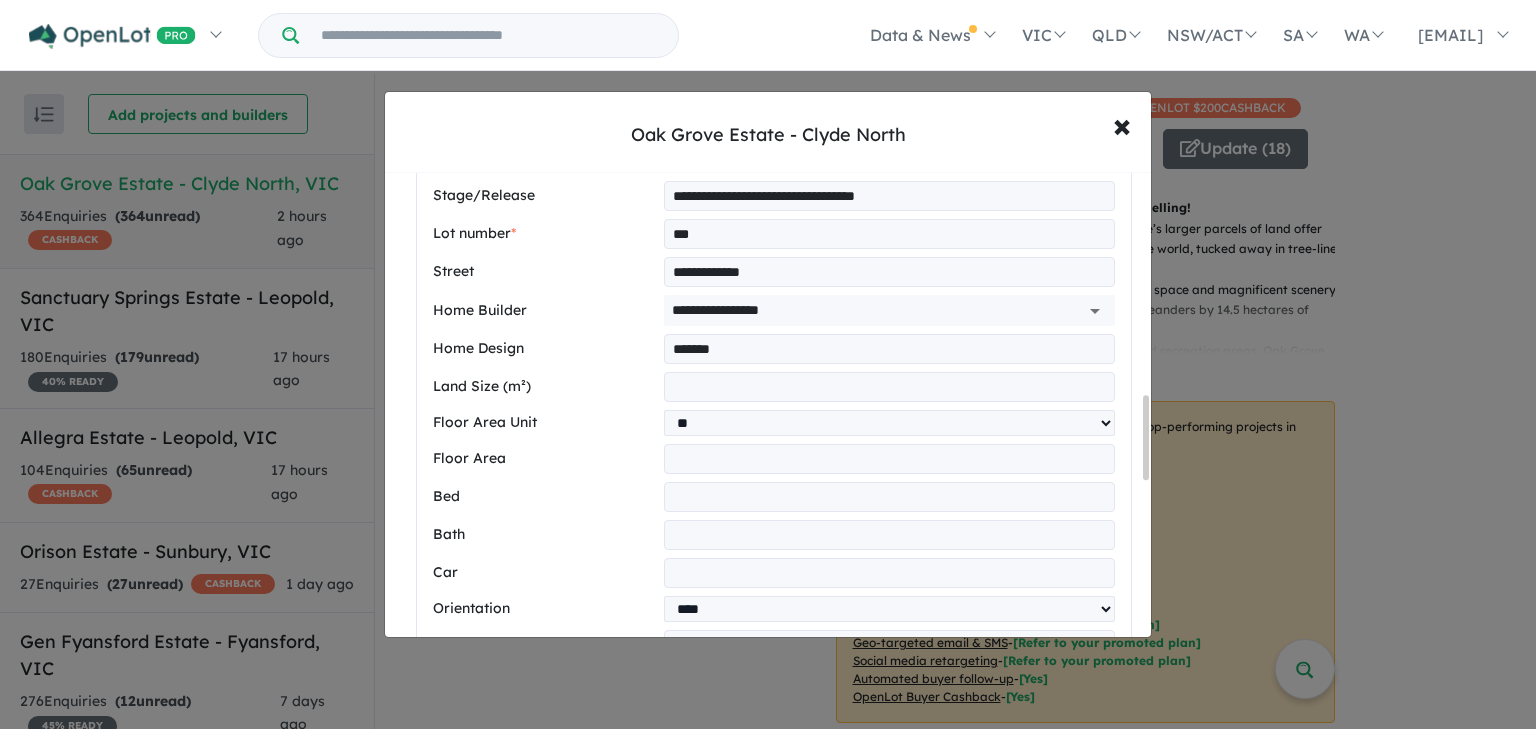 type on "*" 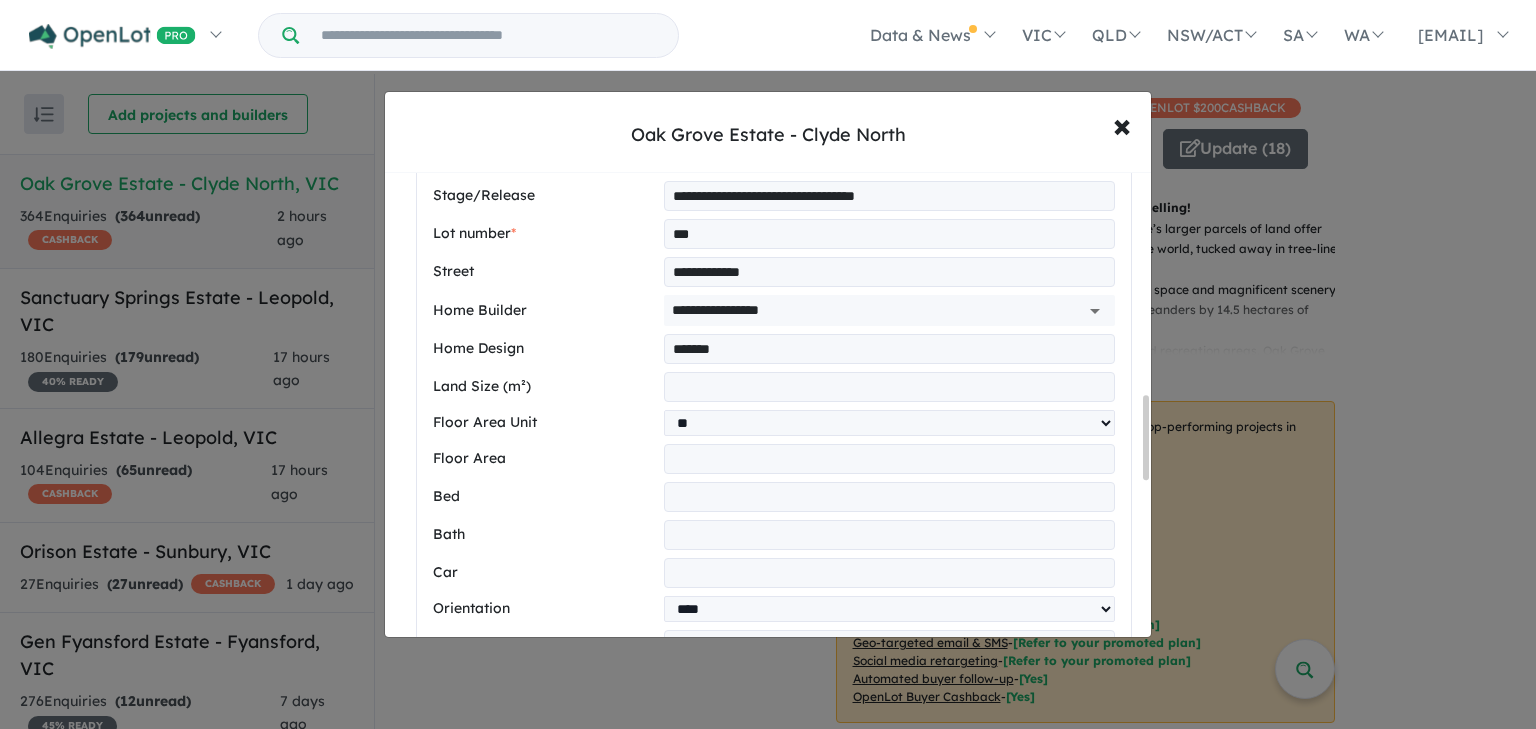 click on "Floor Area" at bounding box center (544, 459) 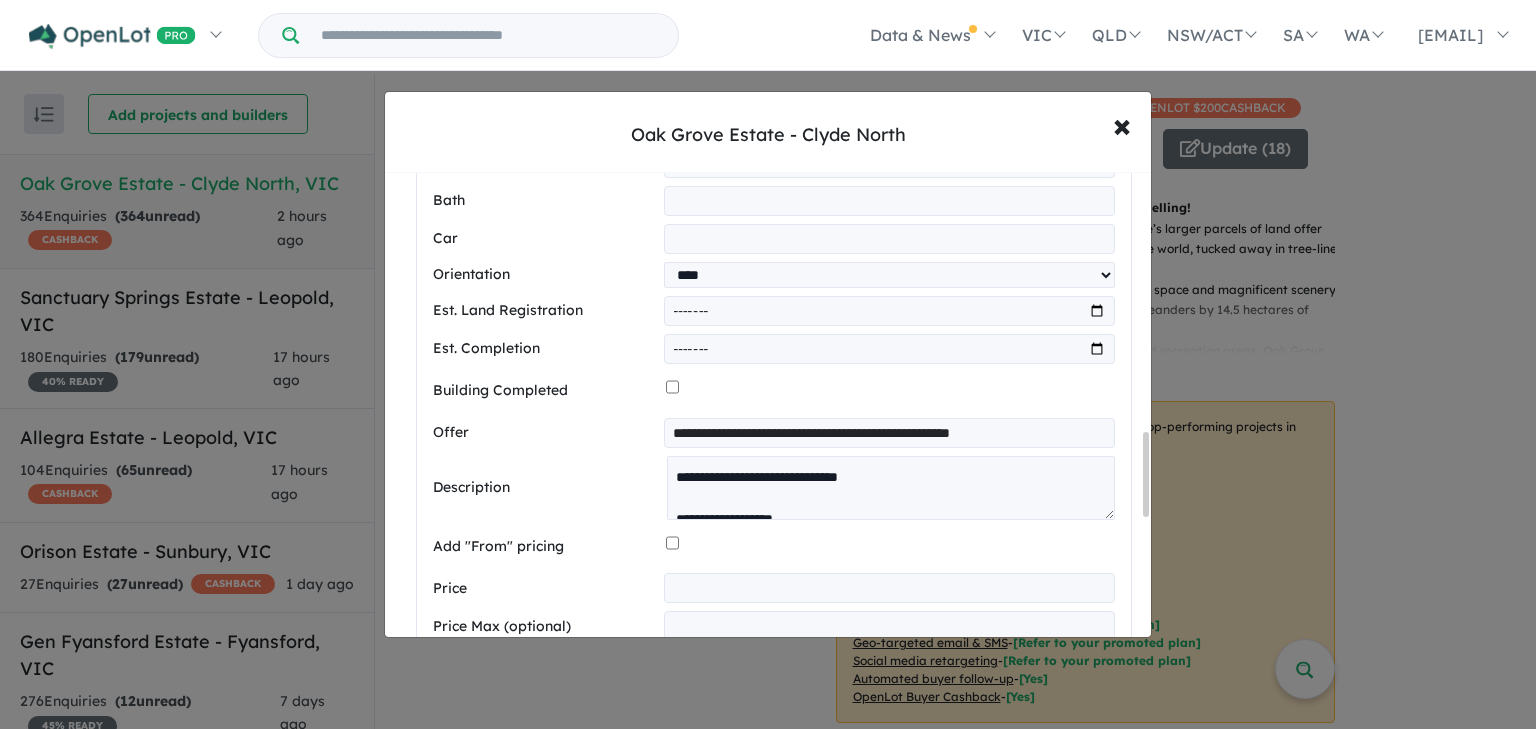 scroll, scrollTop: 1623, scrollLeft: 0, axis: vertical 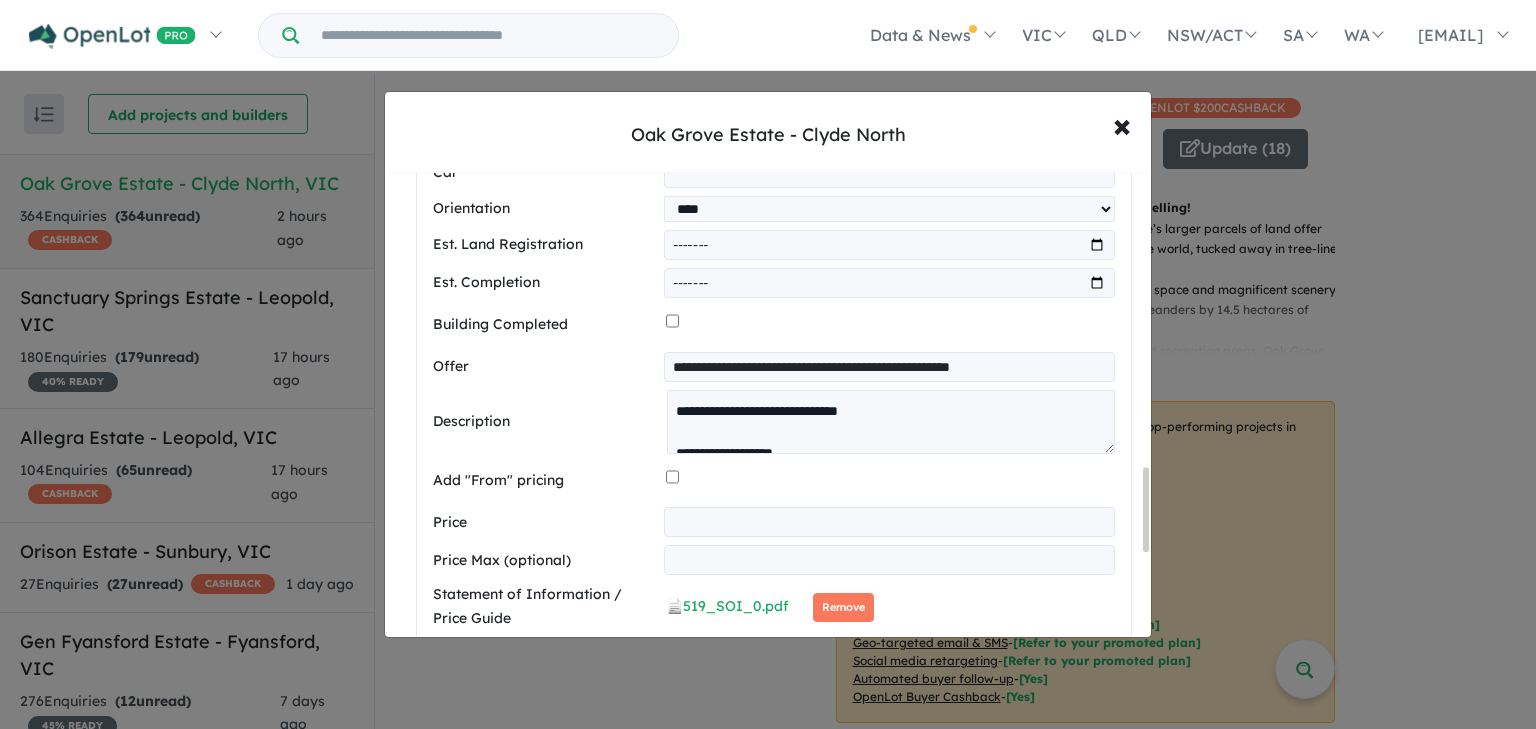 drag, startPoint x: 668, startPoint y: 363, endPoint x: 1280, endPoint y: 332, distance: 612.7846 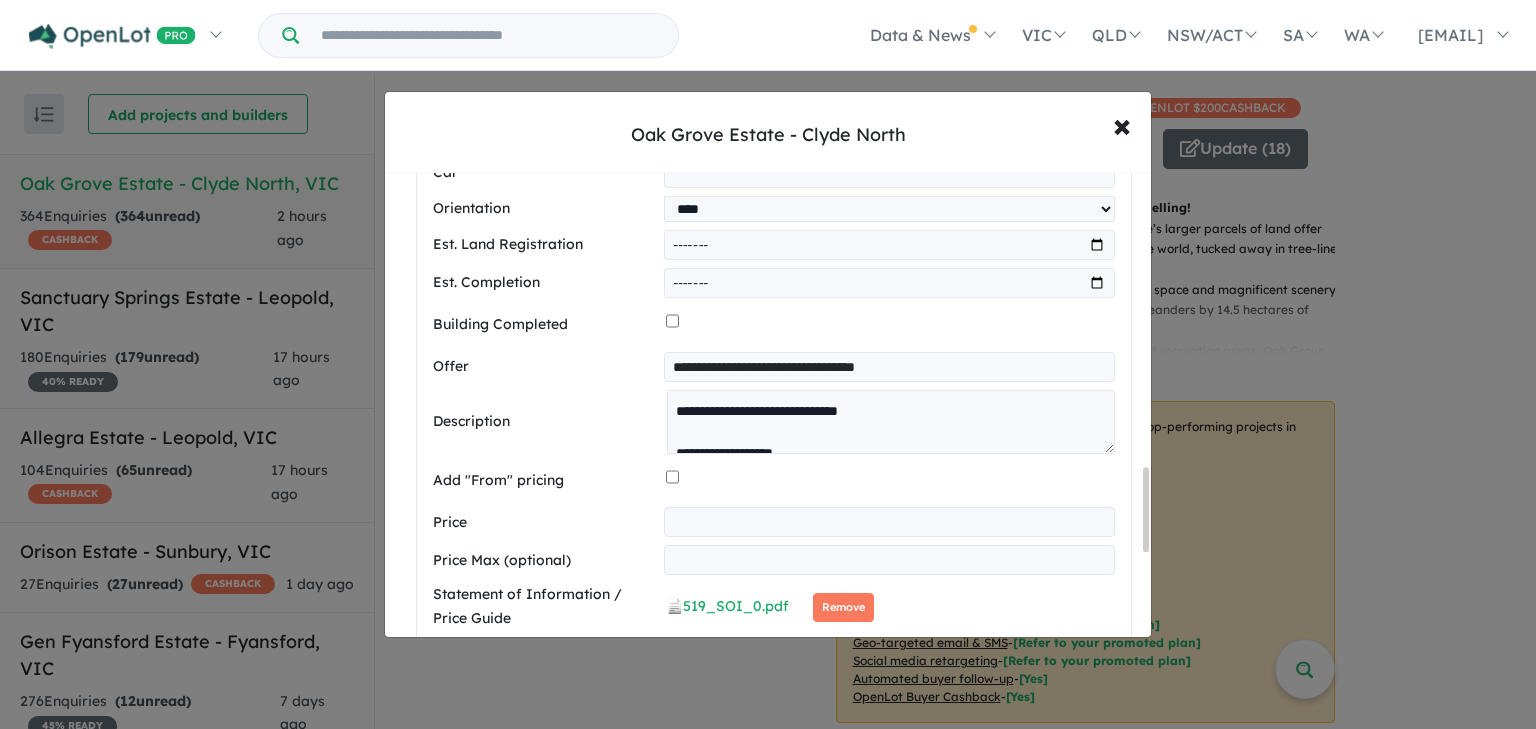 type on "**********" 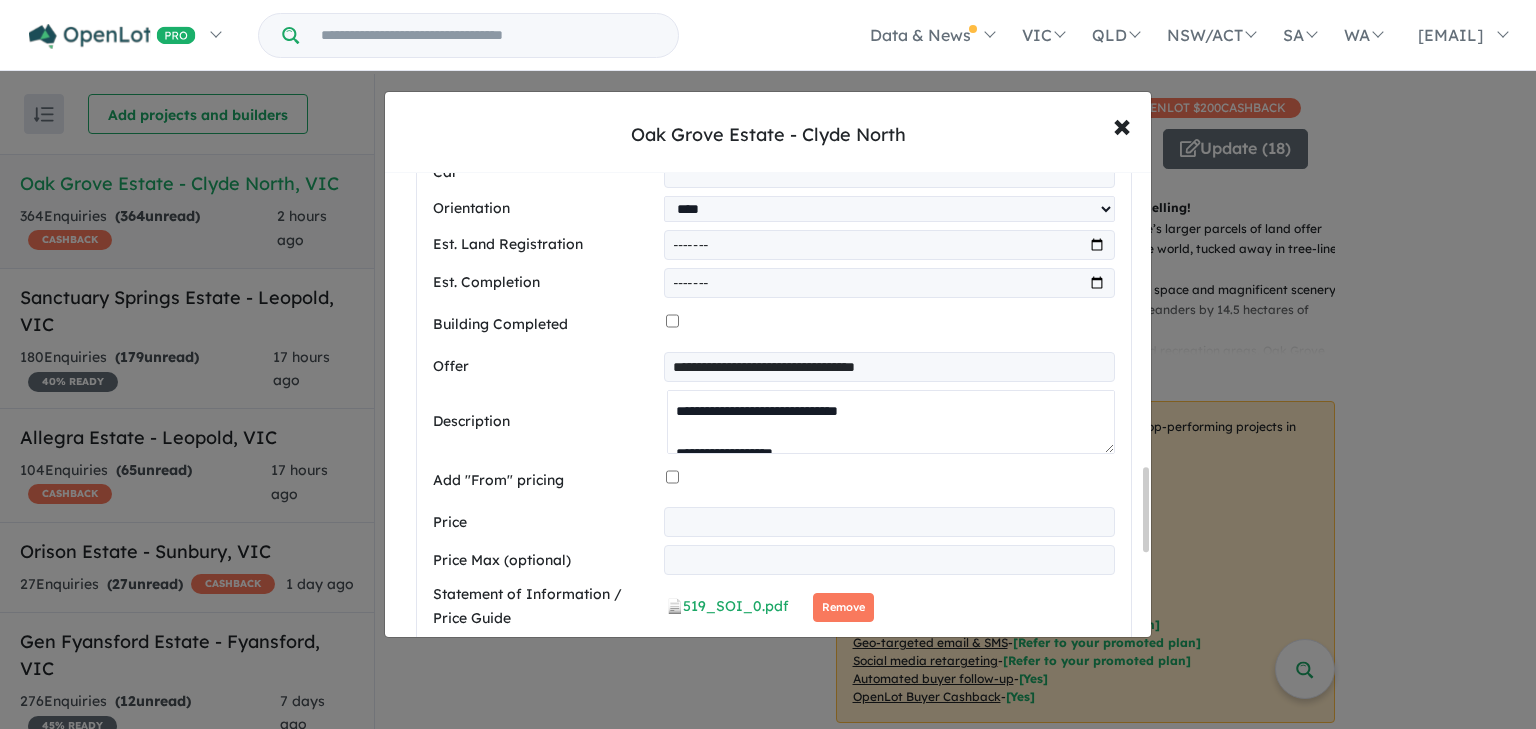 click on "**********" at bounding box center (891, 422) 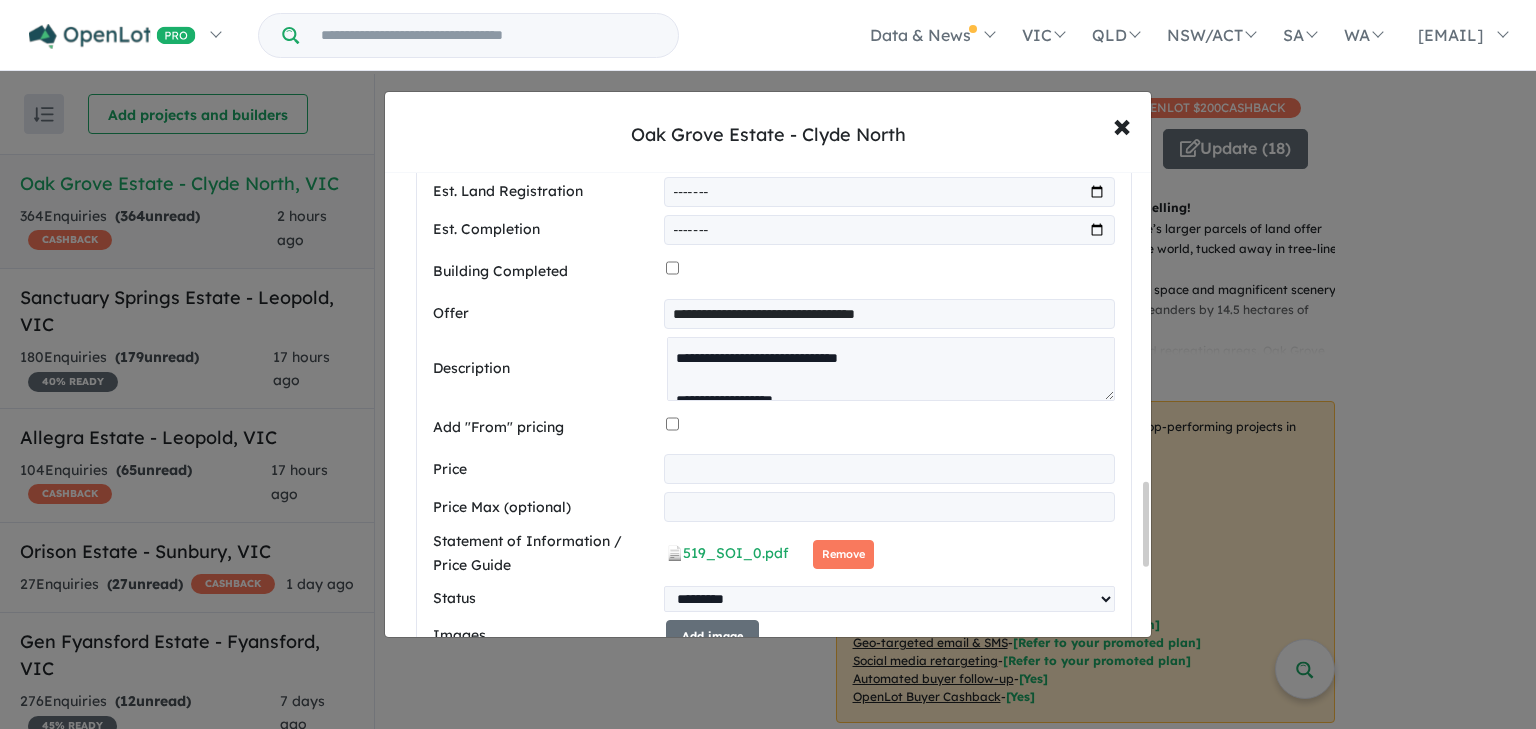 scroll, scrollTop: 1703, scrollLeft: 0, axis: vertical 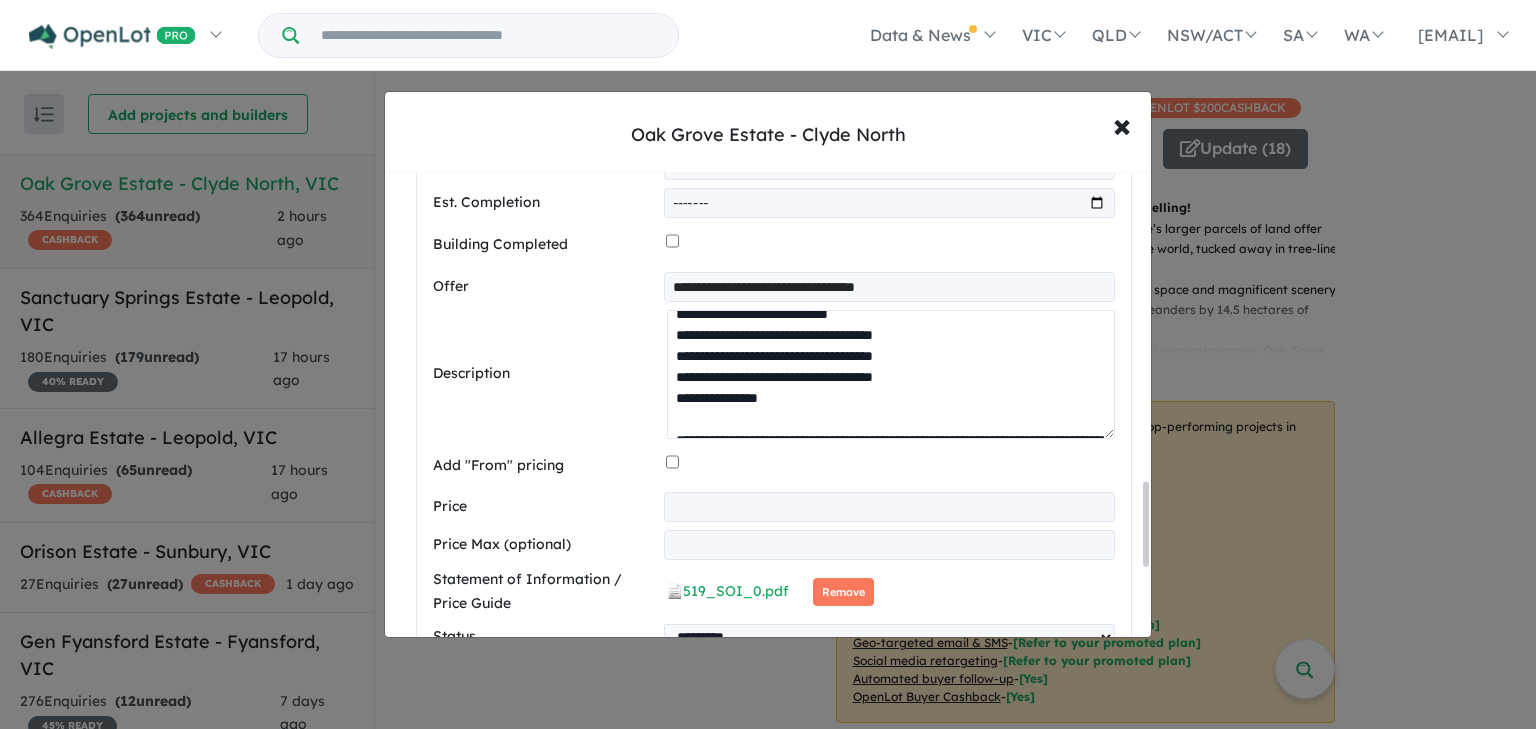 drag, startPoint x: 1106, startPoint y: 370, endPoint x: 983, endPoint y: 533, distance: 204.20088 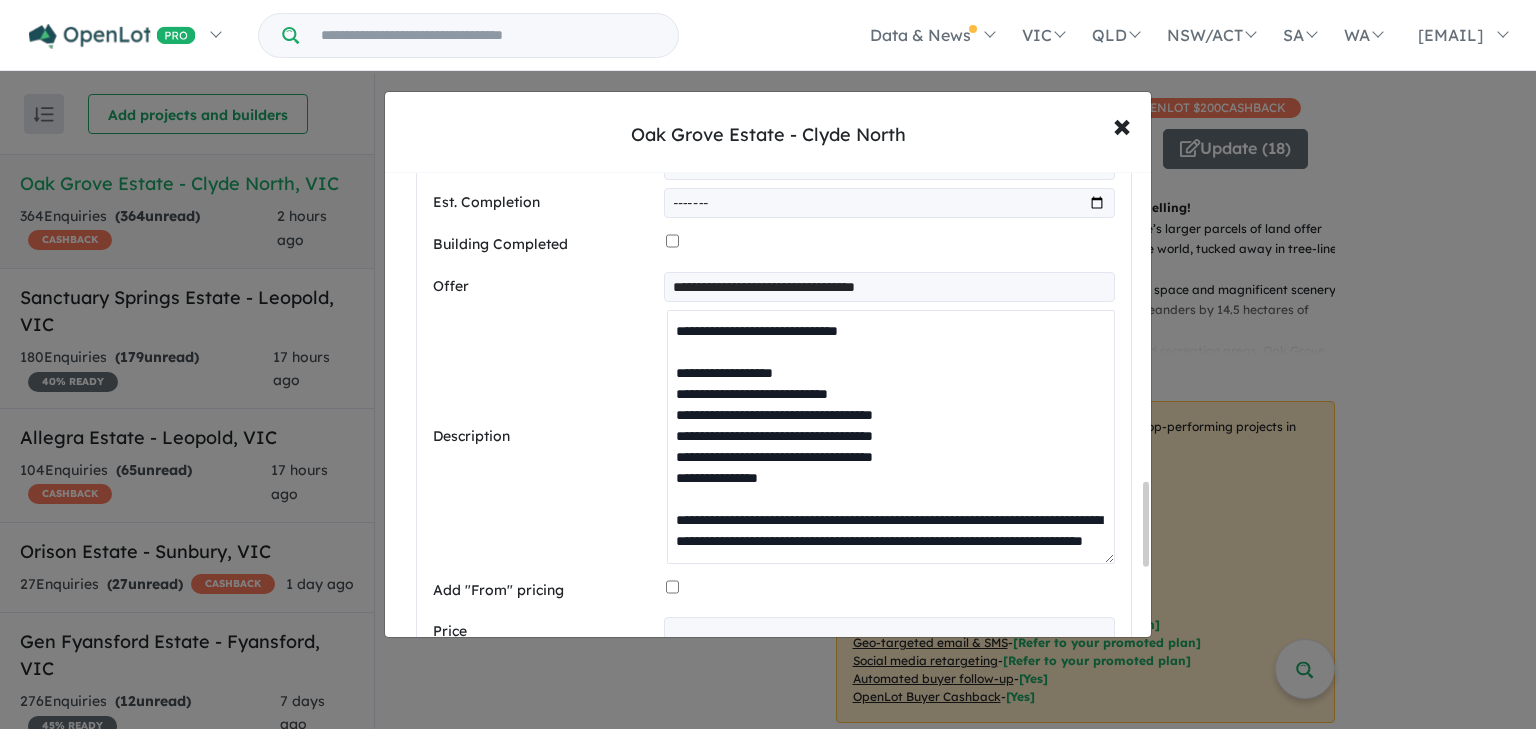 scroll, scrollTop: 0, scrollLeft: 0, axis: both 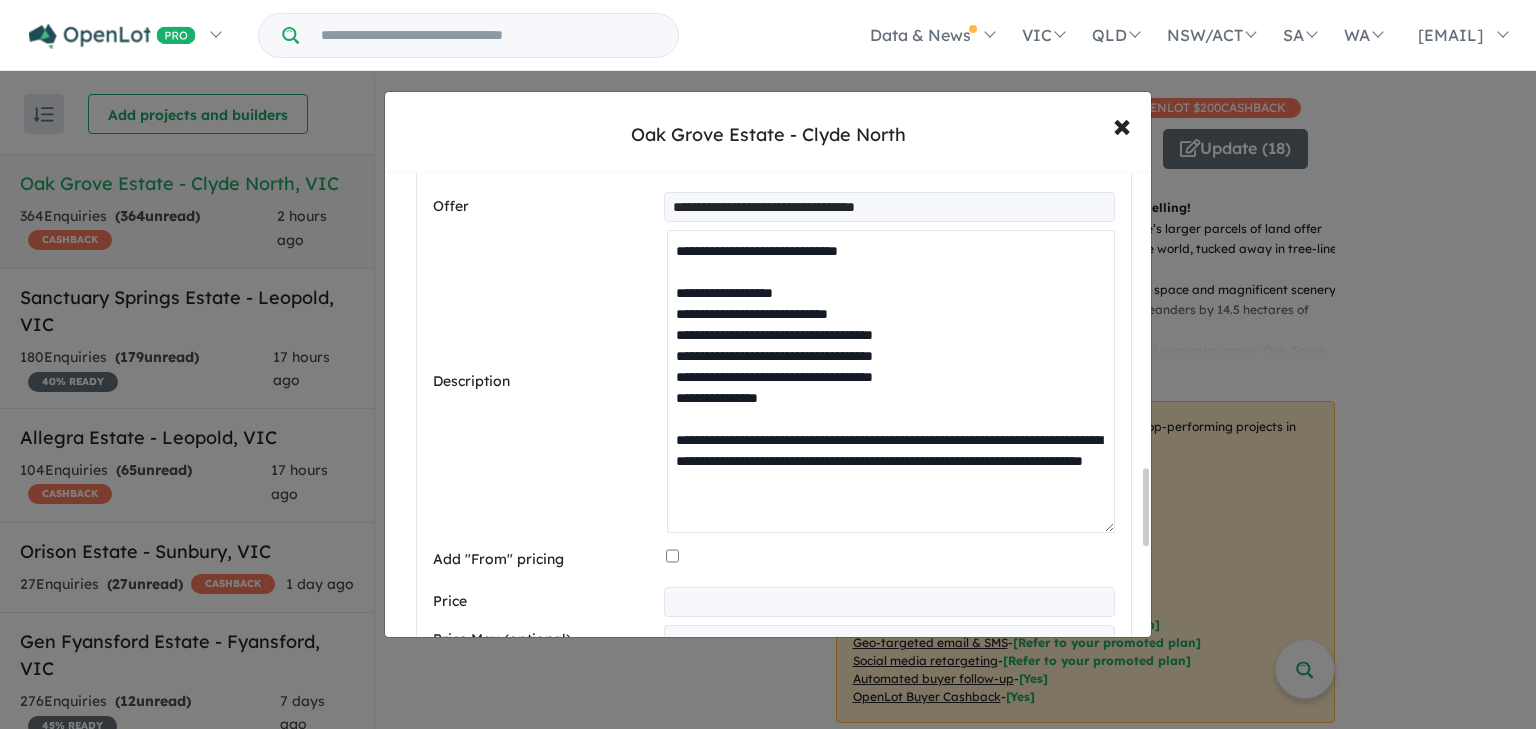 drag, startPoint x: 811, startPoint y: 402, endPoint x: 665, endPoint y: 317, distance: 168.94081 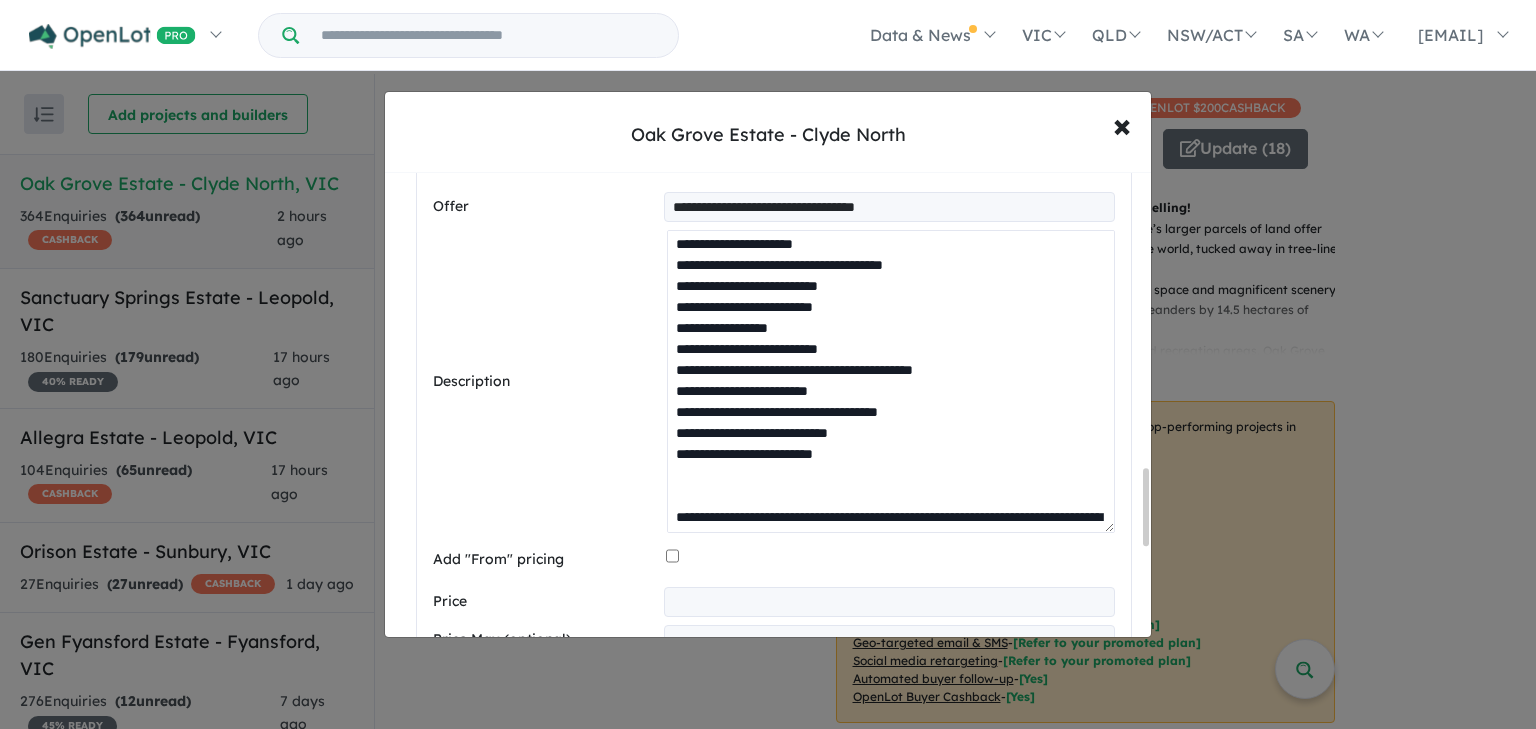 scroll, scrollTop: 159, scrollLeft: 0, axis: vertical 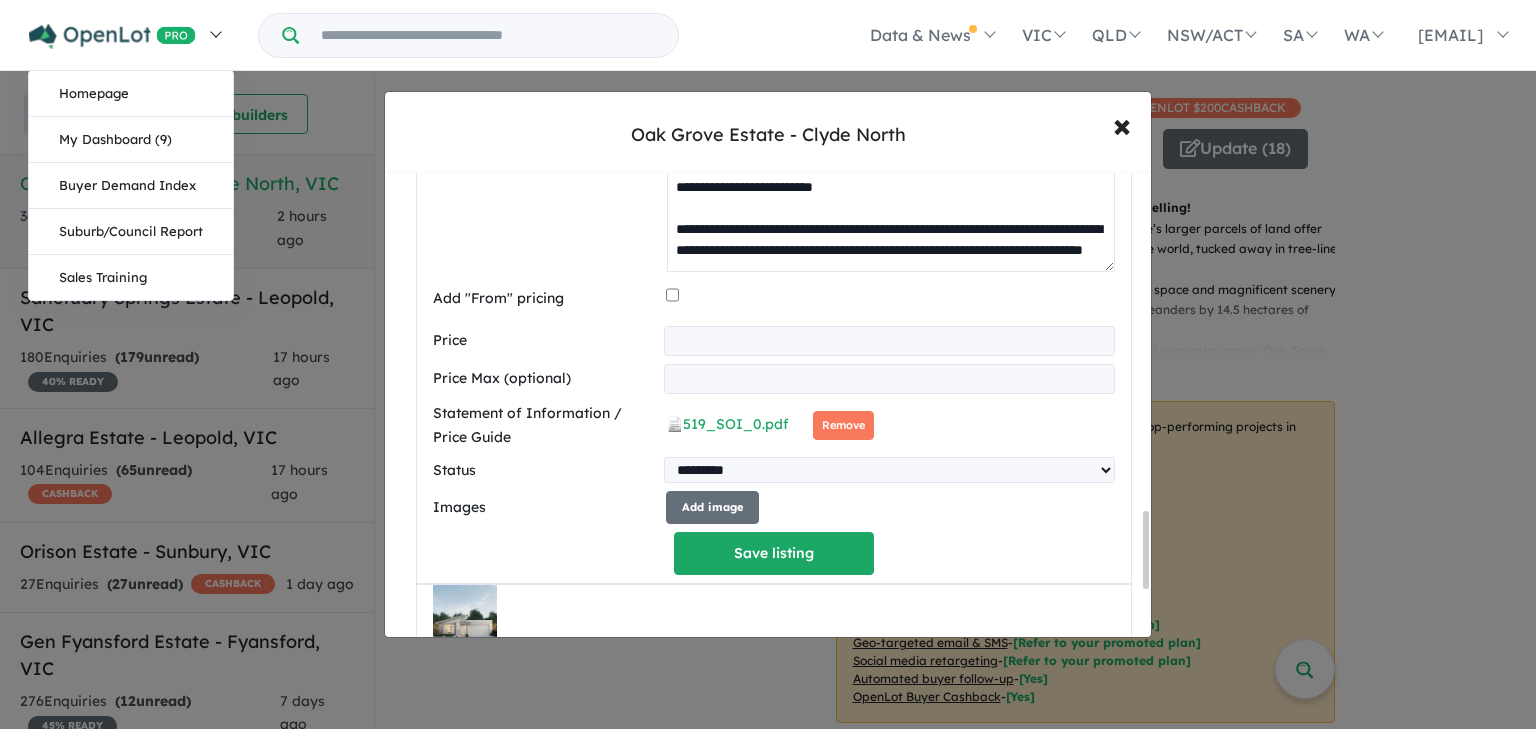type on "**********" 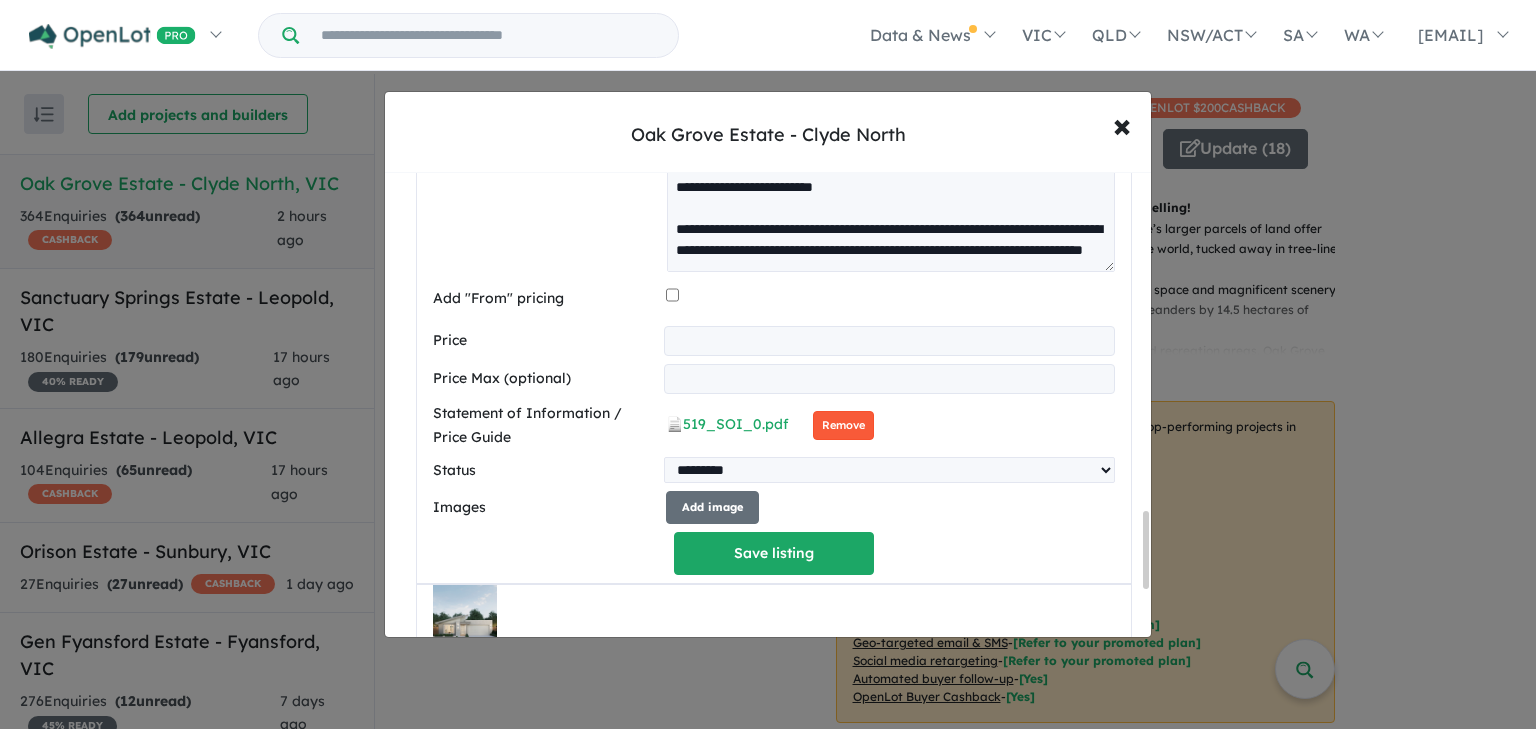 click on "Remove" at bounding box center [843, 425] 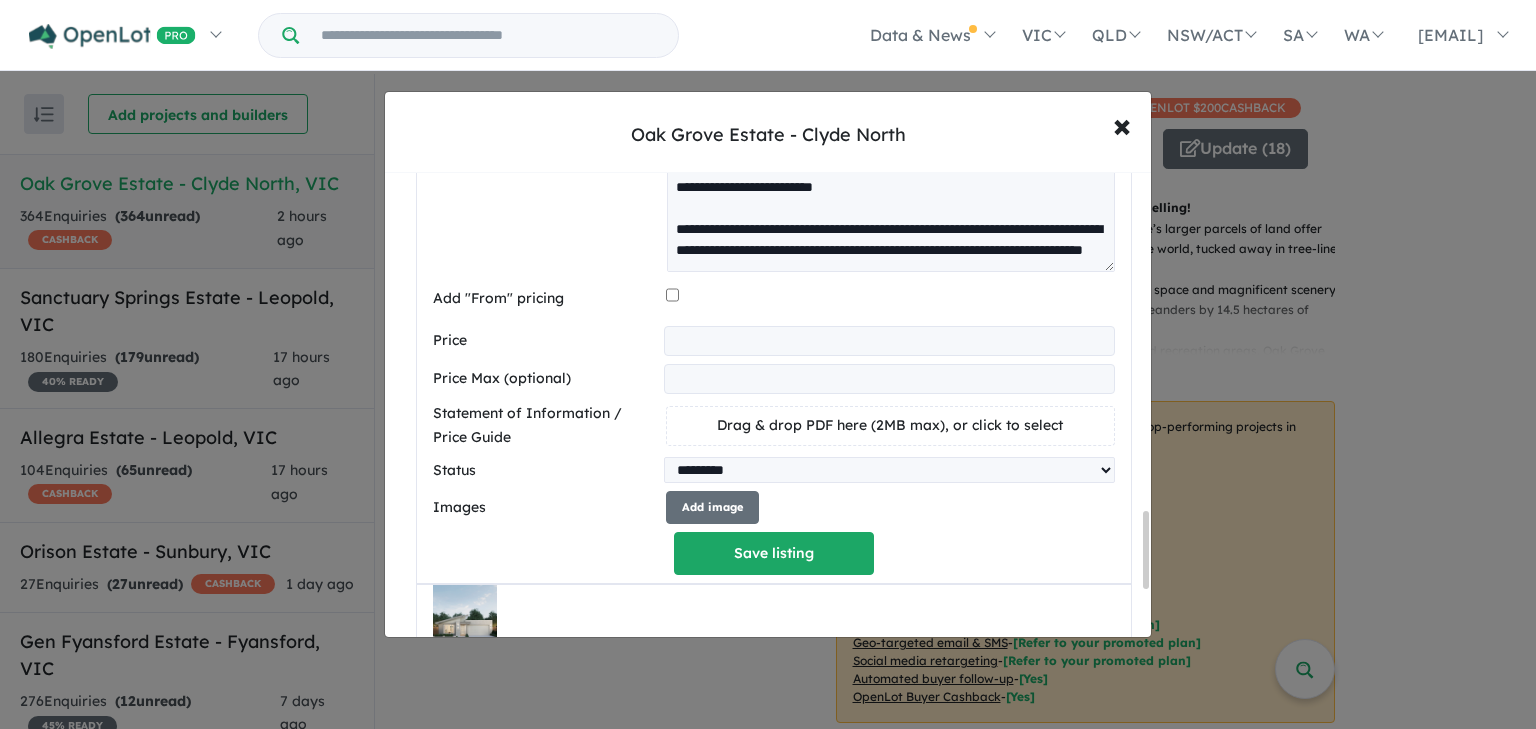 drag, startPoint x: 756, startPoint y: 338, endPoint x: 352, endPoint y: 338, distance: 404 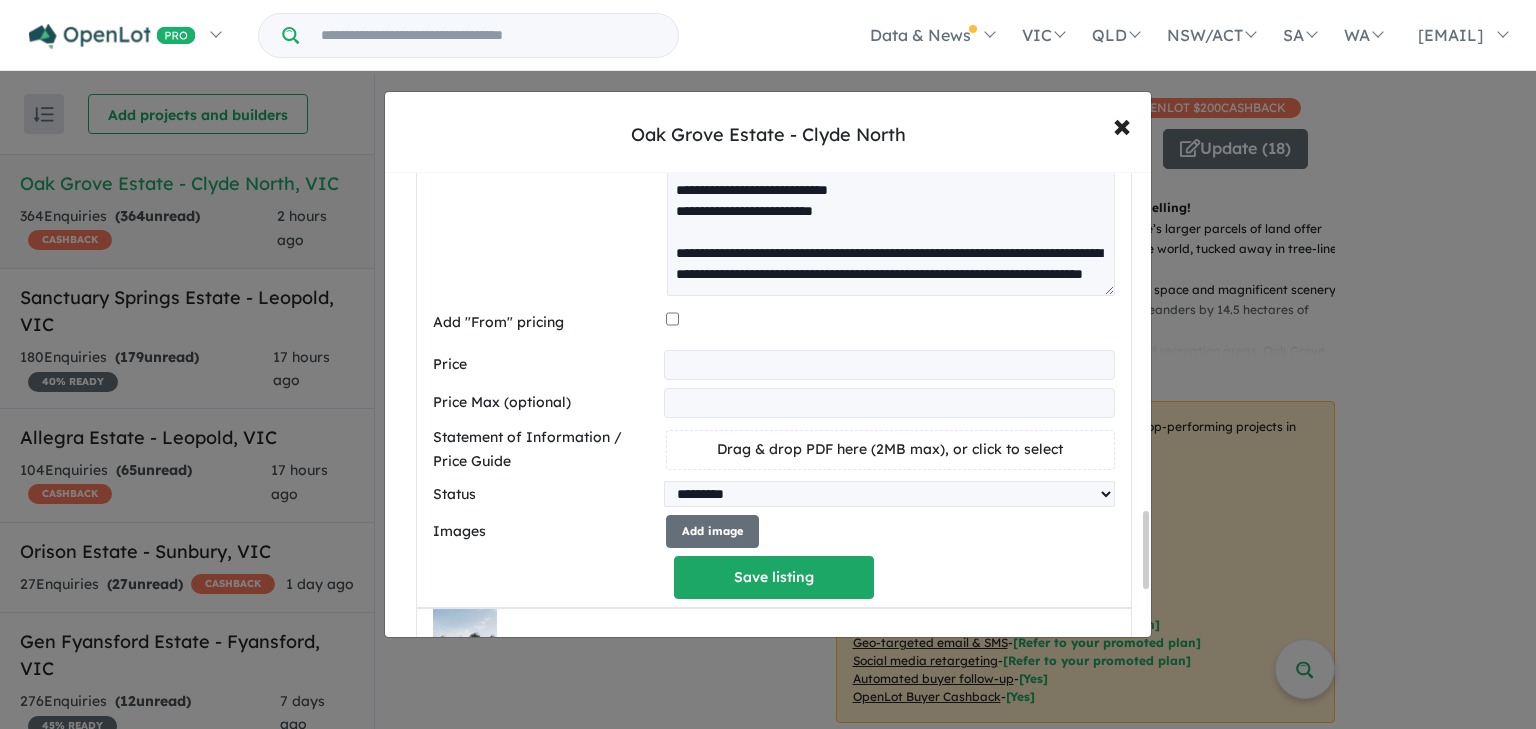 scroll, scrollTop: 2044, scrollLeft: 0, axis: vertical 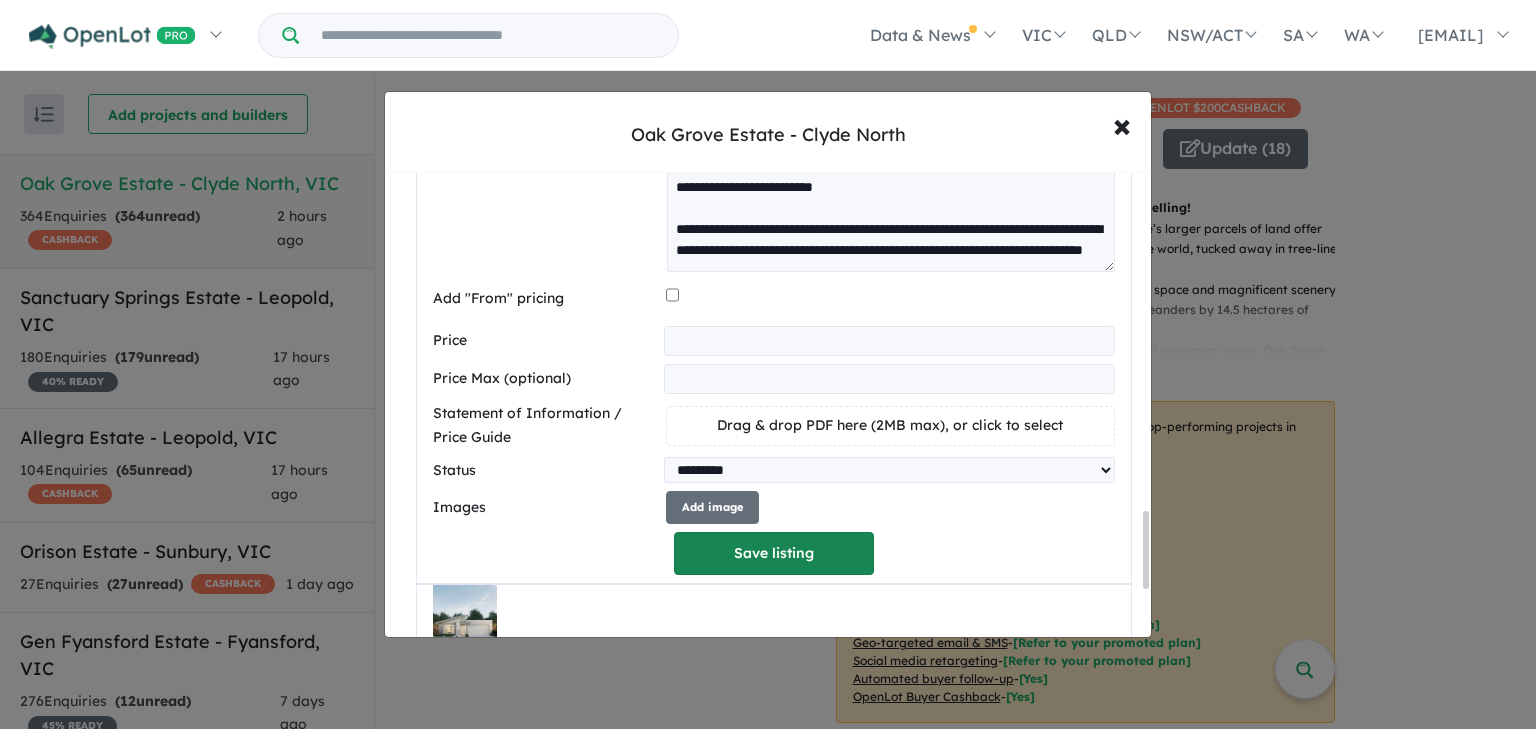 type on "******" 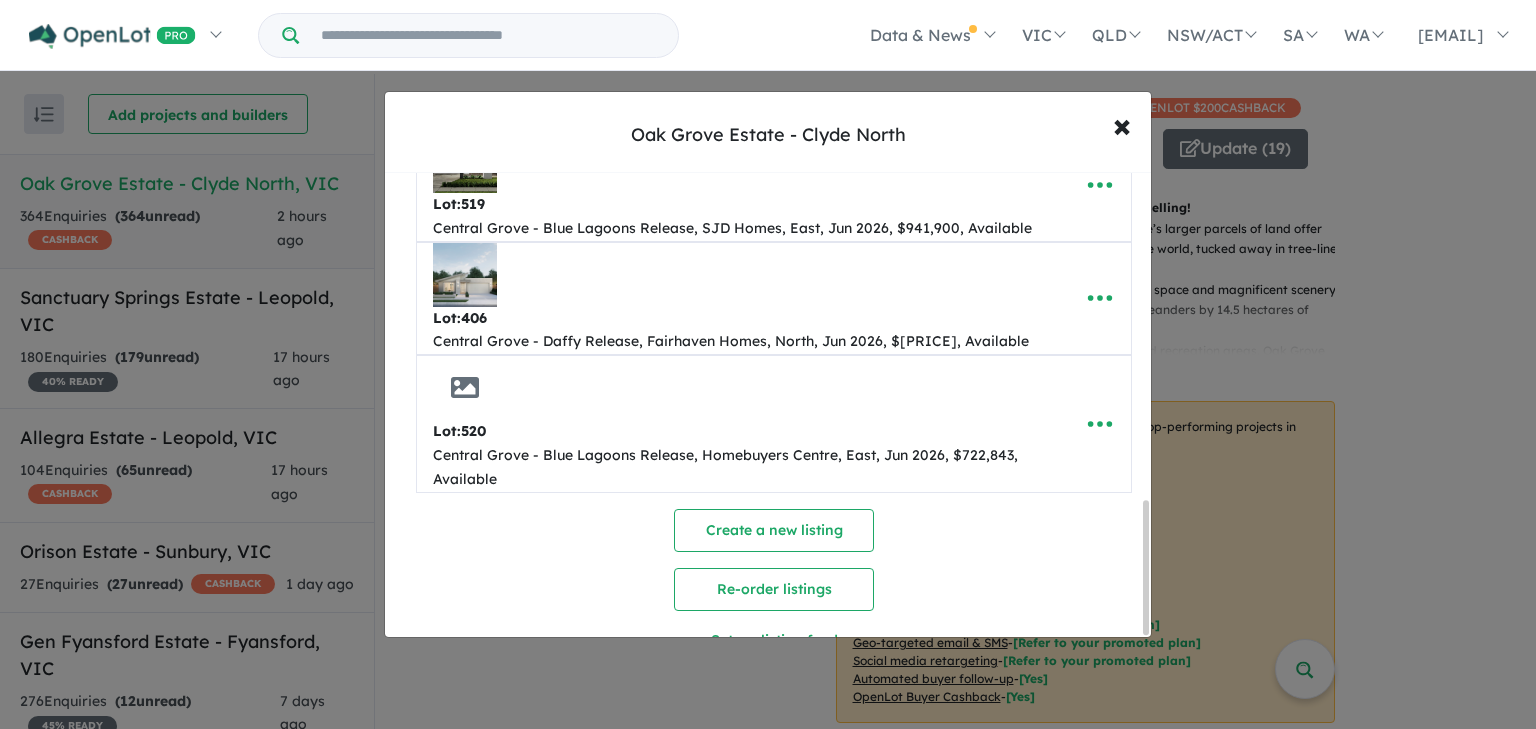 scroll, scrollTop: 1137, scrollLeft: 0, axis: vertical 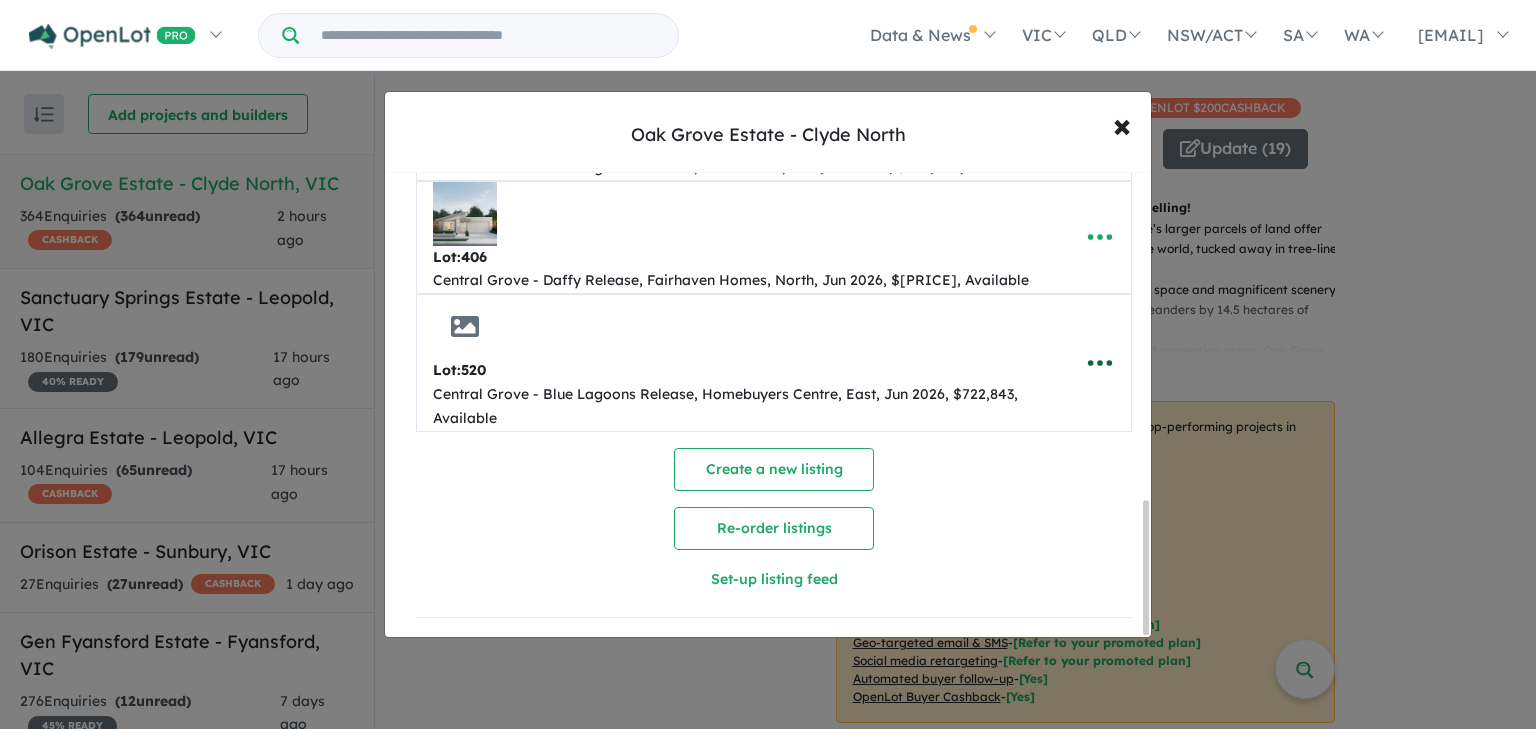 click 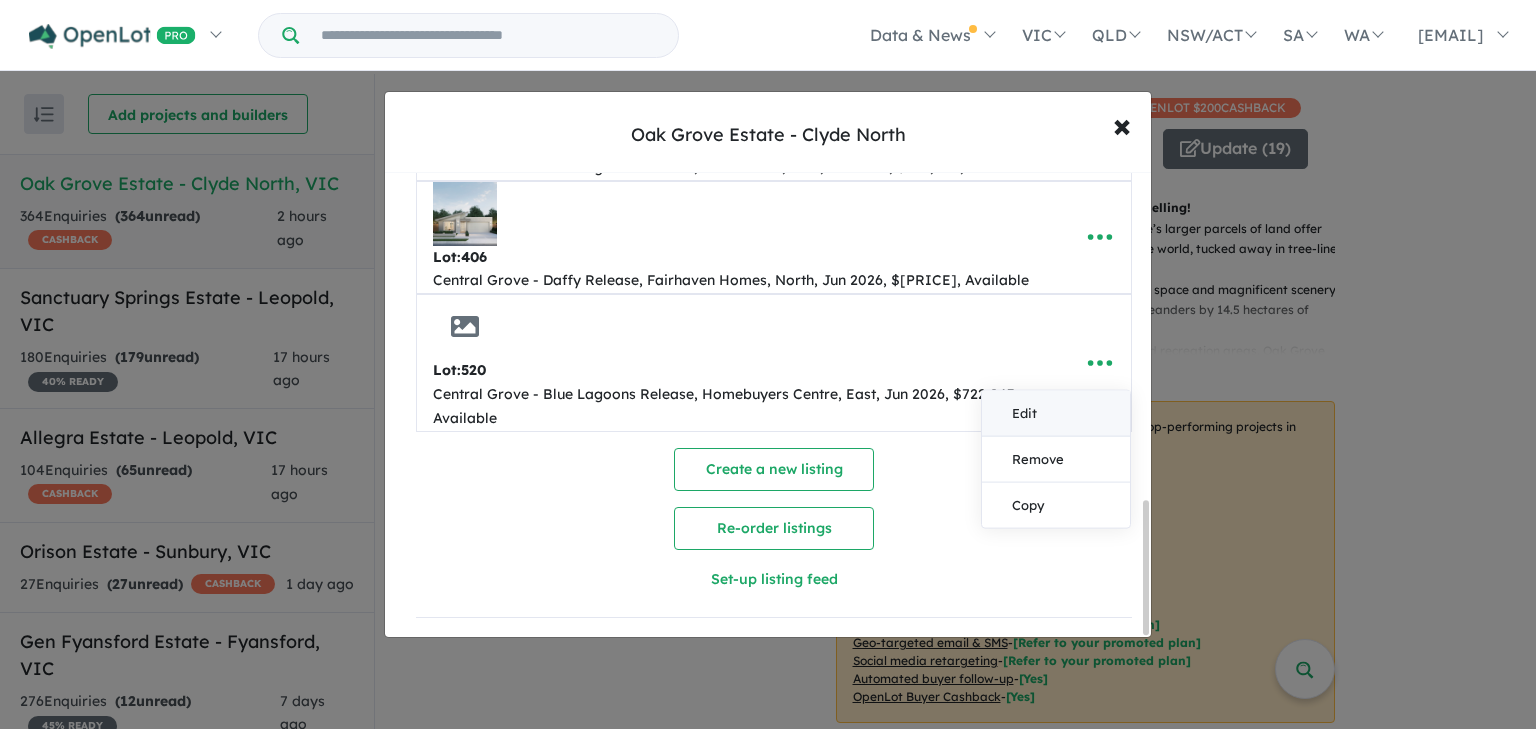 click on "Edit" at bounding box center (1056, 413) 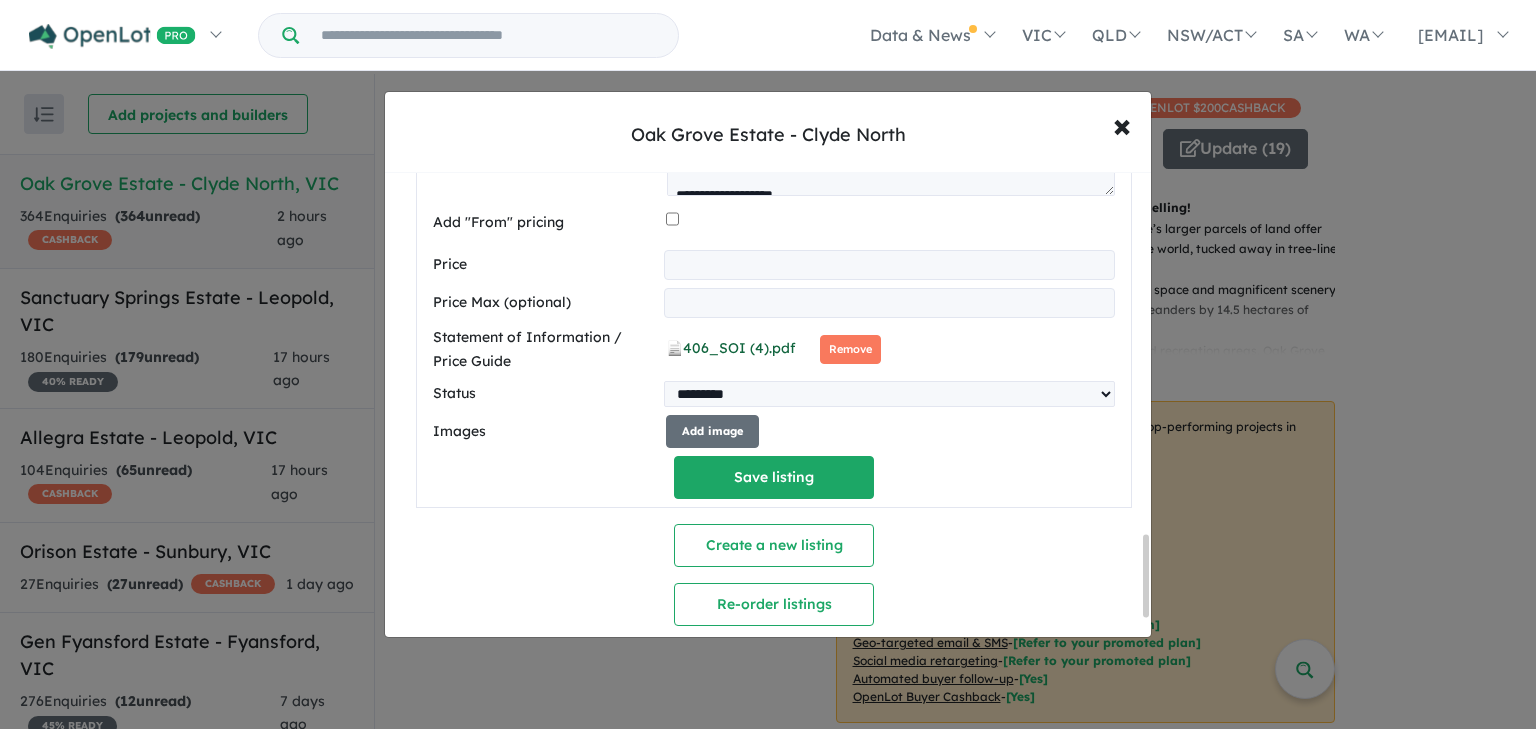 scroll, scrollTop: 2062, scrollLeft: 0, axis: vertical 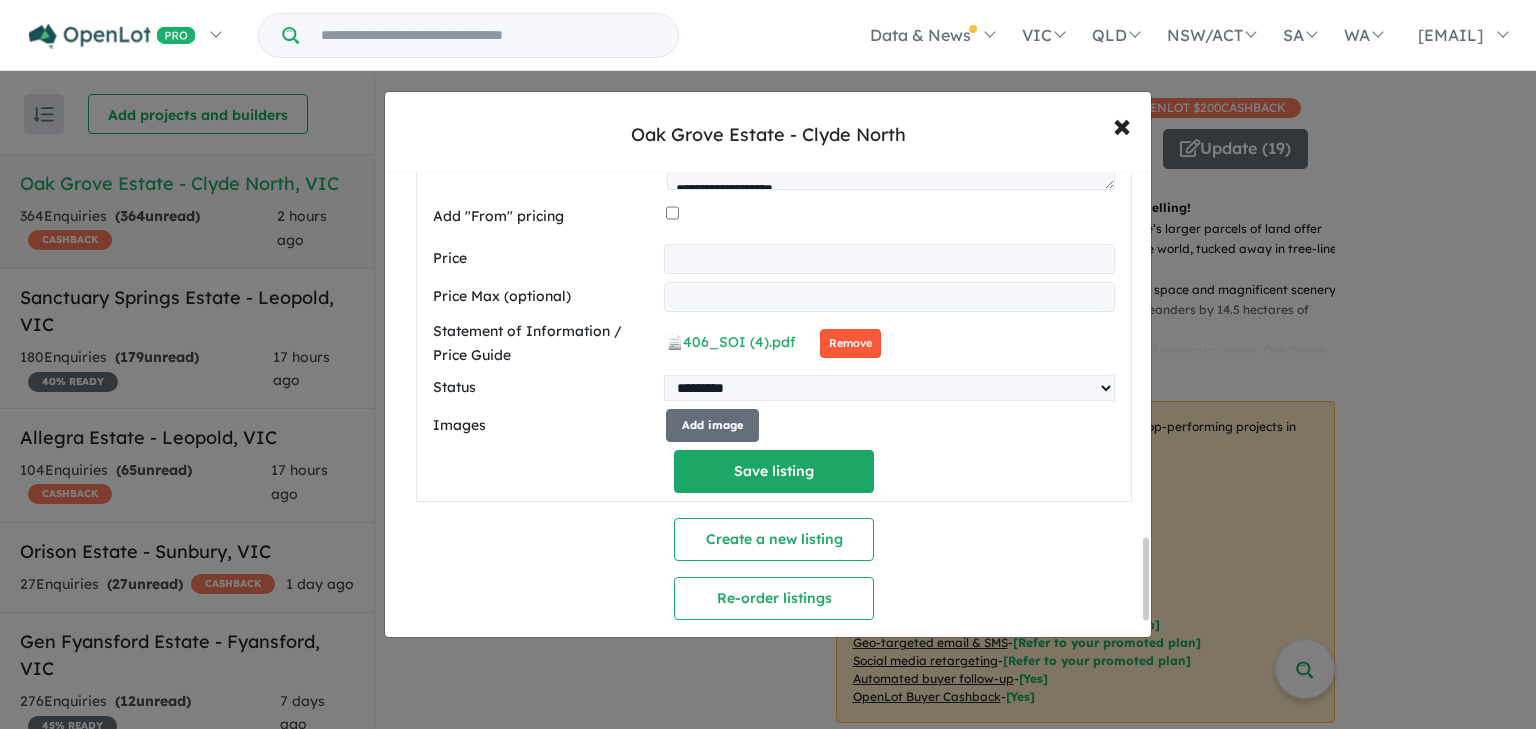 click on "Remove" at bounding box center [850, 343] 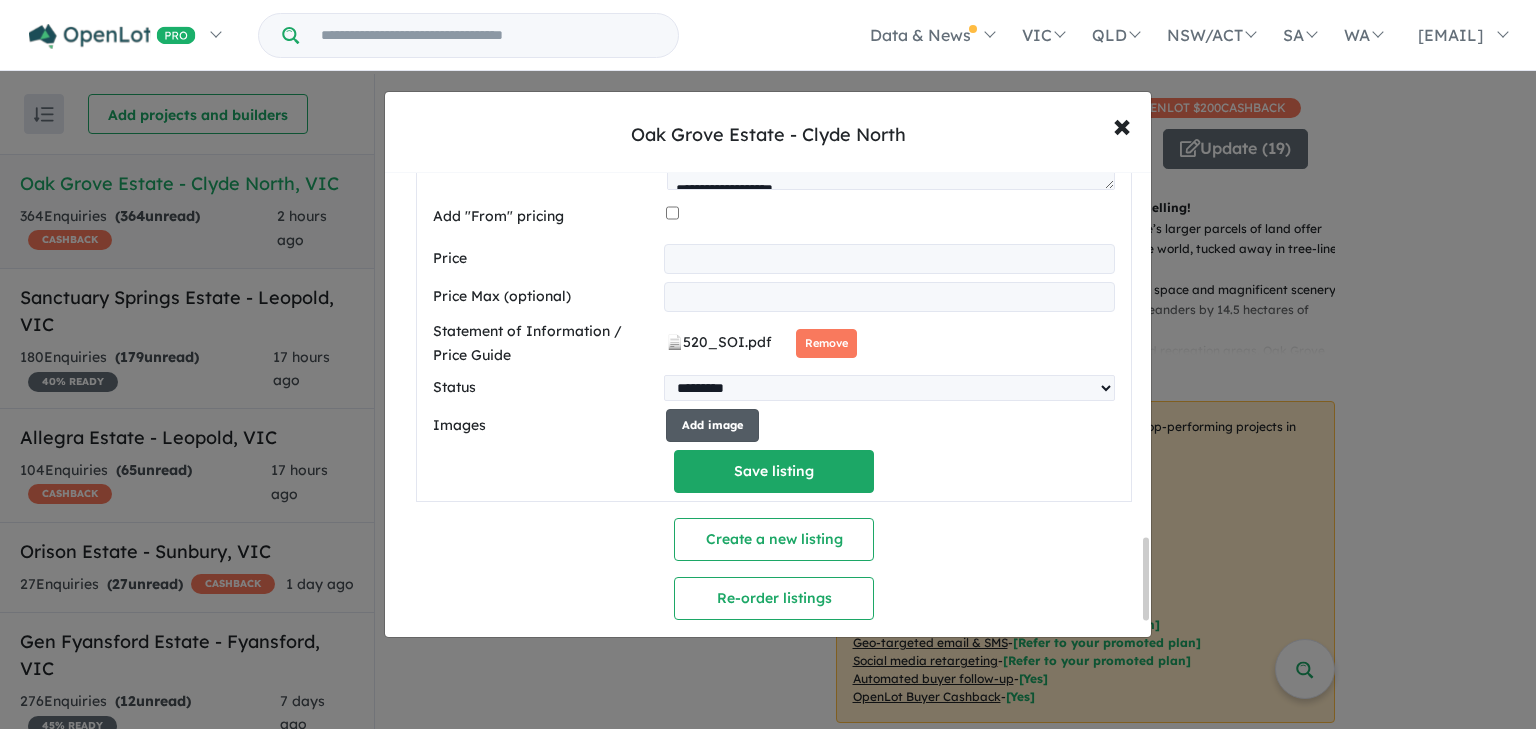 click on "Add image" at bounding box center [712, 425] 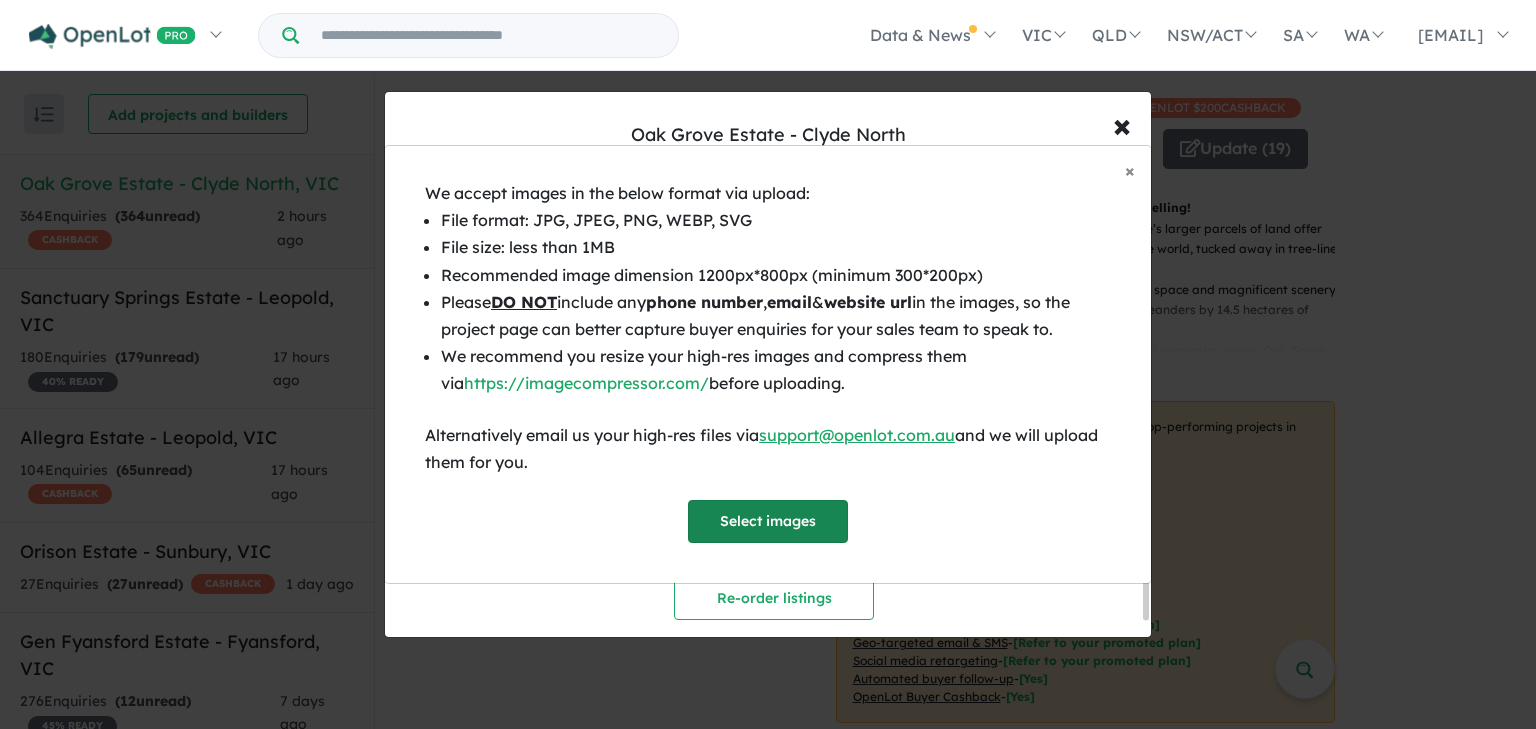click on "Select images" at bounding box center [768, 521] 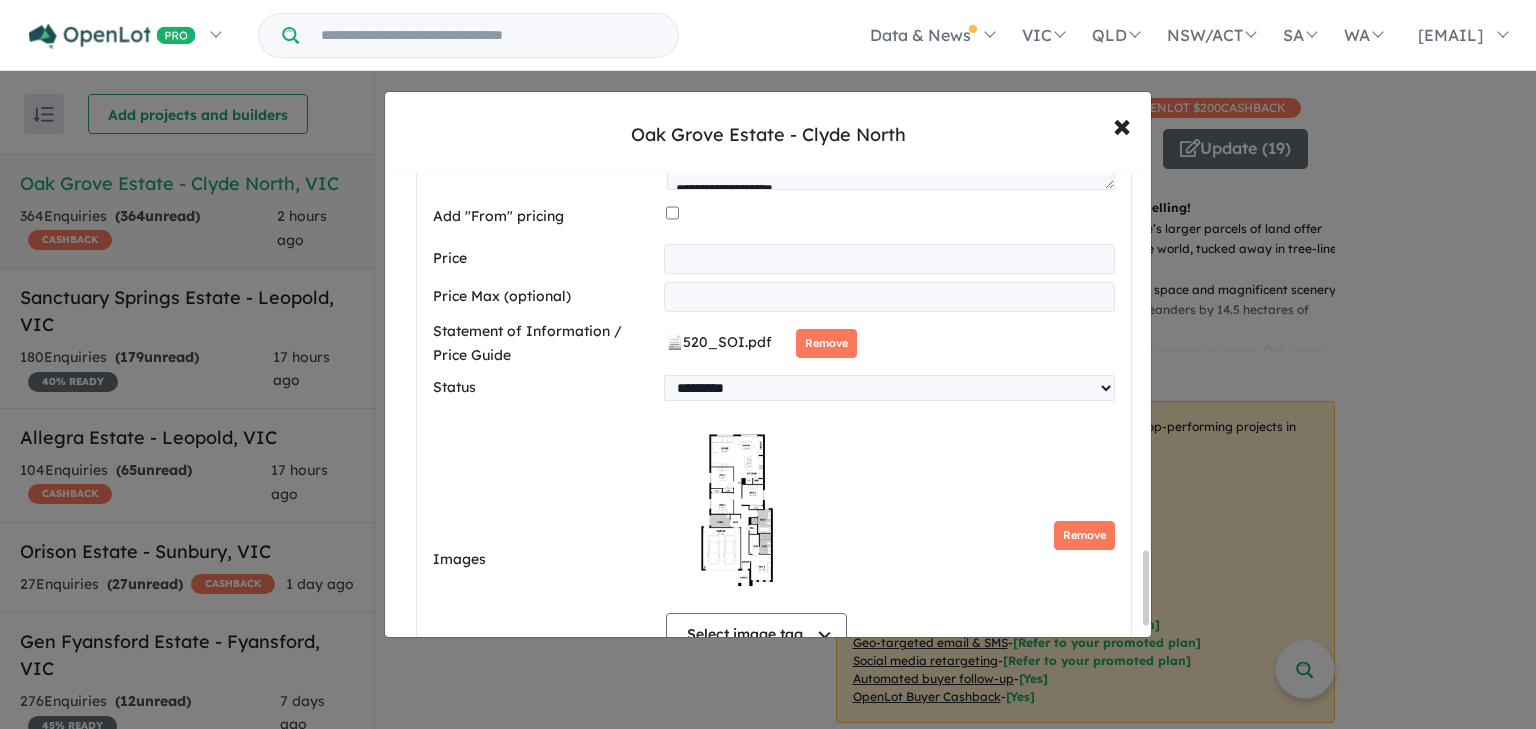 scroll, scrollTop: 2352, scrollLeft: 0, axis: vertical 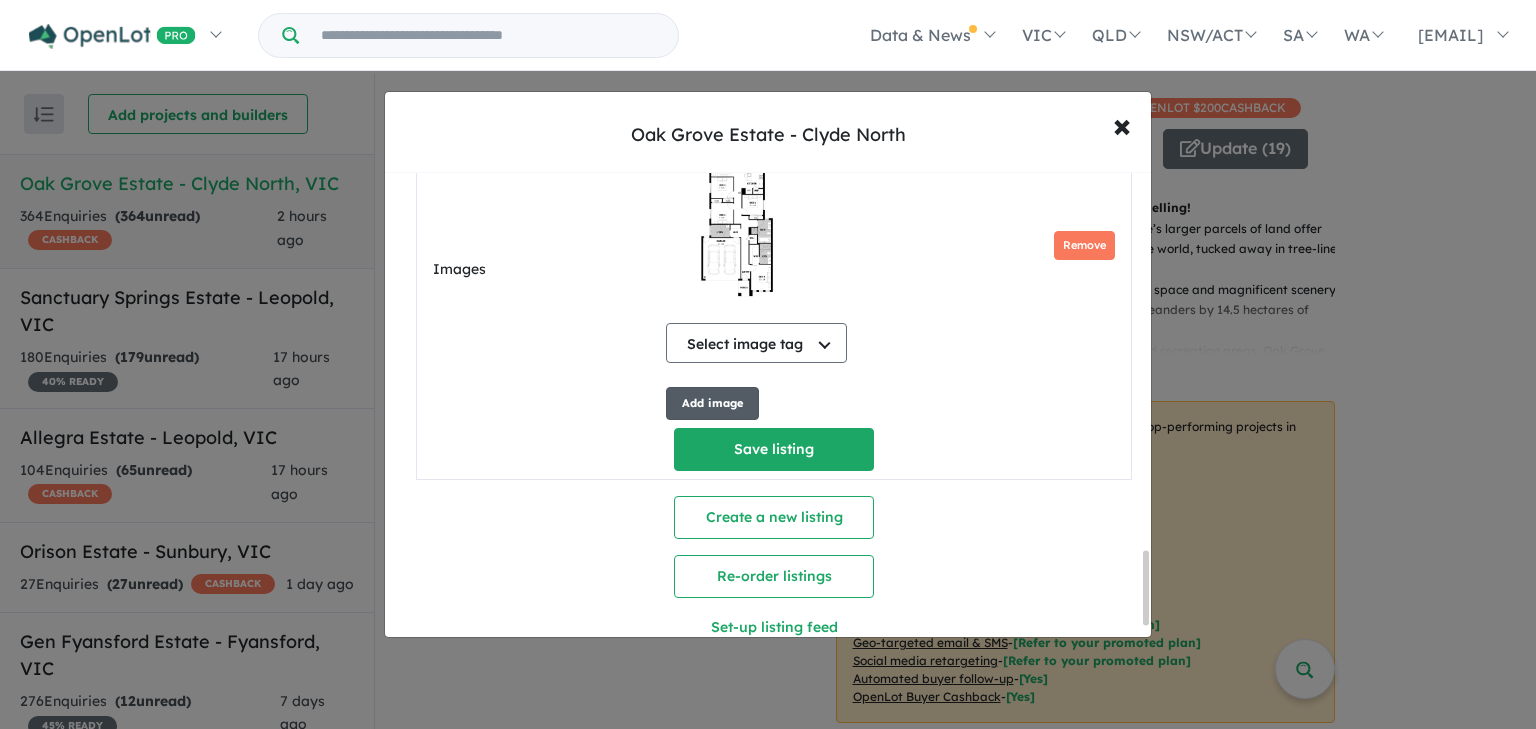 click on "Add image" at bounding box center [712, 403] 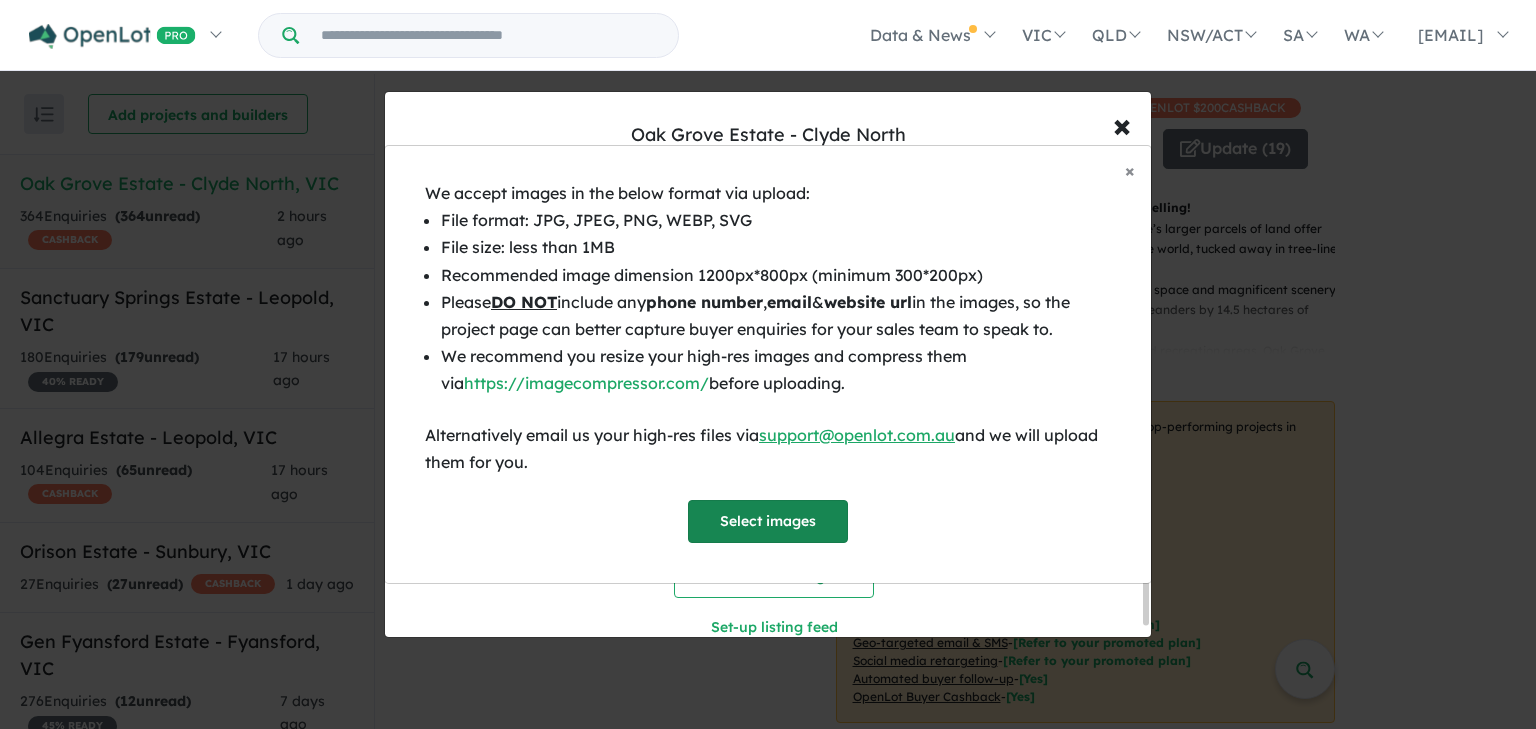 click on "Select images" at bounding box center (768, 521) 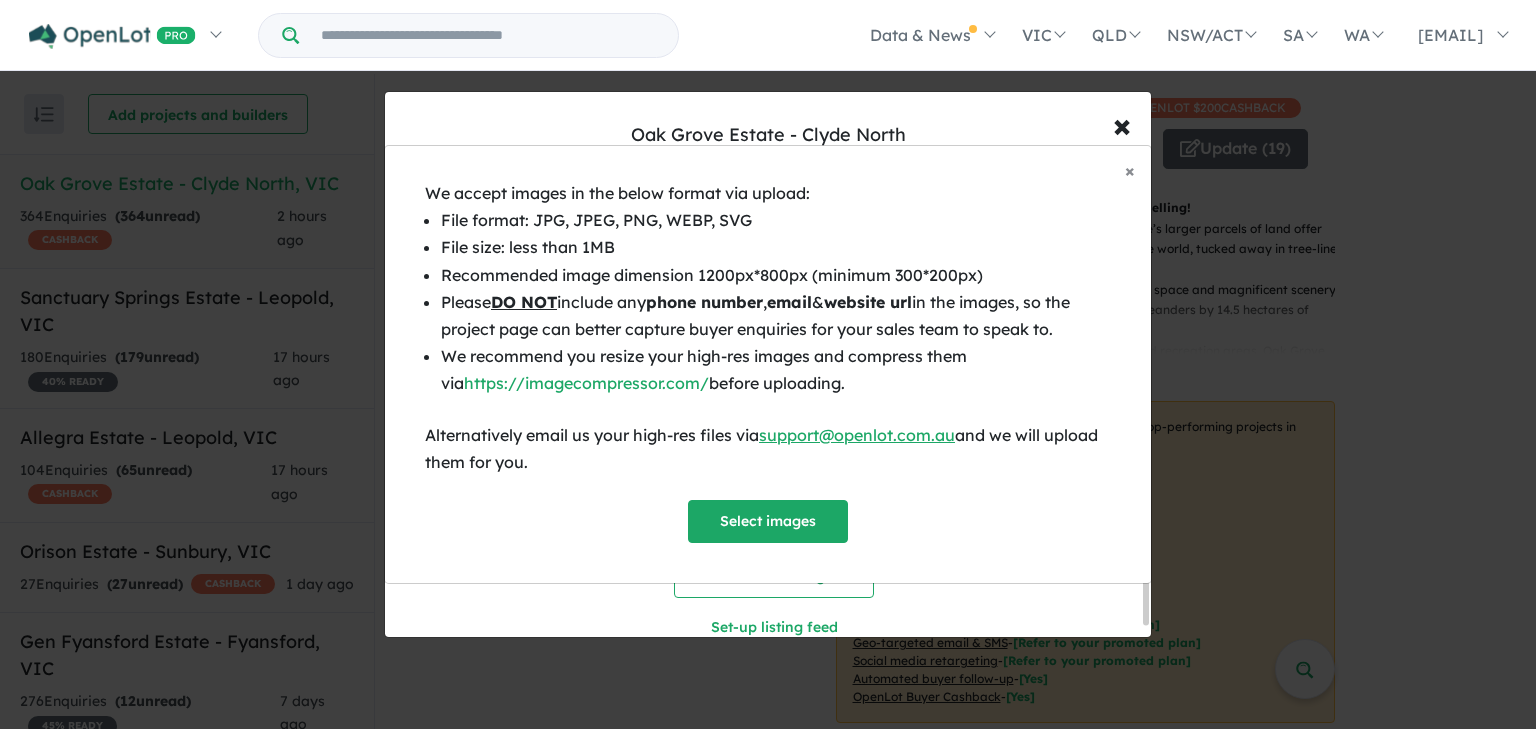 scroll, scrollTop: 2487, scrollLeft: 0, axis: vertical 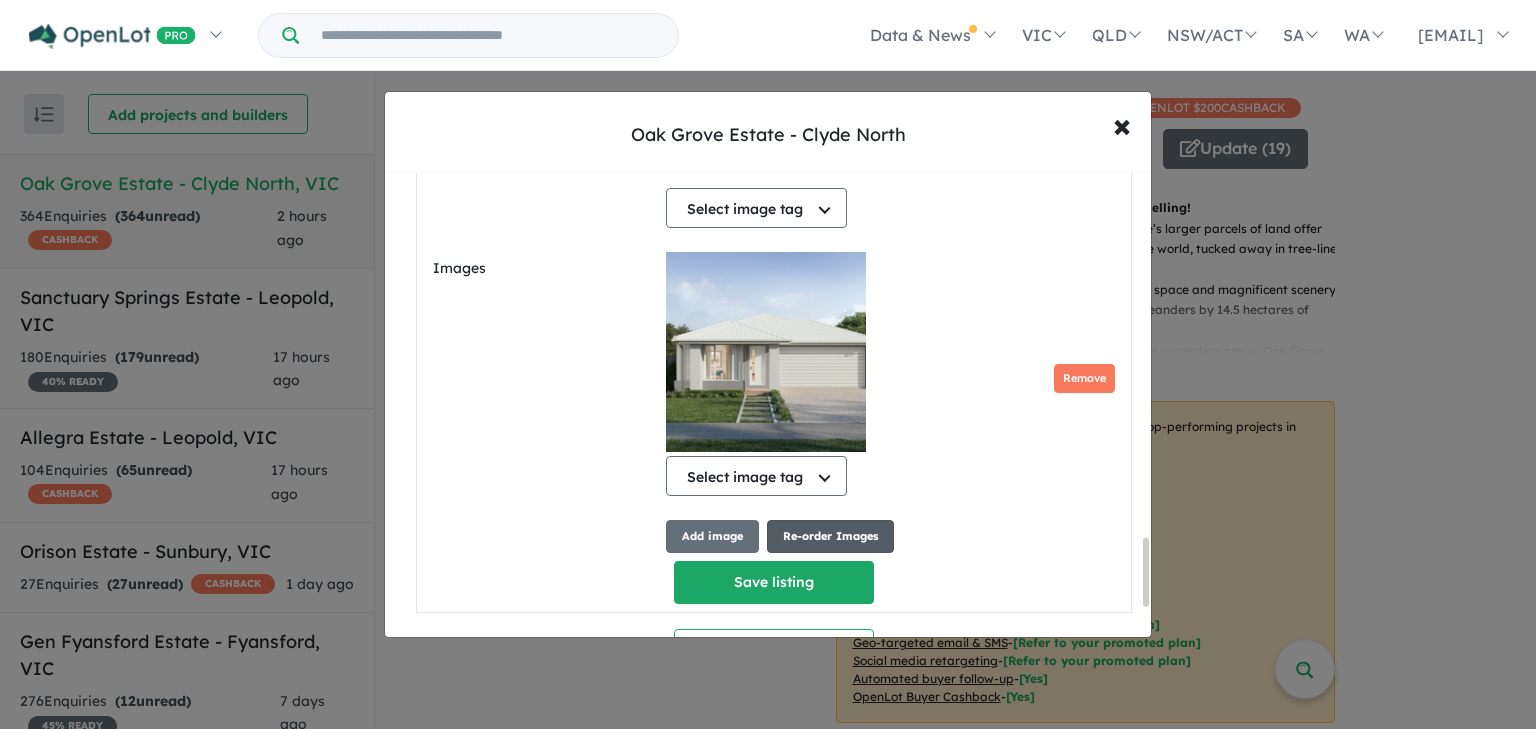 click on "Re-order Images" at bounding box center [830, 536] 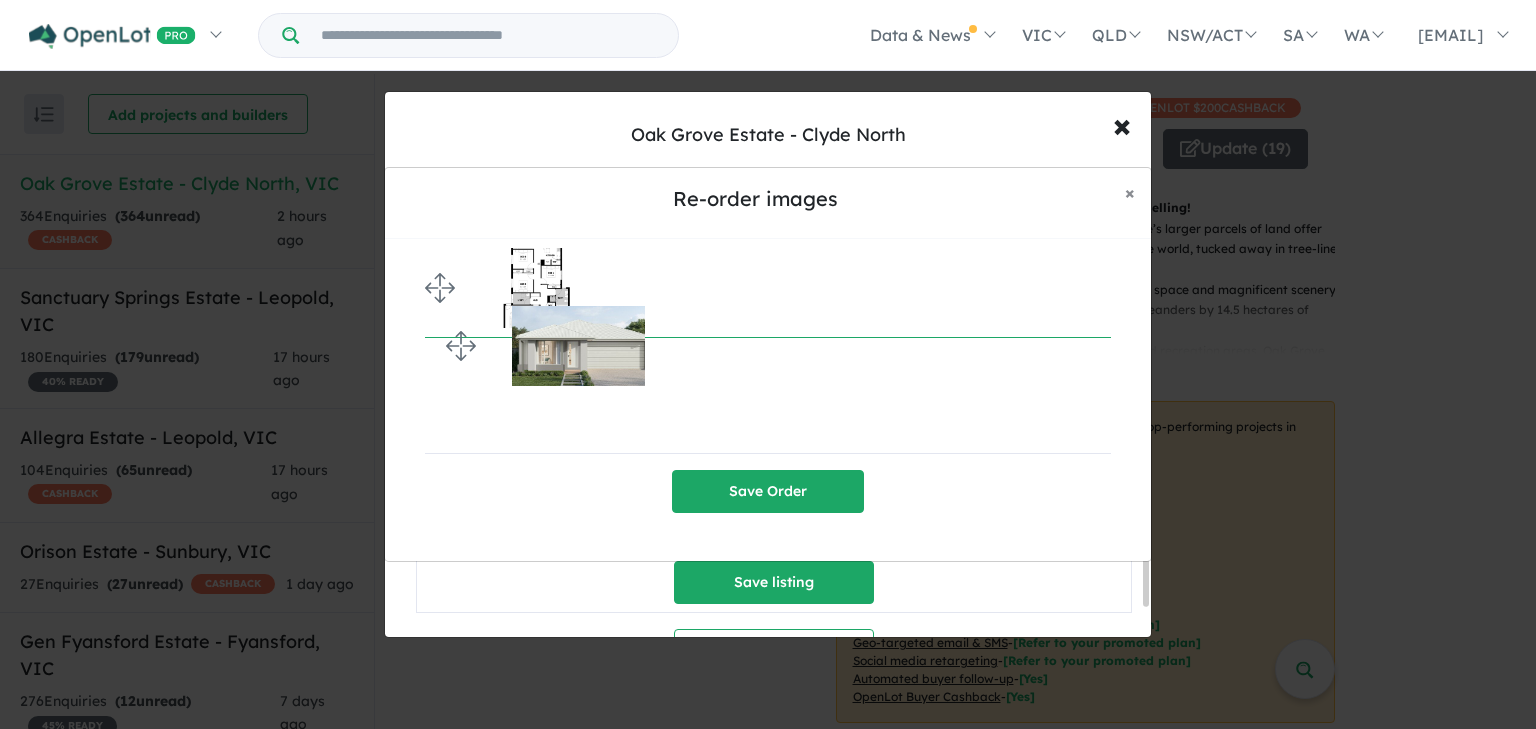drag, startPoint x: 432, startPoint y: 380, endPoint x: 424, endPoint y: 277, distance: 103.31021 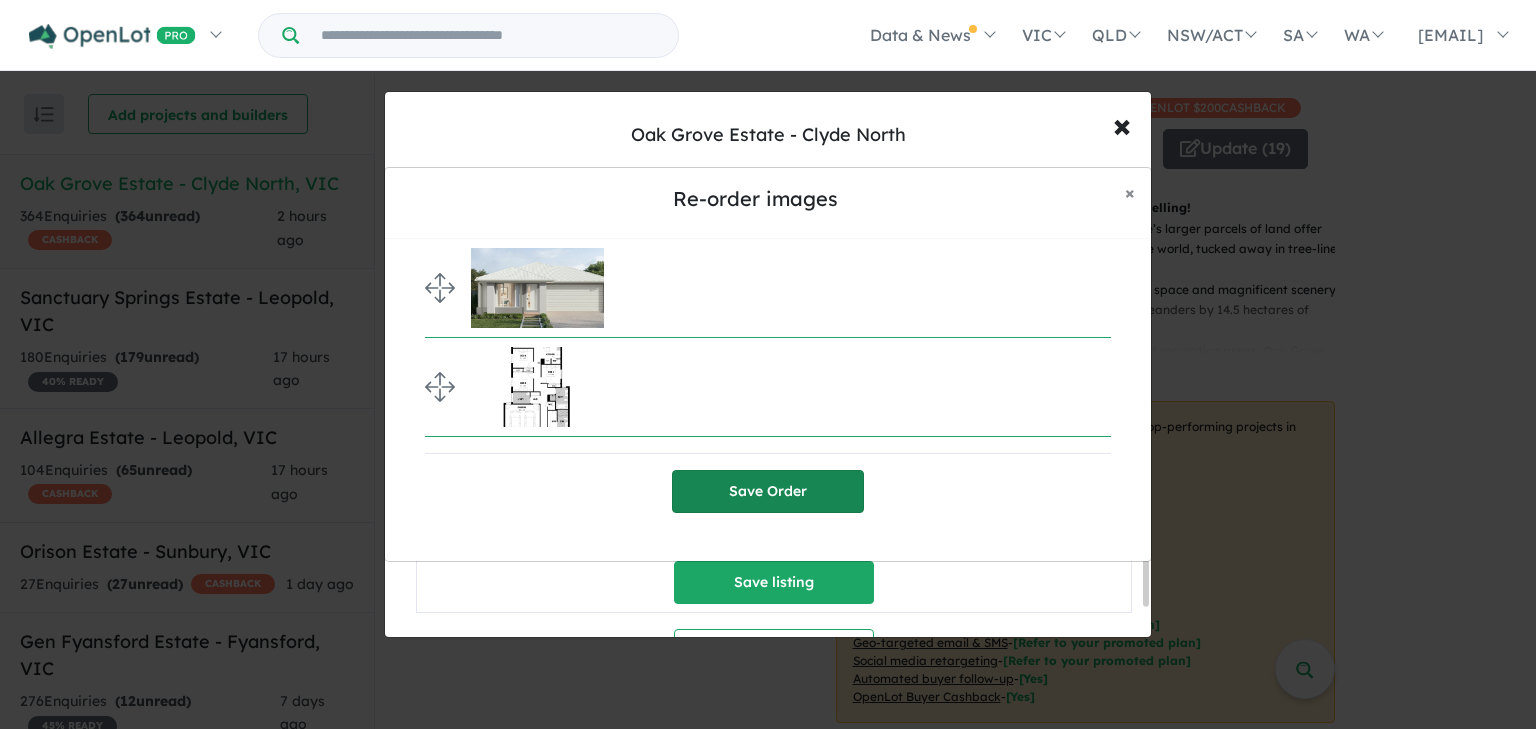 click on "Save Order" at bounding box center (768, 491) 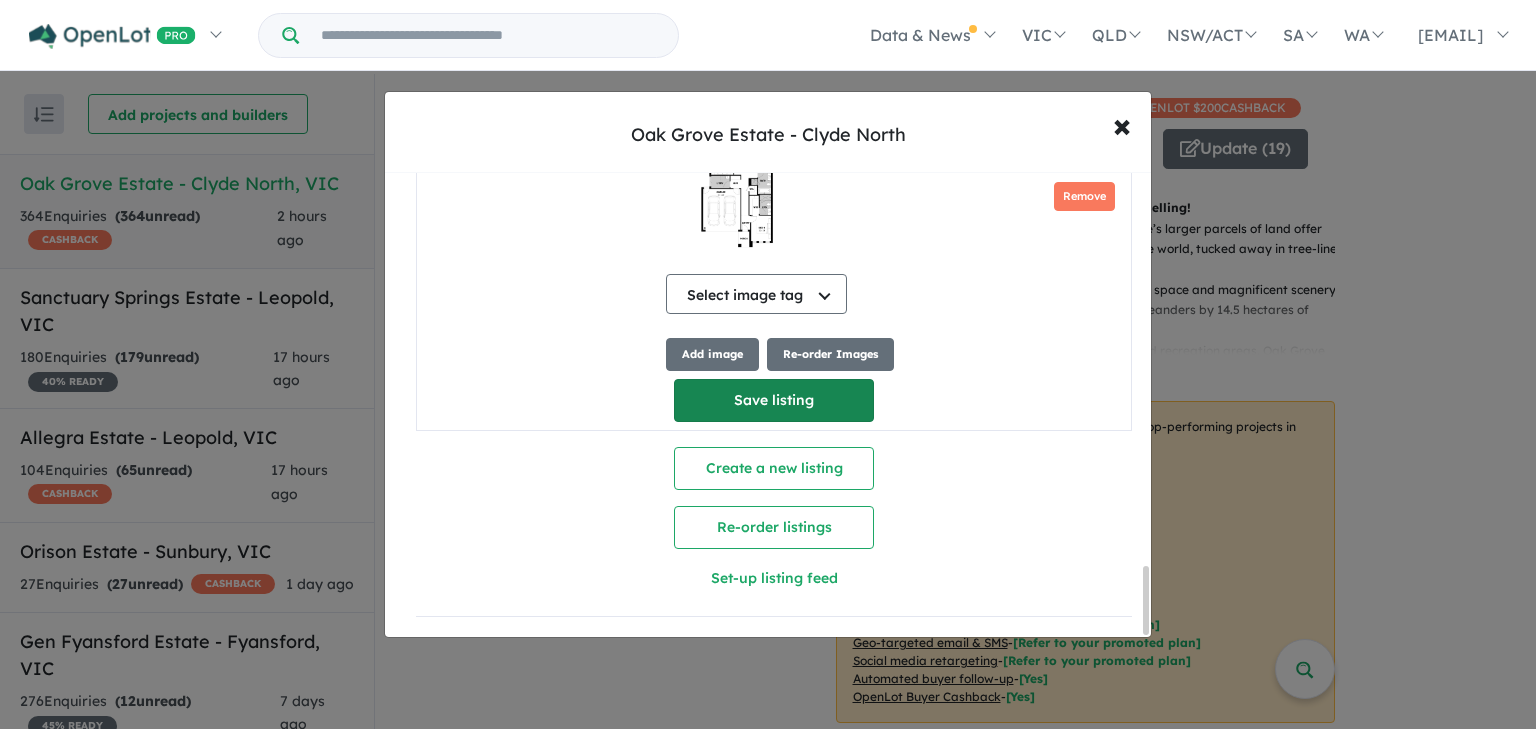 click on "Save listing" at bounding box center (774, 400) 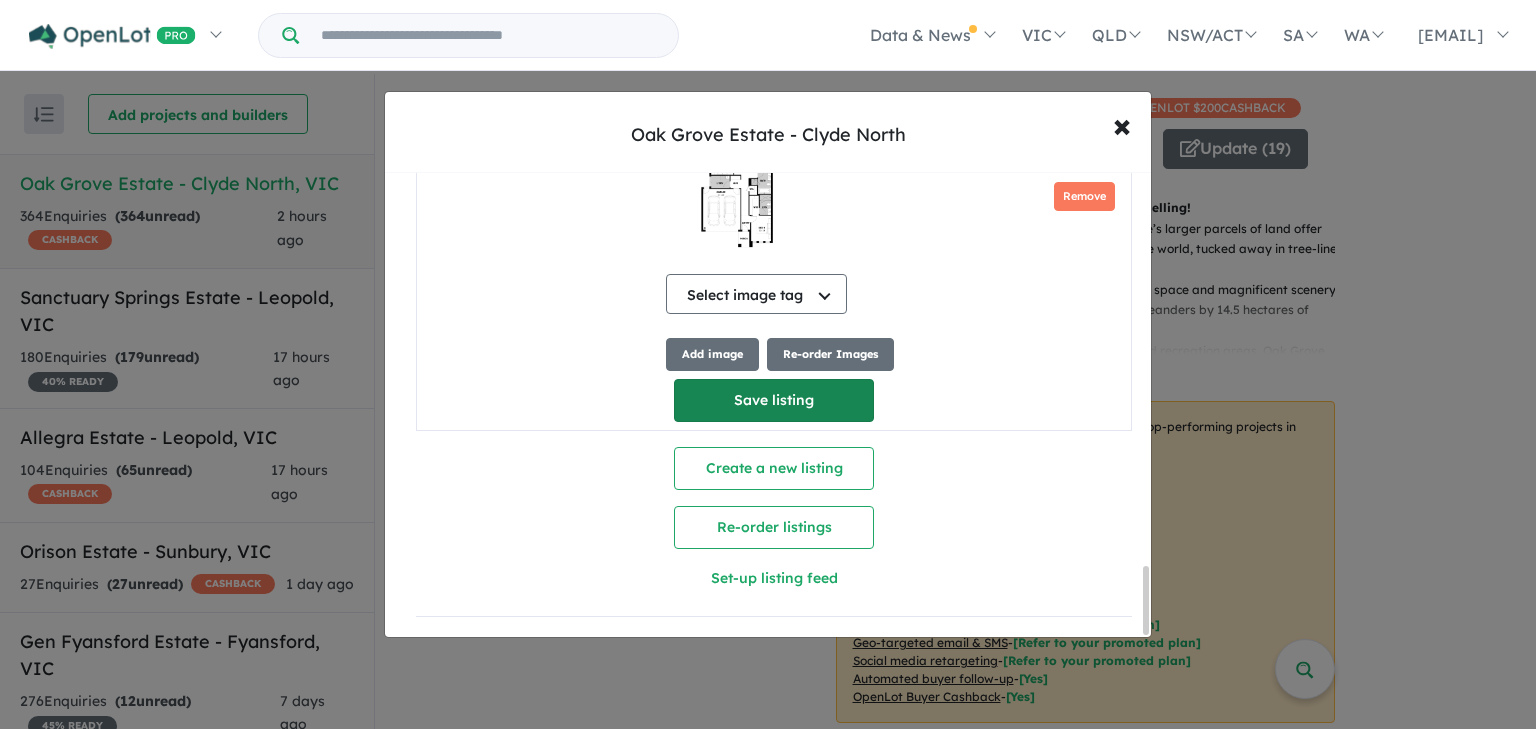select on "**" 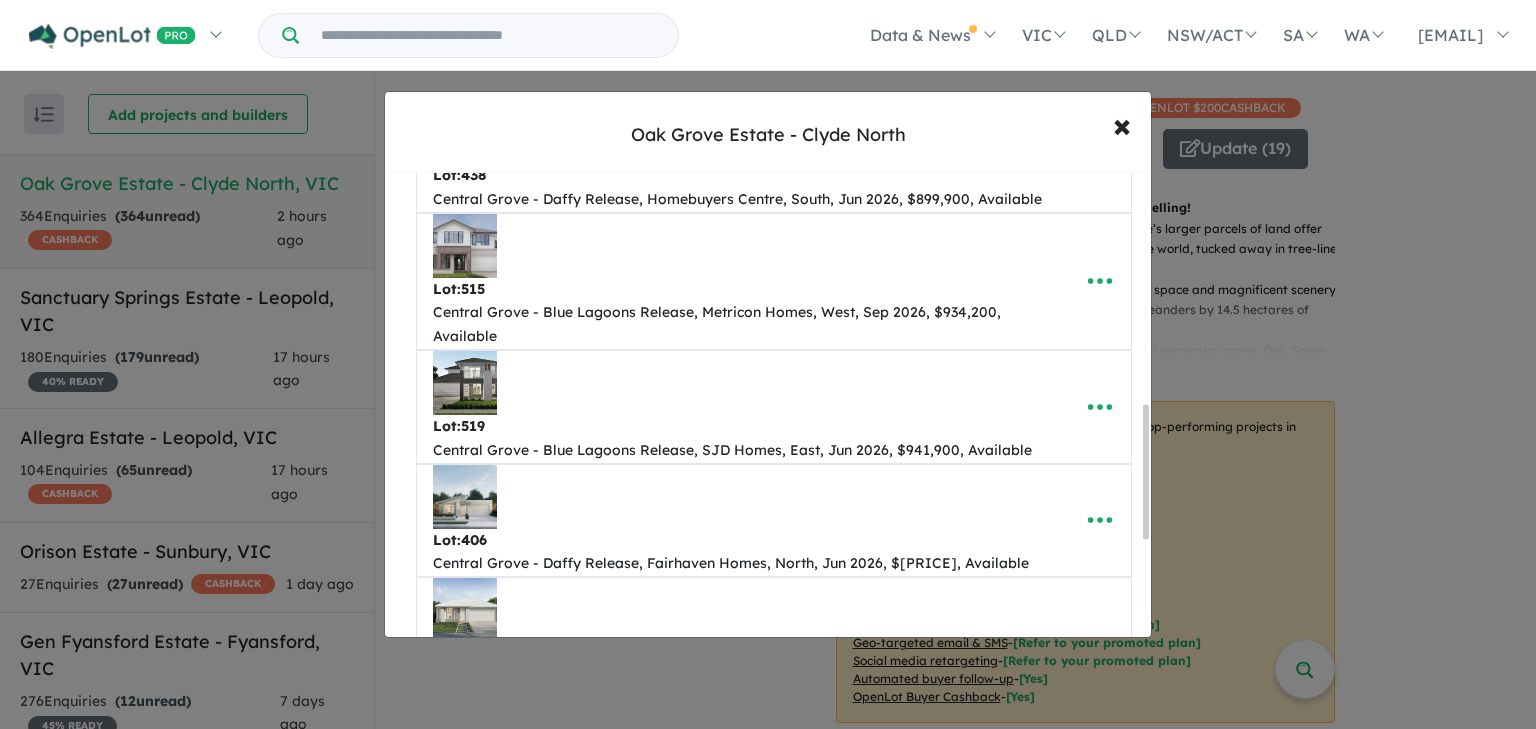 scroll, scrollTop: 800, scrollLeft: 0, axis: vertical 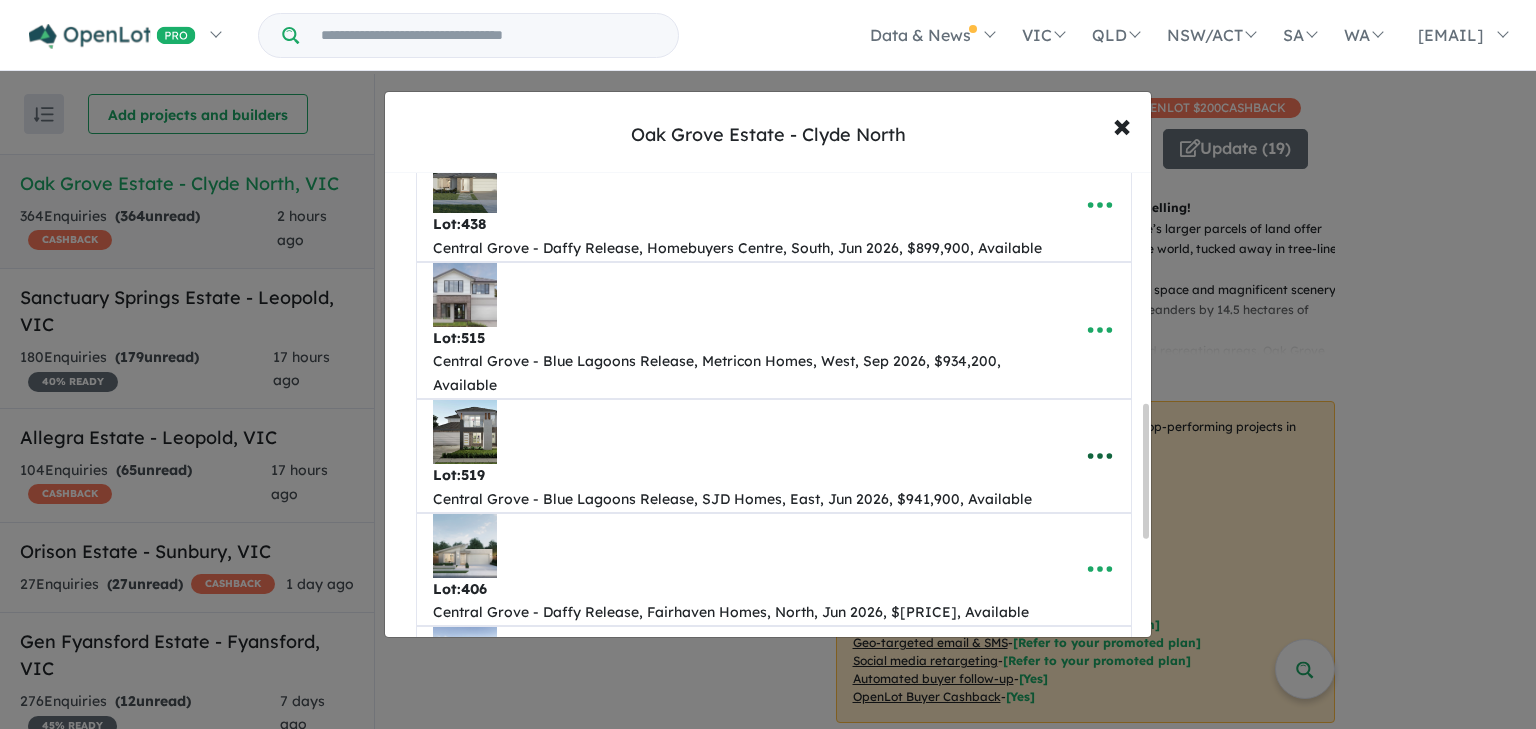 click 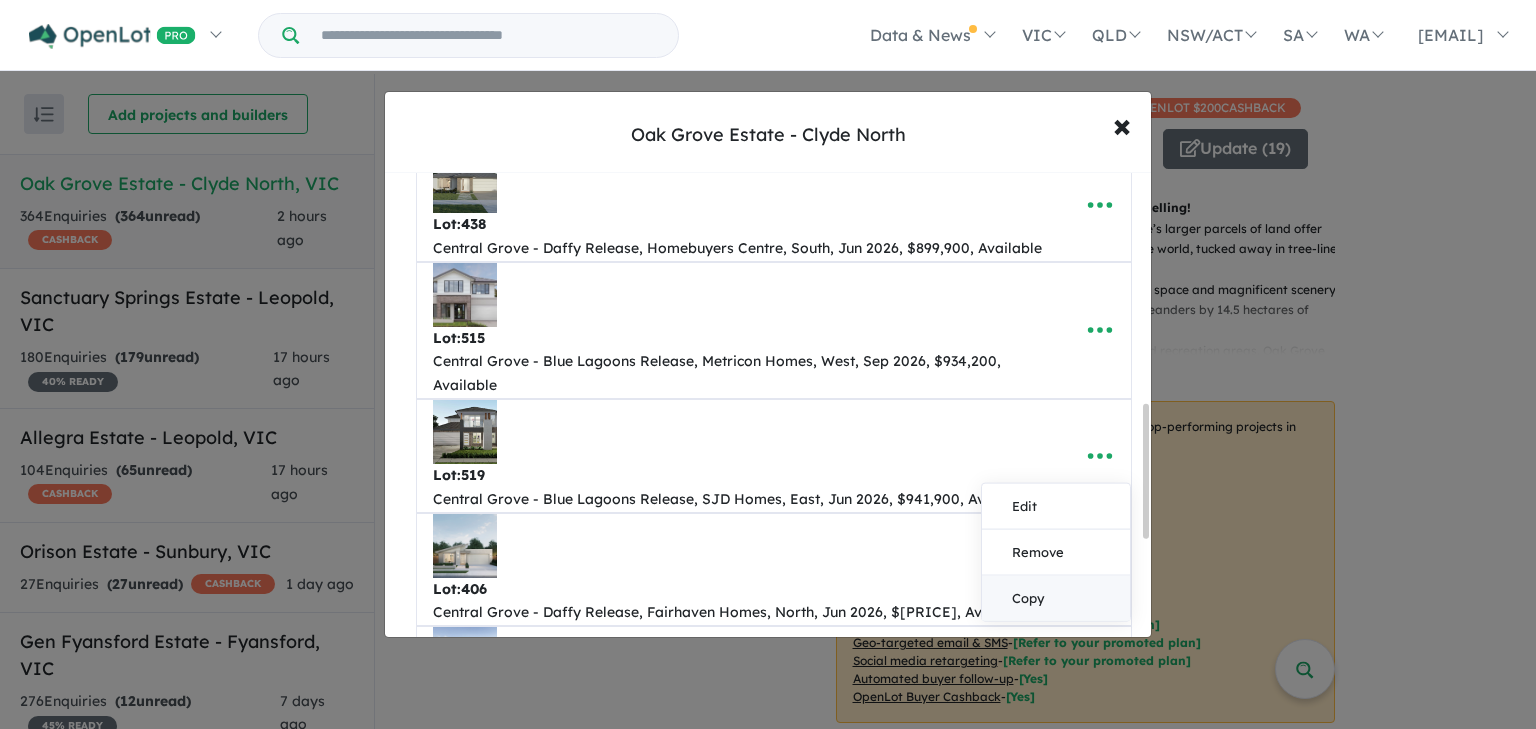 click on "Copy" at bounding box center [1056, 597] 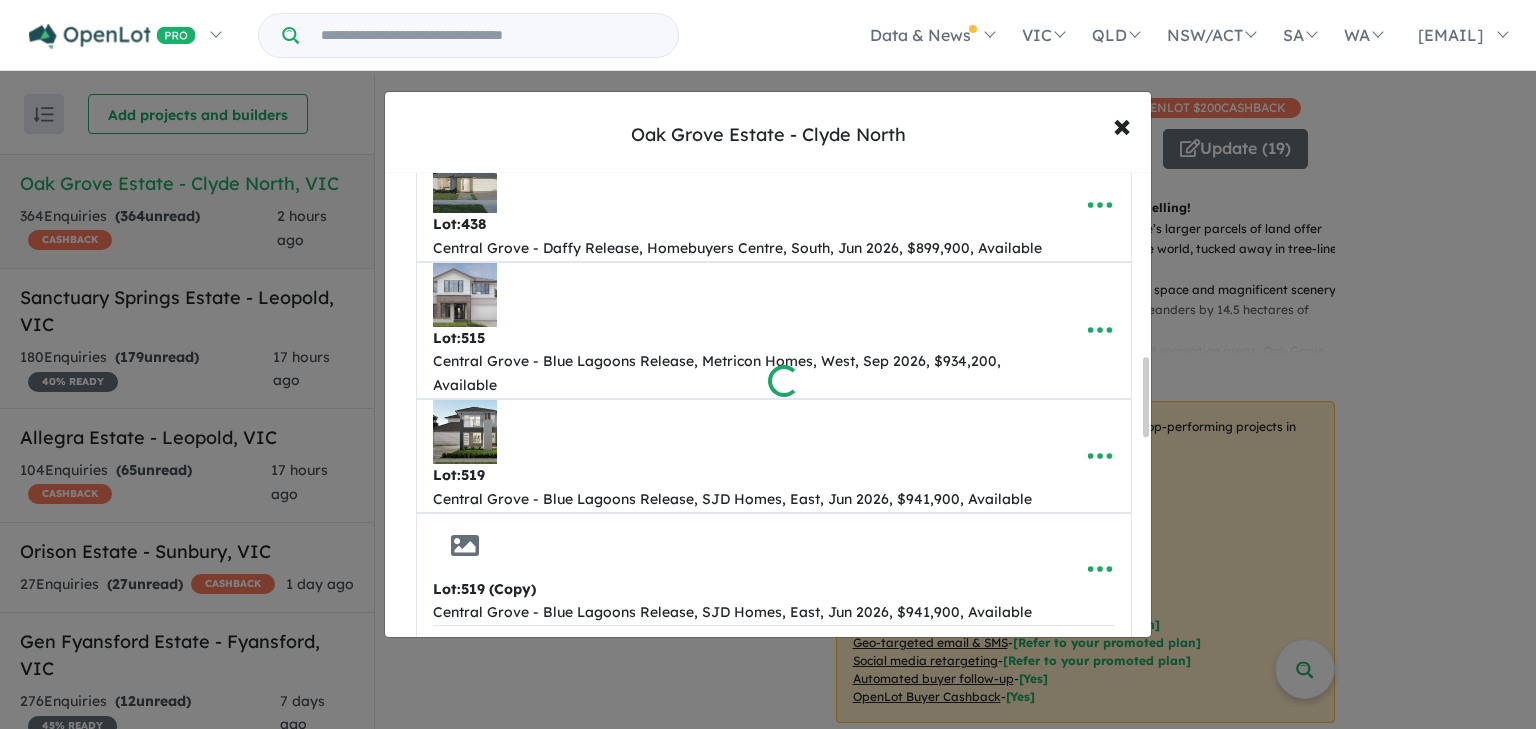 scroll, scrollTop: 1083, scrollLeft: 0, axis: vertical 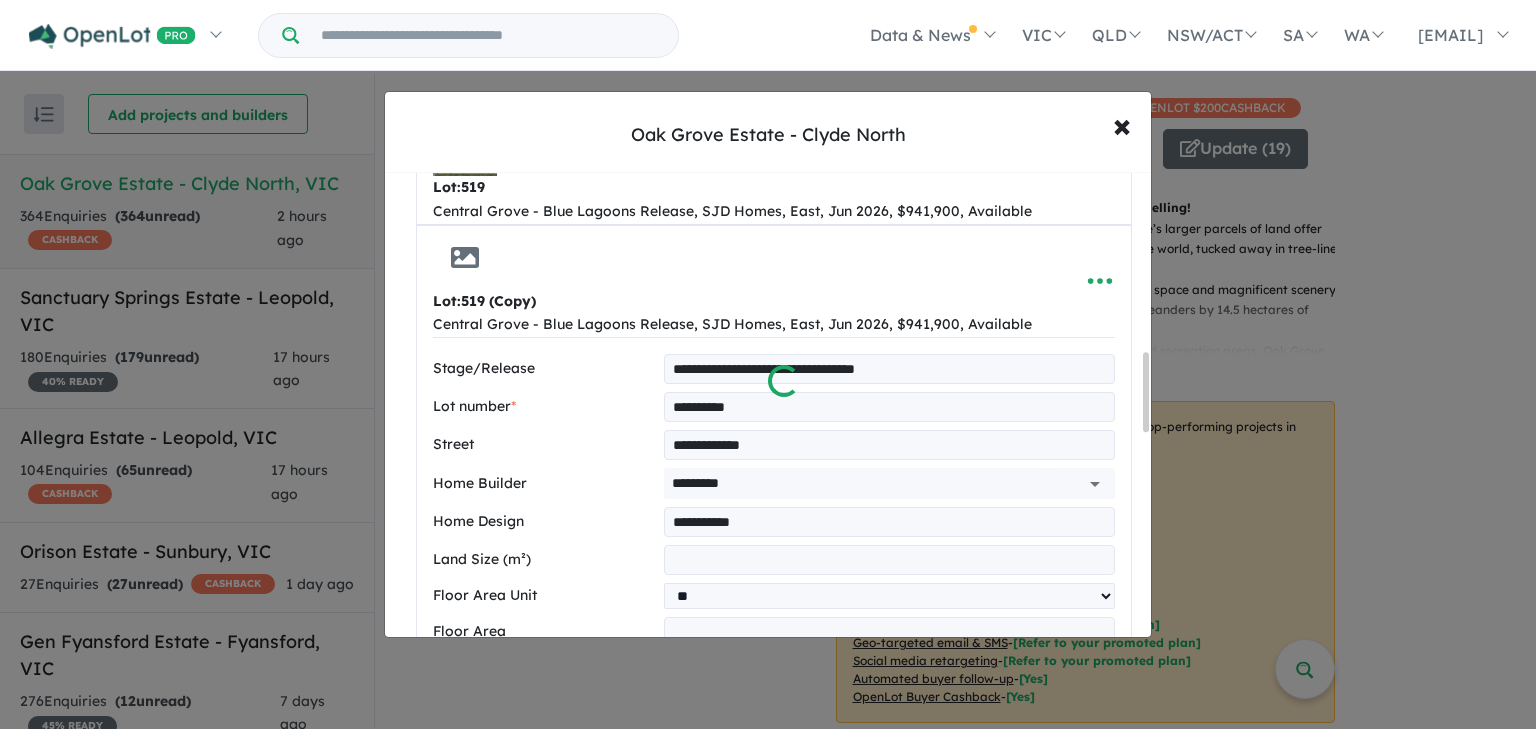 select on "**" 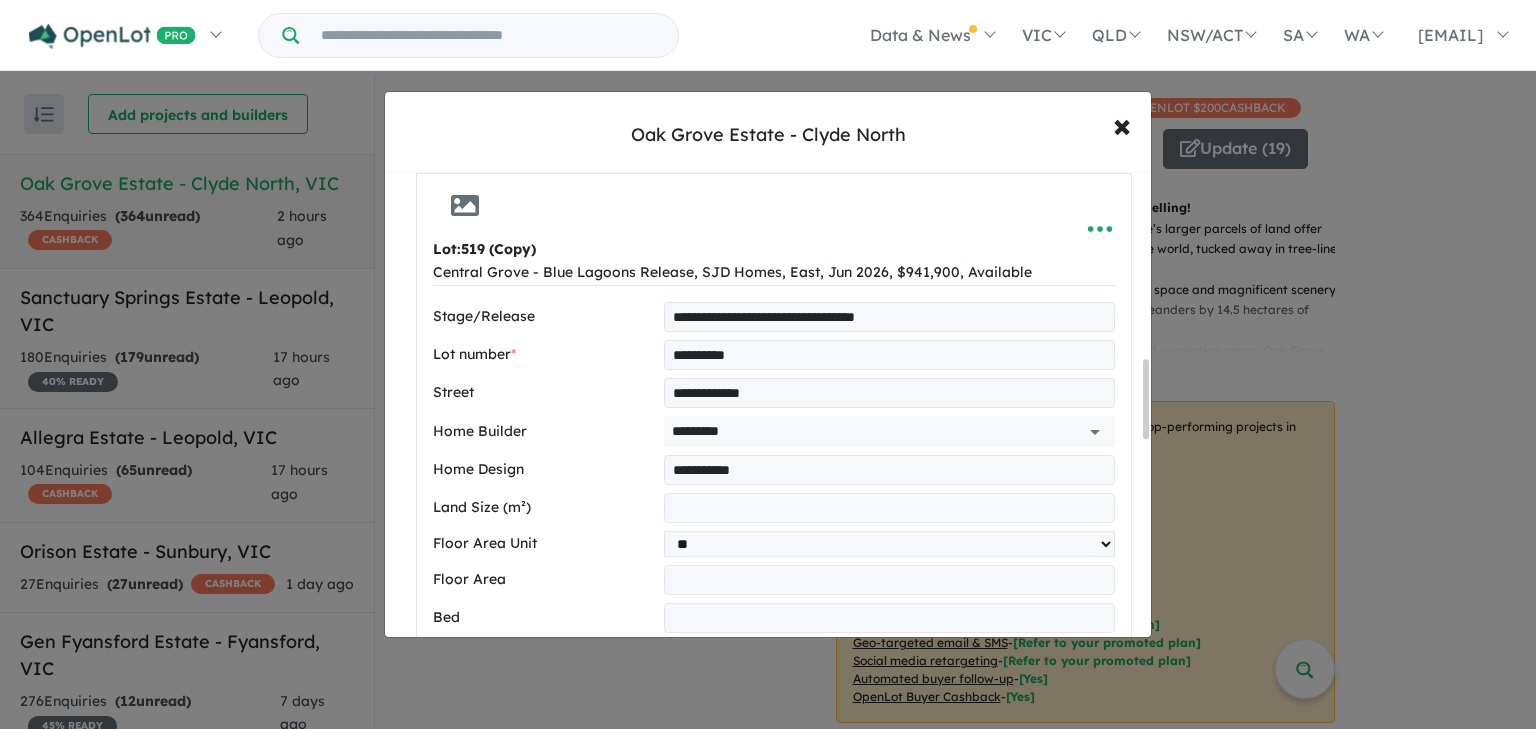 scroll, scrollTop: 1163, scrollLeft: 0, axis: vertical 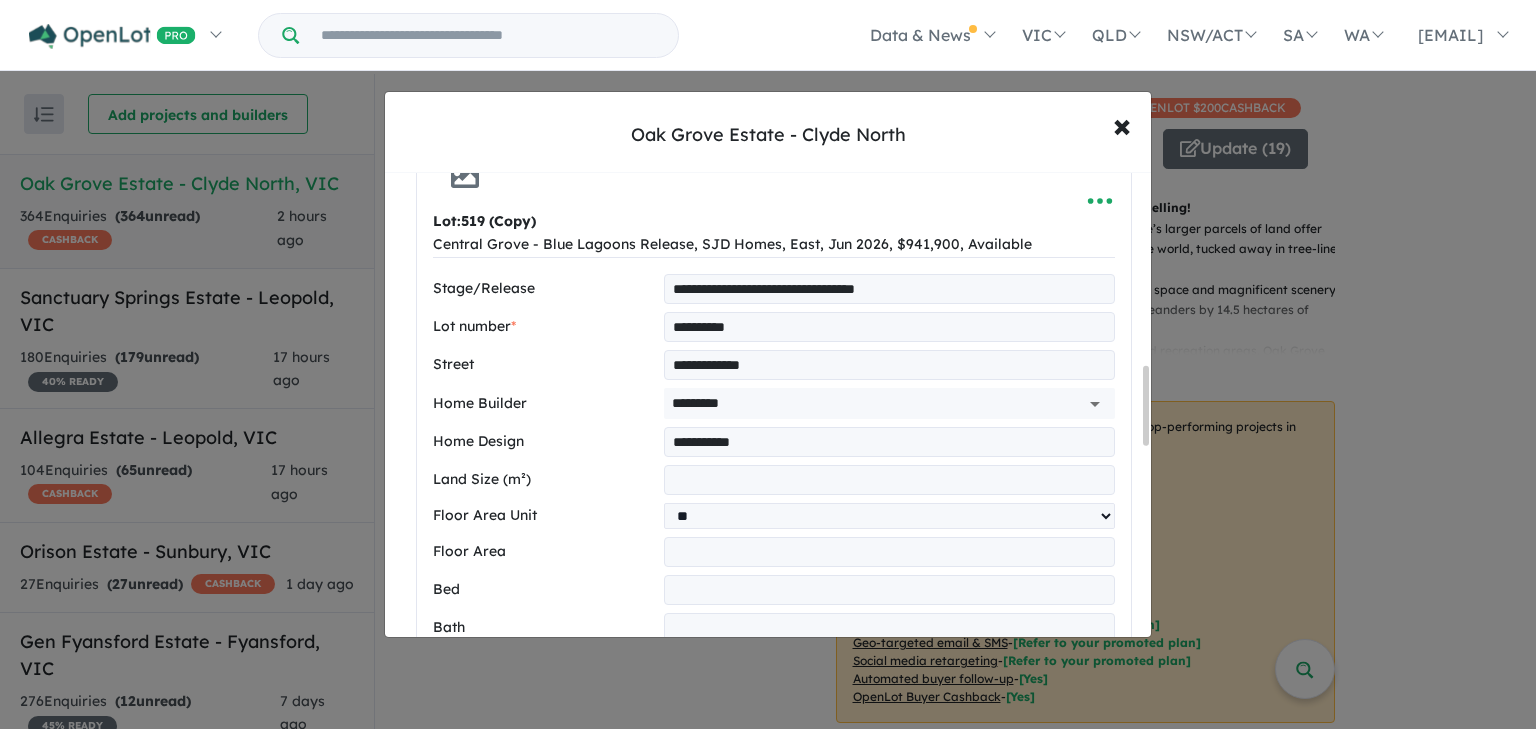 drag, startPoint x: 713, startPoint y: 441, endPoint x: 436, endPoint y: 439, distance: 277.00723 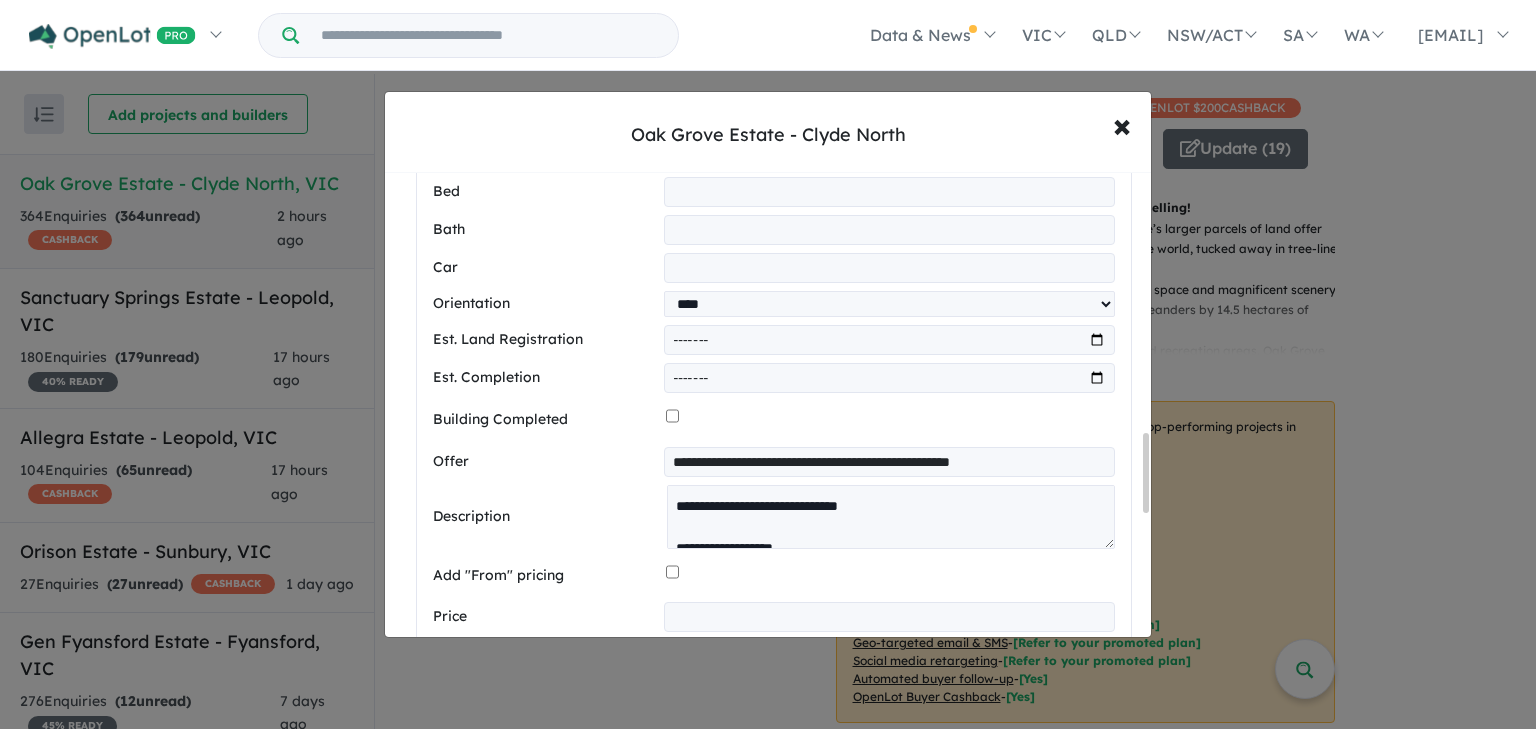 scroll, scrollTop: 1563, scrollLeft: 0, axis: vertical 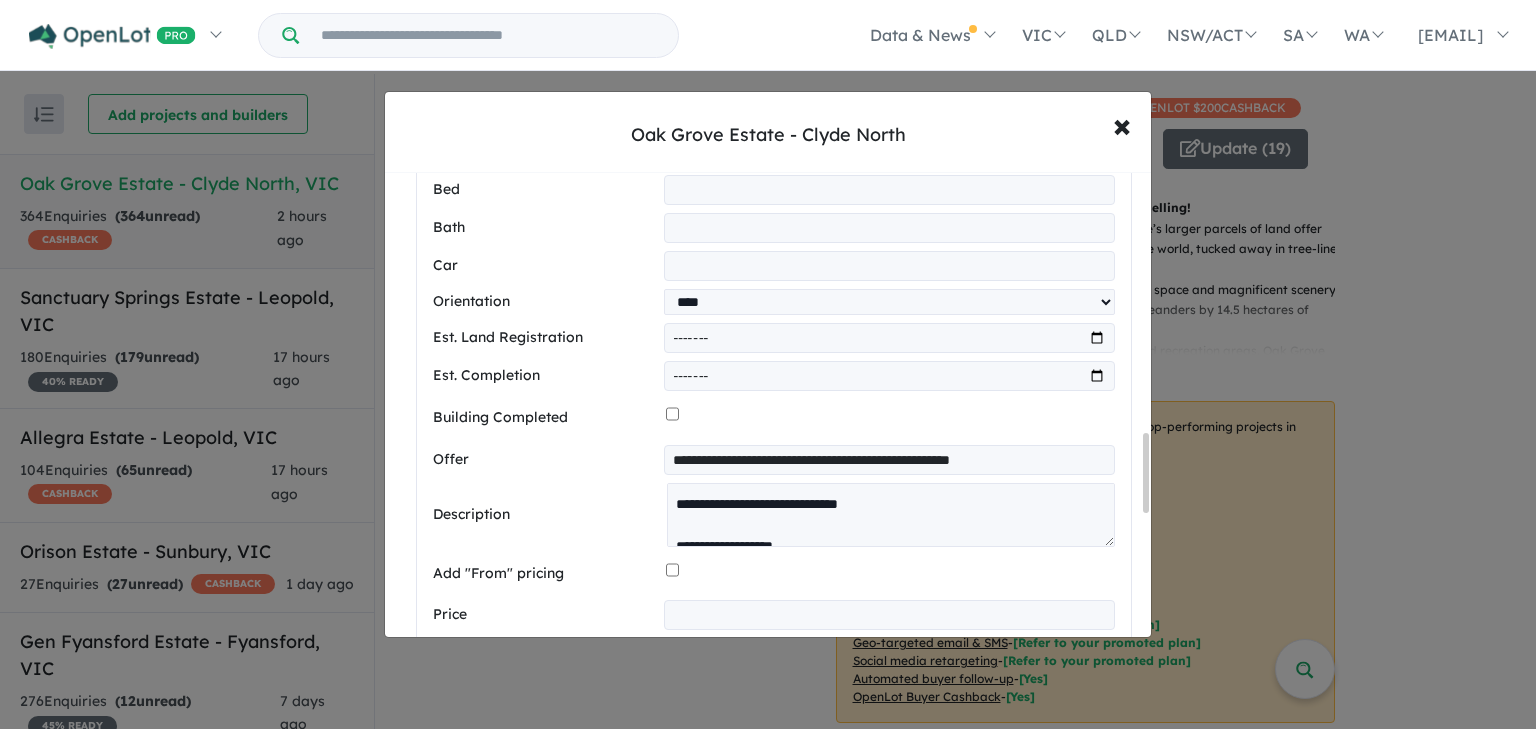 type on "*******" 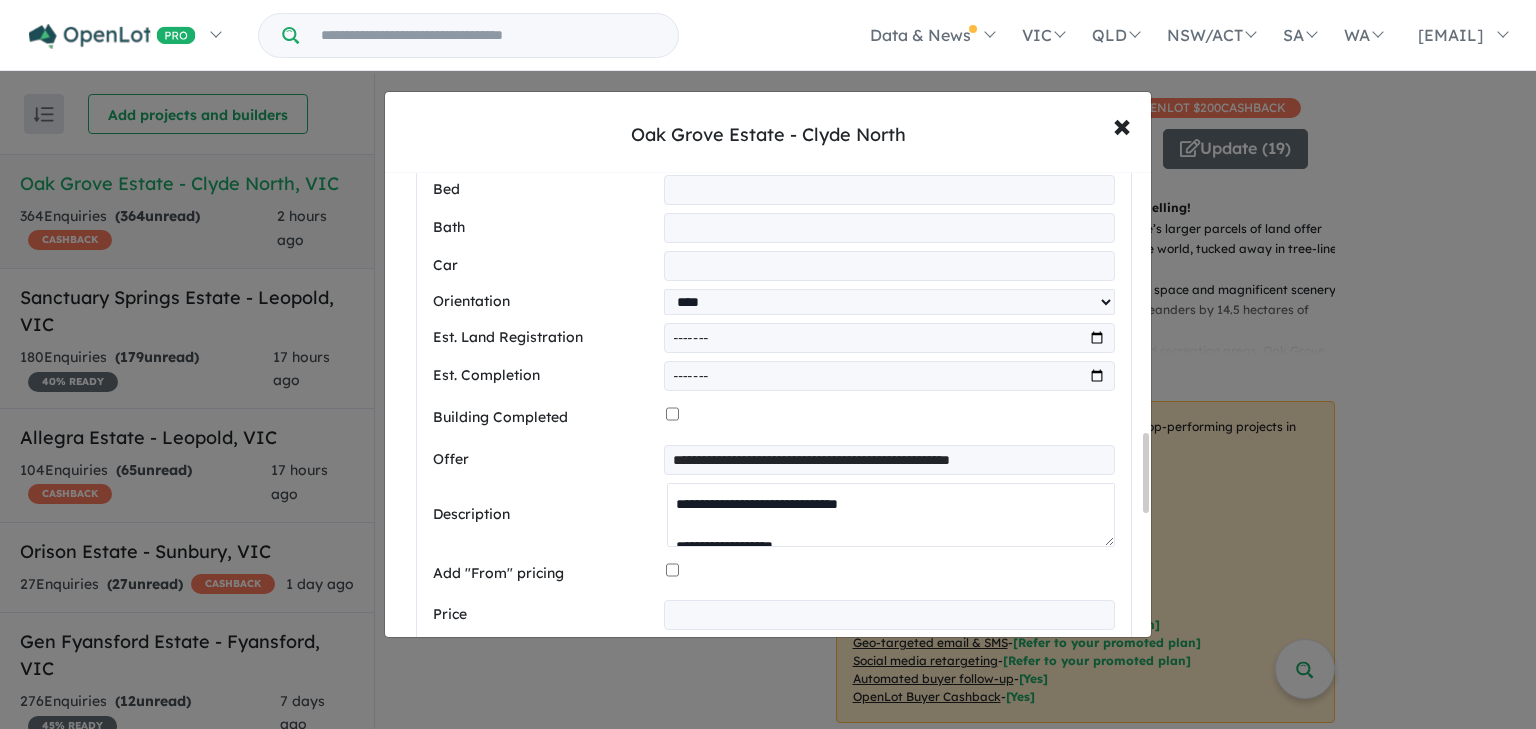 click on "**********" at bounding box center [891, 515] 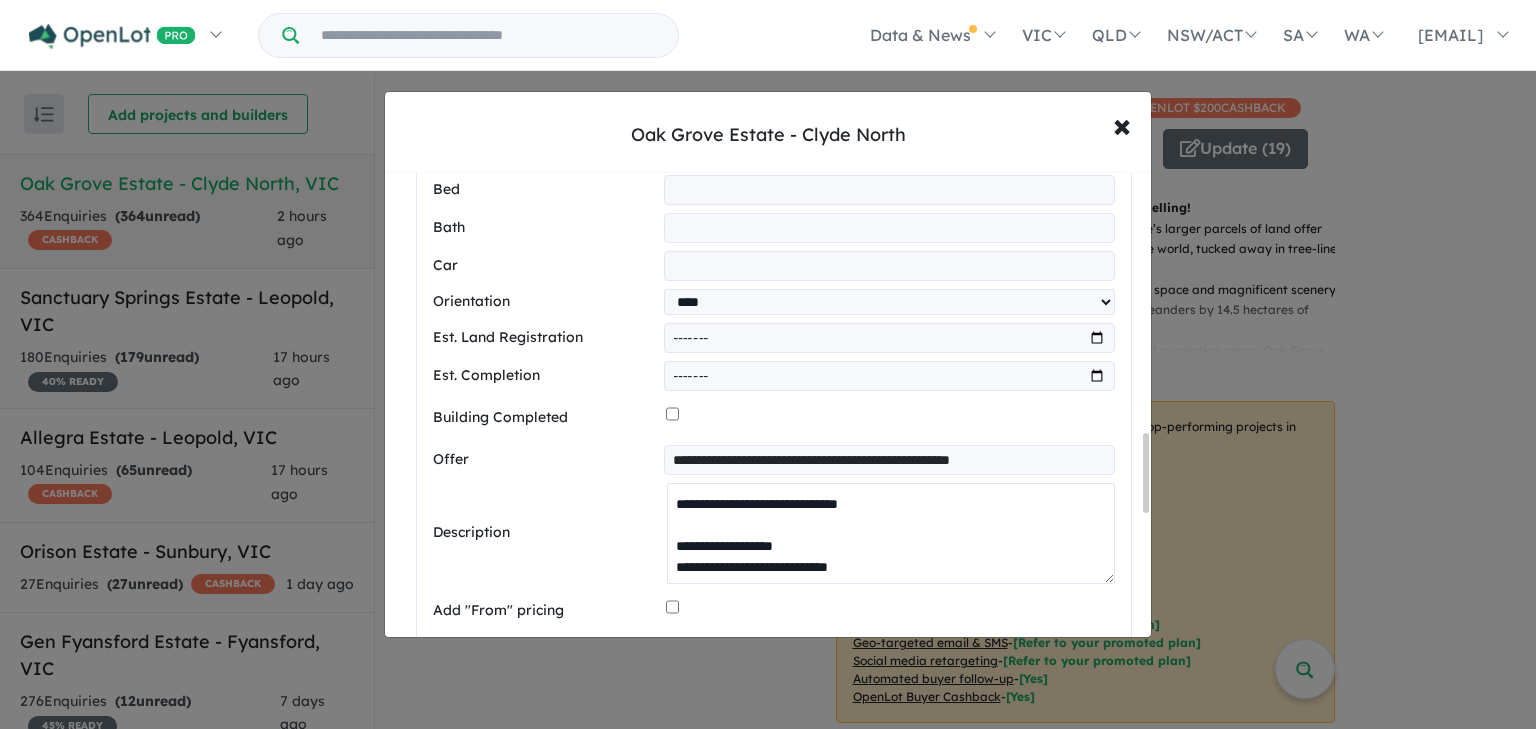 drag, startPoint x: 1105, startPoint y: 541, endPoint x: 1112, endPoint y: 685, distance: 144.17004 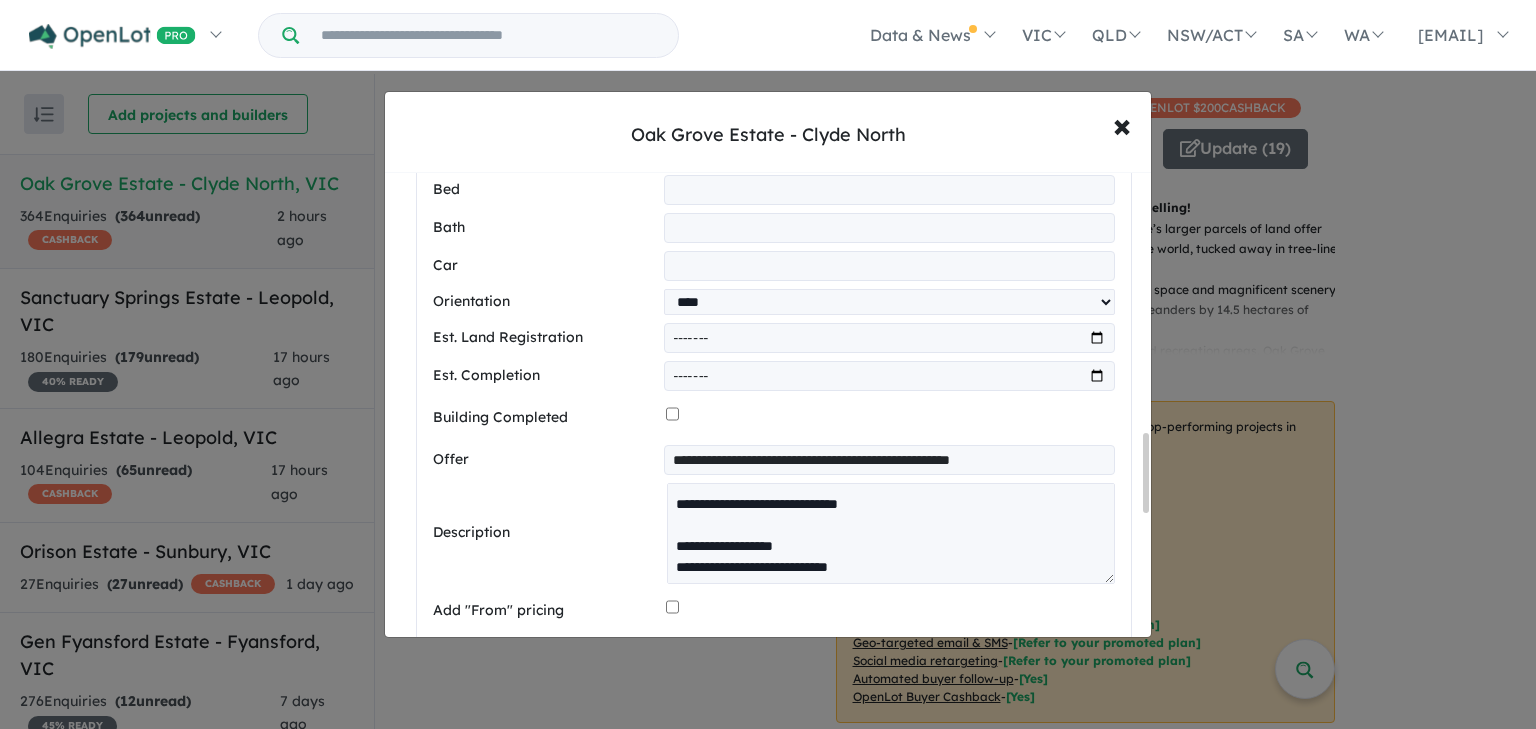 click on "**********" at bounding box center (768, 364) 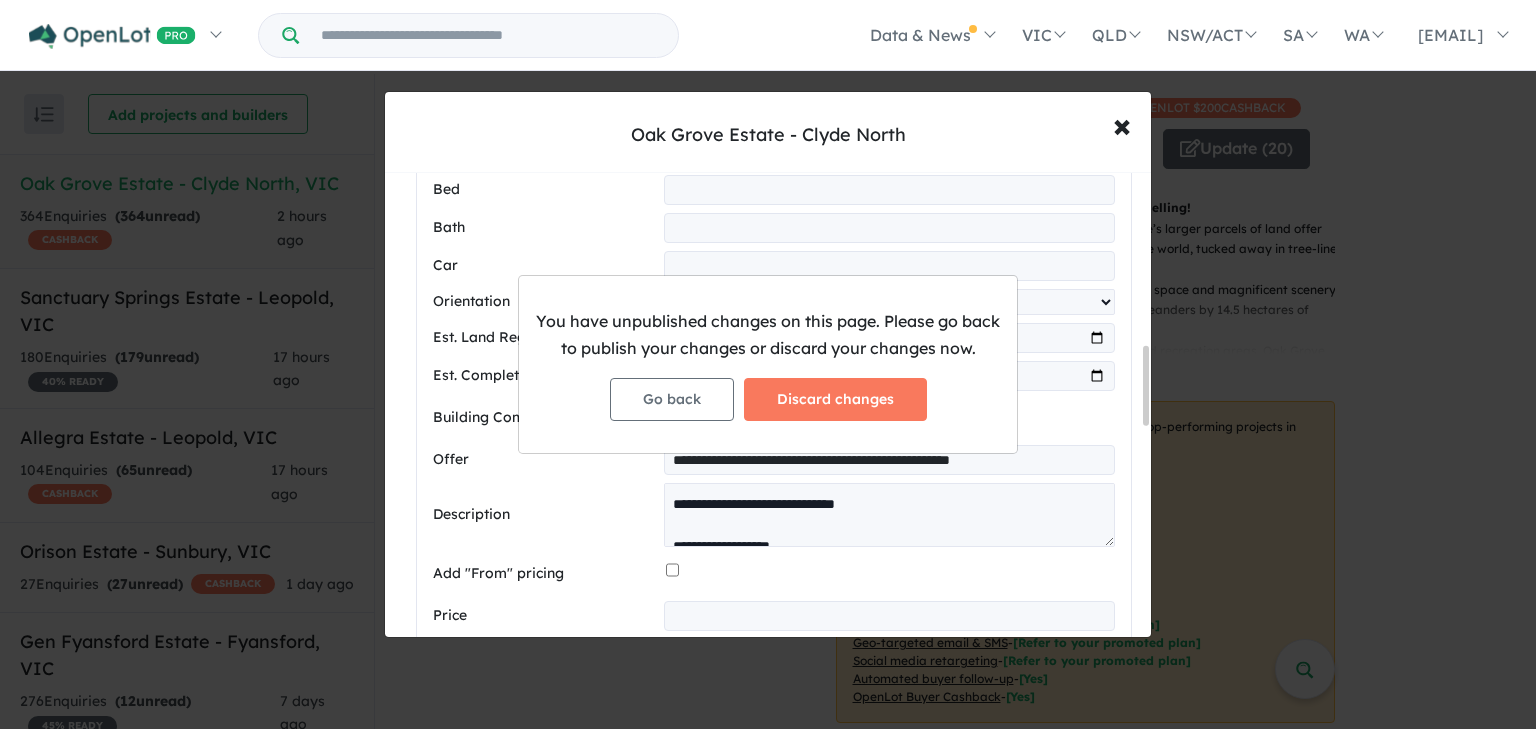 scroll, scrollTop: 1044, scrollLeft: 0, axis: vertical 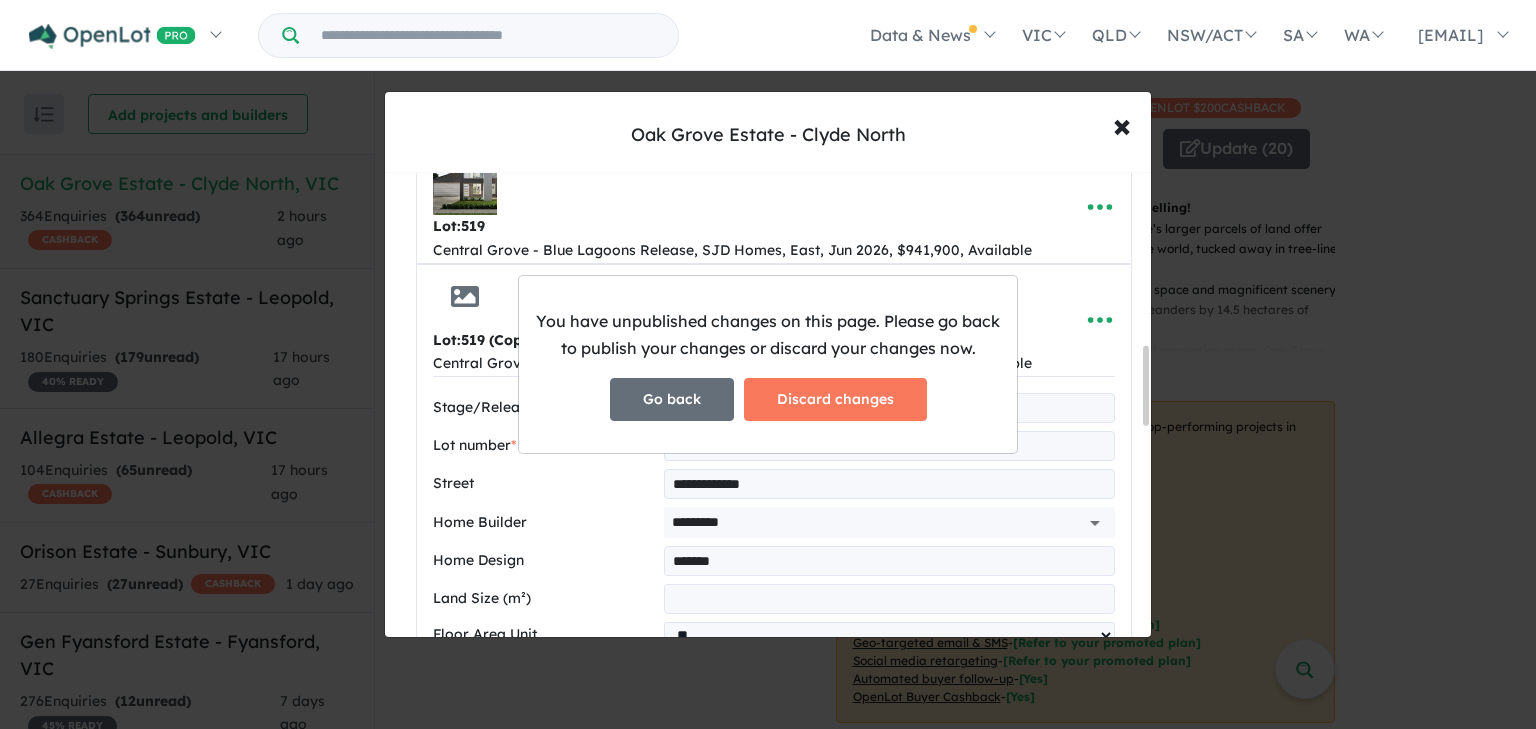 click on "Go back" at bounding box center (672, 399) 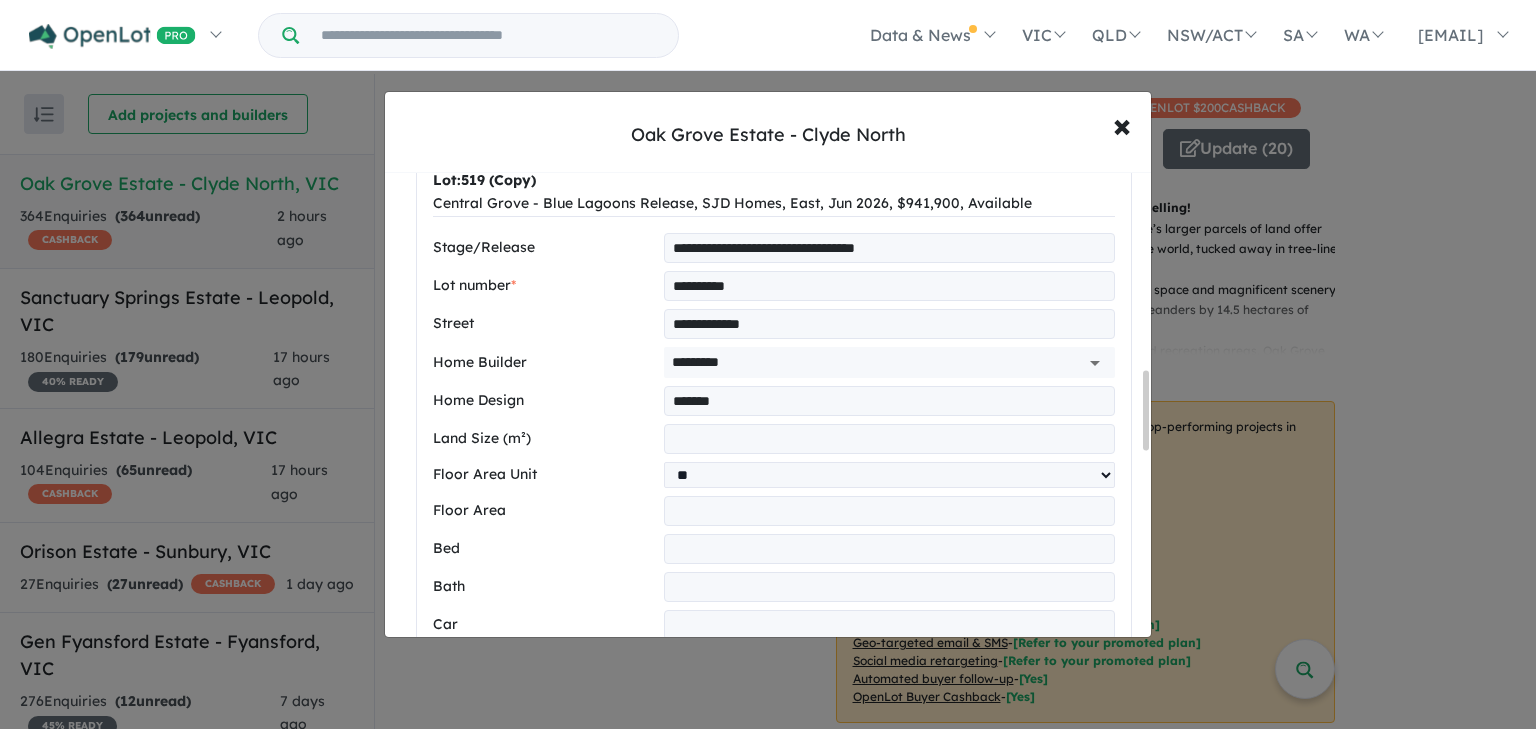 scroll, scrollTop: 1204, scrollLeft: 0, axis: vertical 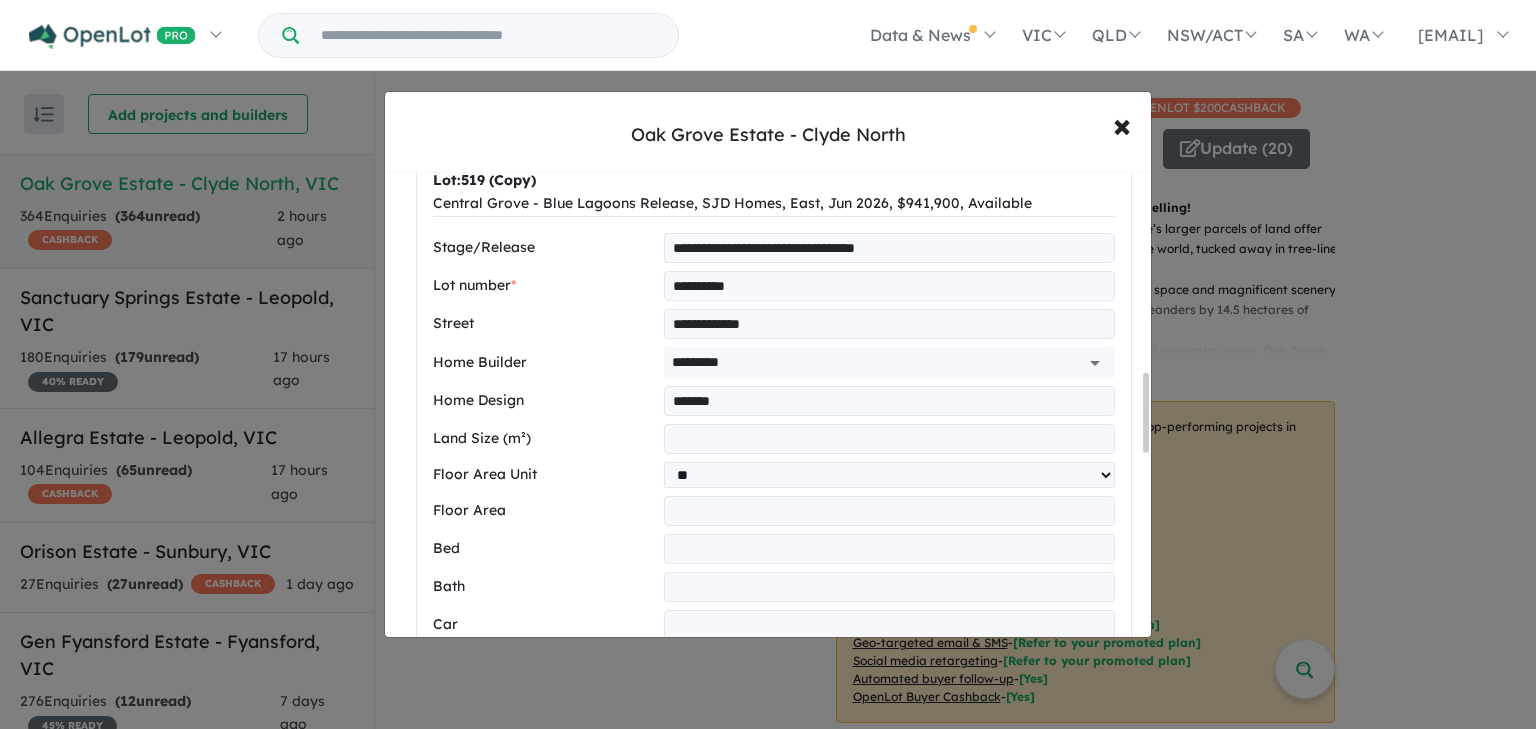 drag, startPoint x: 765, startPoint y: 268, endPoint x: 691, endPoint y: 292, distance: 77.7946 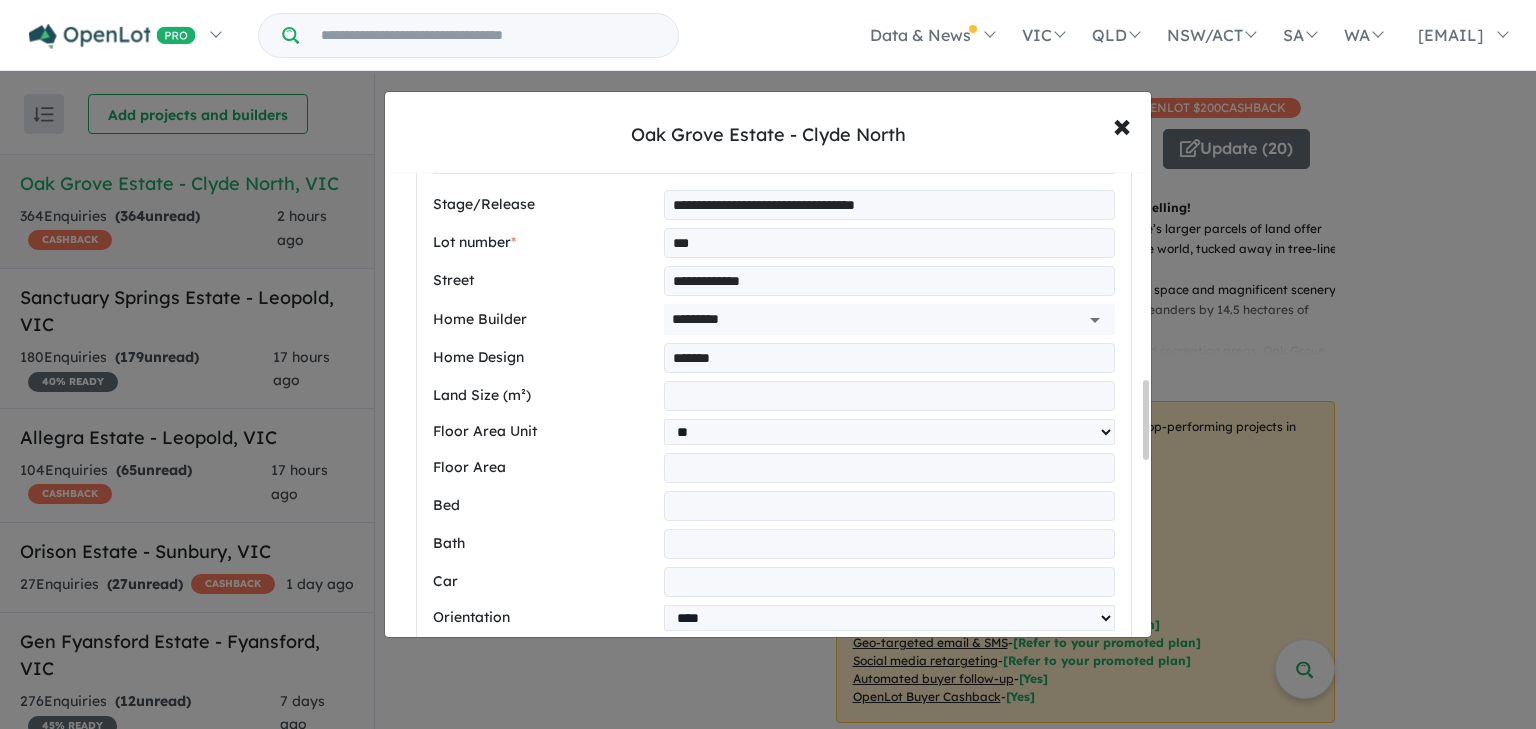 scroll, scrollTop: 1284, scrollLeft: 0, axis: vertical 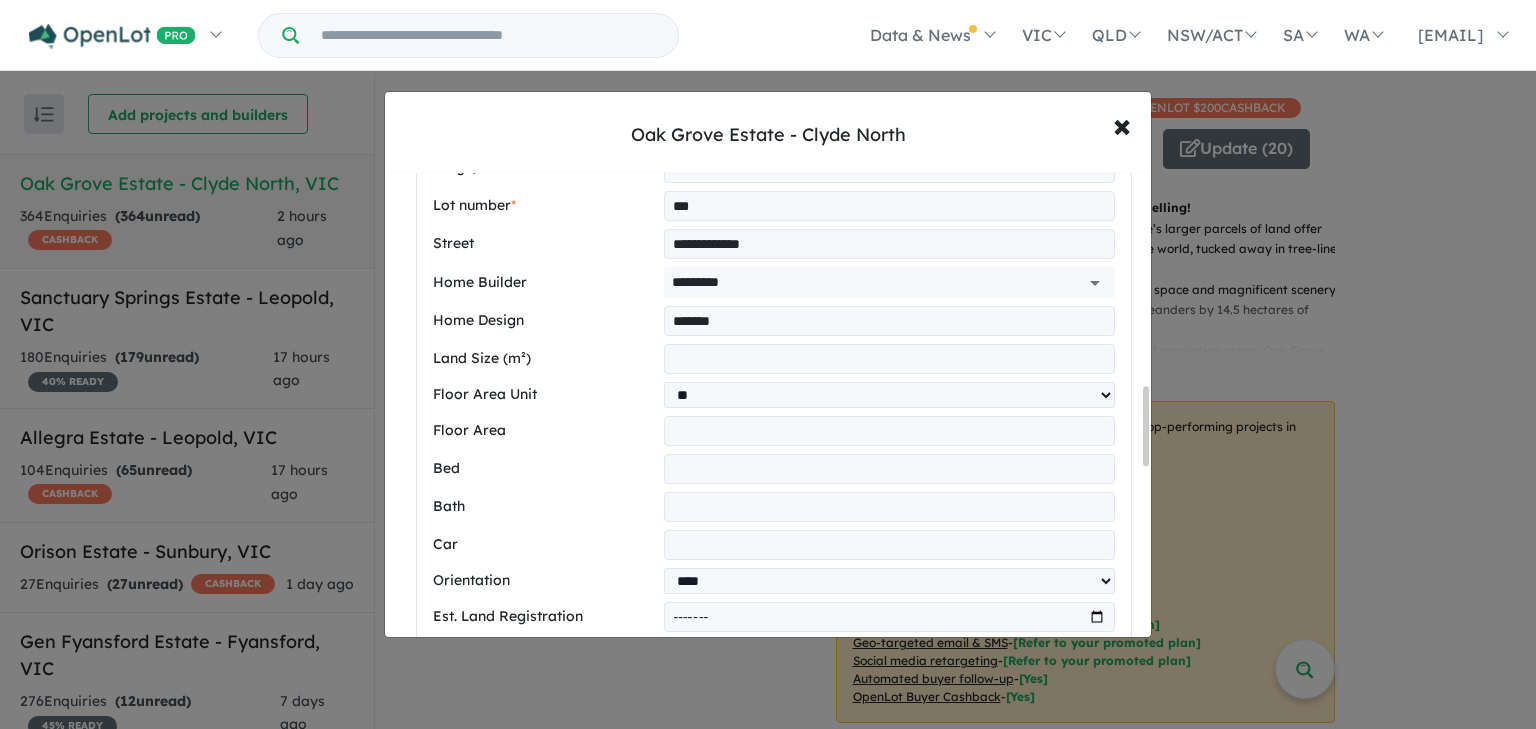 type on "***" 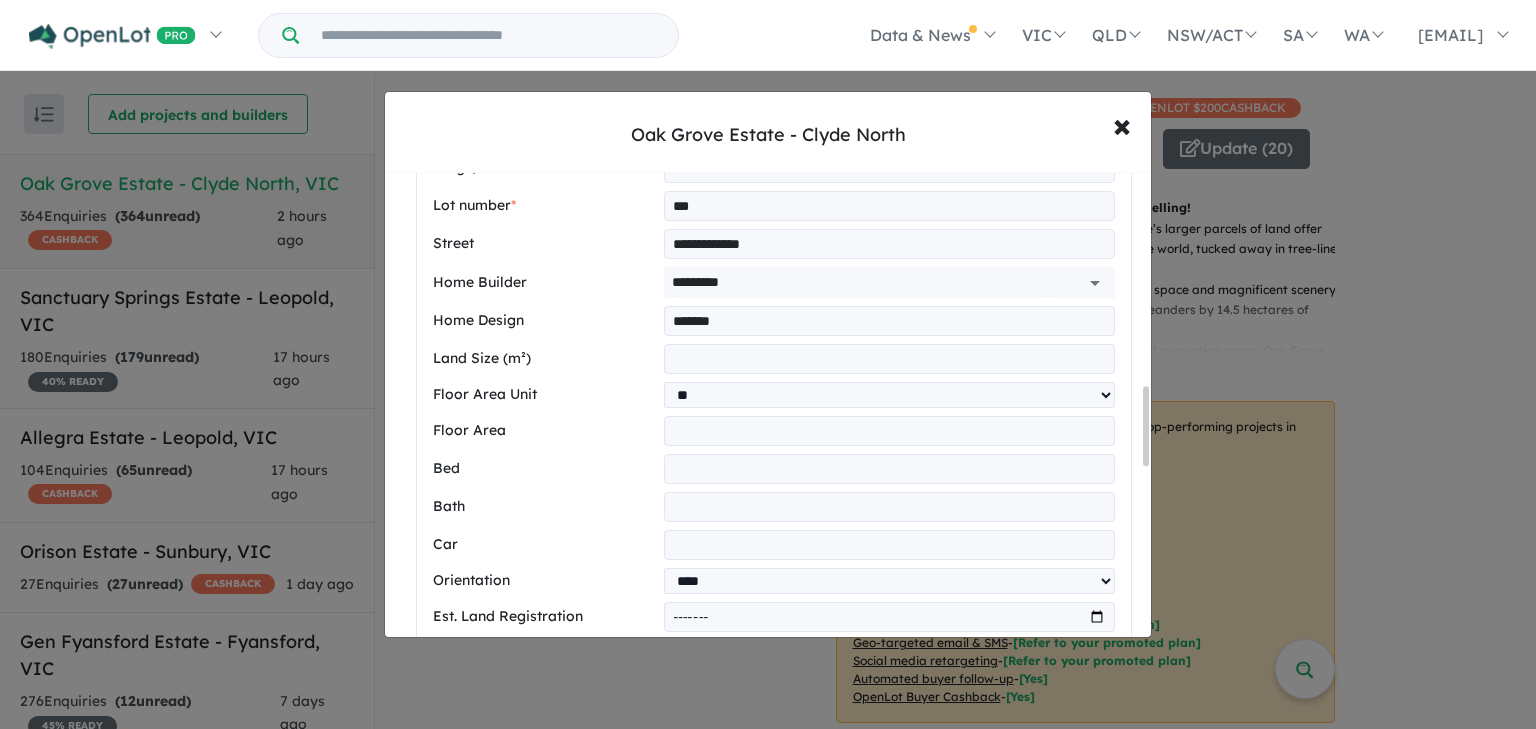 click on "*" at bounding box center (889, 469) 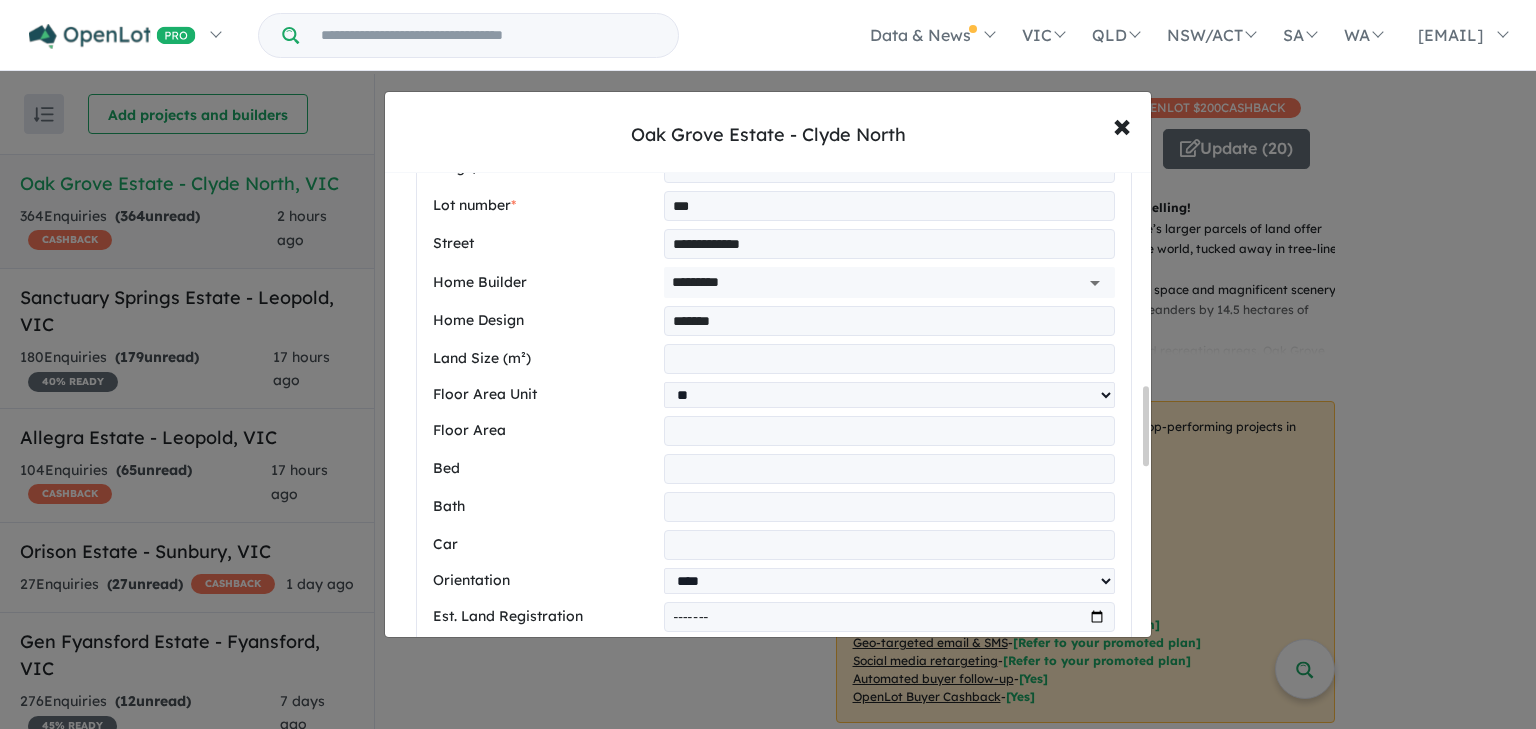 type on "*" 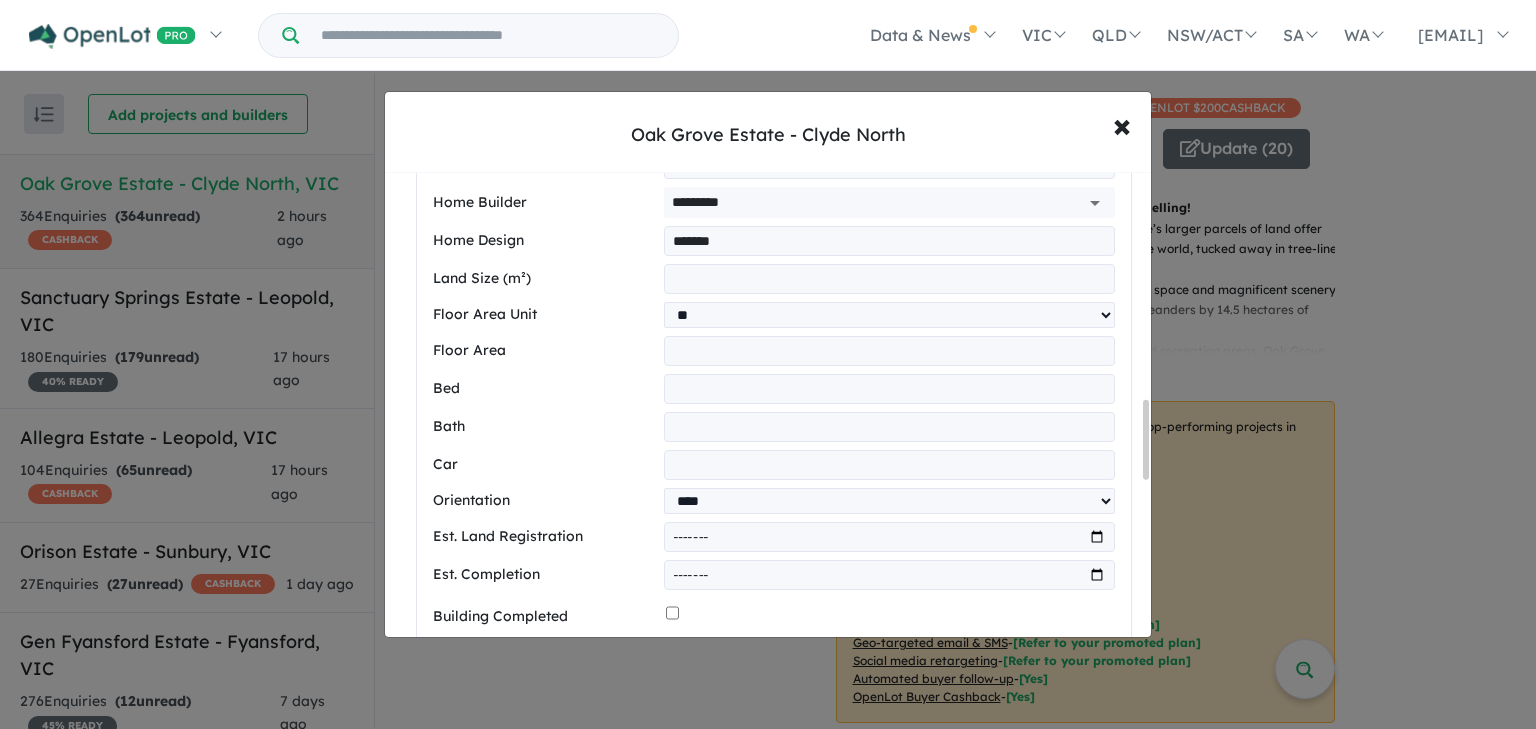 scroll, scrollTop: 1364, scrollLeft: 0, axis: vertical 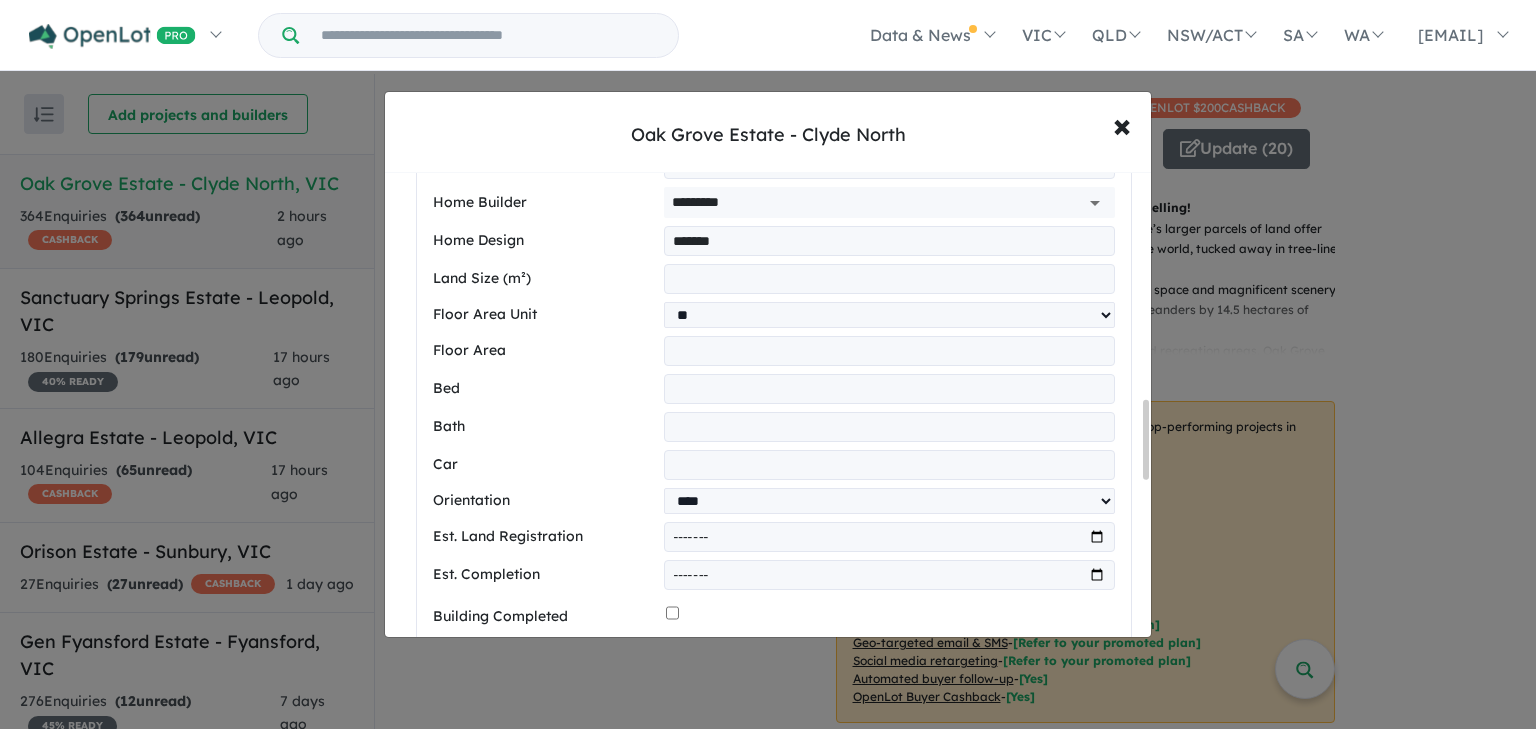 drag, startPoint x: 695, startPoint y: 427, endPoint x: 598, endPoint y: 430, distance: 97.04638 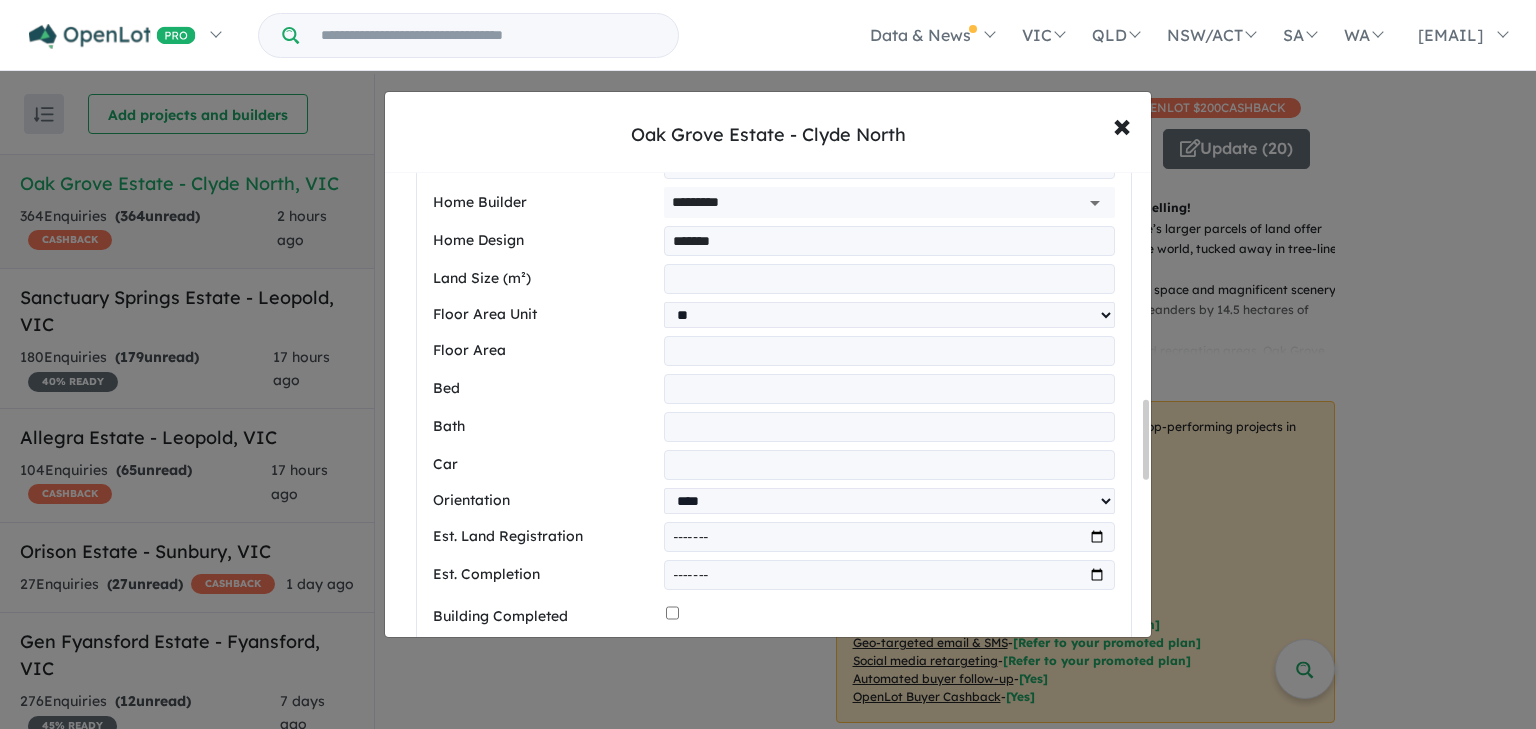 type on "*" 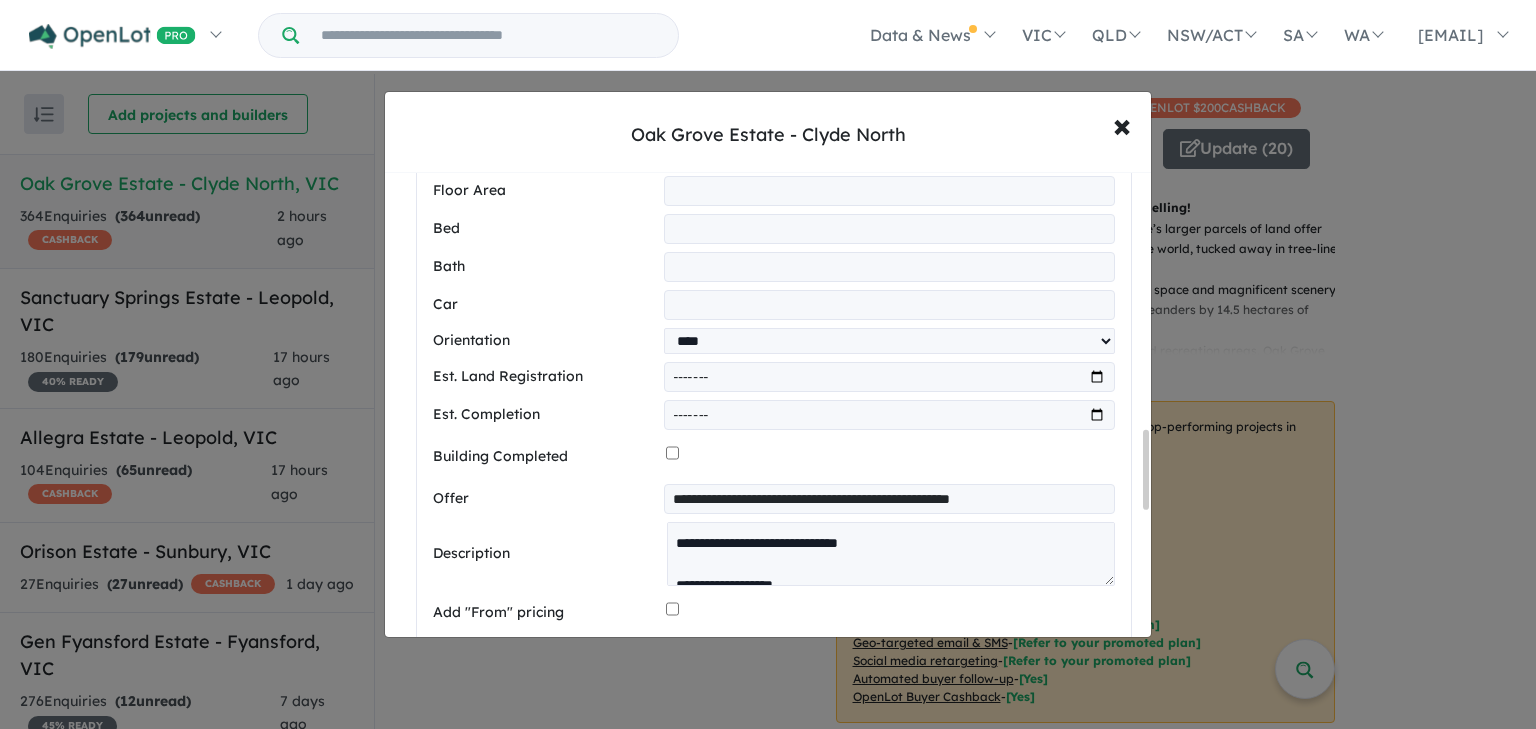 scroll, scrollTop: 1604, scrollLeft: 0, axis: vertical 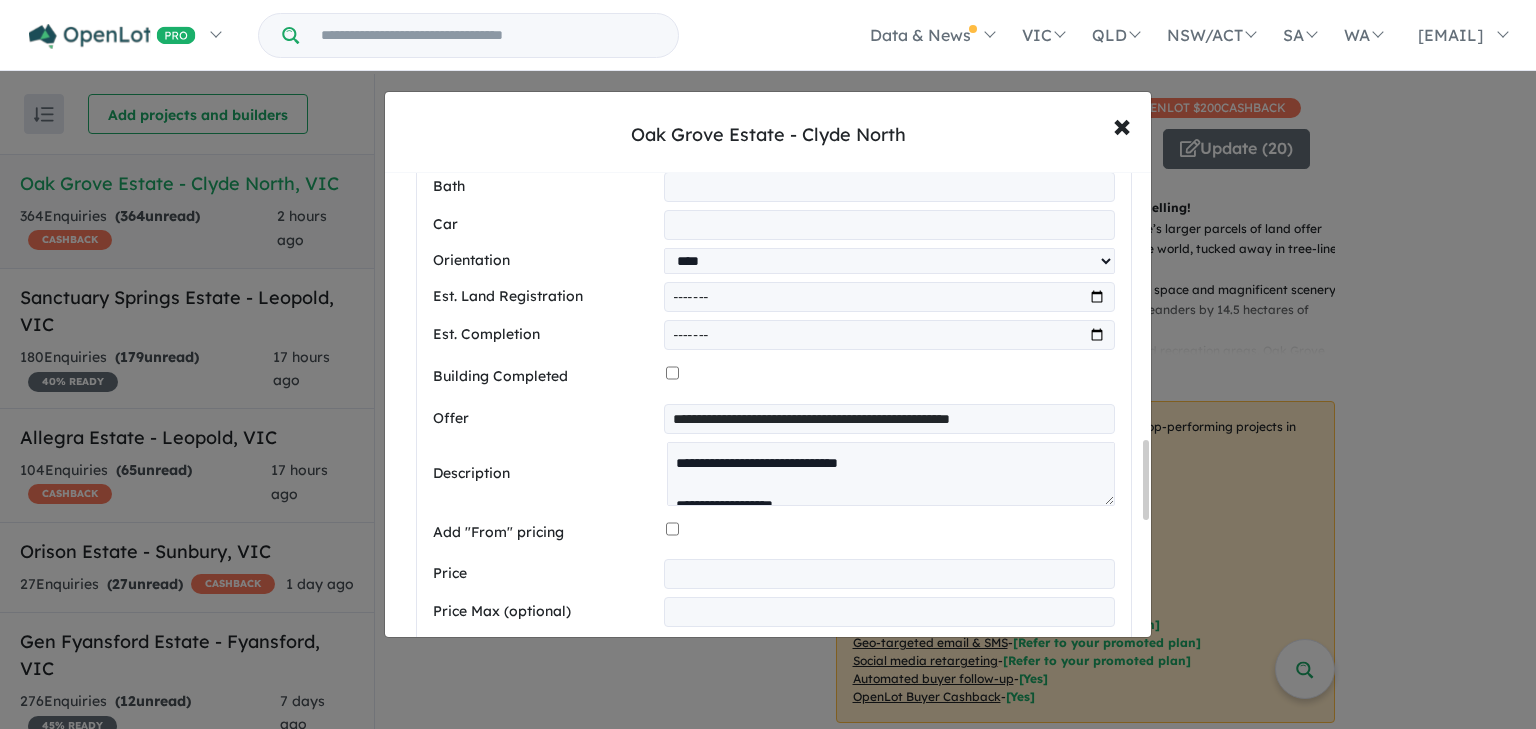 drag, startPoint x: 1067, startPoint y: 416, endPoint x: 575, endPoint y: 404, distance: 492.14633 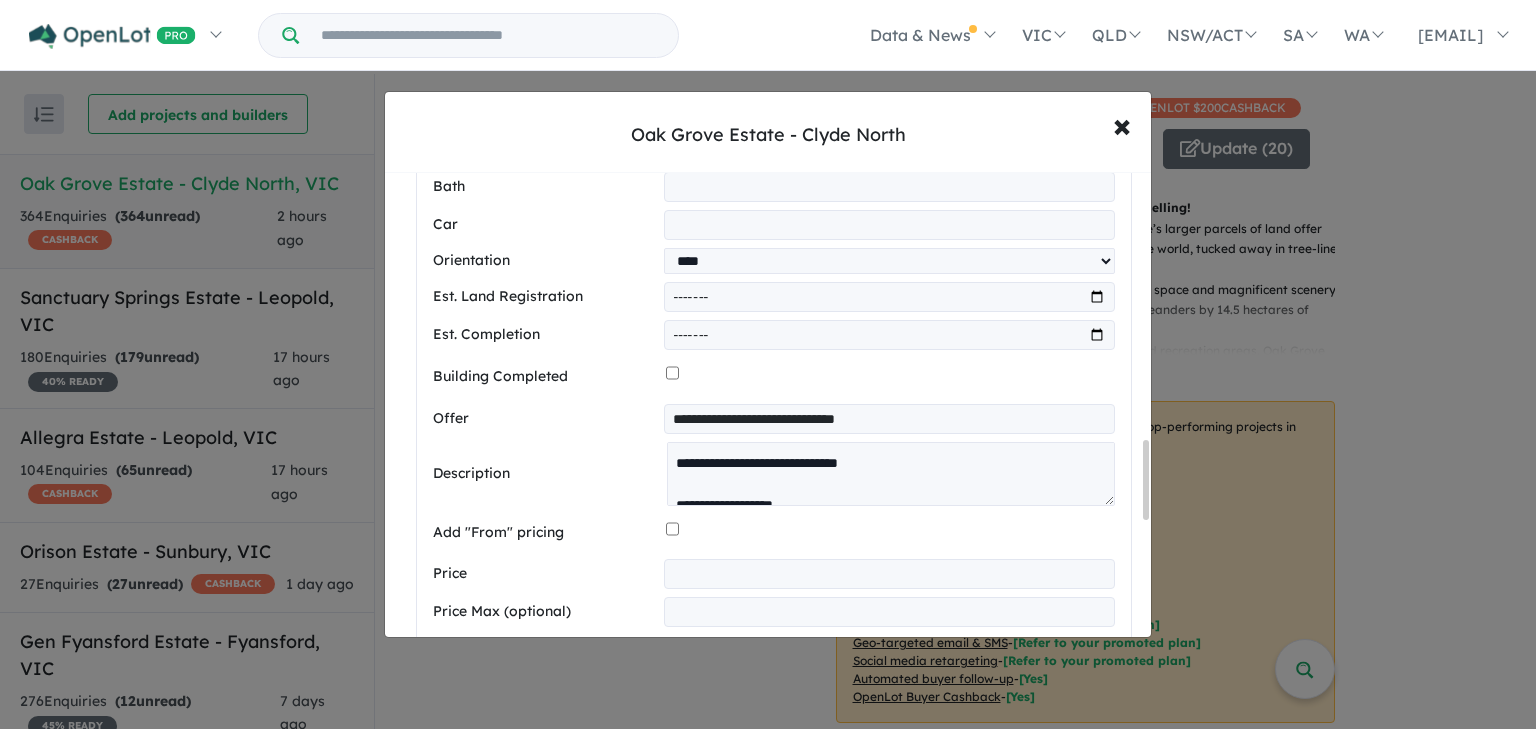 type on "**********" 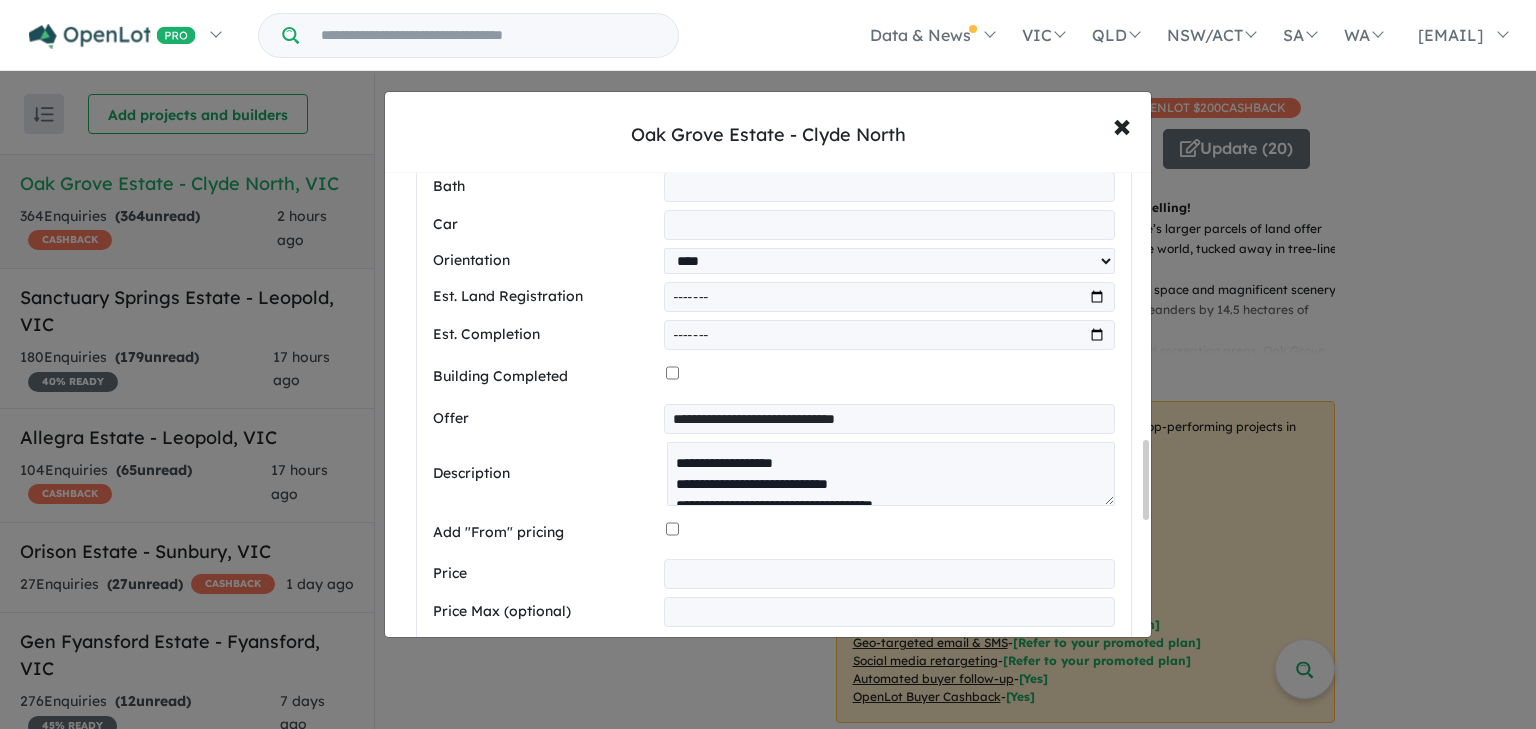 scroll, scrollTop: 80, scrollLeft: 0, axis: vertical 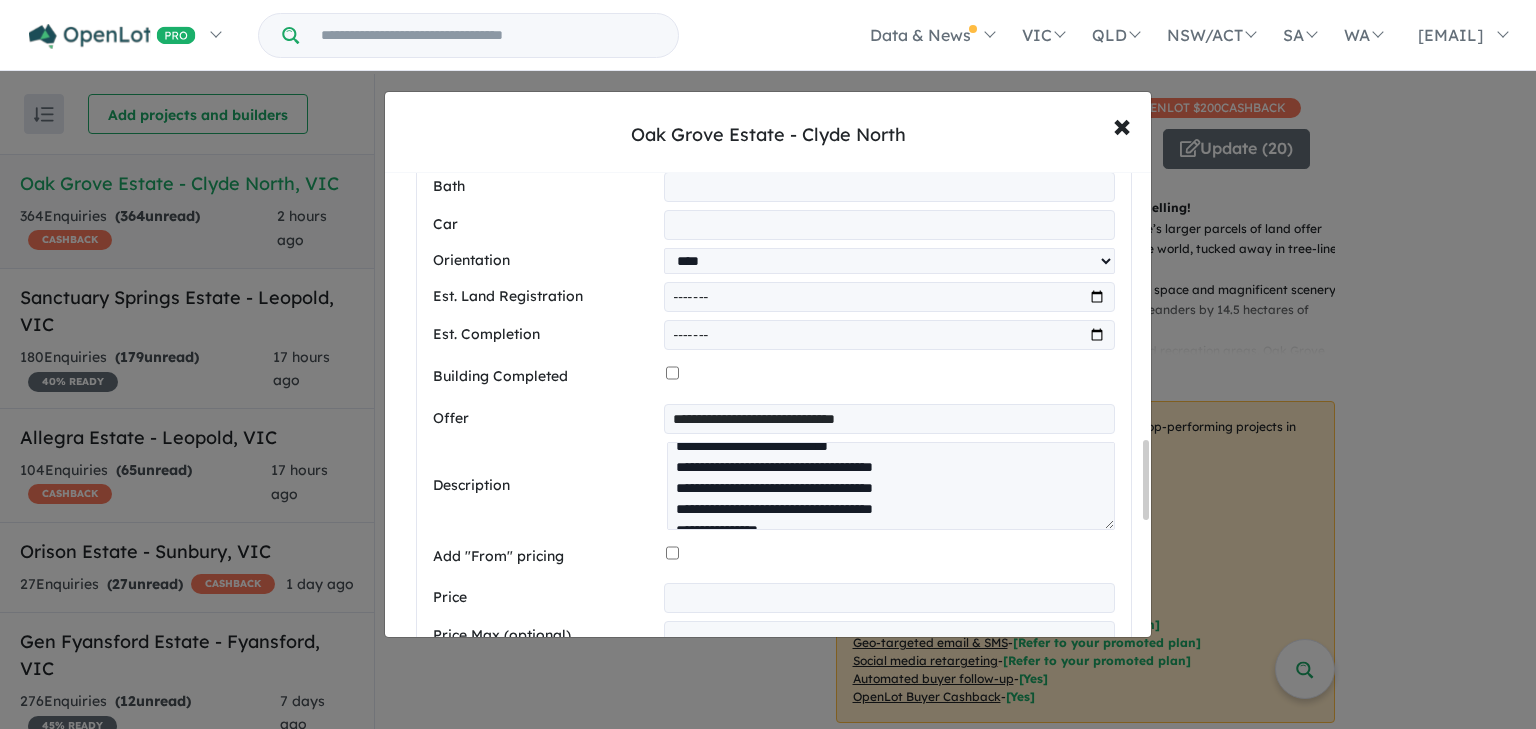 drag, startPoint x: 1105, startPoint y: 503, endPoint x: 1101, endPoint y: 674, distance: 171.04678 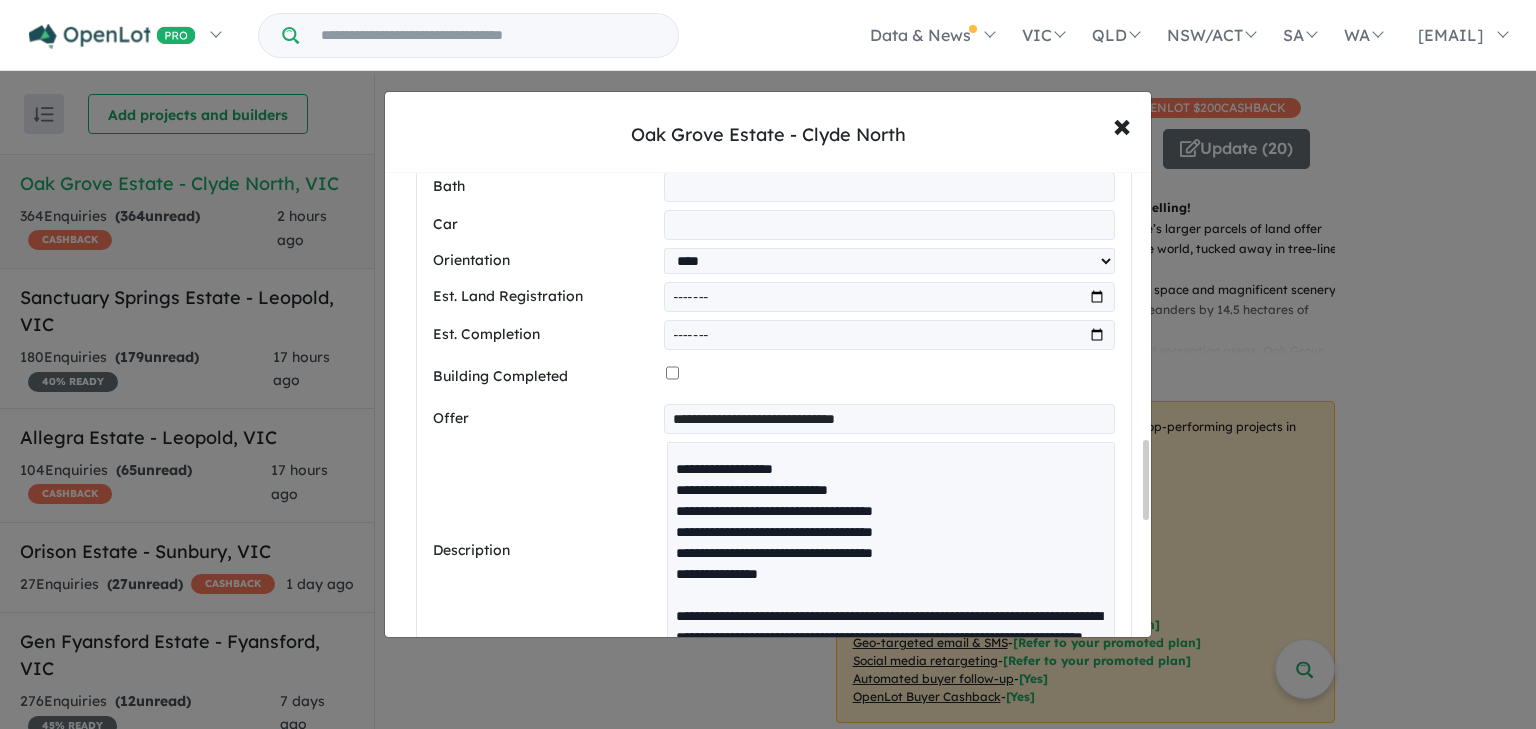 scroll, scrollTop: 39, scrollLeft: 0, axis: vertical 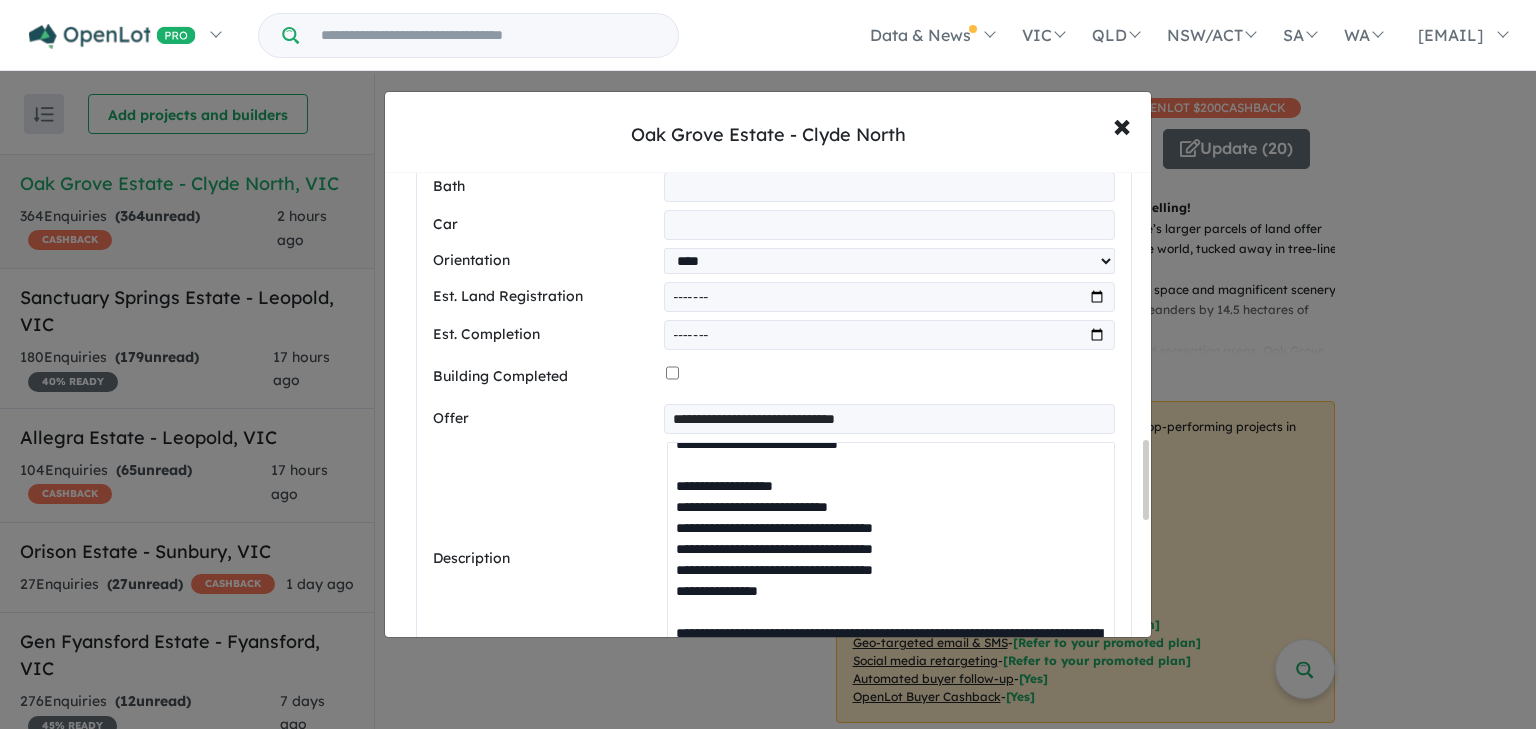 drag, startPoint x: 815, startPoint y: 575, endPoint x: 670, endPoint y: 484, distance: 171.18996 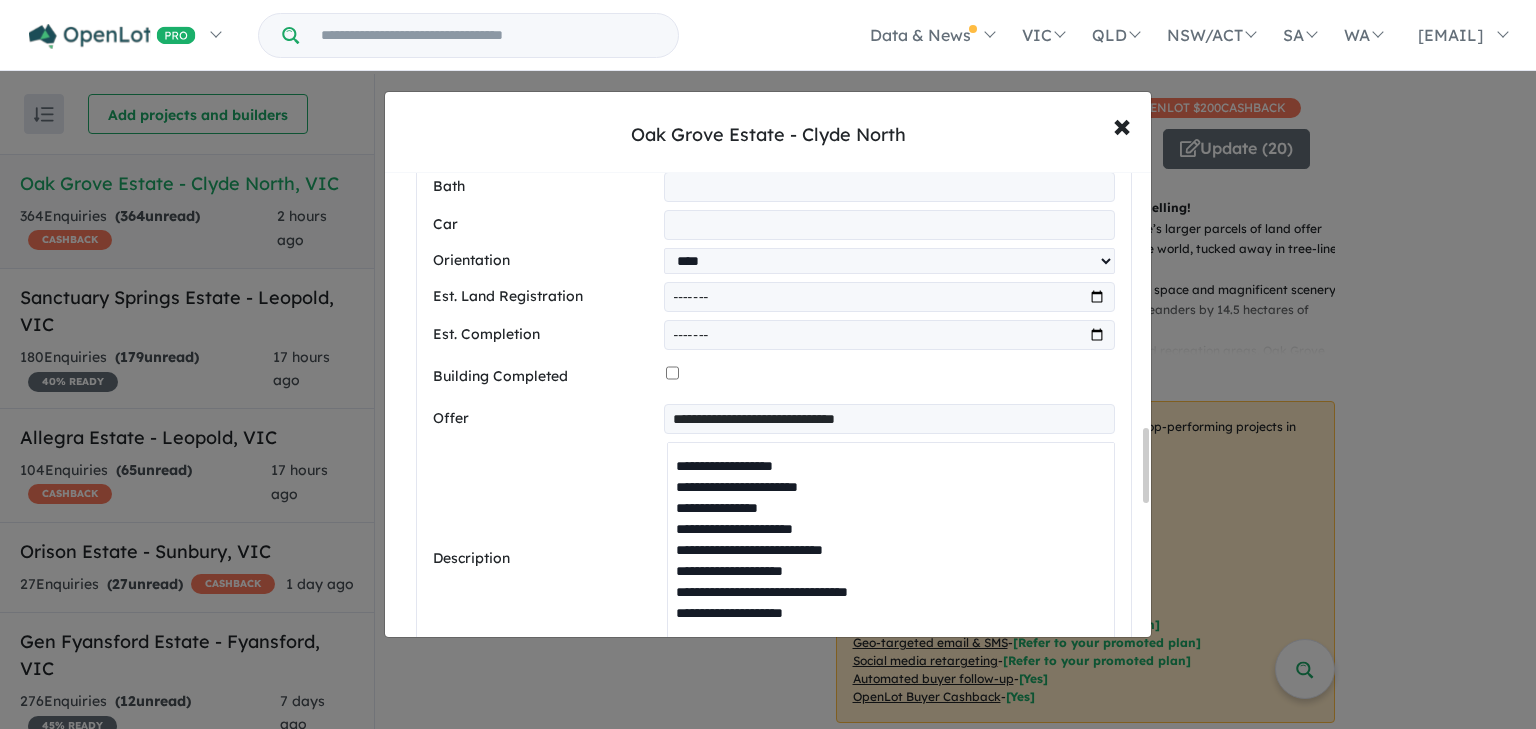 scroll, scrollTop: 1628, scrollLeft: 0, axis: vertical 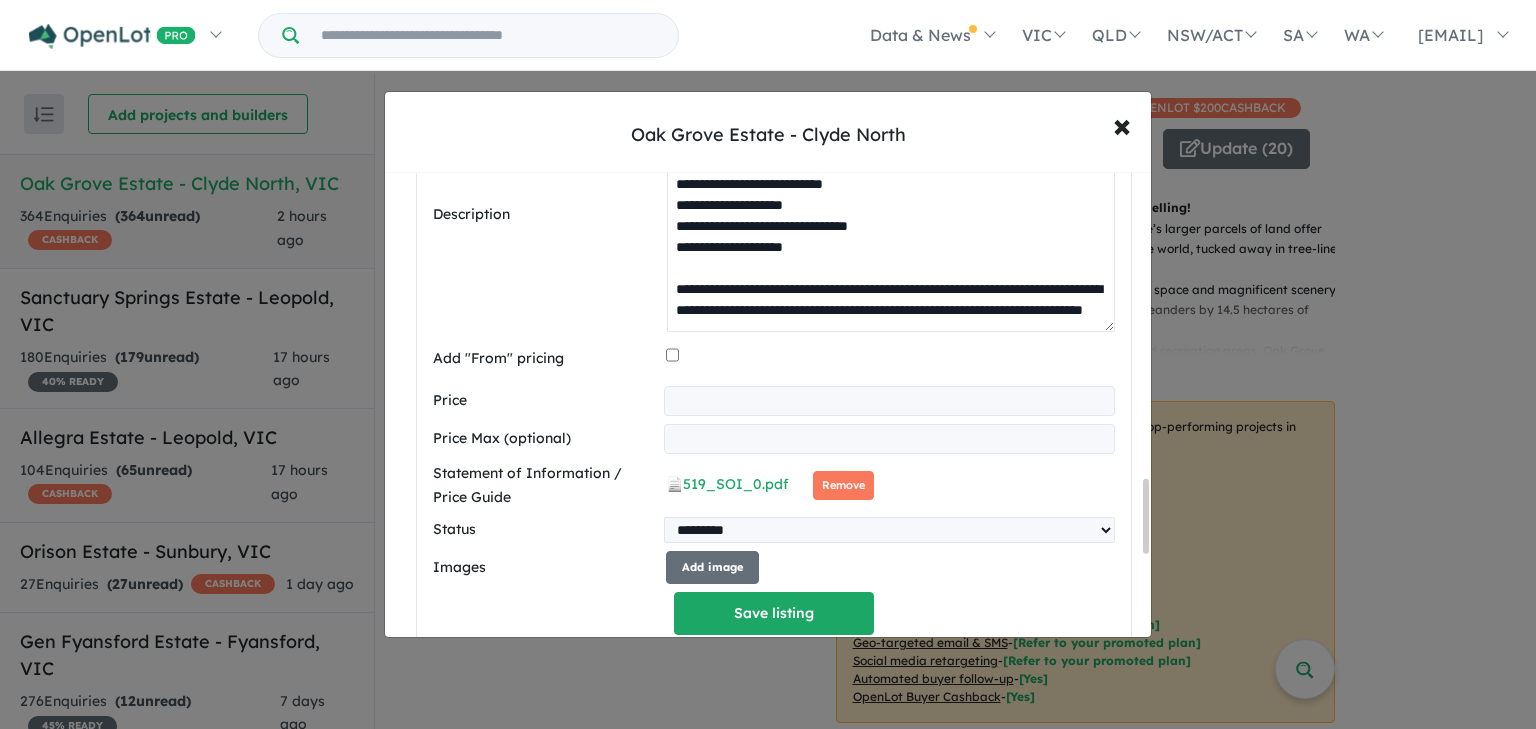 type on "**********" 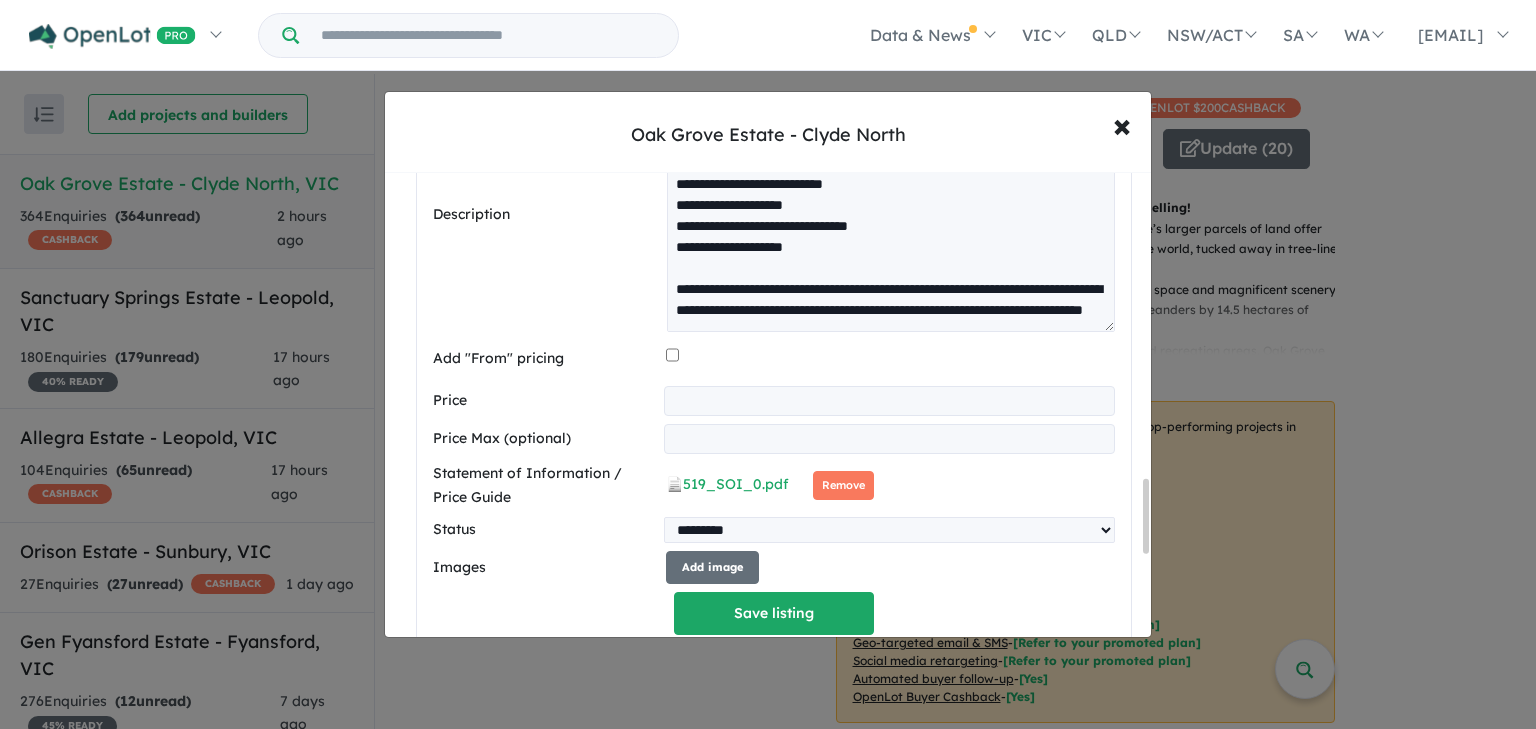 drag, startPoint x: 620, startPoint y: 399, endPoint x: 589, endPoint y: 399, distance: 31 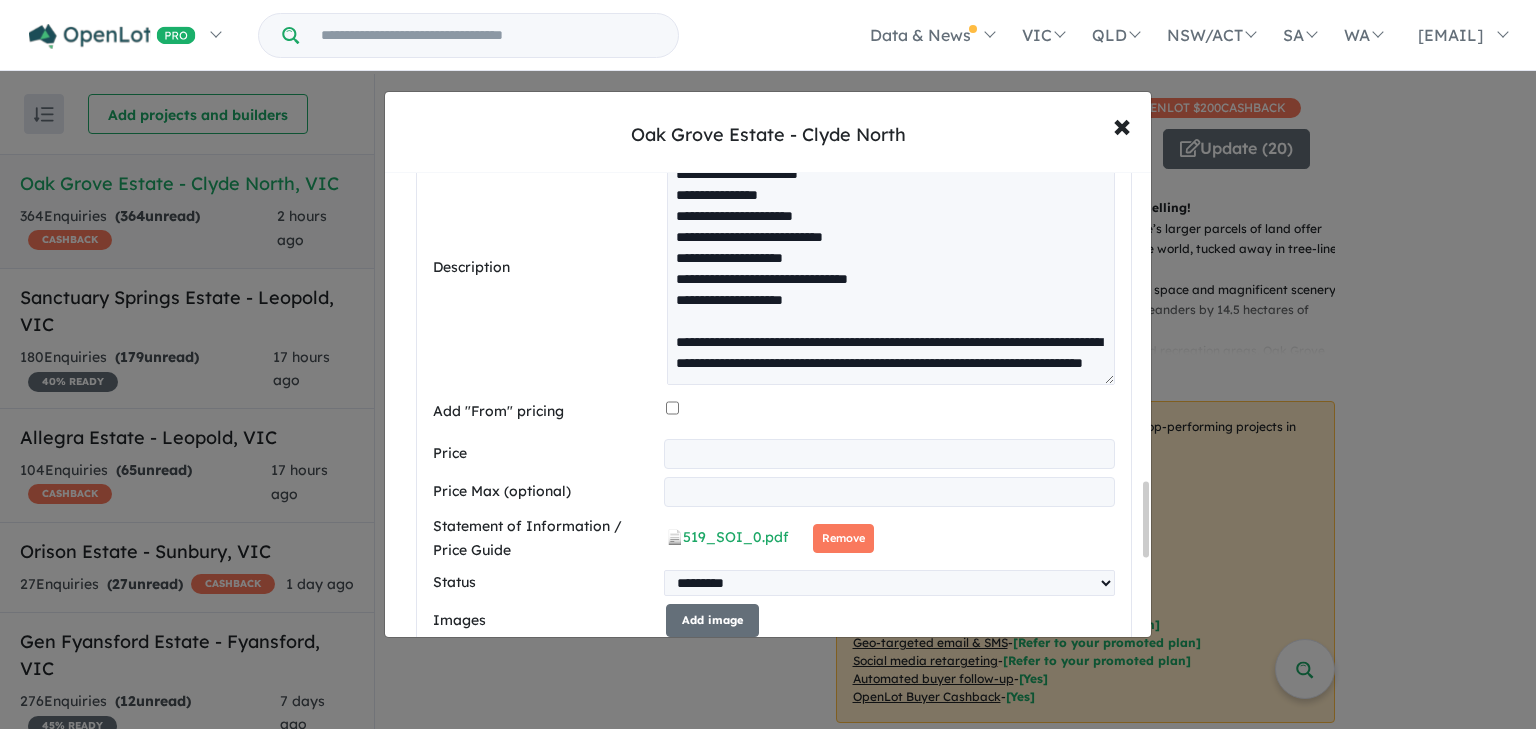scroll, scrollTop: 1948, scrollLeft: 0, axis: vertical 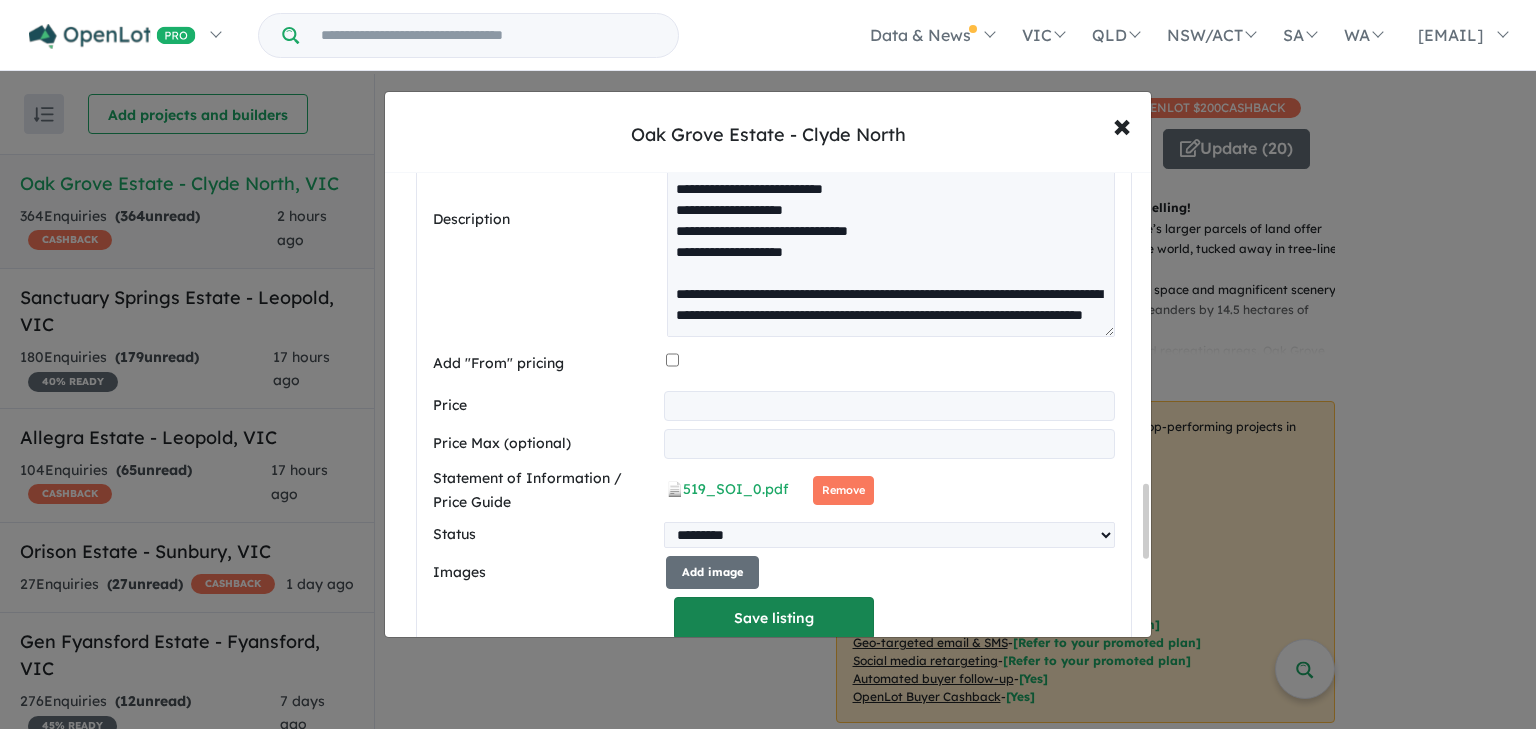 type on "******" 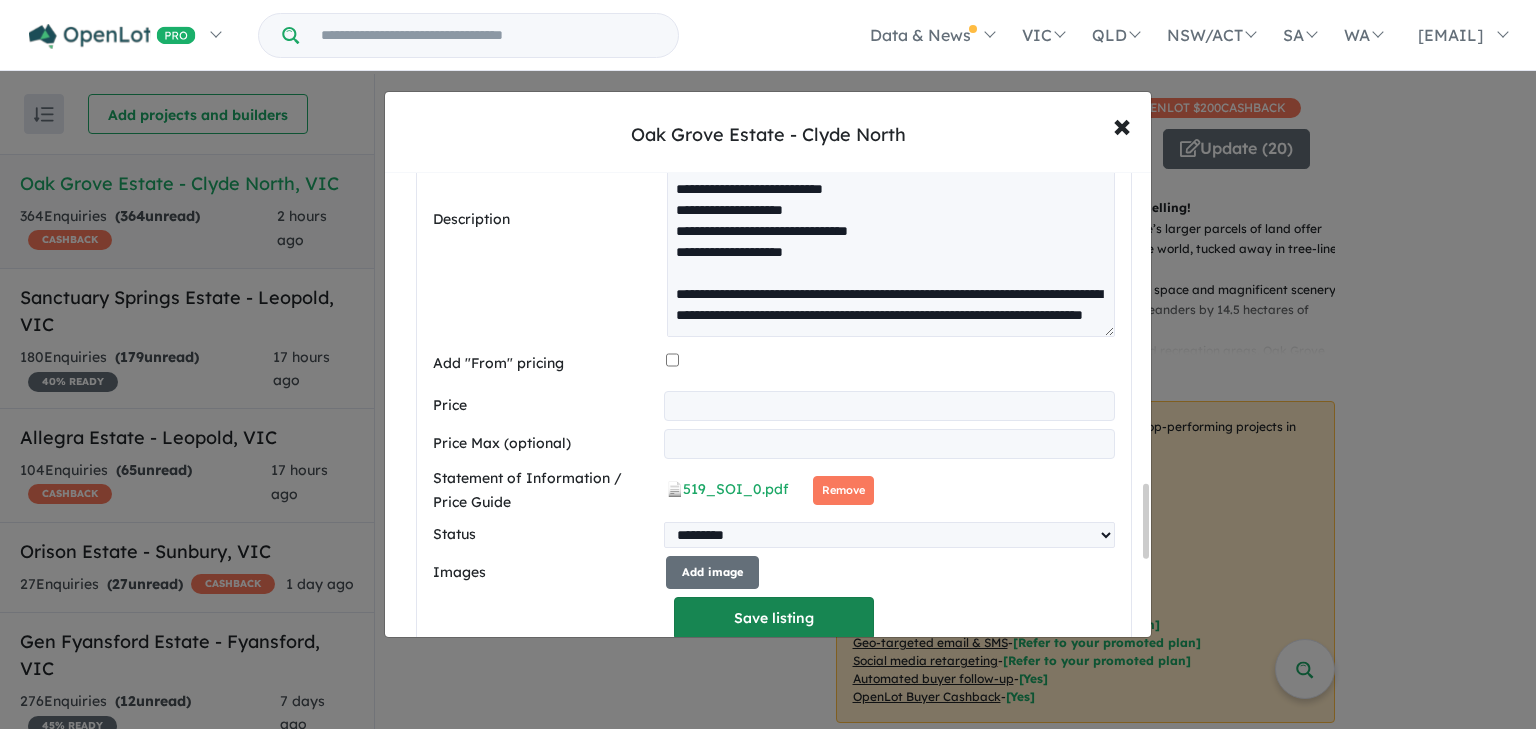 select on "**" 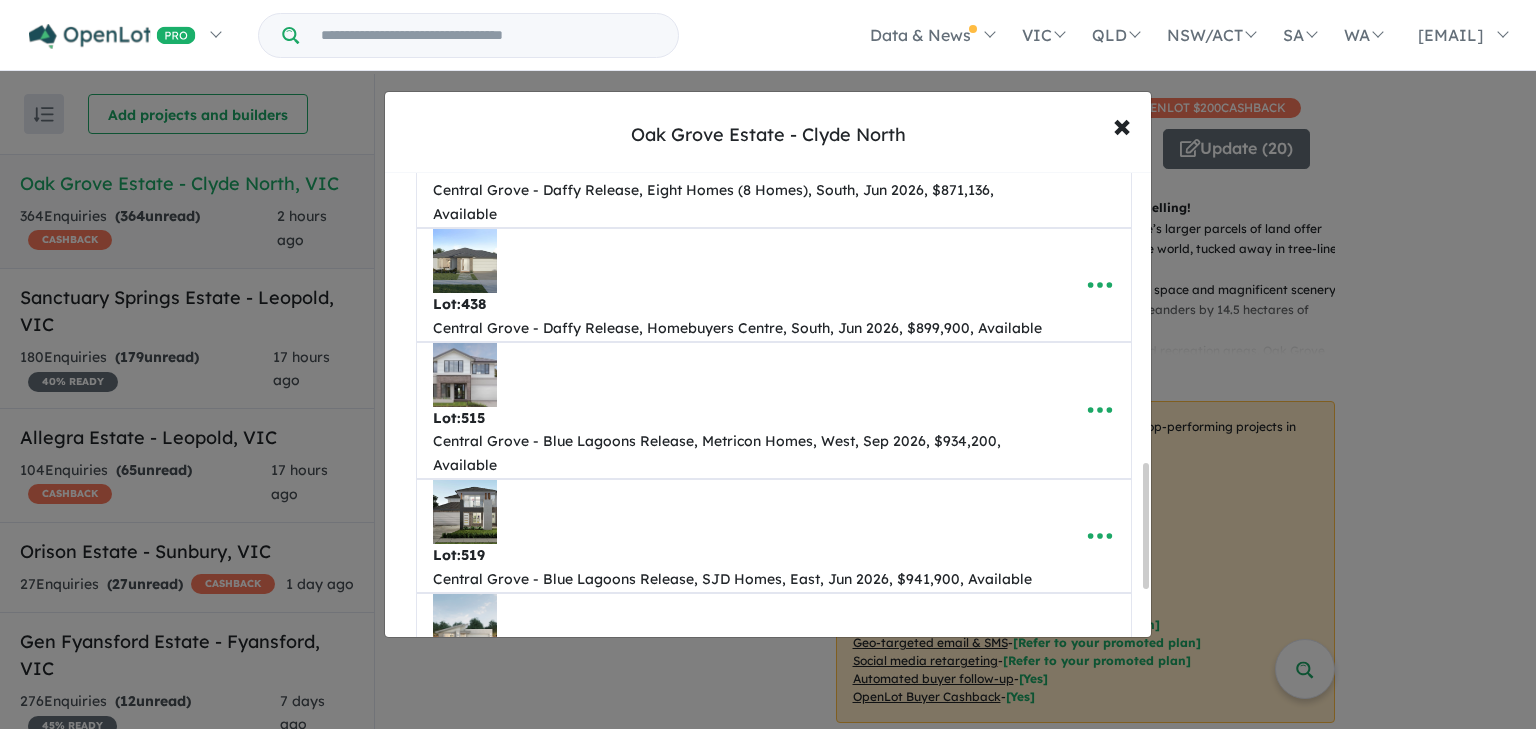 scroll, scrollTop: 1251, scrollLeft: 0, axis: vertical 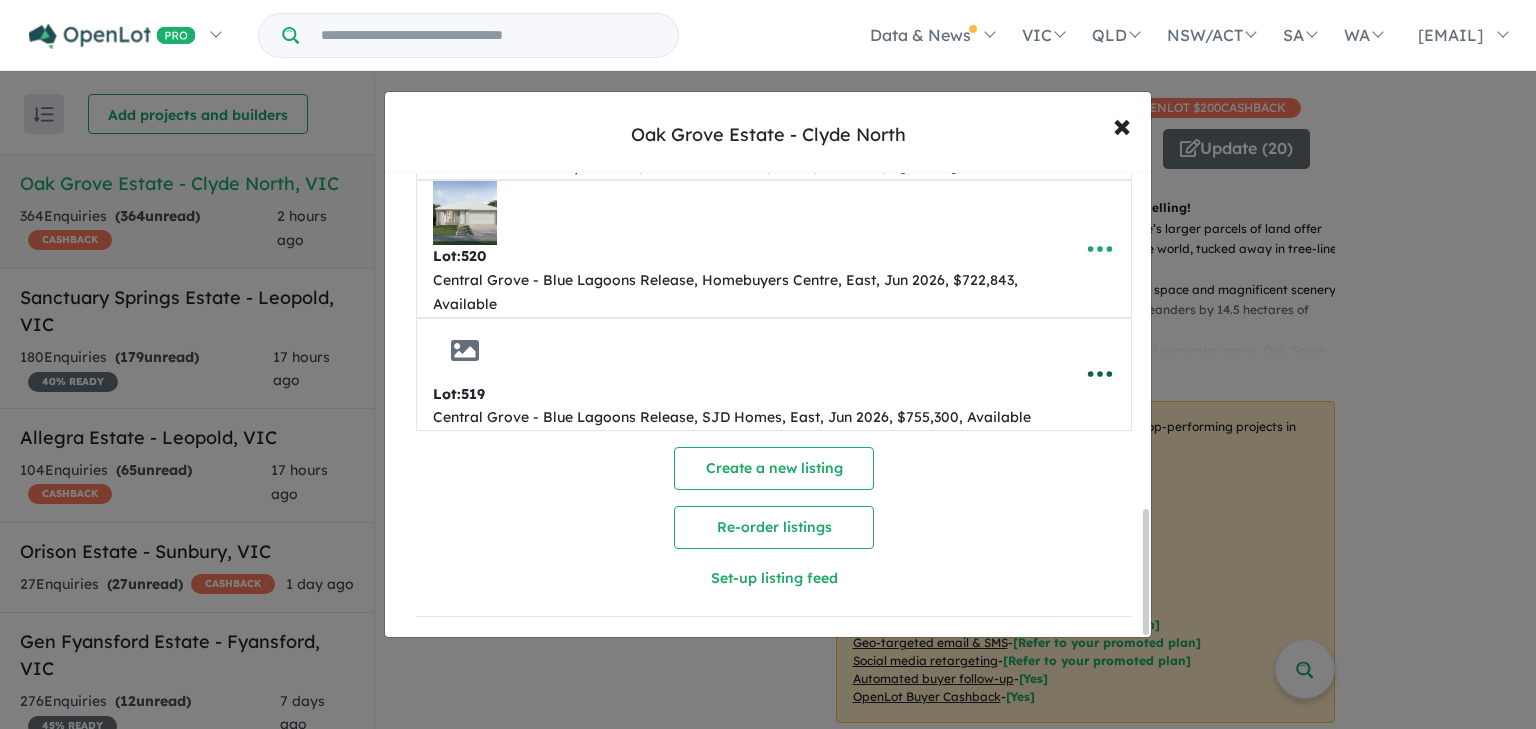 click 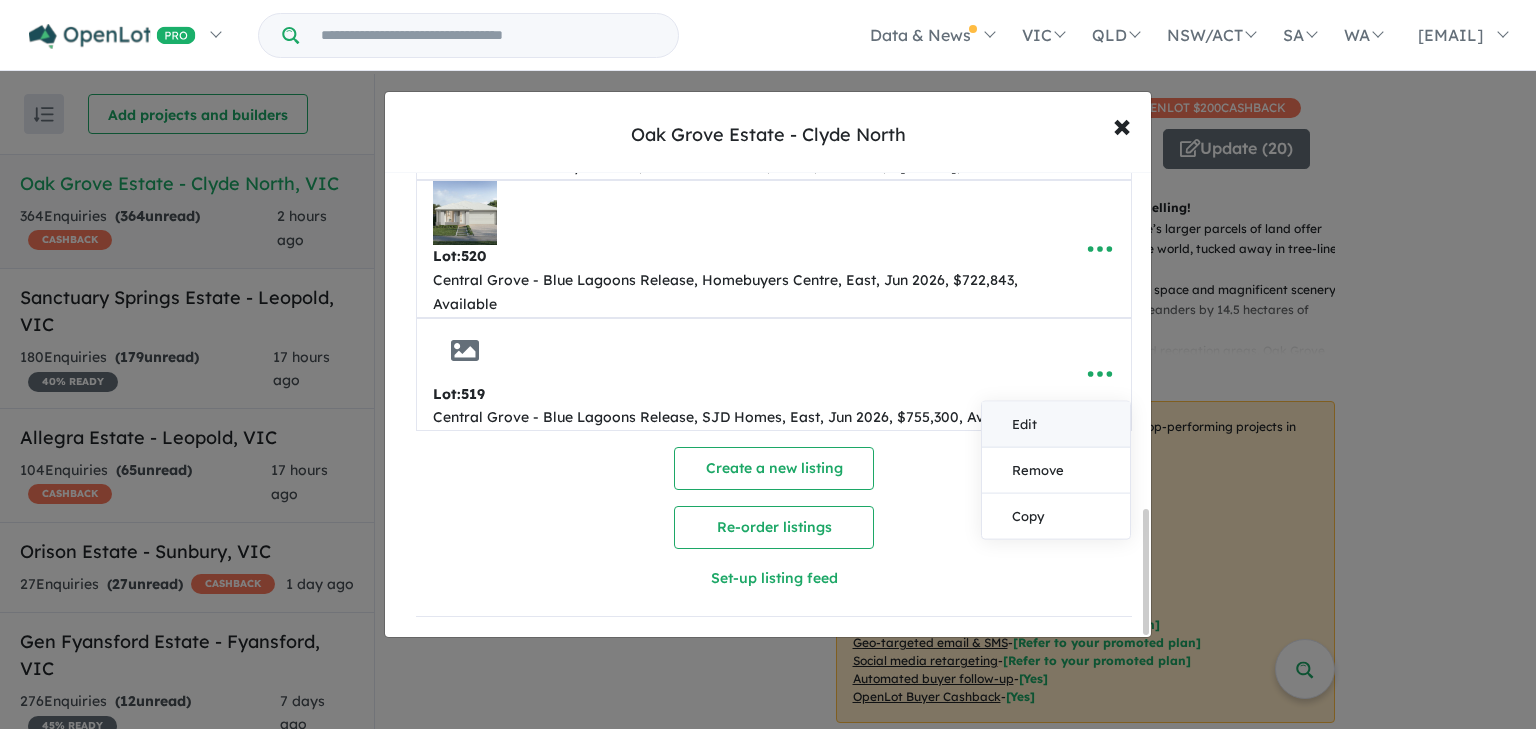 click on "Edit" at bounding box center (1056, 425) 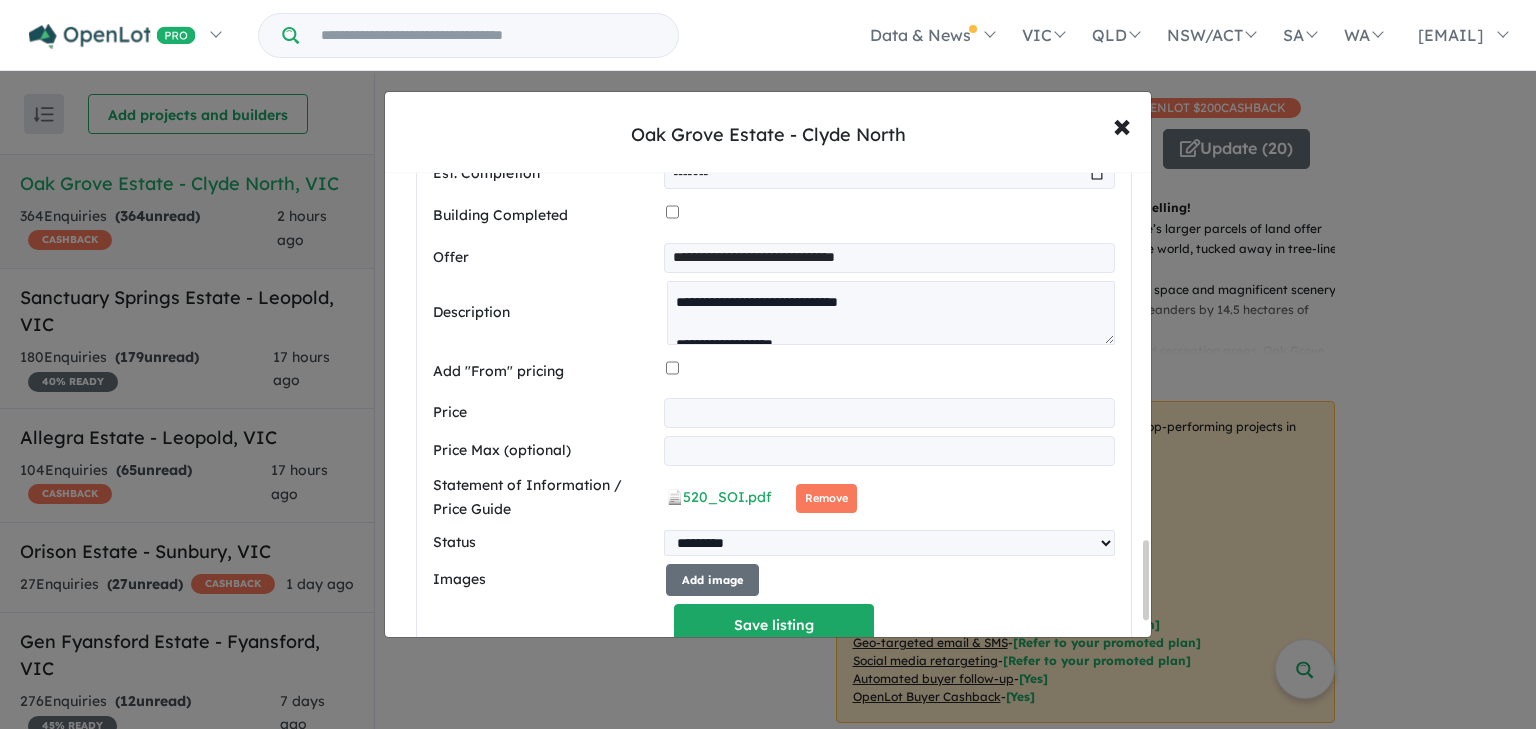 scroll, scrollTop: 2175, scrollLeft: 0, axis: vertical 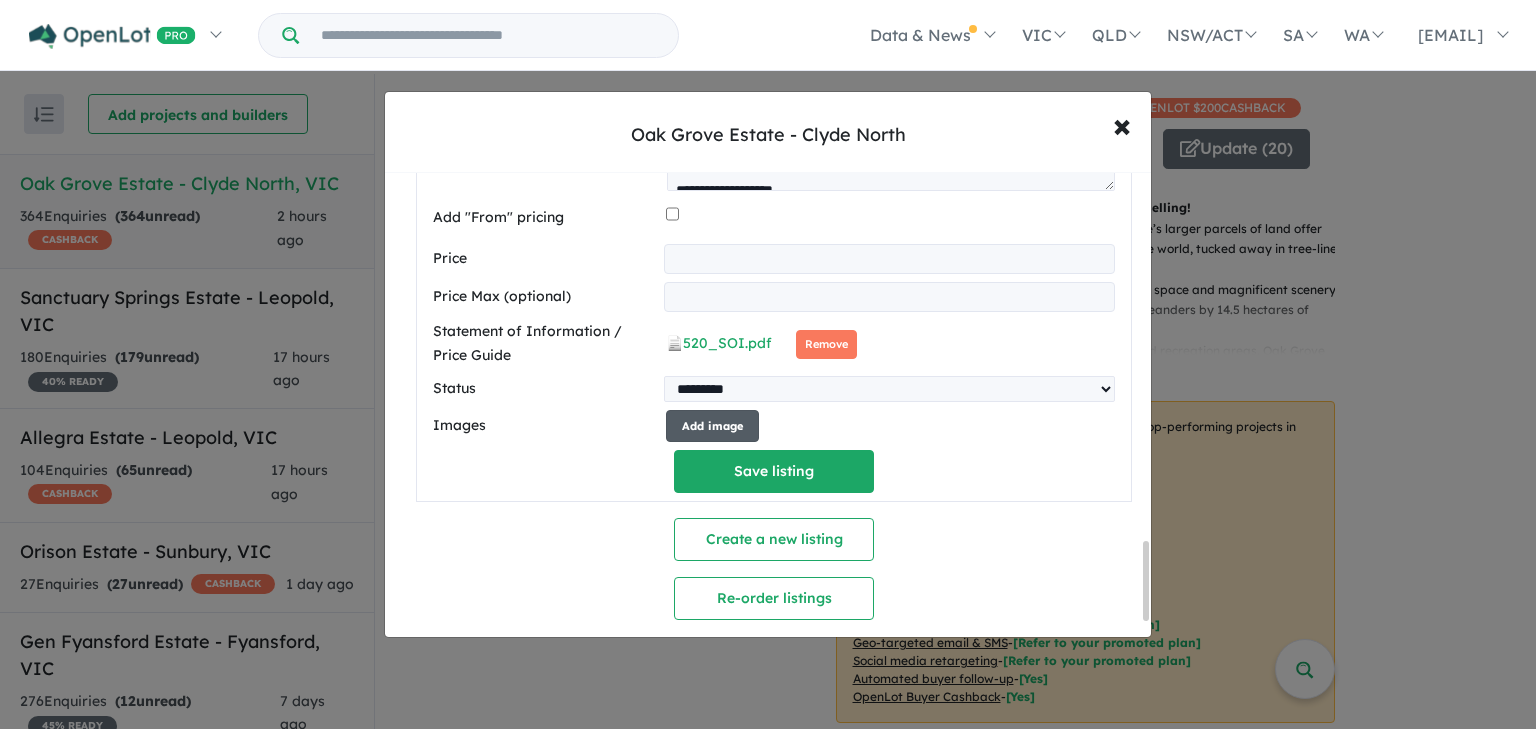click on "Add image" at bounding box center (712, 426) 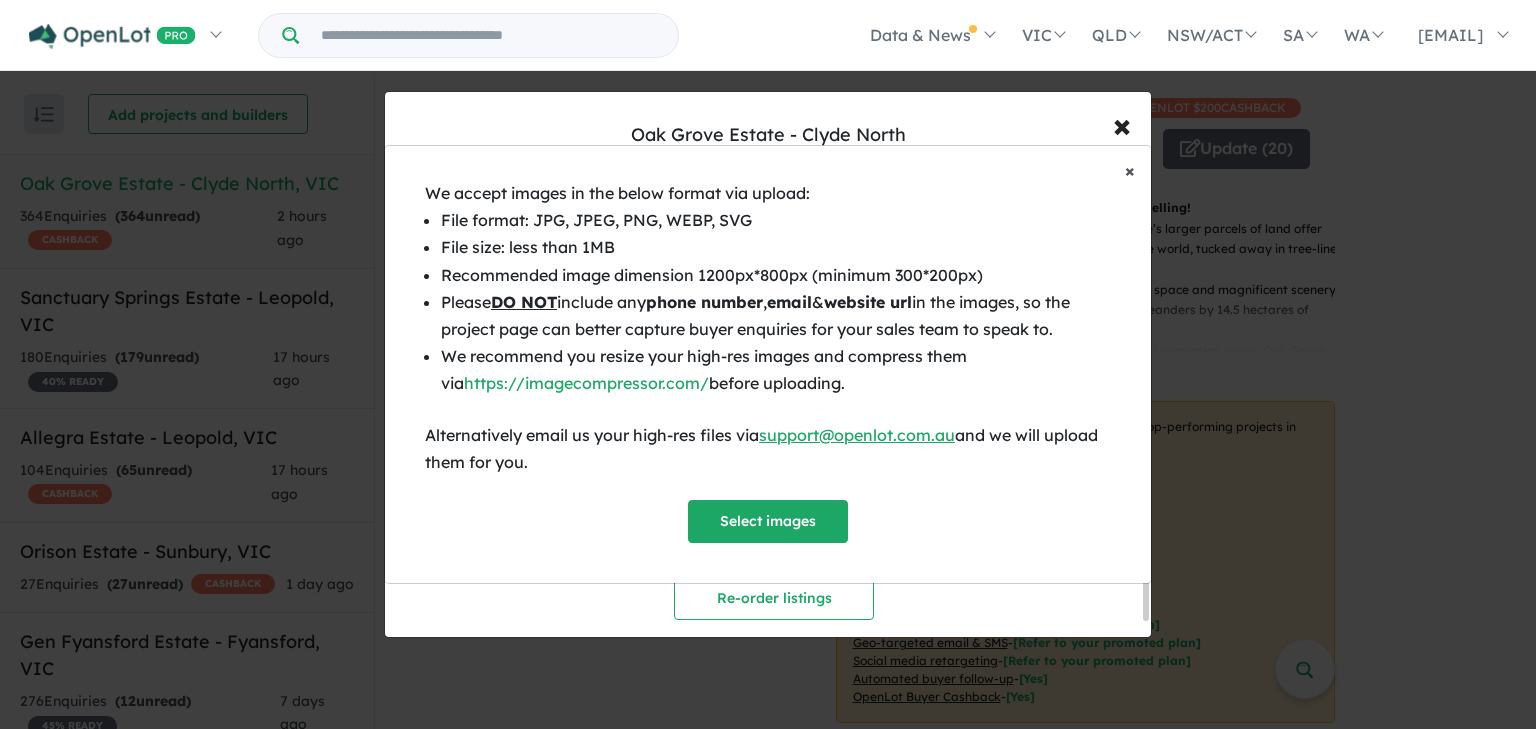 click on "× Close" at bounding box center (1130, 171) 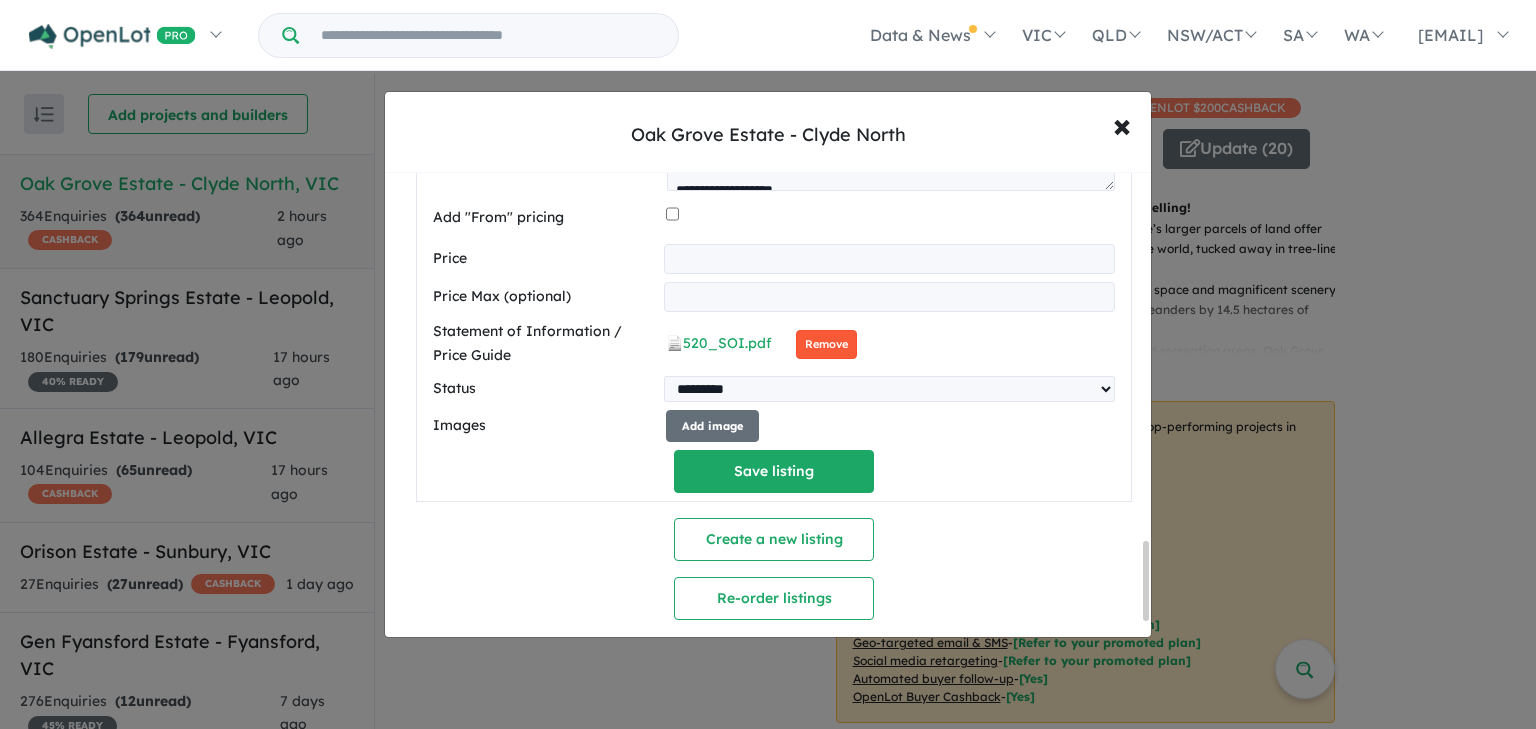 click on "Remove" at bounding box center (826, 344) 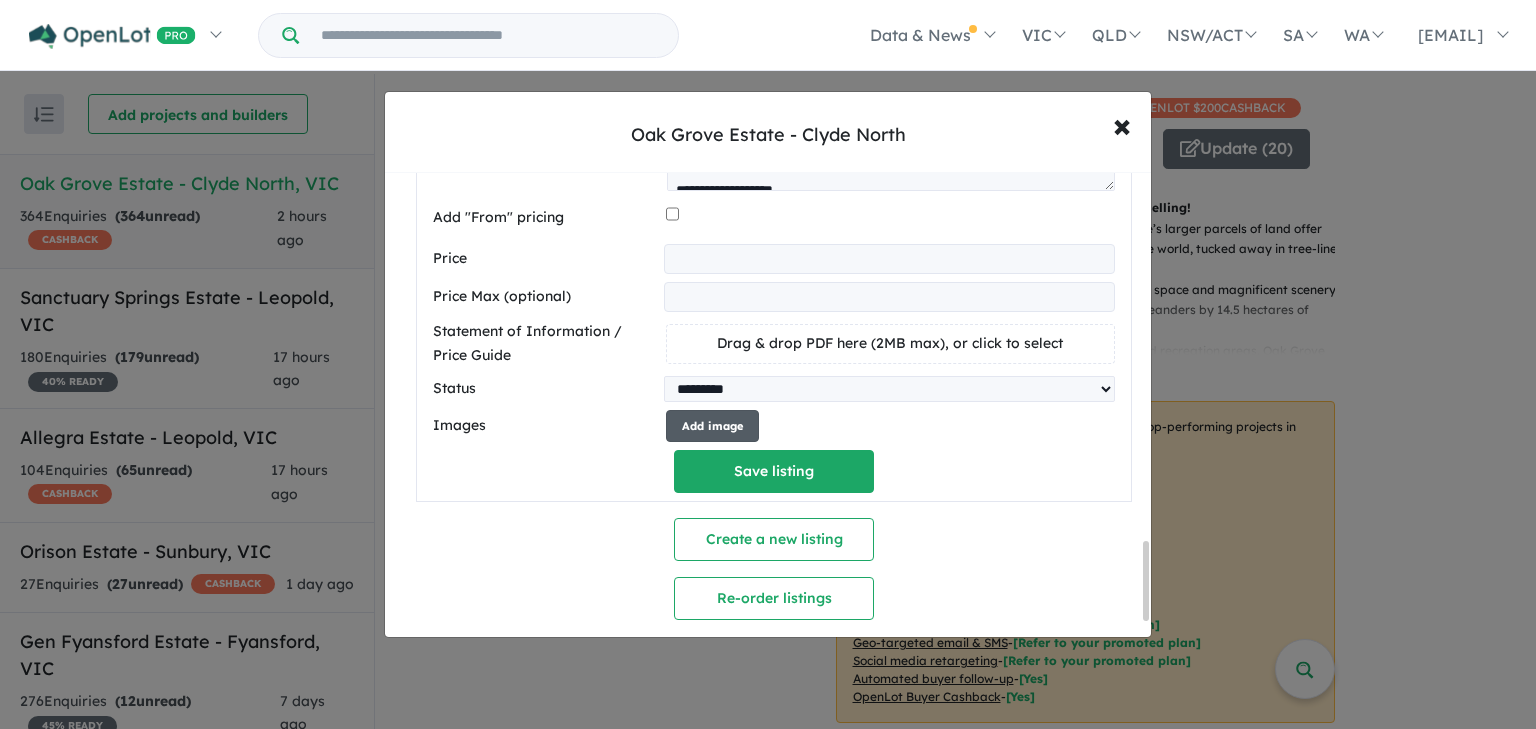 click on "Add image" at bounding box center (712, 426) 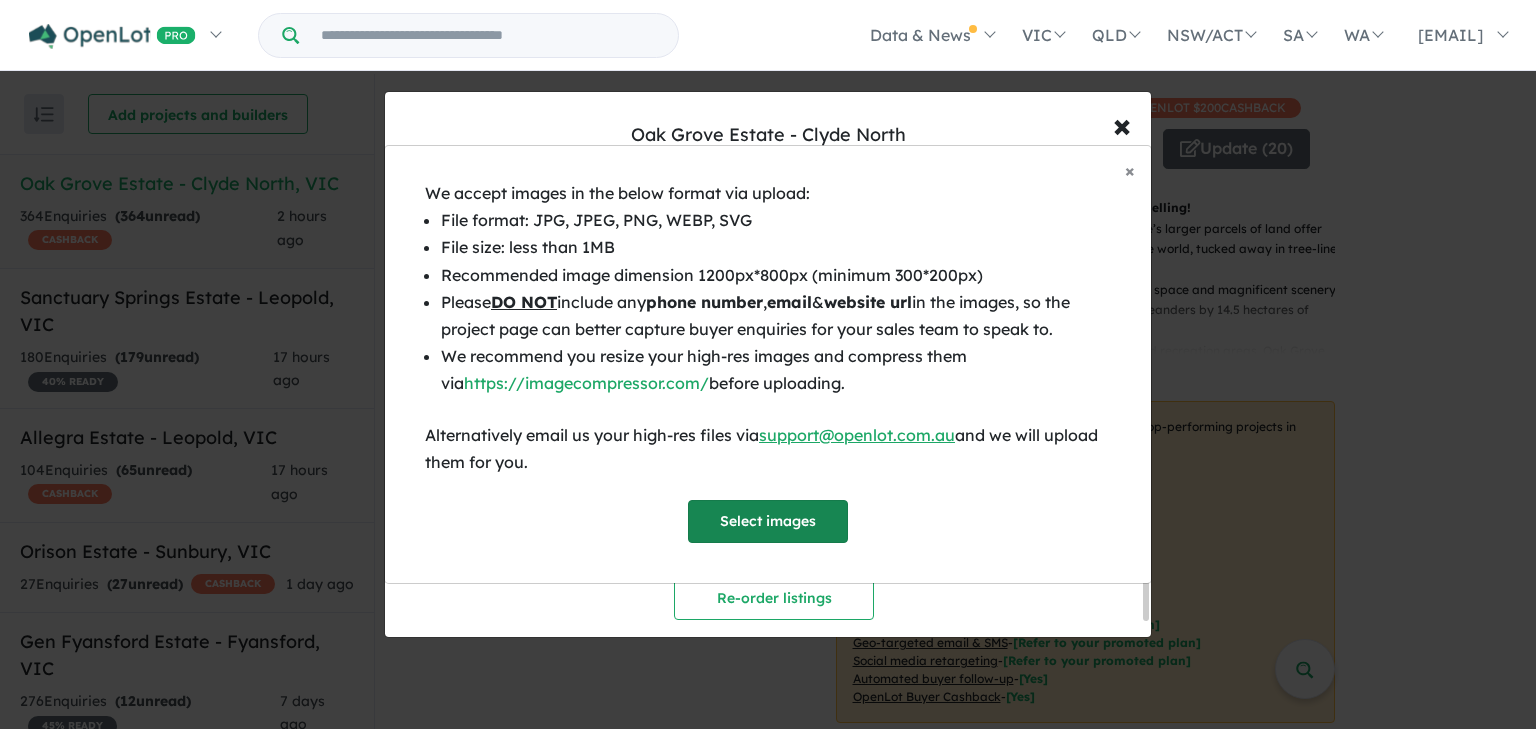 click on "Select images" at bounding box center [768, 521] 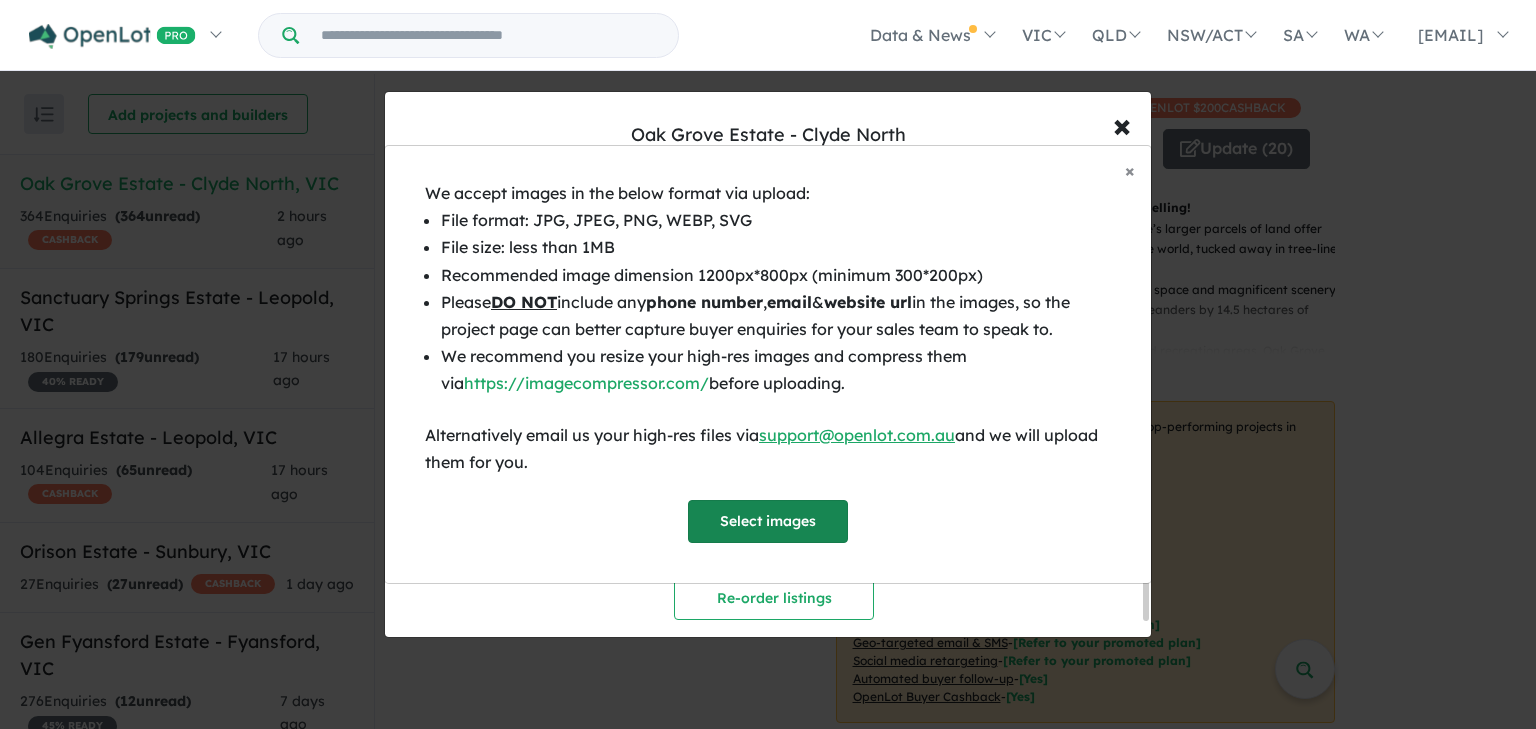 click on "Select images" at bounding box center (768, 521) 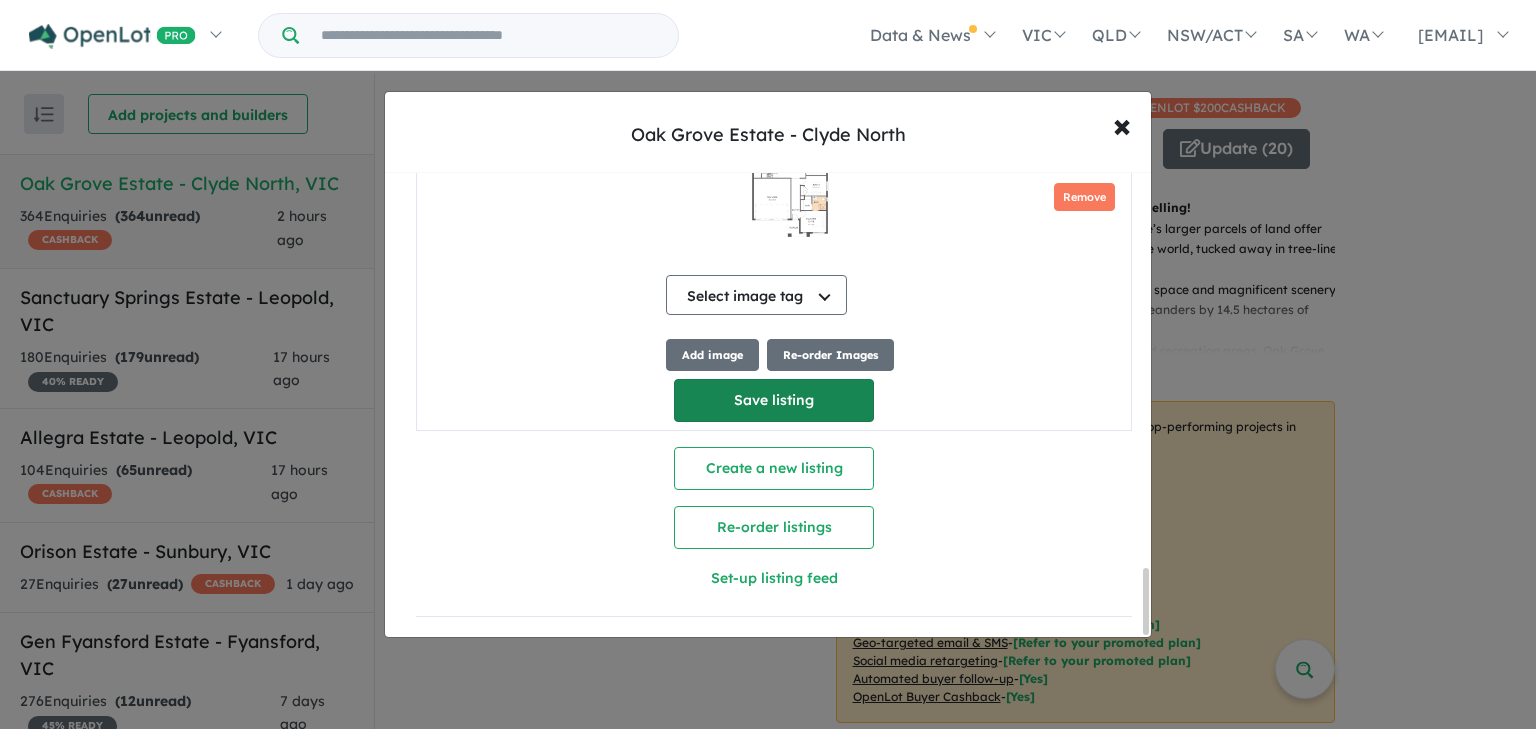 click on "Save listing" at bounding box center (774, 400) 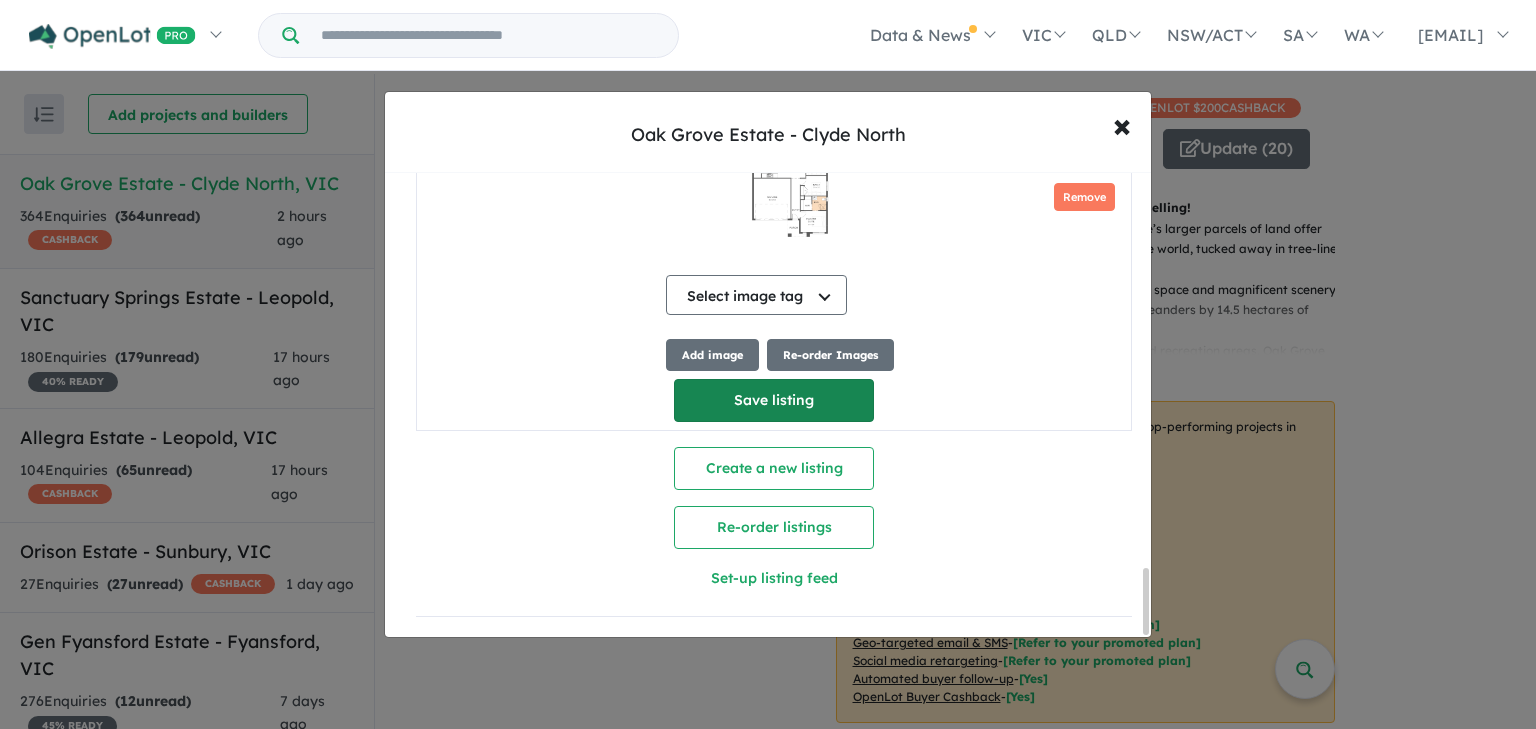 select on "**" 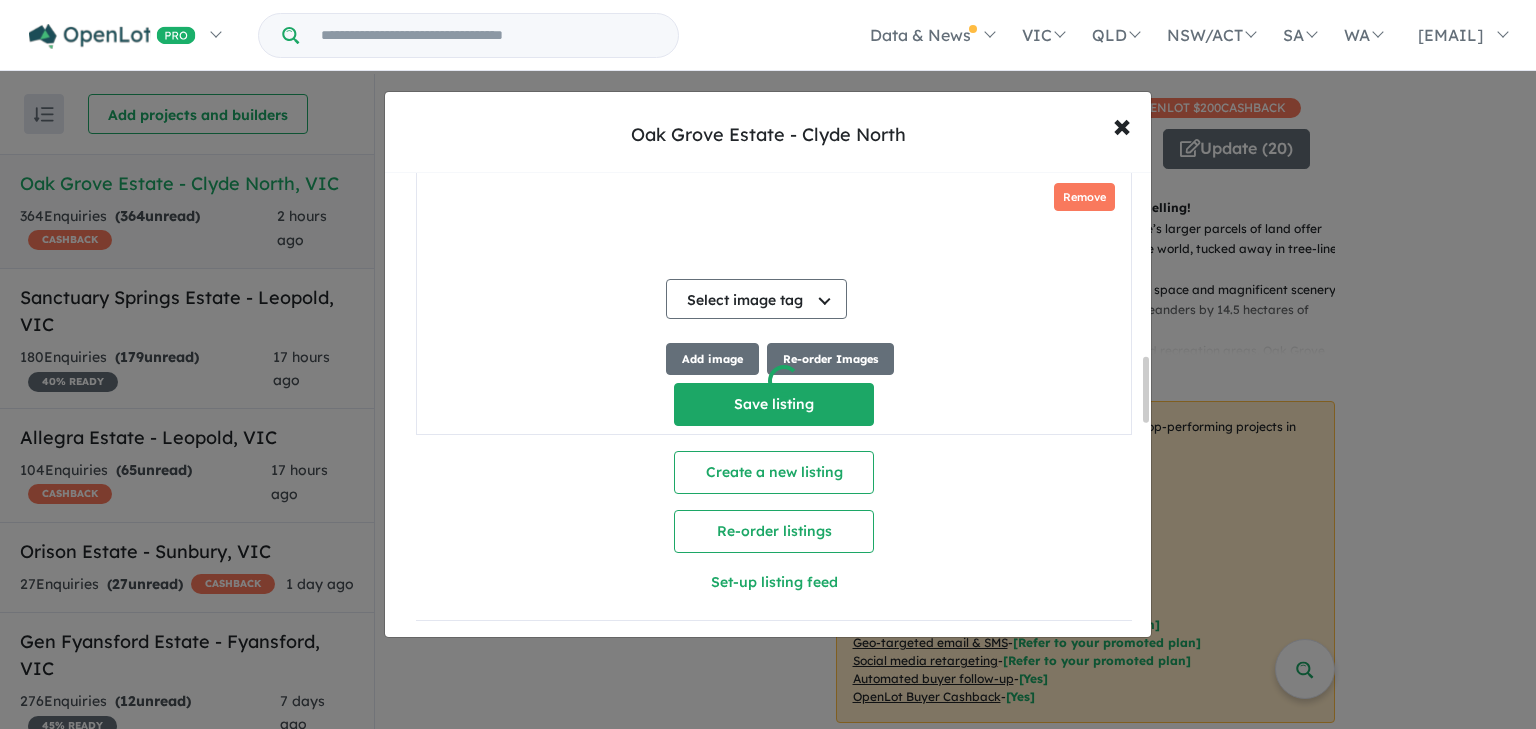 scroll, scrollTop: 1295, scrollLeft: 0, axis: vertical 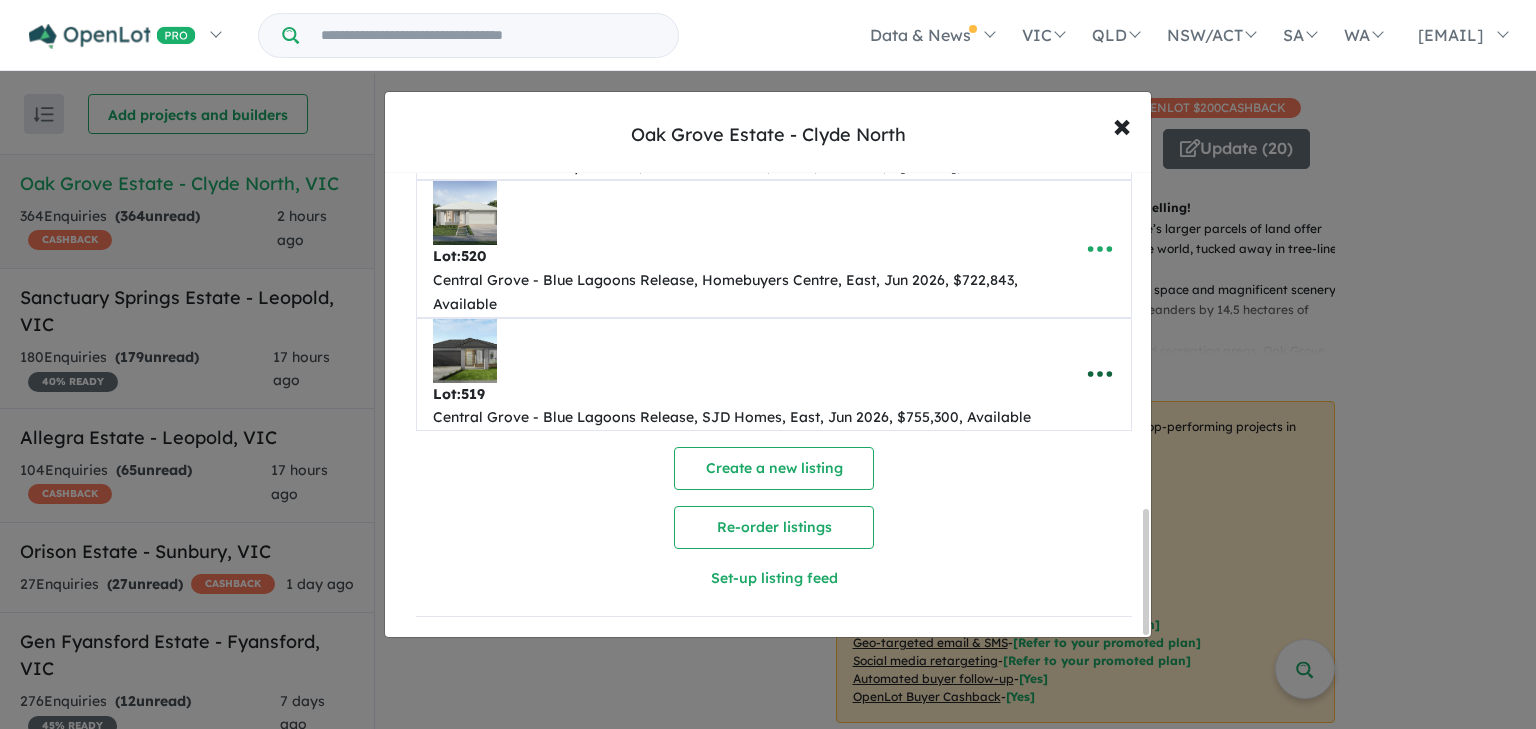 click at bounding box center [1100, 374] 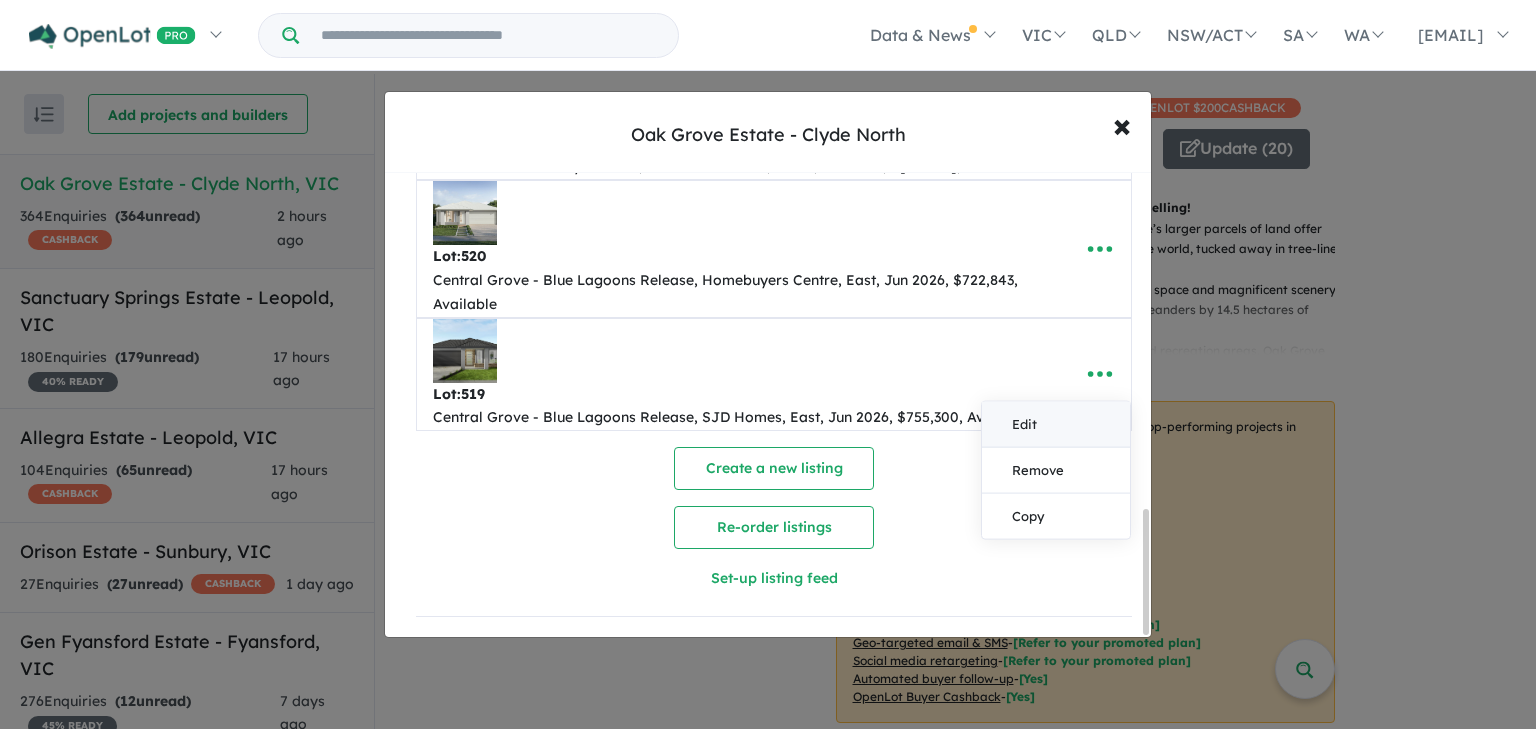 click on "Edit" at bounding box center [1056, 425] 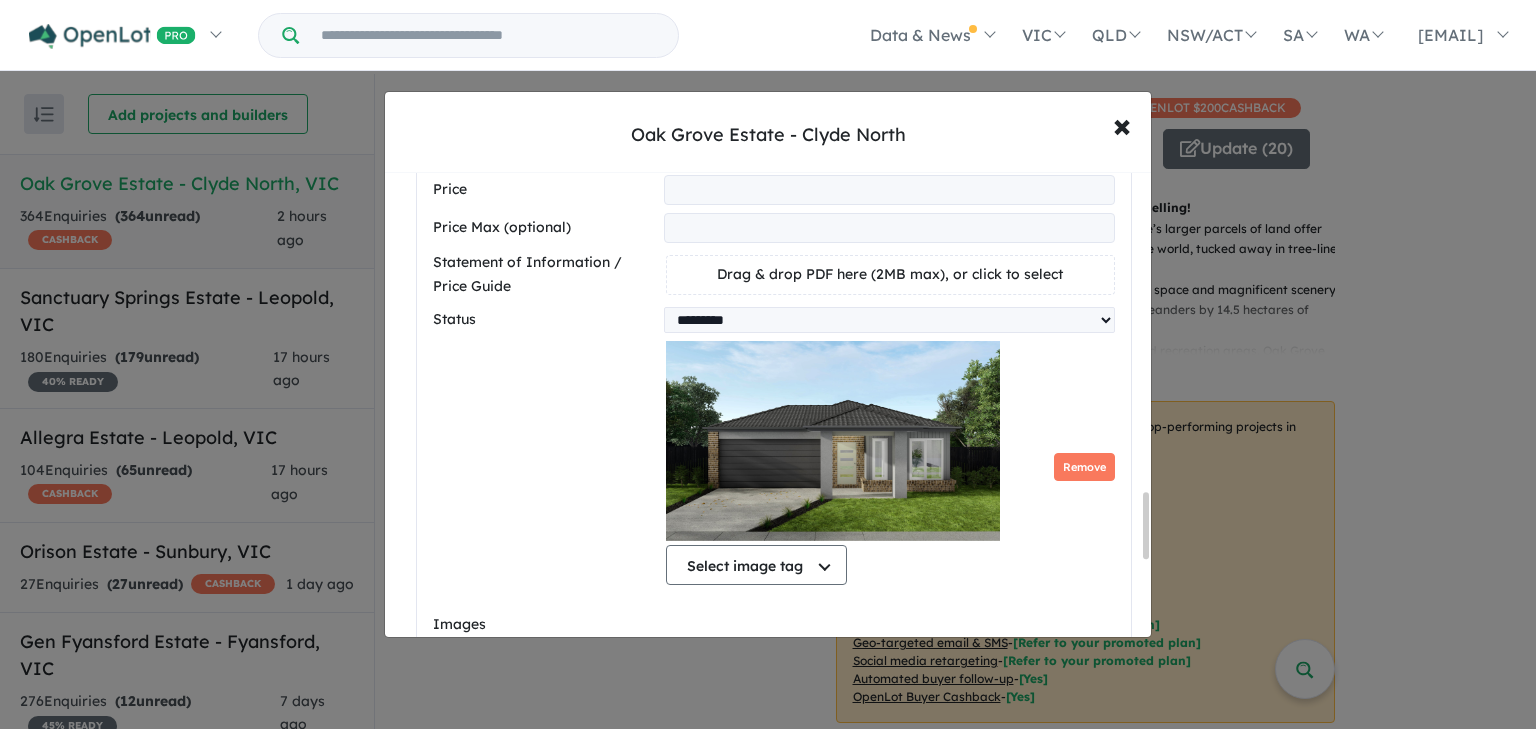 scroll, scrollTop: 2255, scrollLeft: 0, axis: vertical 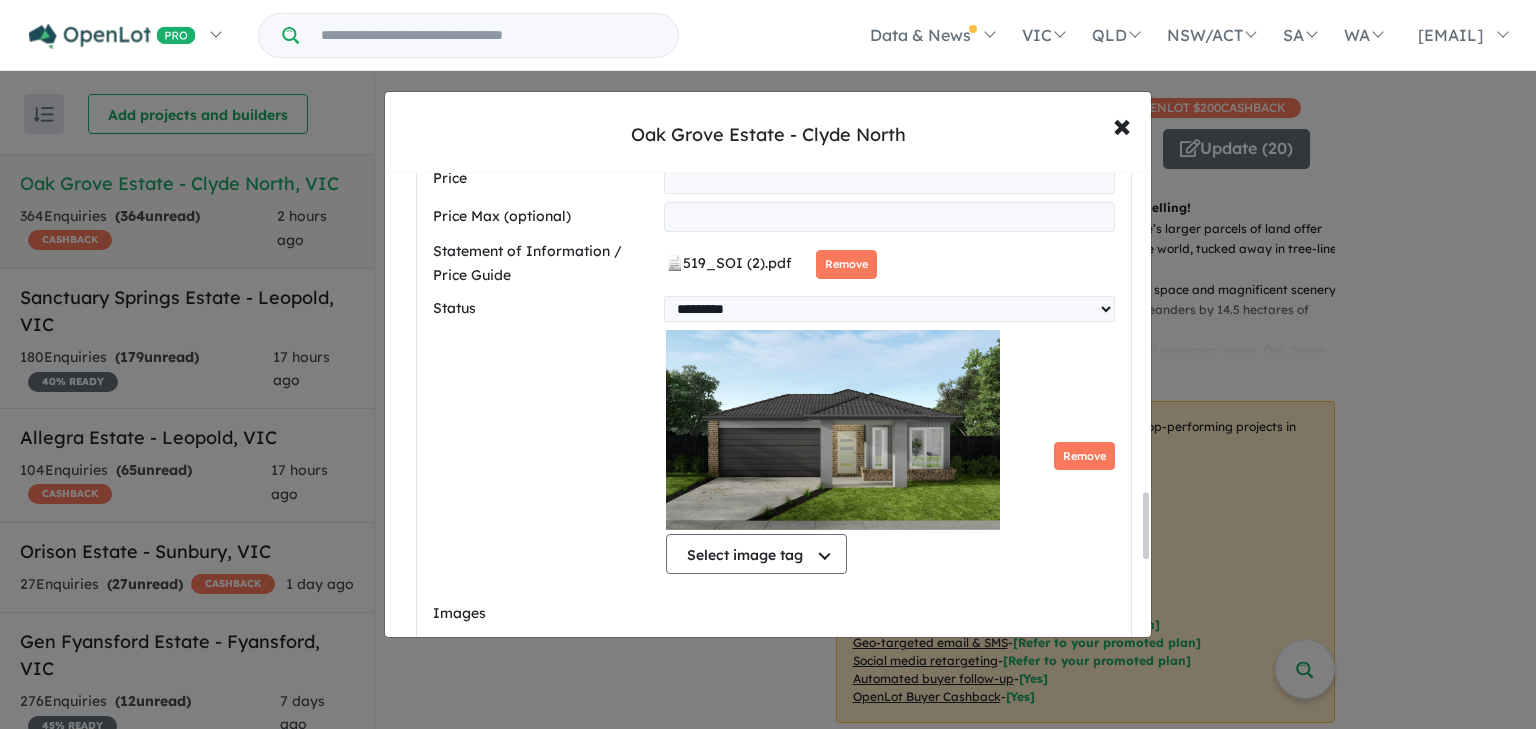 click on "Images Select image tag Select image tag Floorplan Aerial Location Map Masterplan Lifestyle Amenities Park Playground Release Map Promotion/Offer Construction Progress Render Streetscape External Façade Kitchen Study Hallway Living Dining Bedroom Ensuite Bathroom Landscaping Backyard Other Remove Select image tag Select image tag Floorplan Aerial Location Map Masterplan Lifestyle Amenities Park Playground Release Map Promotion/Offer Construction Progress Render Streetscape External Façade Kitchen Study Hallway Living Dining Bedroom Ensuite Bathroom Landscaping Backyard Other Remove Add image Re-order Images" at bounding box center [774, 614] 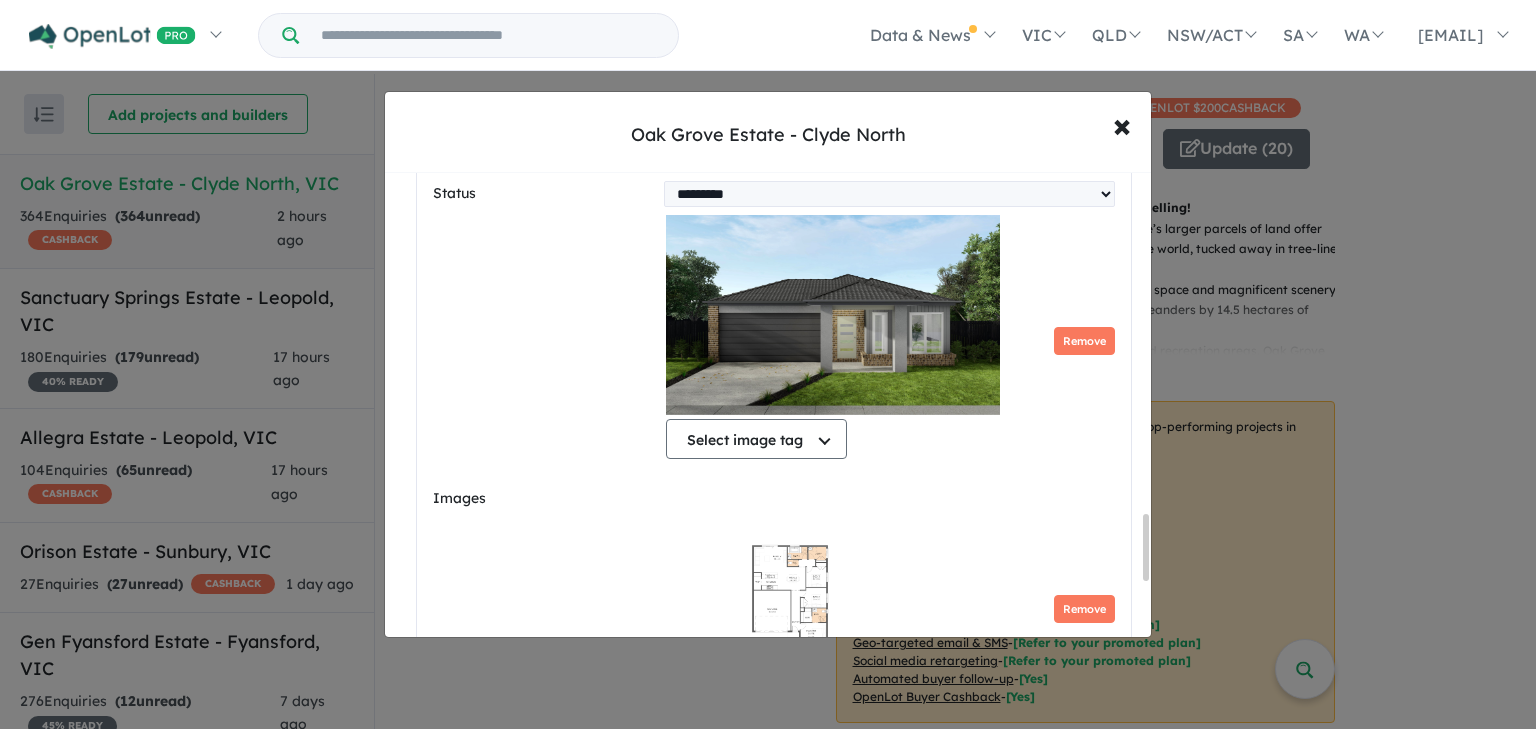 scroll, scrollTop: 2655, scrollLeft: 0, axis: vertical 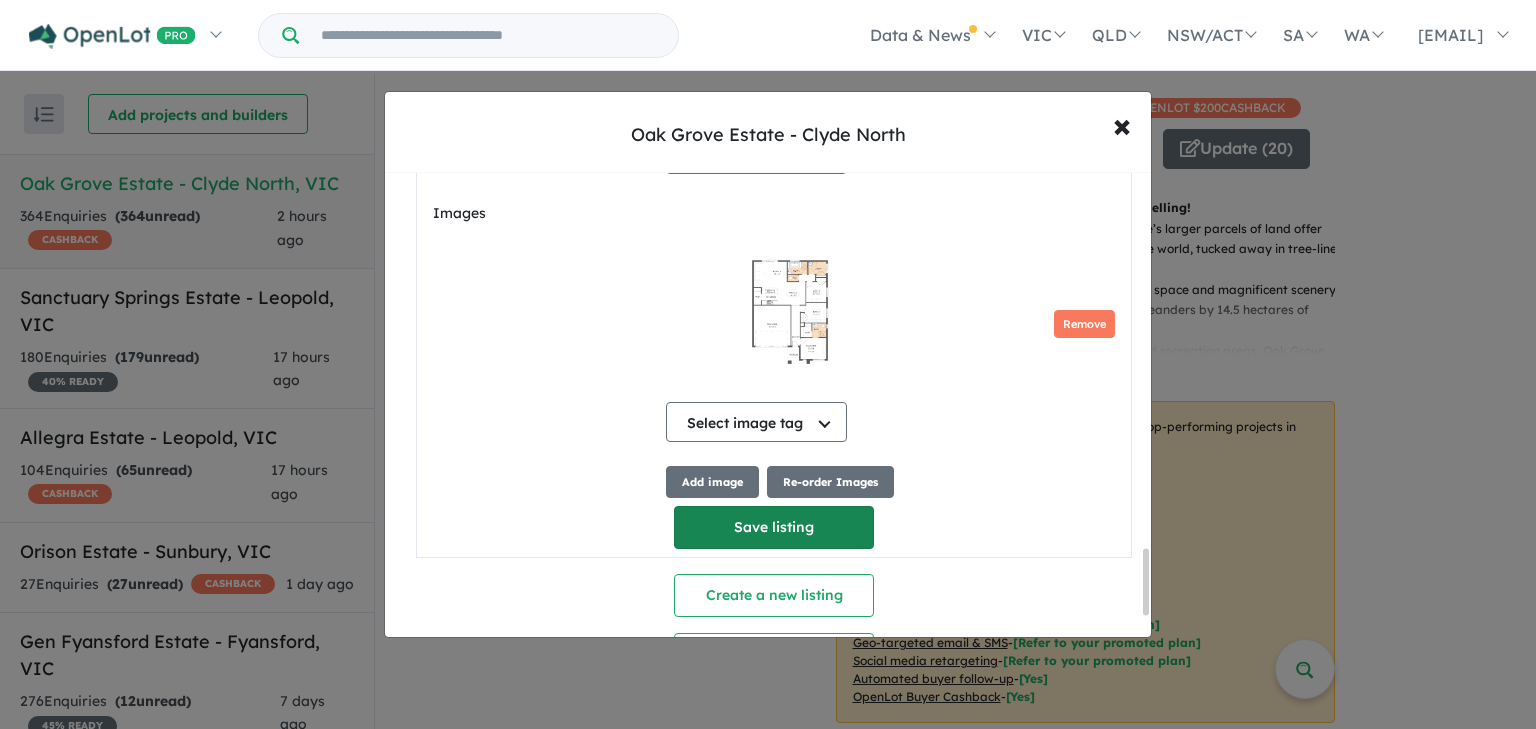 click on "Save listing" at bounding box center (774, 527) 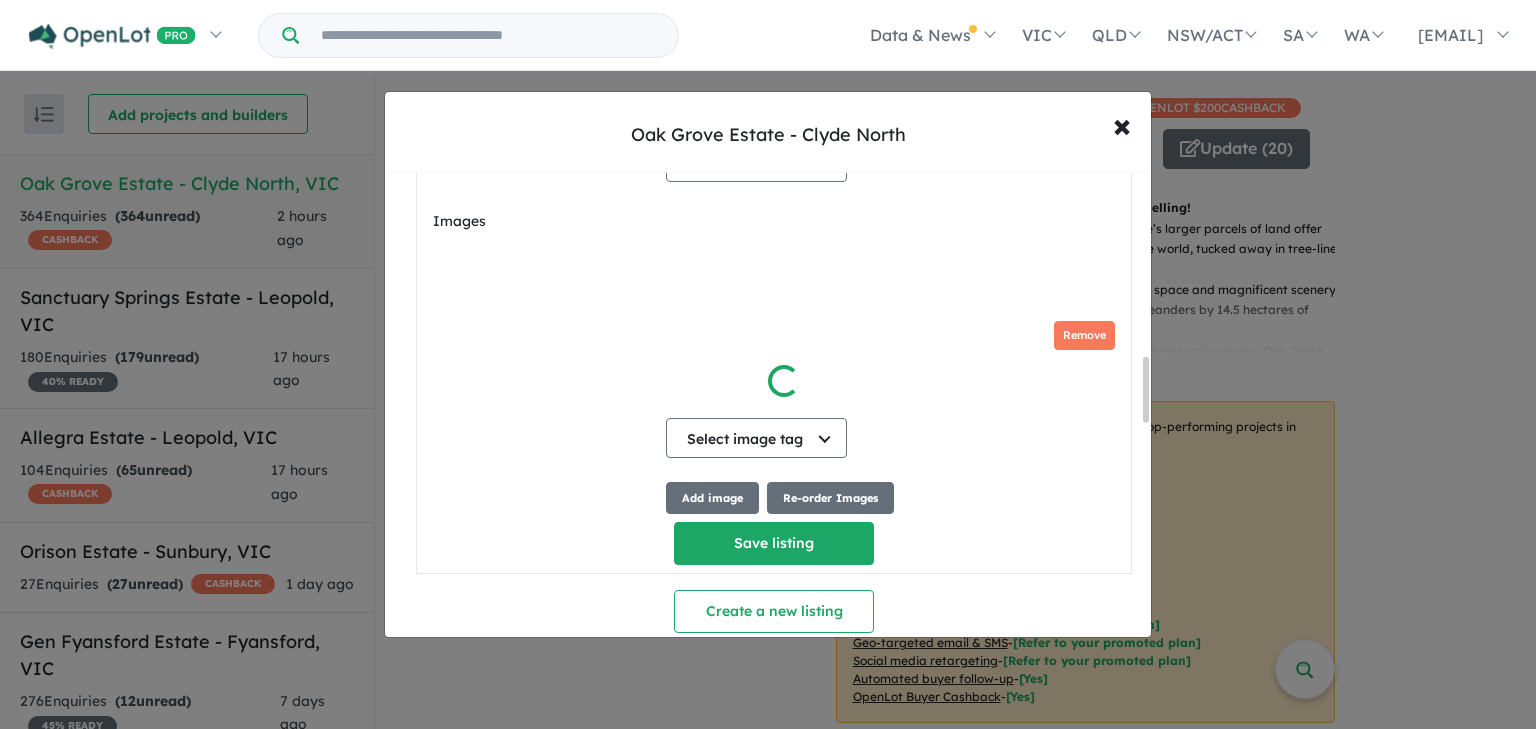scroll, scrollTop: 1295, scrollLeft: 0, axis: vertical 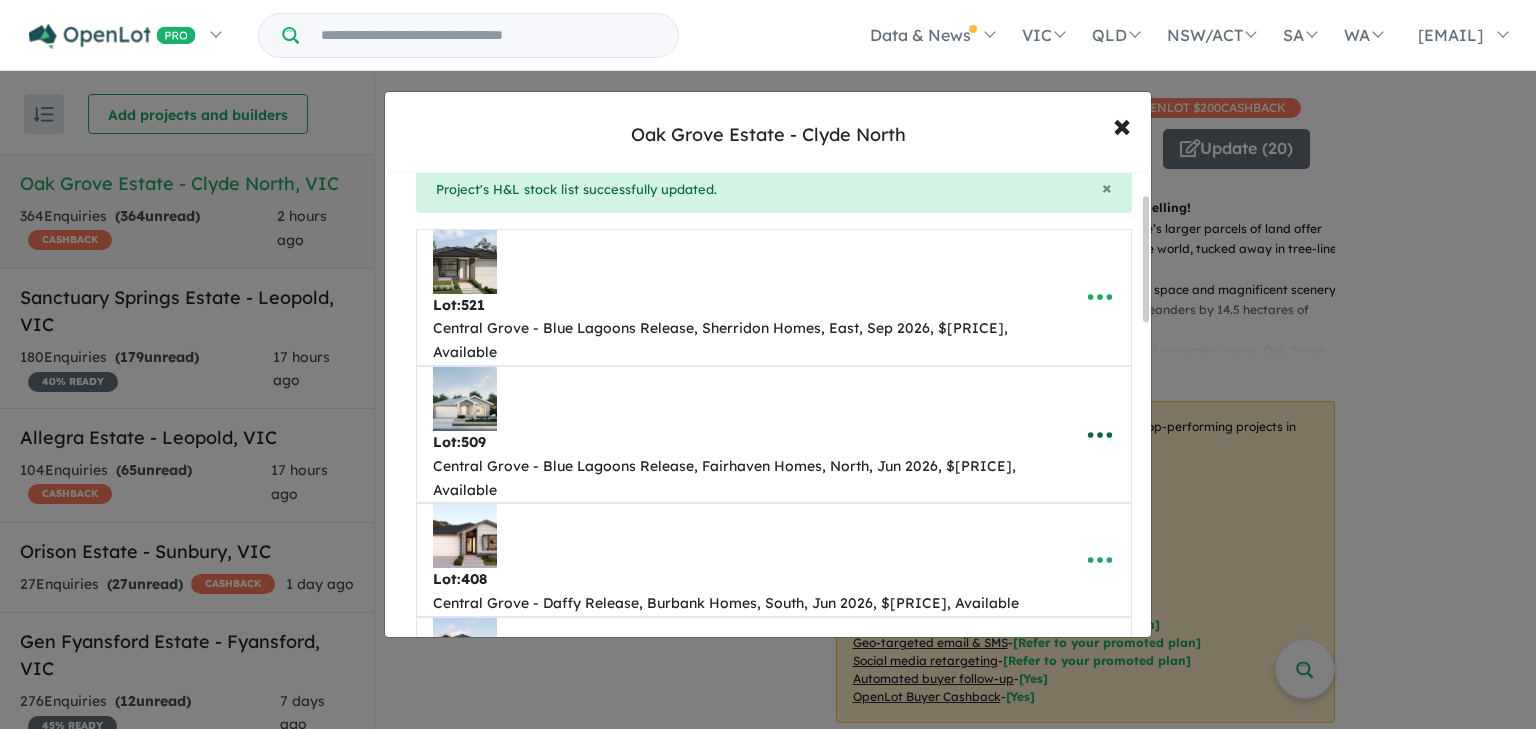 click 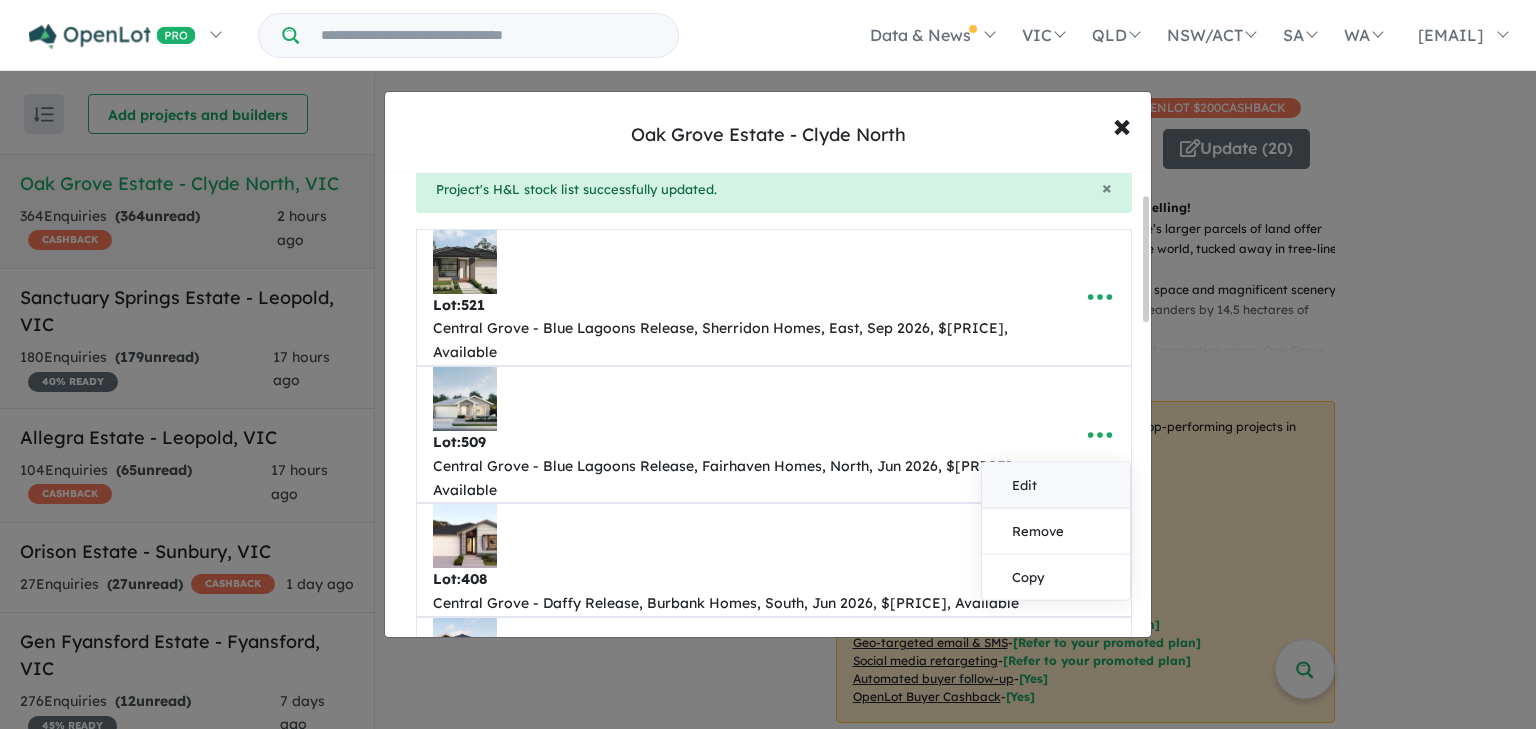 click on "Edit" at bounding box center (1056, 485) 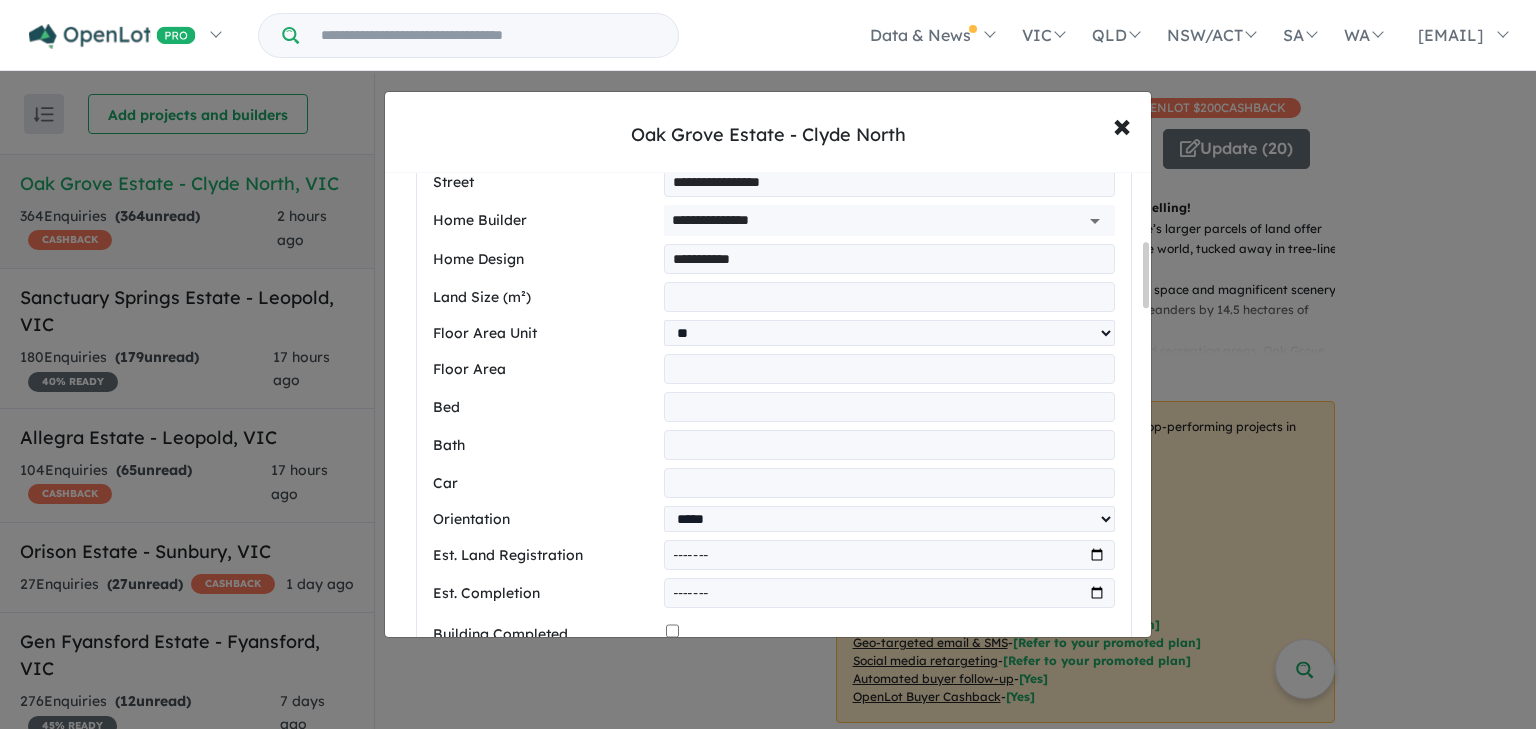 scroll, scrollTop: 480, scrollLeft: 0, axis: vertical 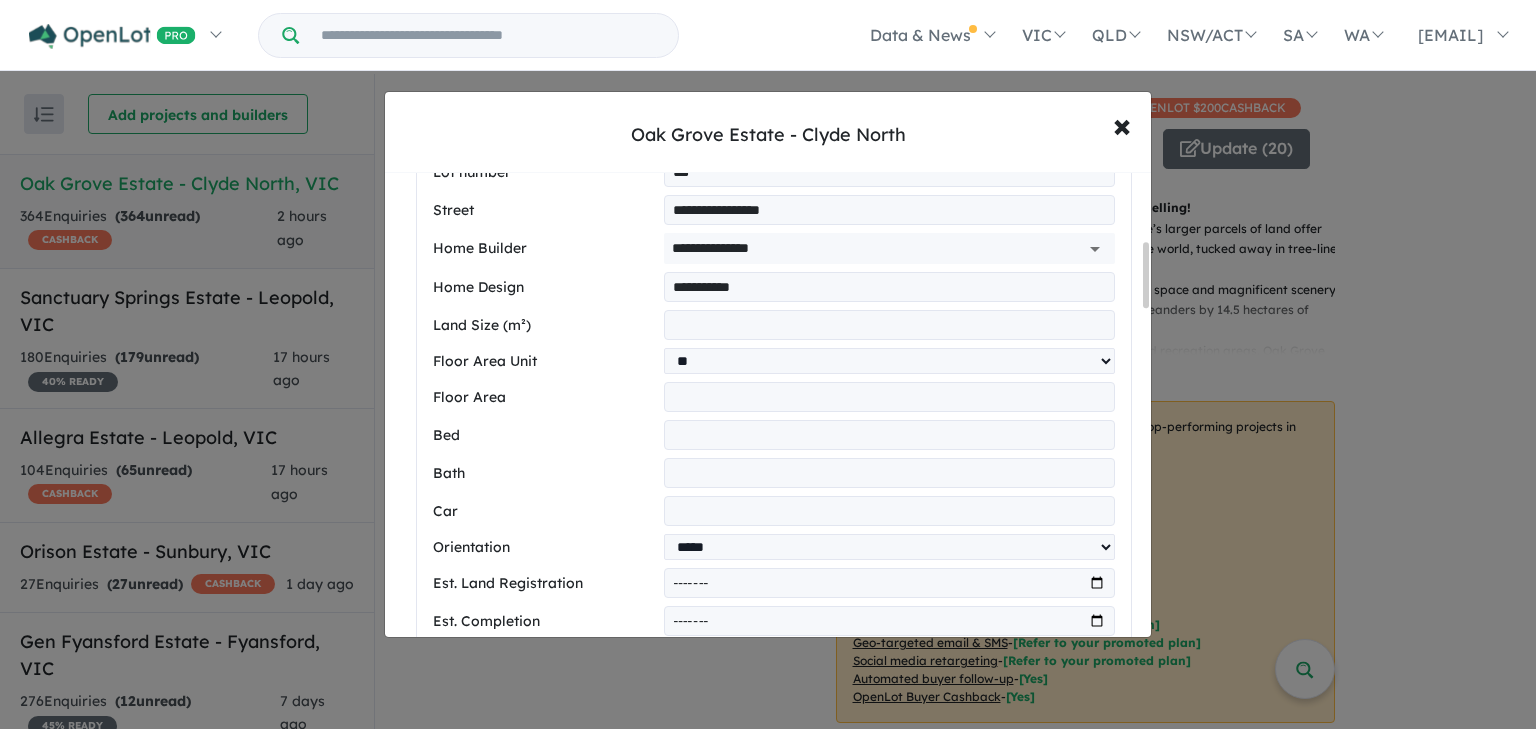 drag, startPoint x: 796, startPoint y: 289, endPoint x: 574, endPoint y: 284, distance: 222.0563 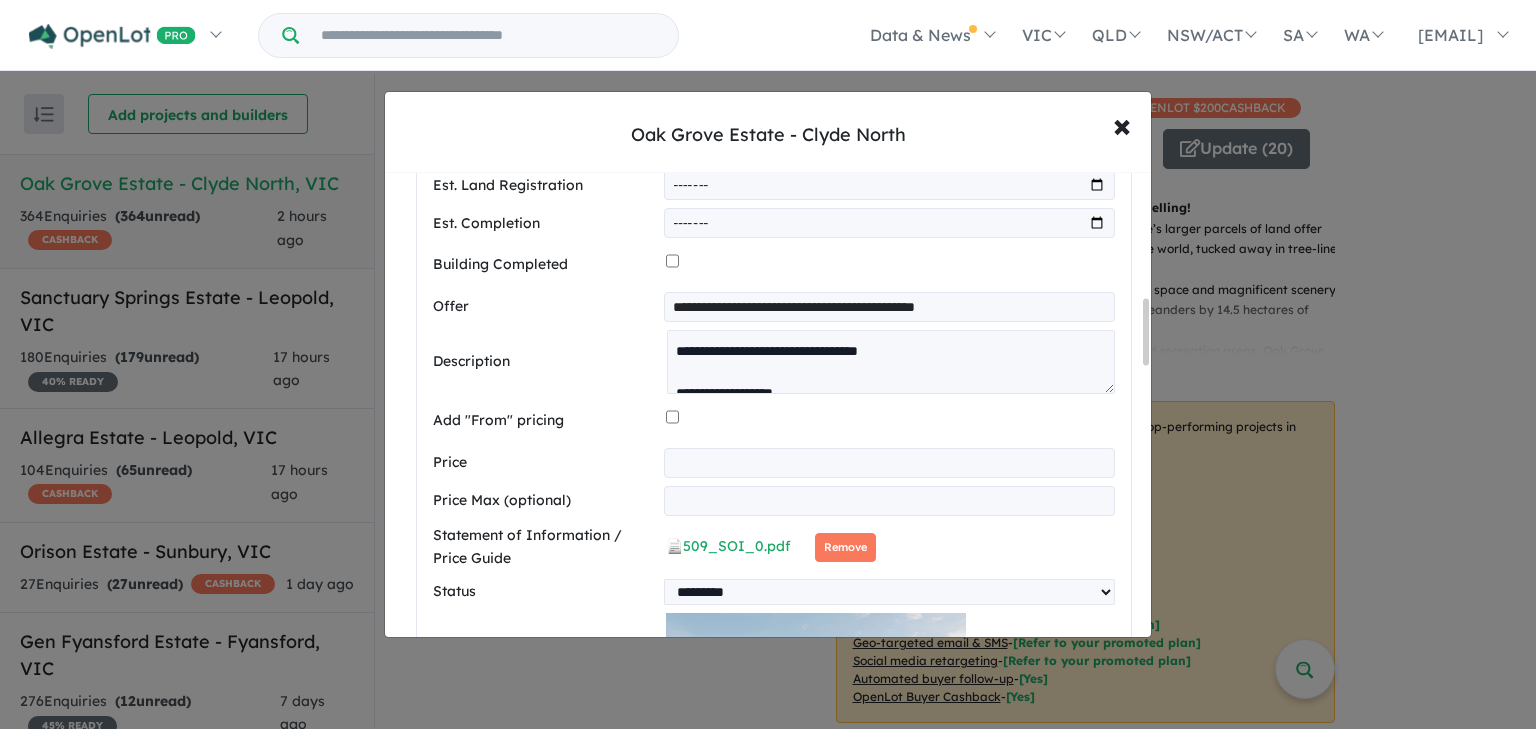 scroll, scrollTop: 880, scrollLeft: 0, axis: vertical 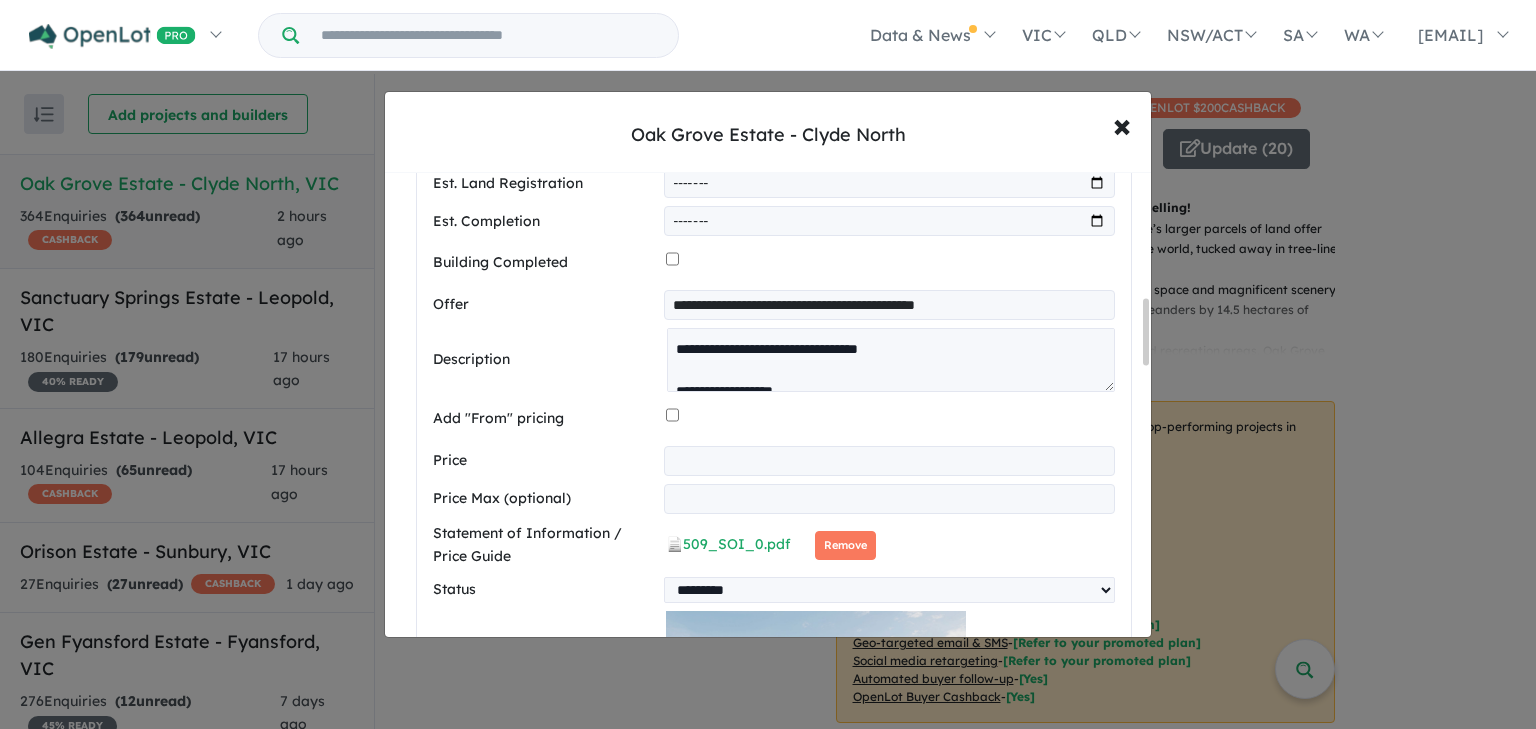 type on "******" 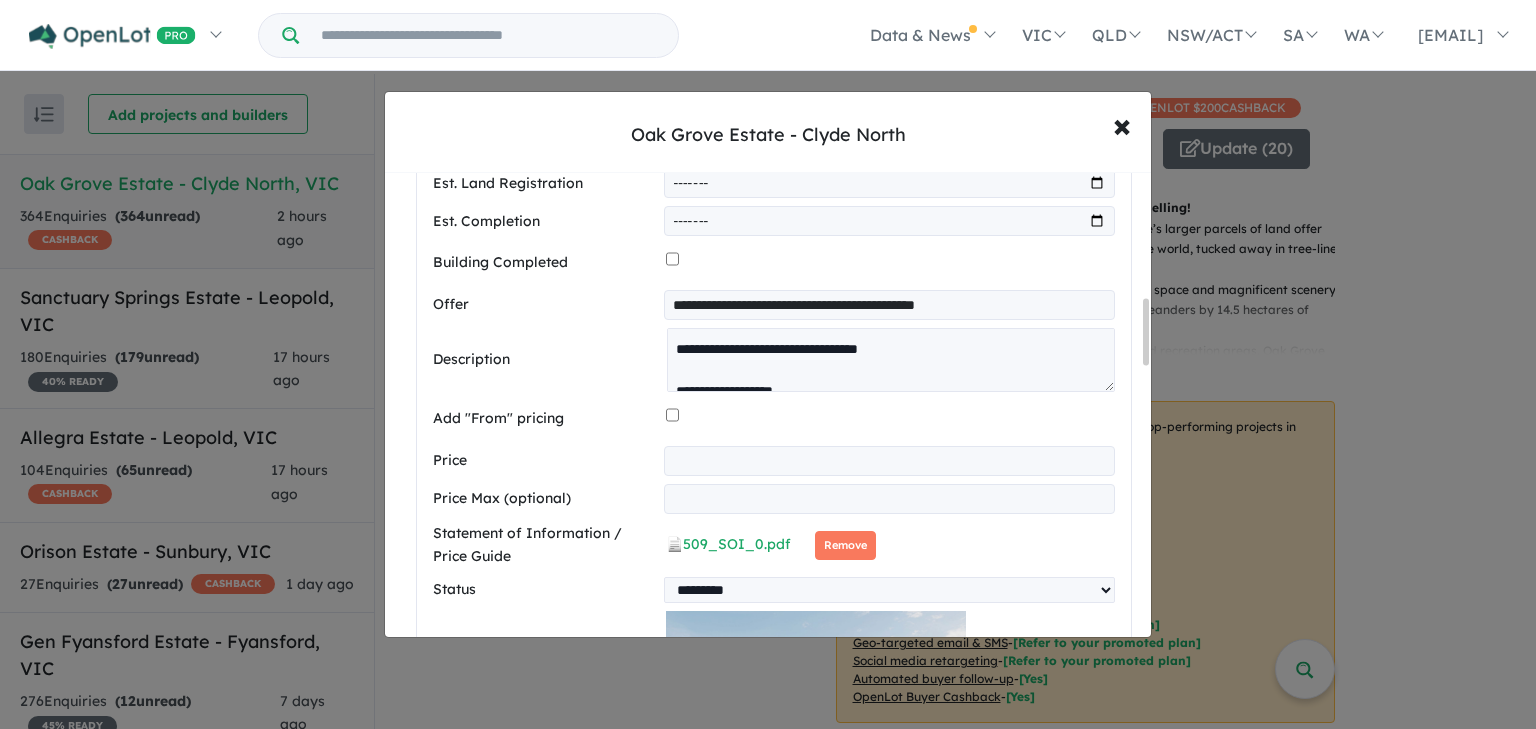 drag, startPoint x: 844, startPoint y: 537, endPoint x: 872, endPoint y: 454, distance: 87.595665 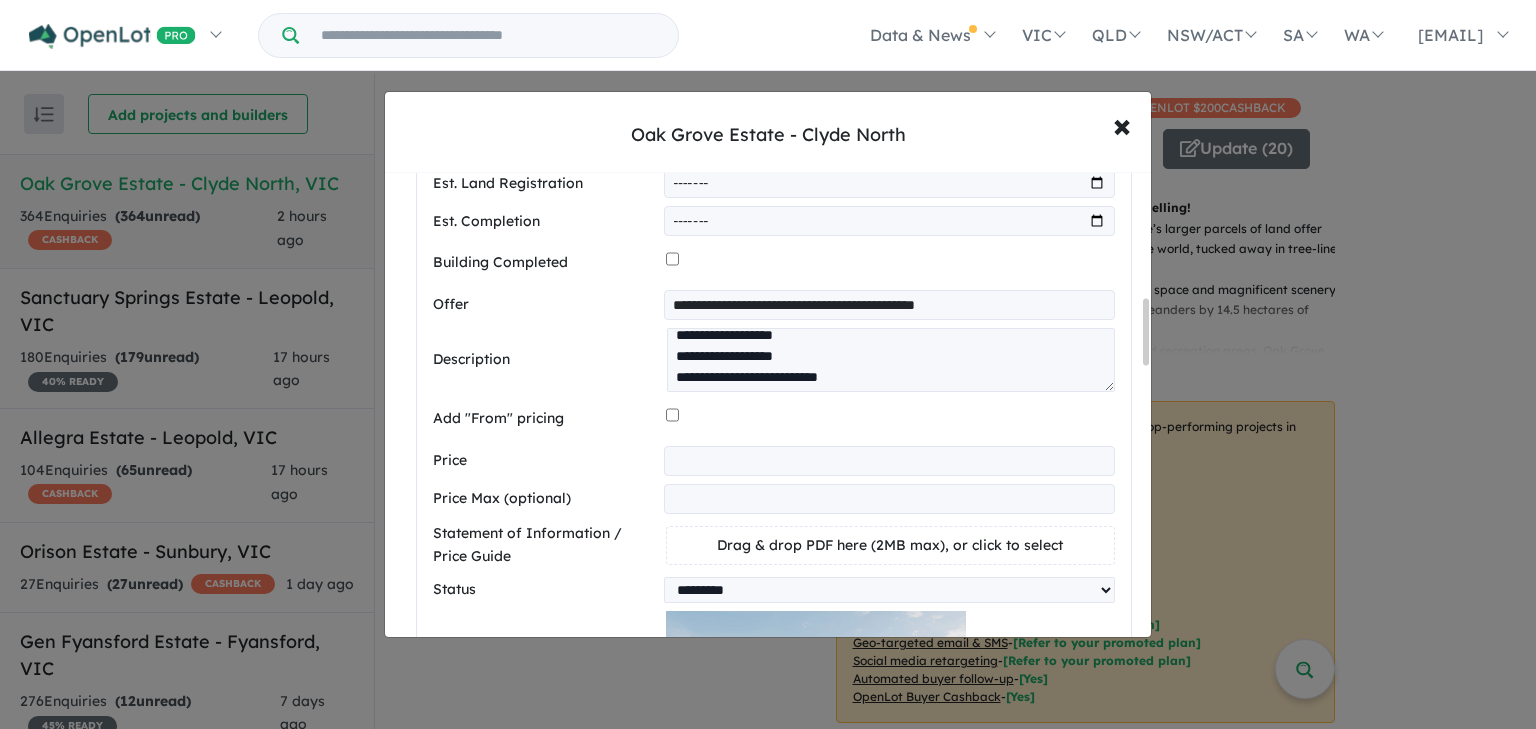 scroll, scrollTop: 80, scrollLeft: 0, axis: vertical 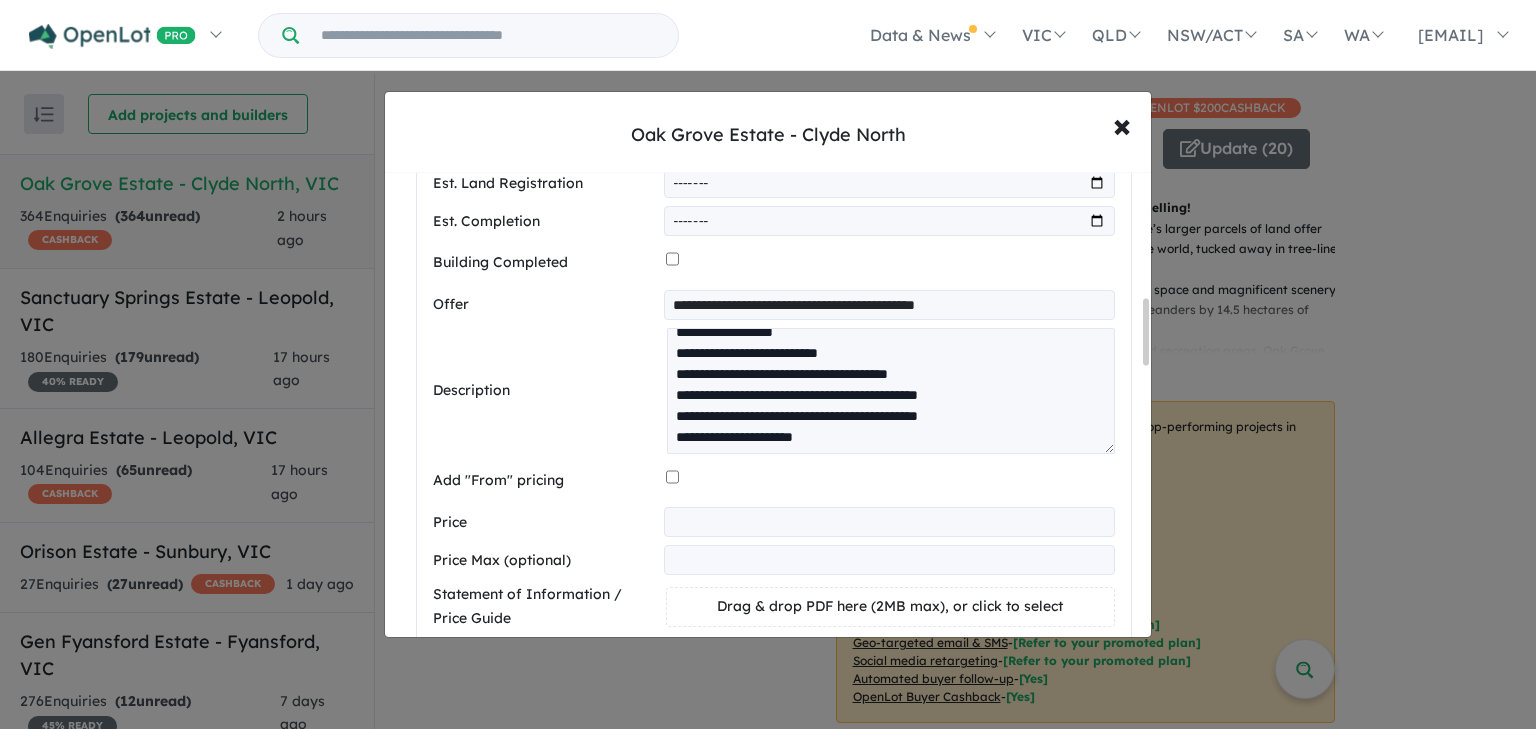 drag, startPoint x: 1101, startPoint y: 392, endPoint x: 1044, endPoint y: 579, distance: 195.49425 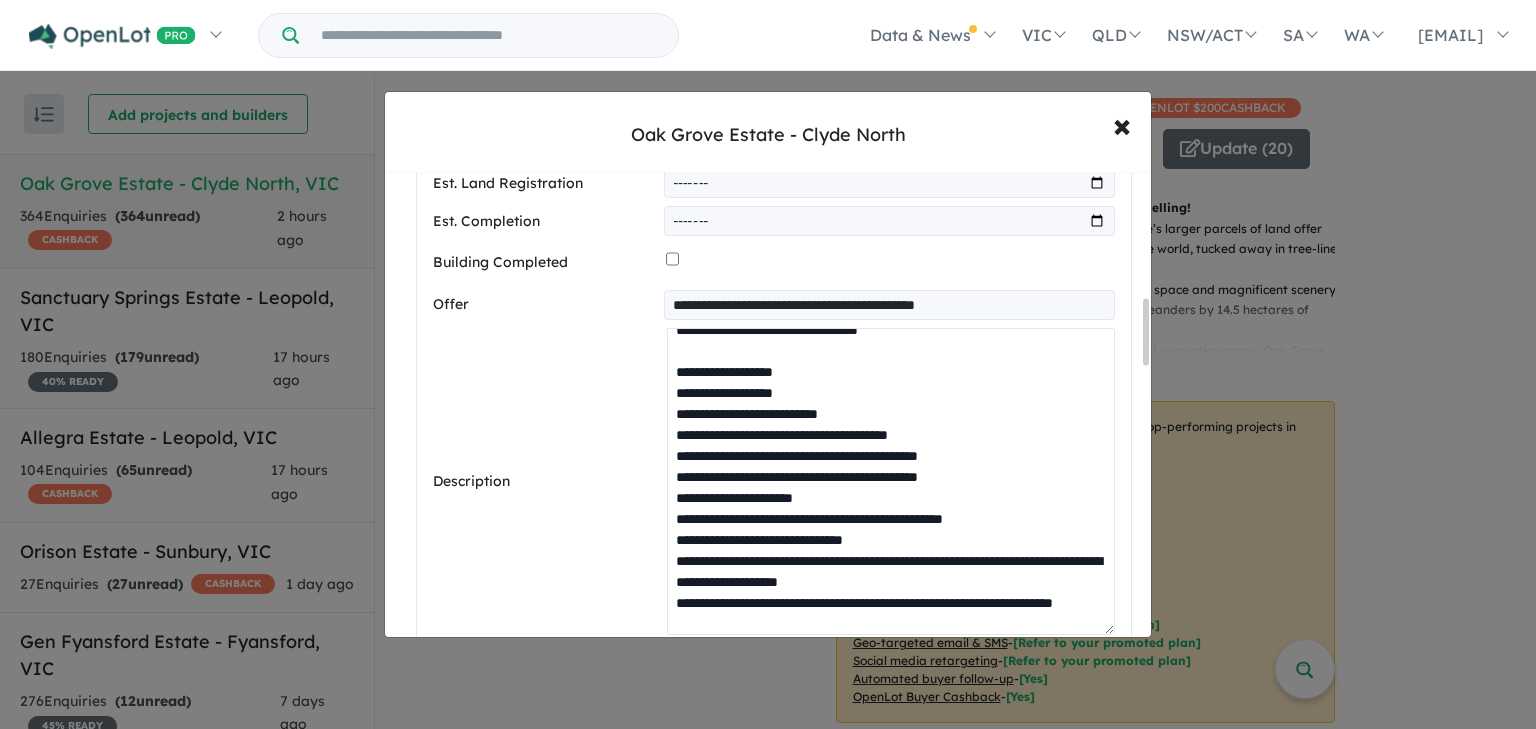 scroll, scrollTop: 0, scrollLeft: 0, axis: both 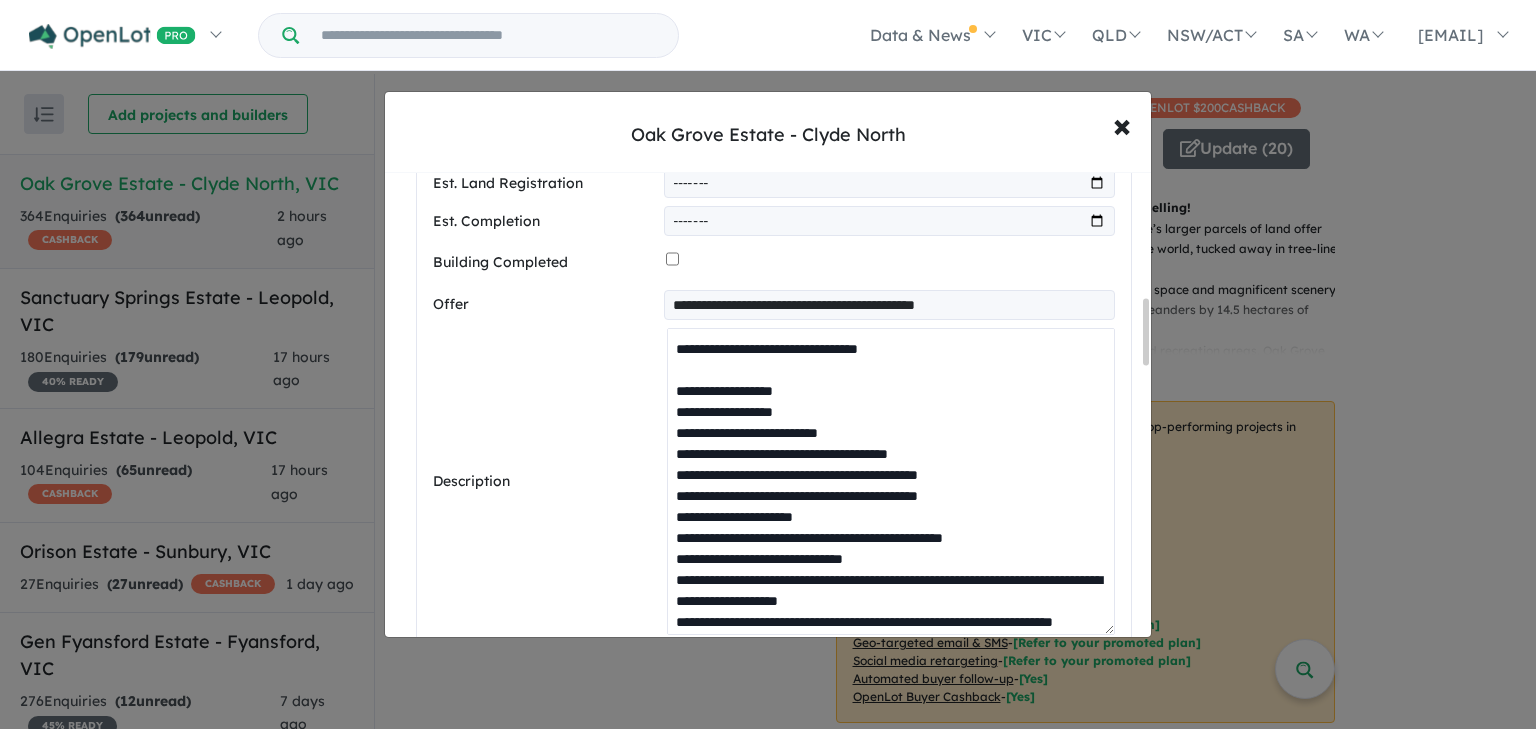 drag, startPoint x: 846, startPoint y: 518, endPoint x: 664, endPoint y: 415, distance: 209.12436 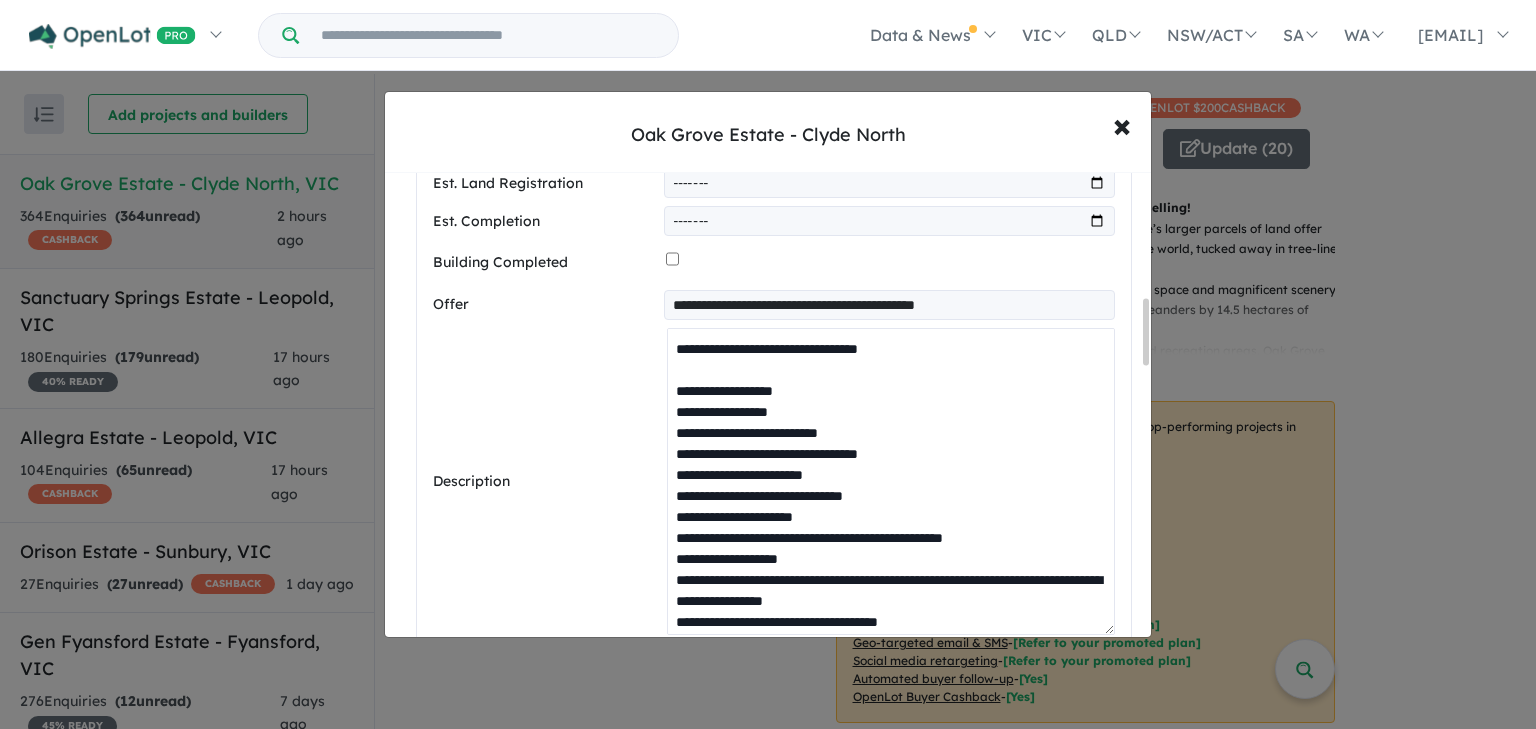 scroll, scrollTop: 80, scrollLeft: 0, axis: vertical 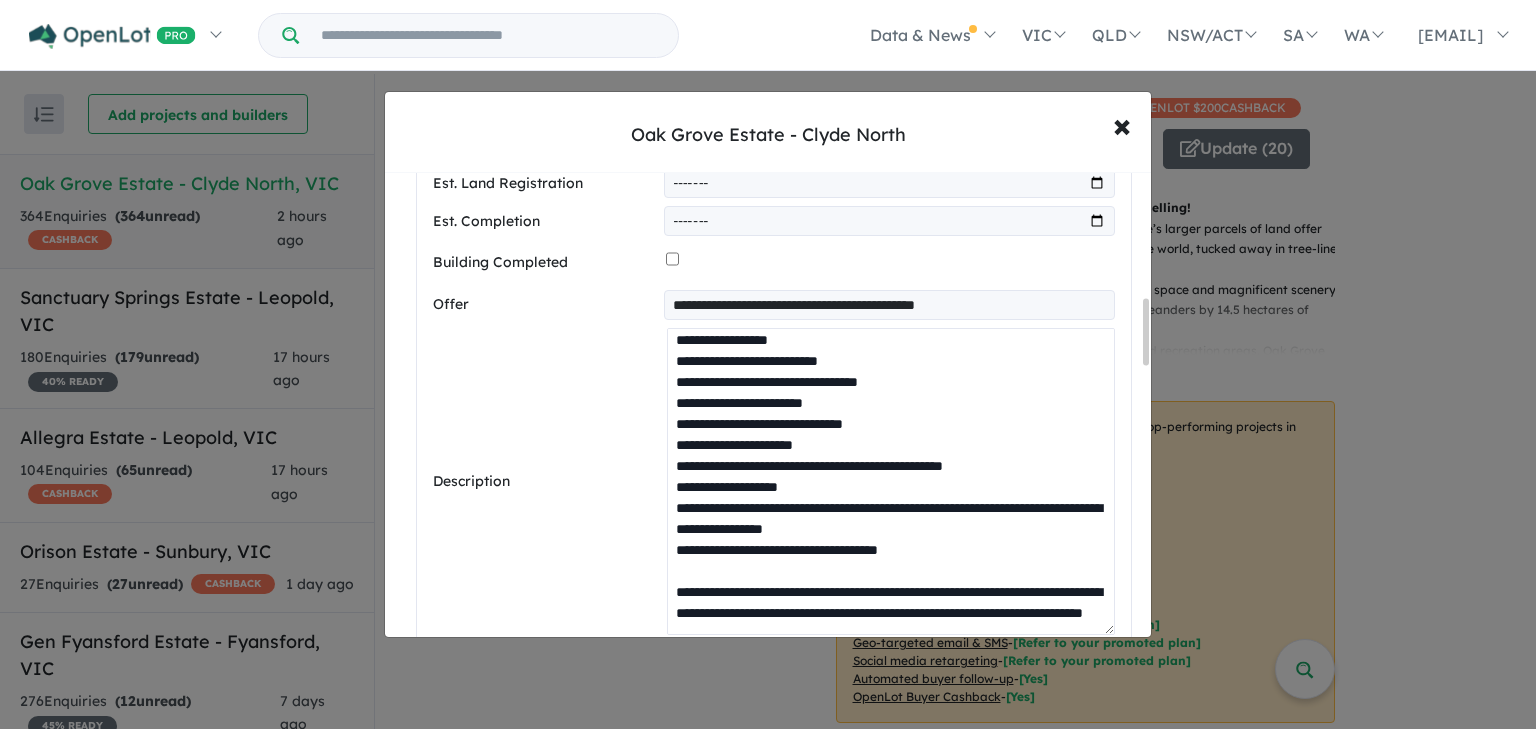 type on "**********" 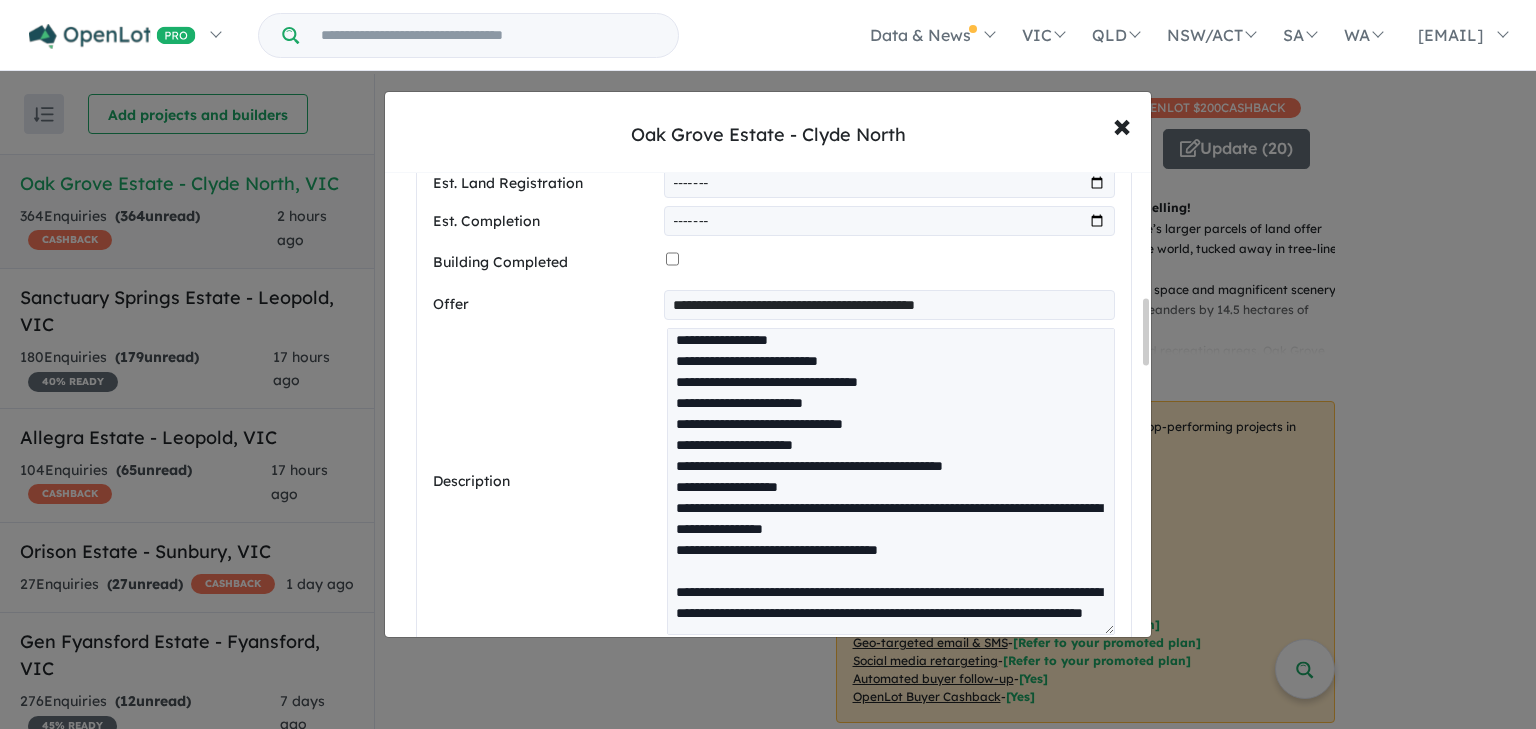 drag, startPoint x: 848, startPoint y: 308, endPoint x: 507, endPoint y: 306, distance: 341.00586 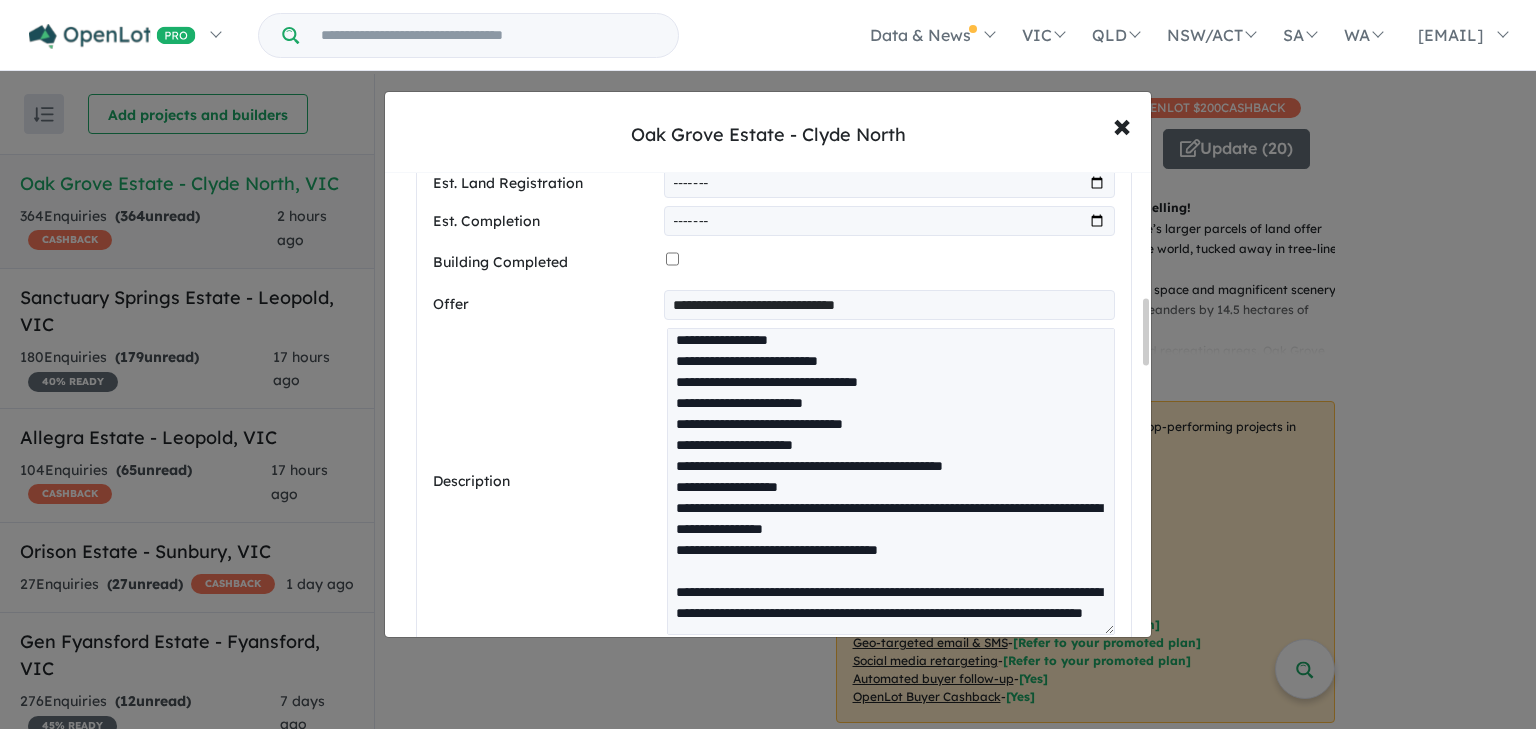 scroll, scrollTop: 92, scrollLeft: 0, axis: vertical 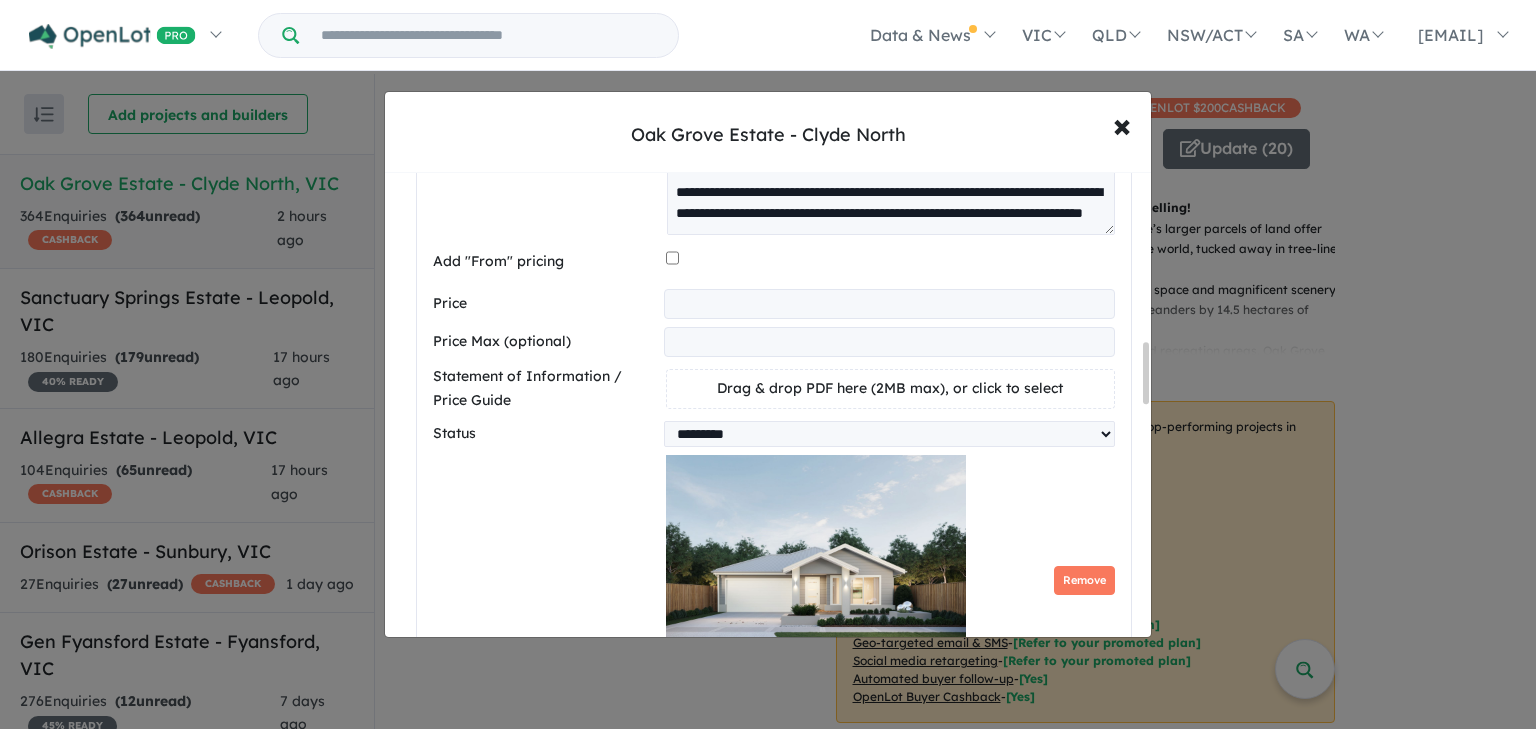 type on "**********" 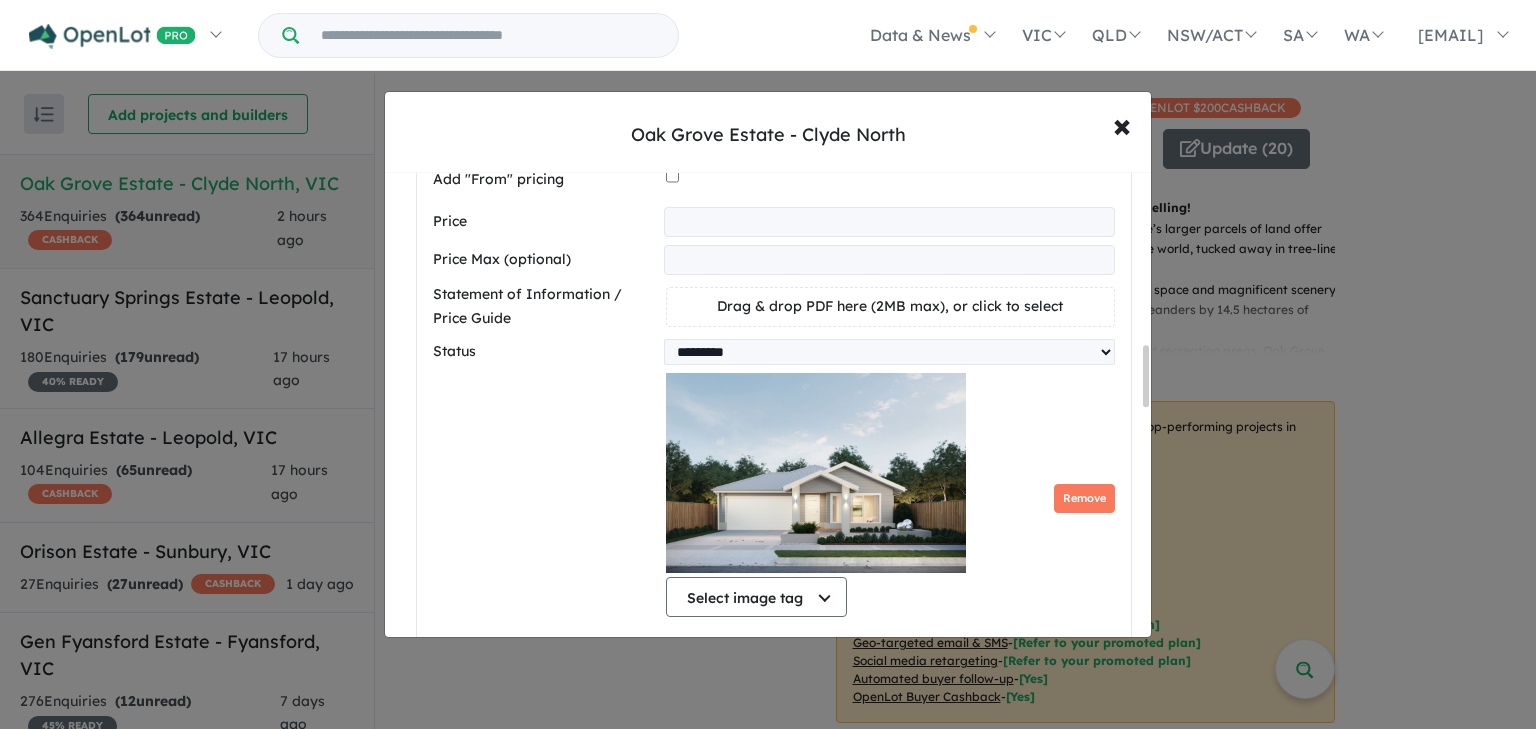 scroll, scrollTop: 1440, scrollLeft: 0, axis: vertical 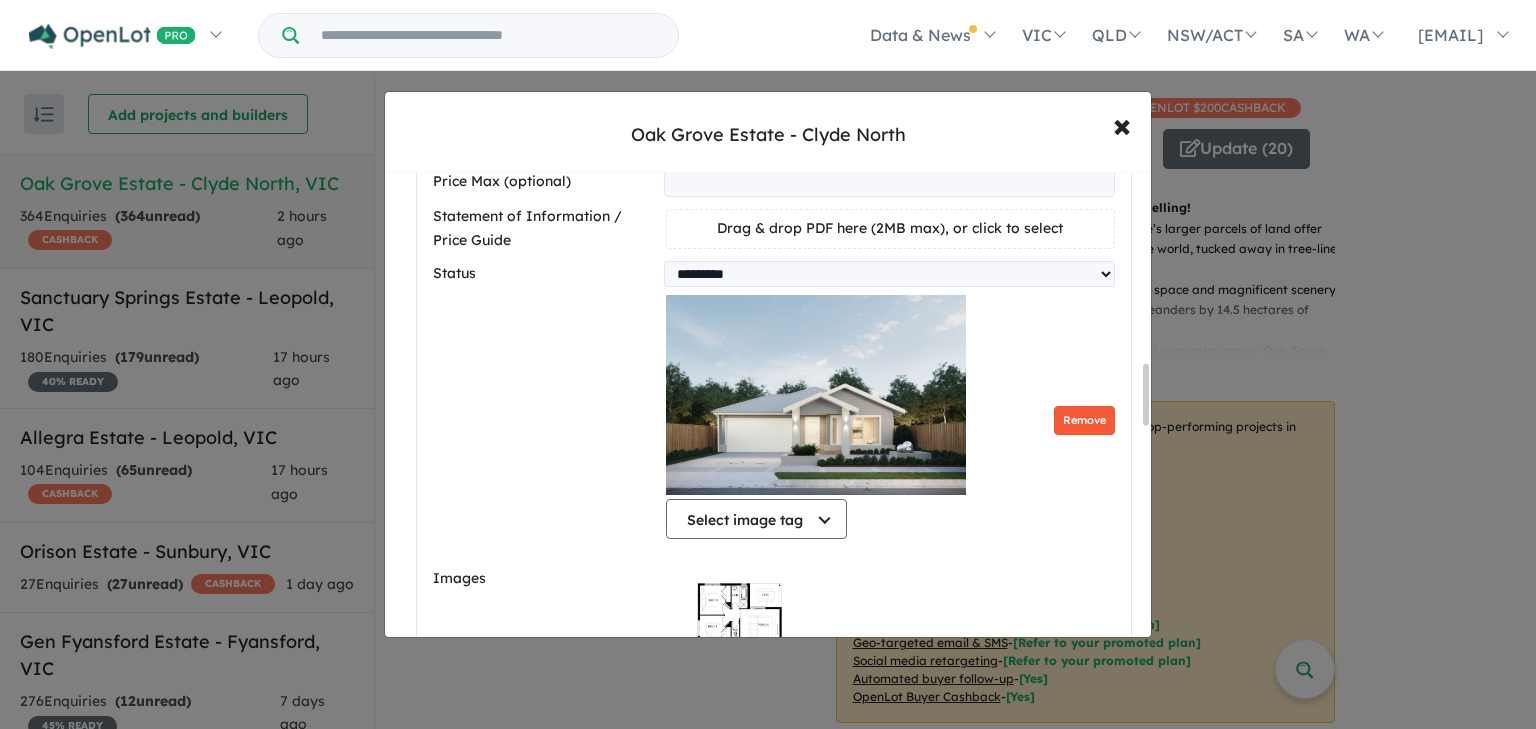 type on "******" 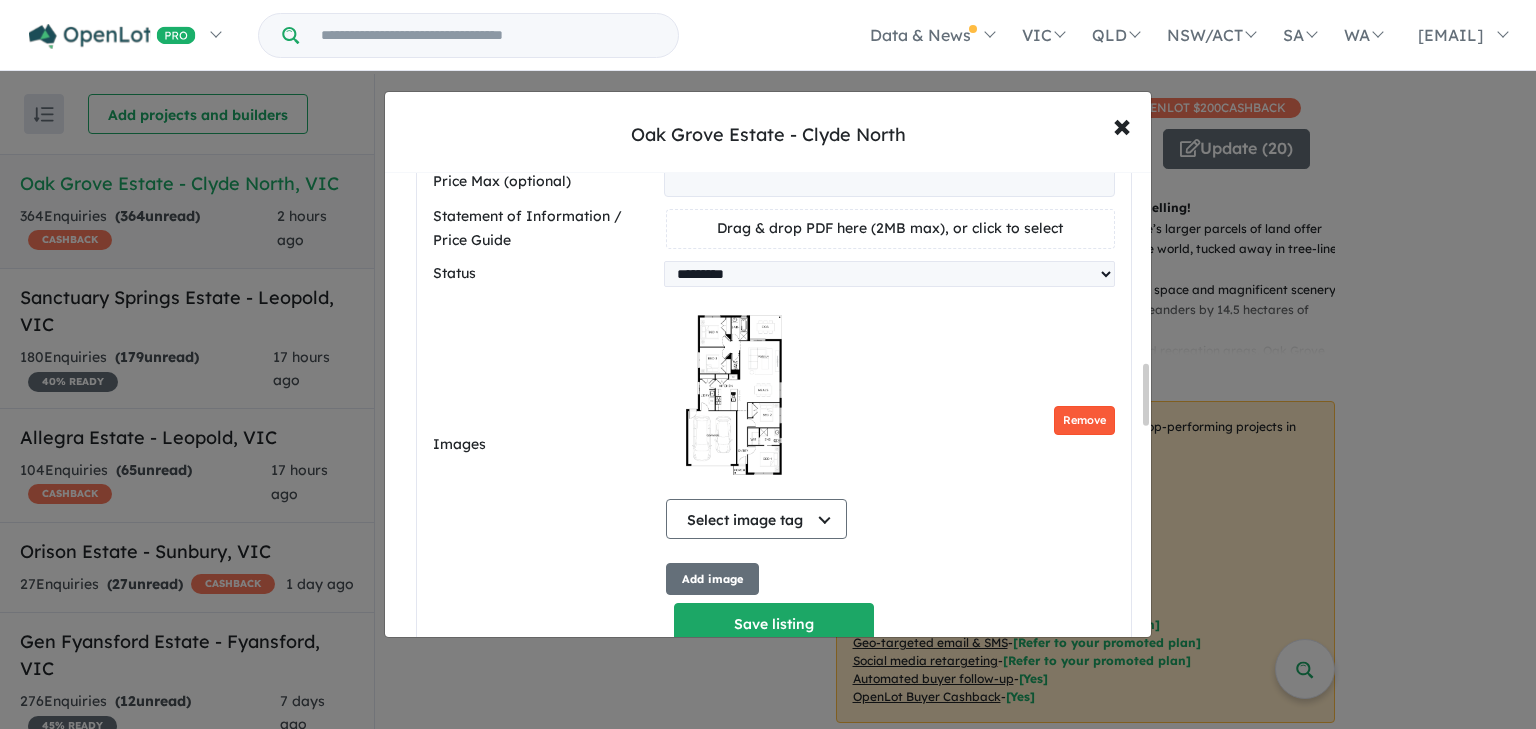 click on "Remove" at bounding box center (1084, 420) 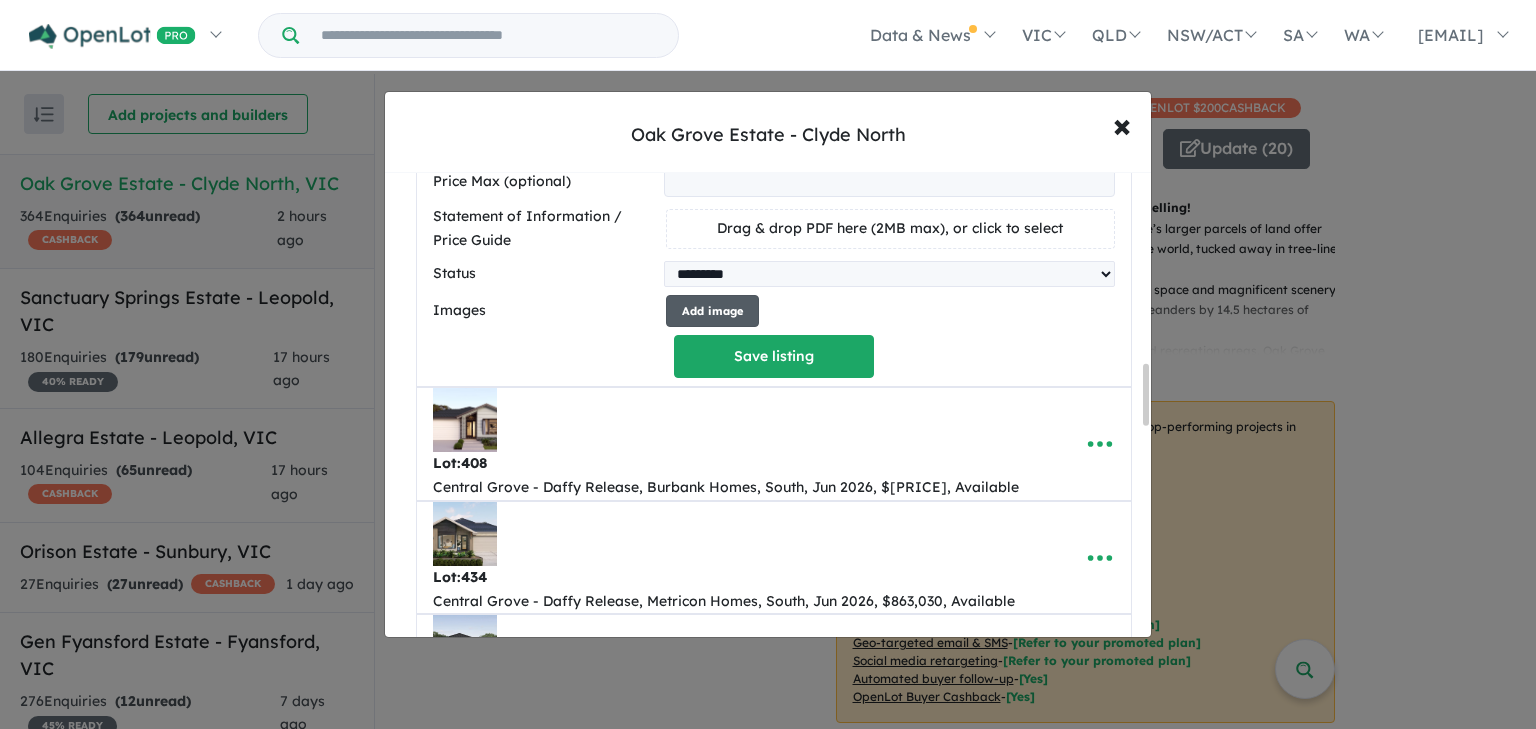 click on "Add image" at bounding box center (712, 311) 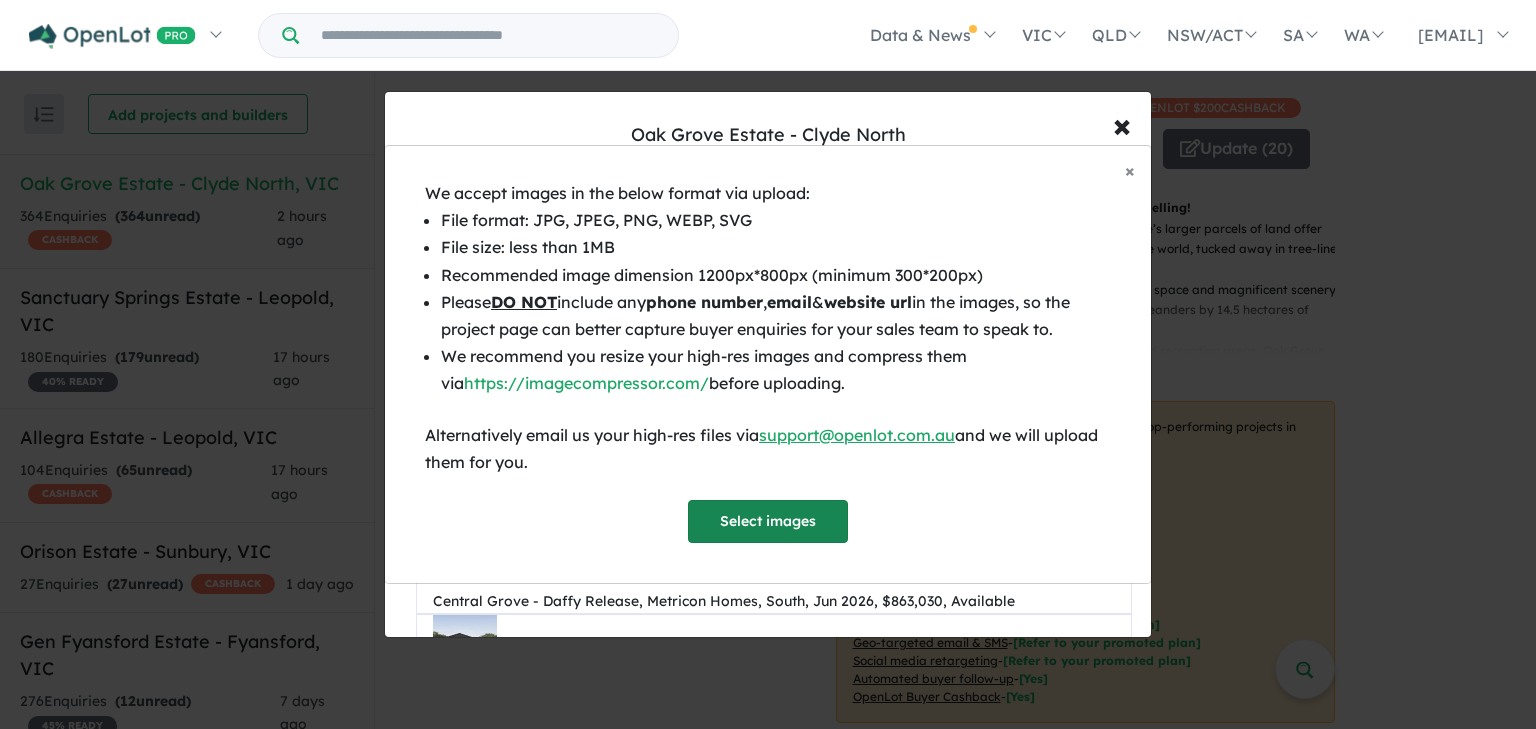 click on "Select images" at bounding box center (768, 521) 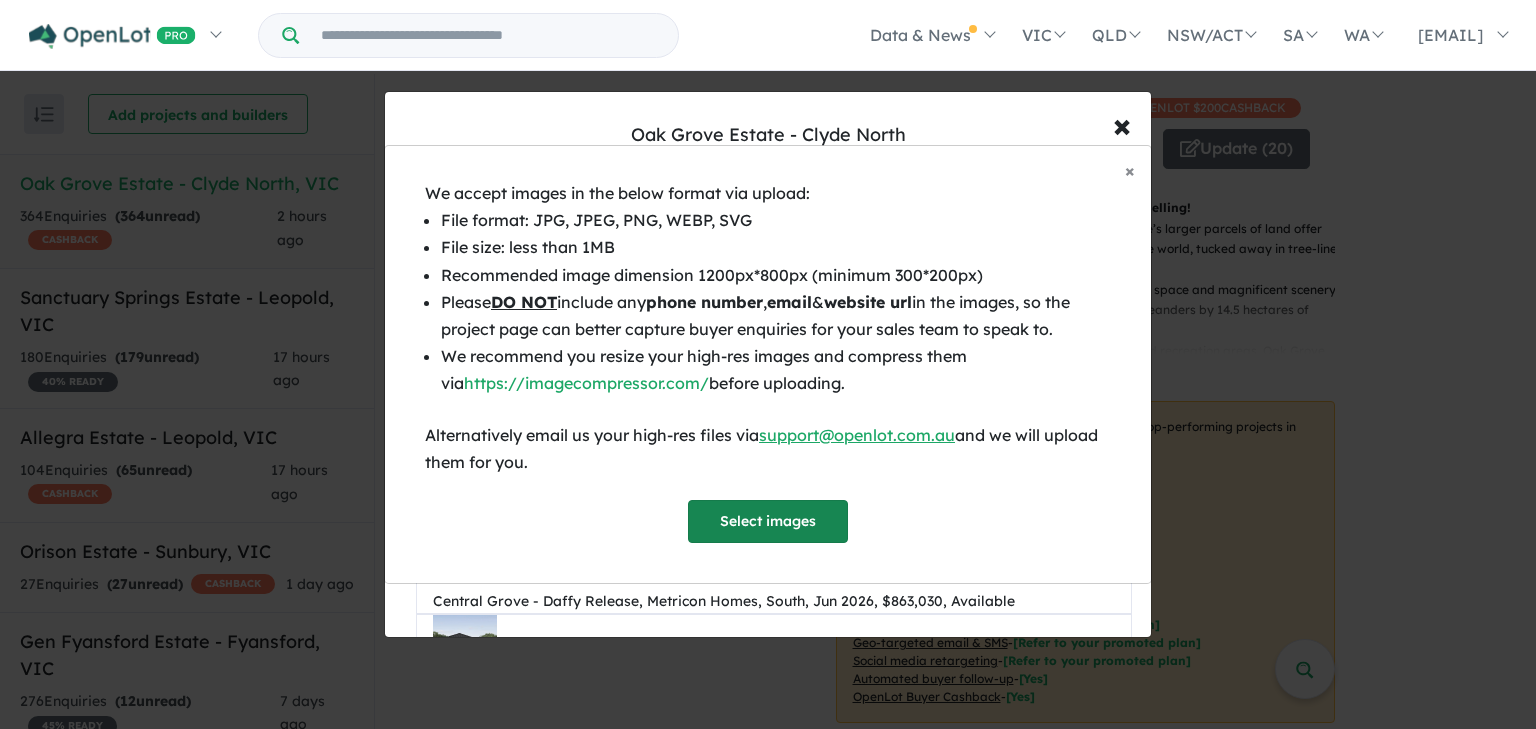click on "Select images" at bounding box center (768, 521) 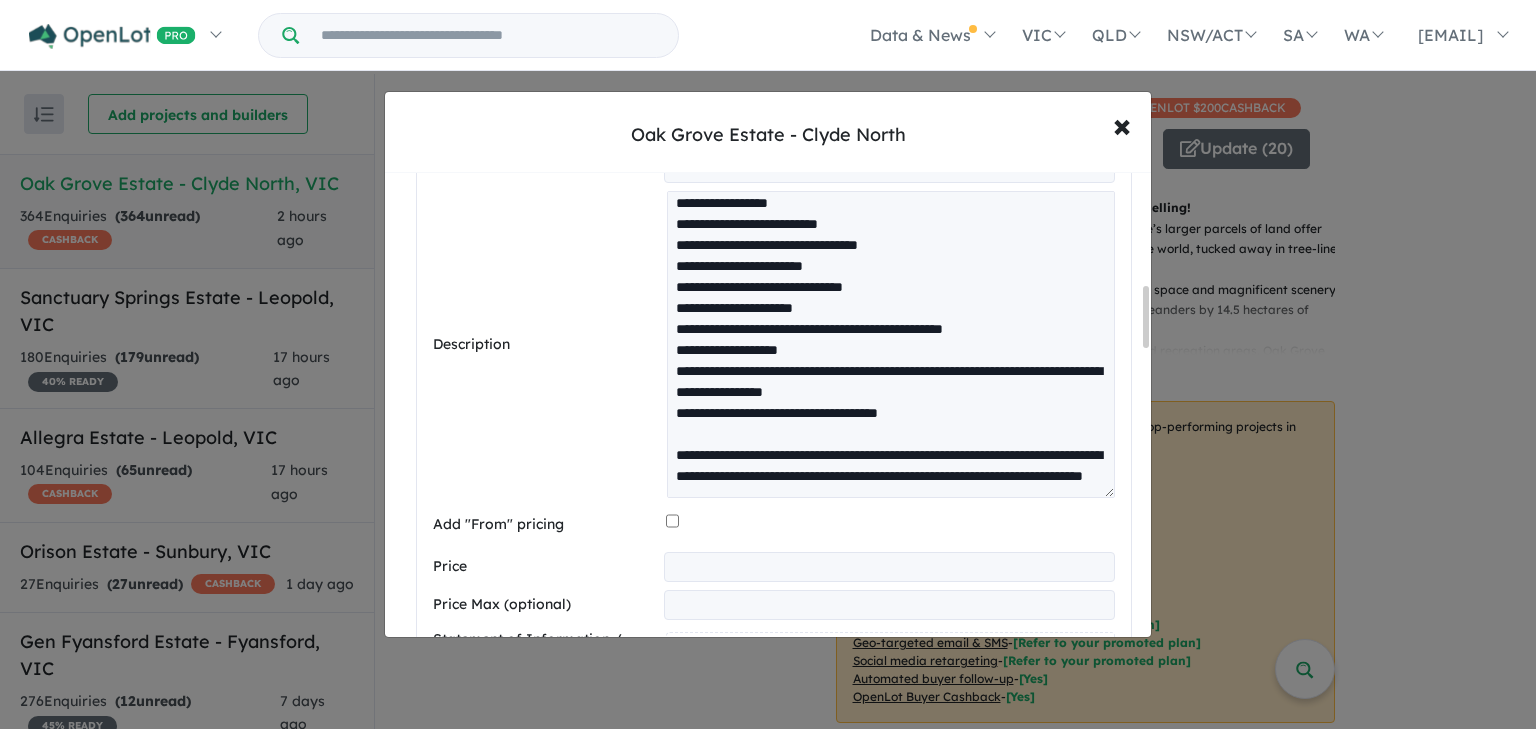 scroll, scrollTop: 848, scrollLeft: 0, axis: vertical 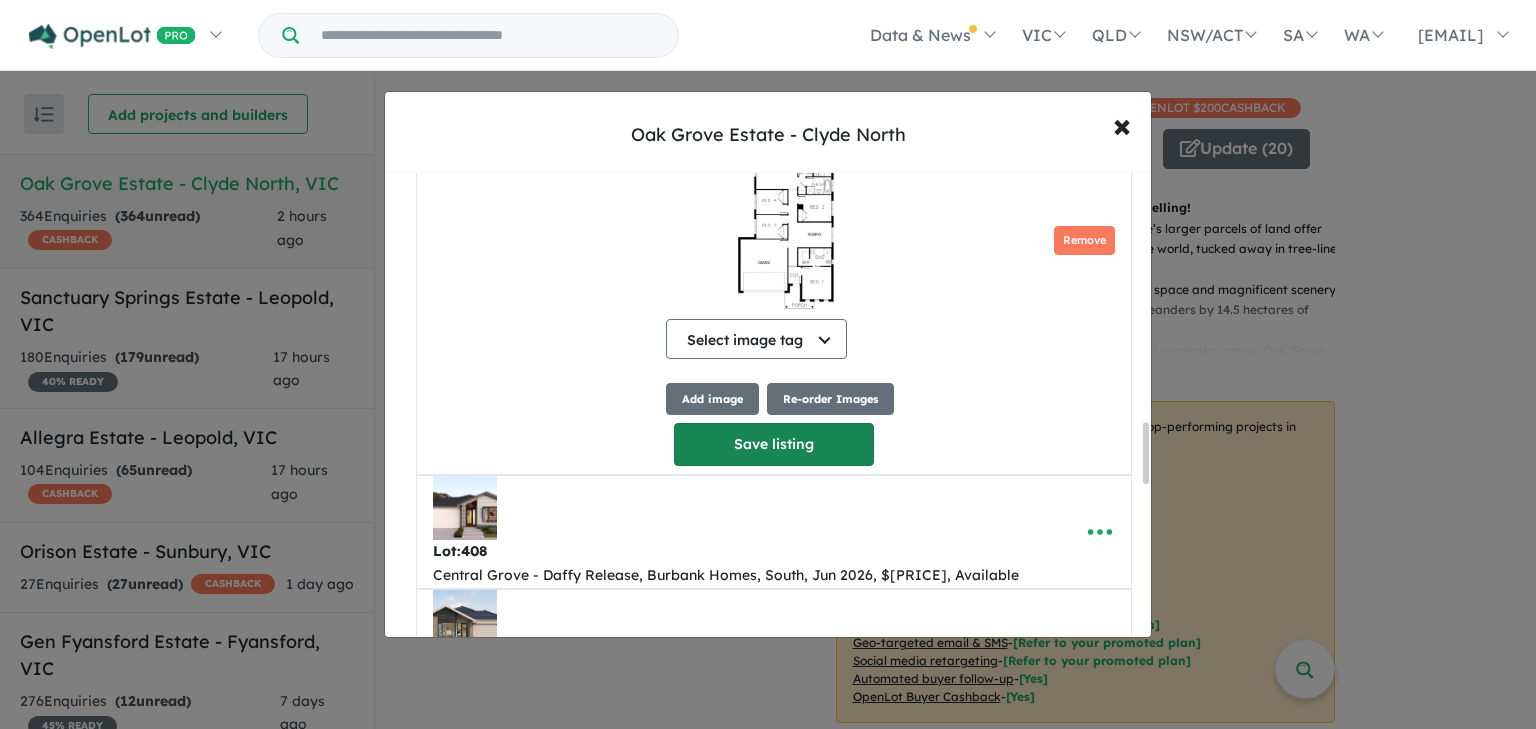 click on "Save listing" at bounding box center [774, 444] 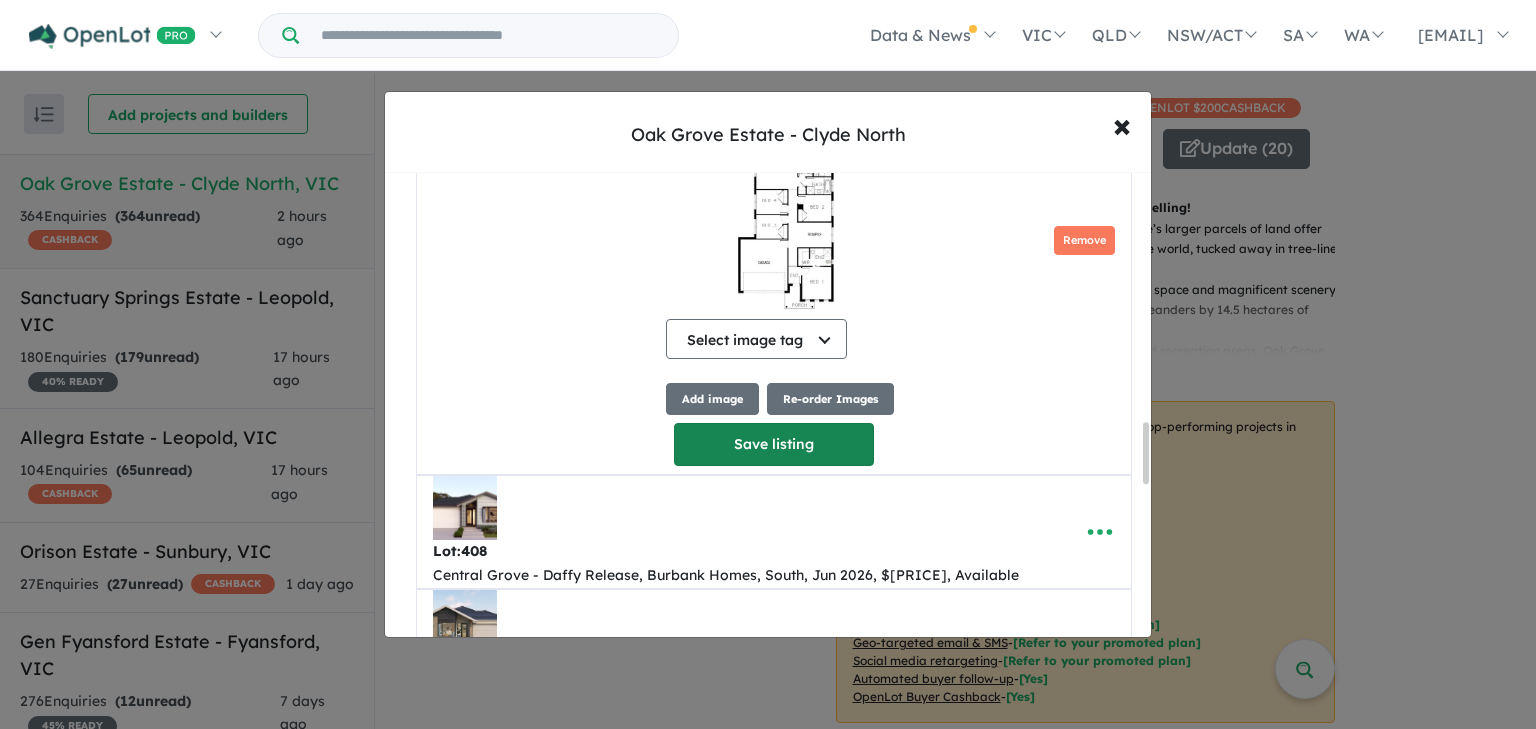 select on "*****" 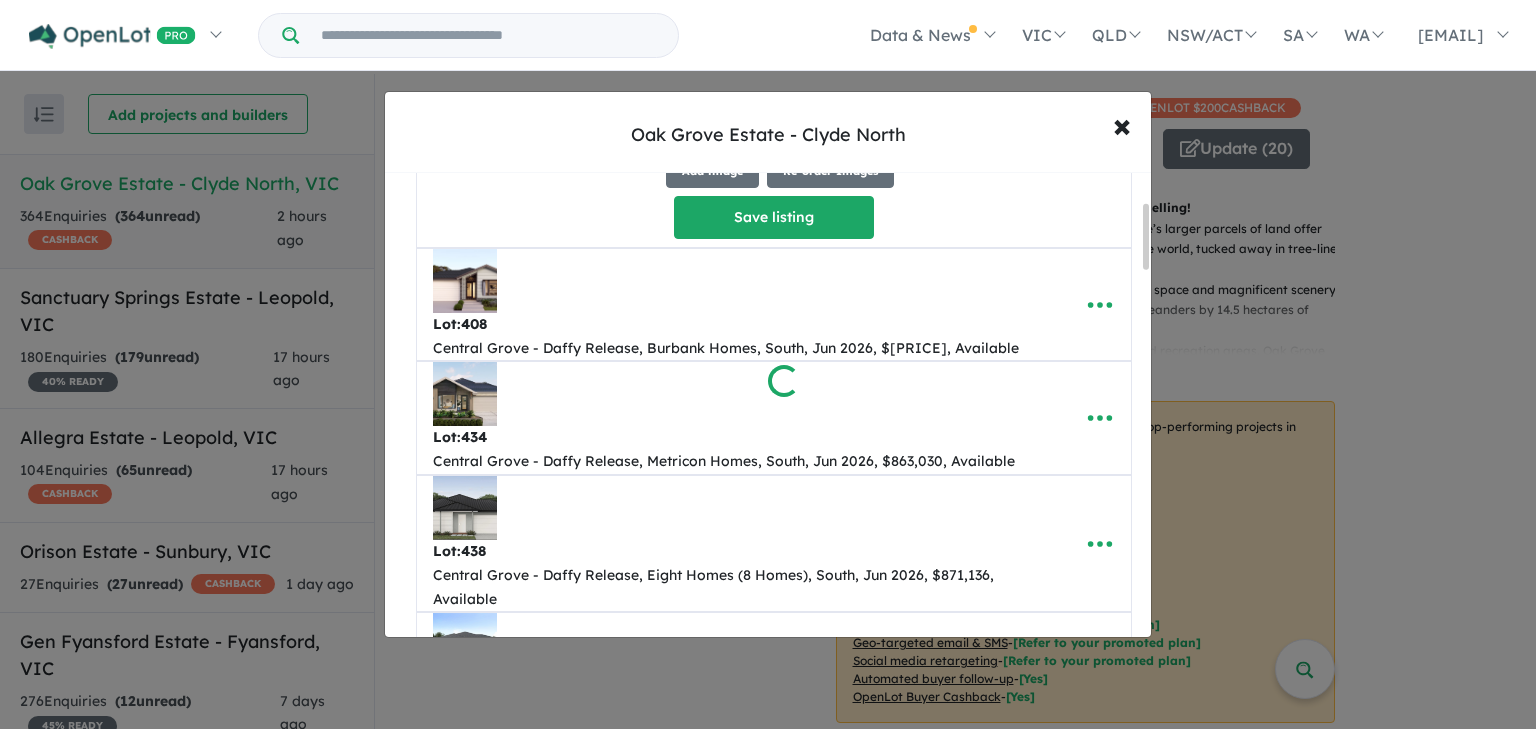 scroll, scrollTop: 204, scrollLeft: 0, axis: vertical 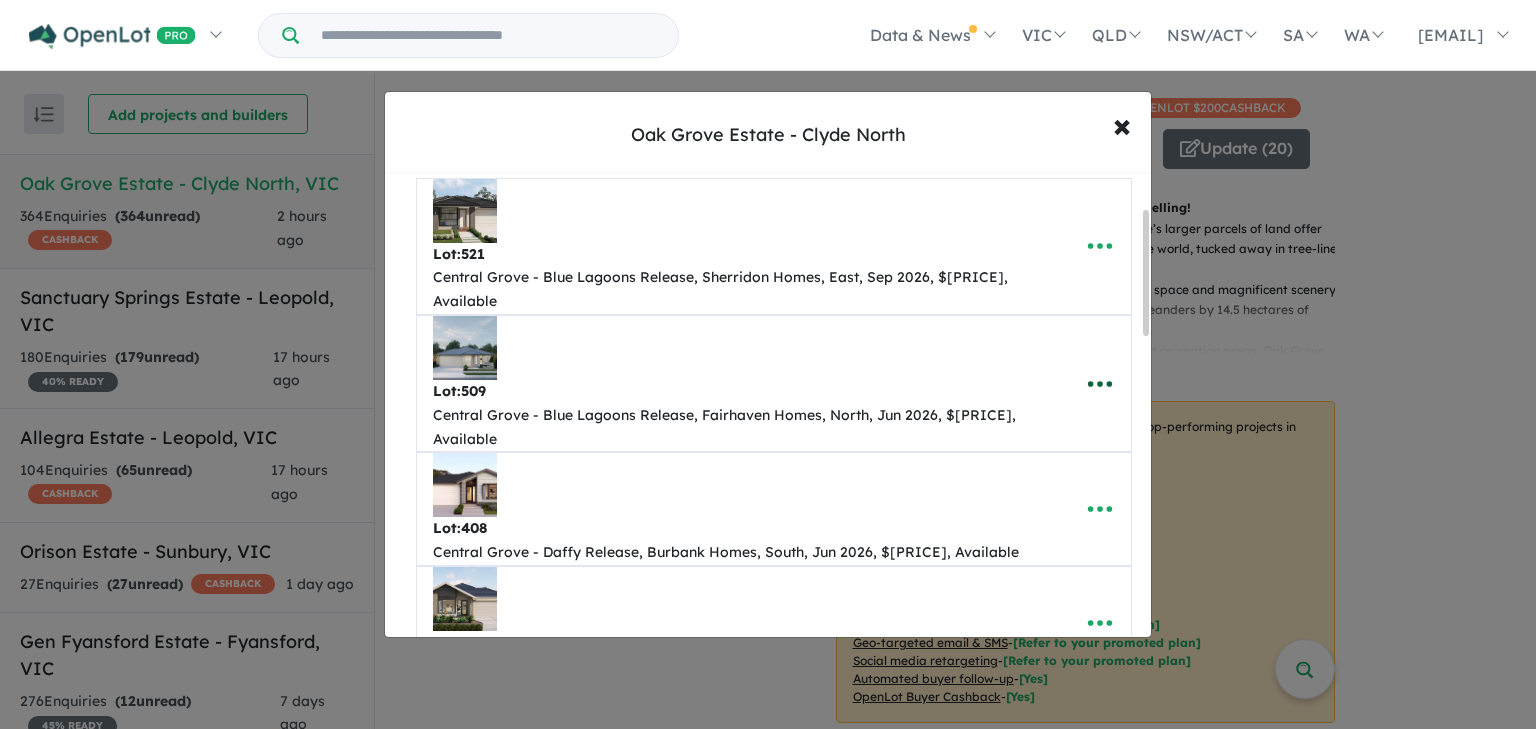 click 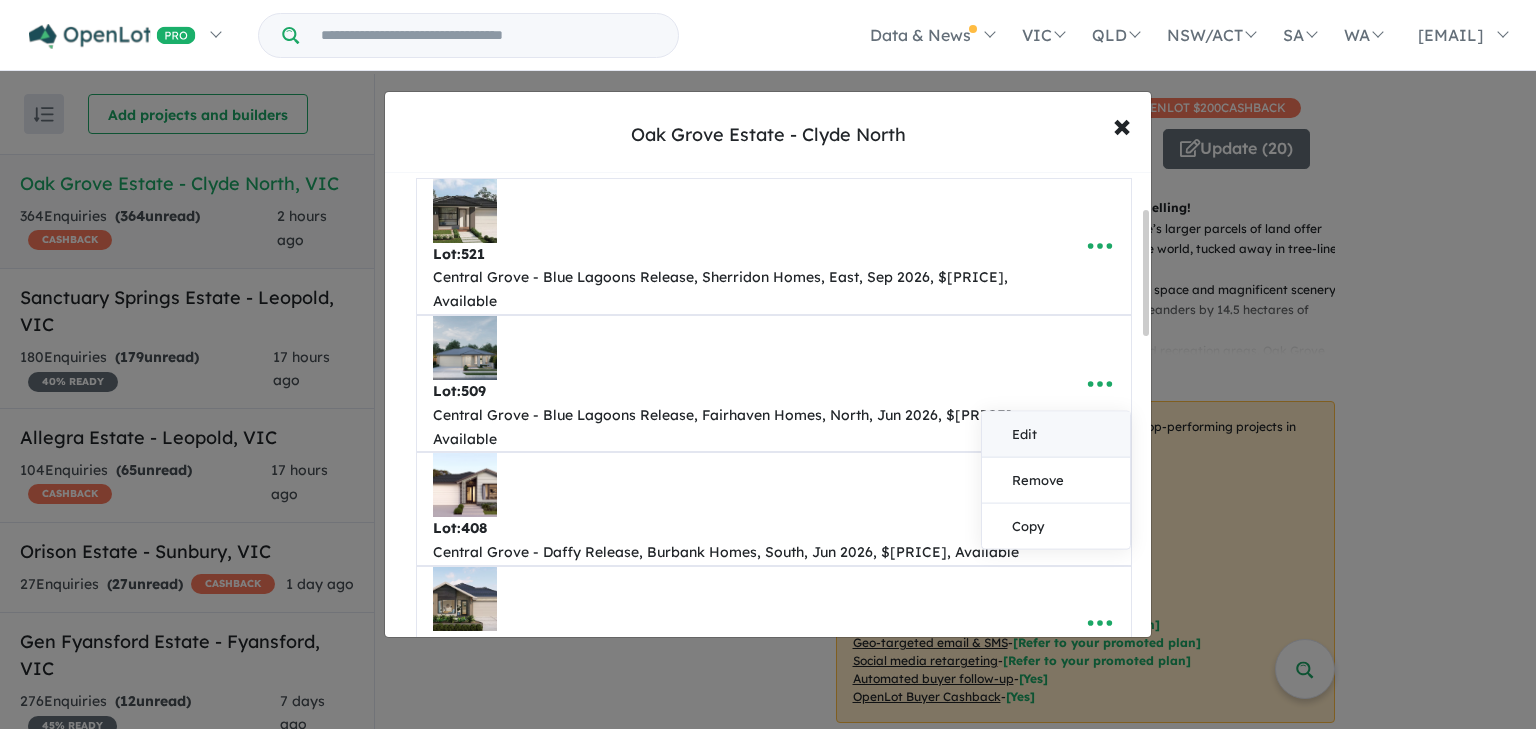 click on "Edit" at bounding box center [1056, 434] 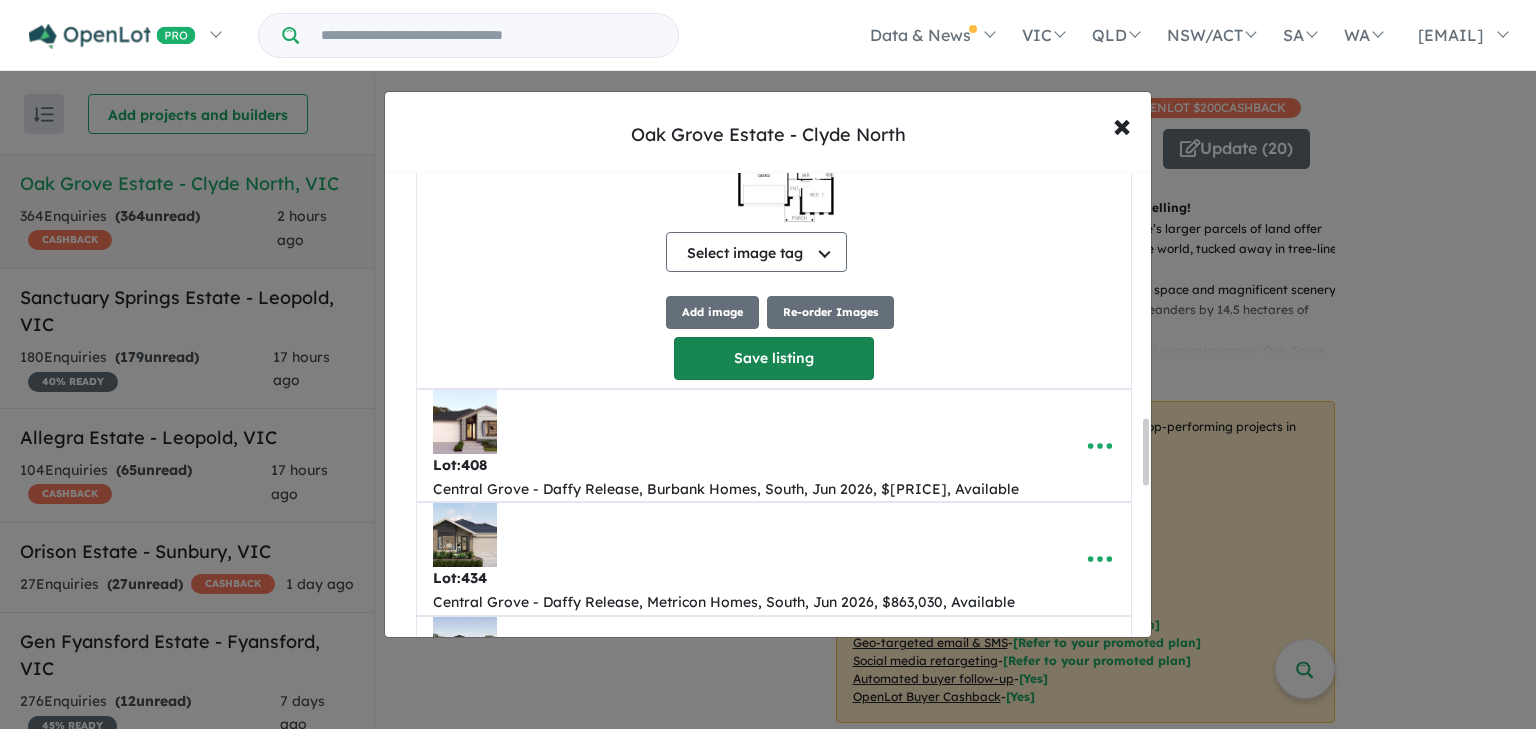 click on "Save listing" at bounding box center (774, 358) 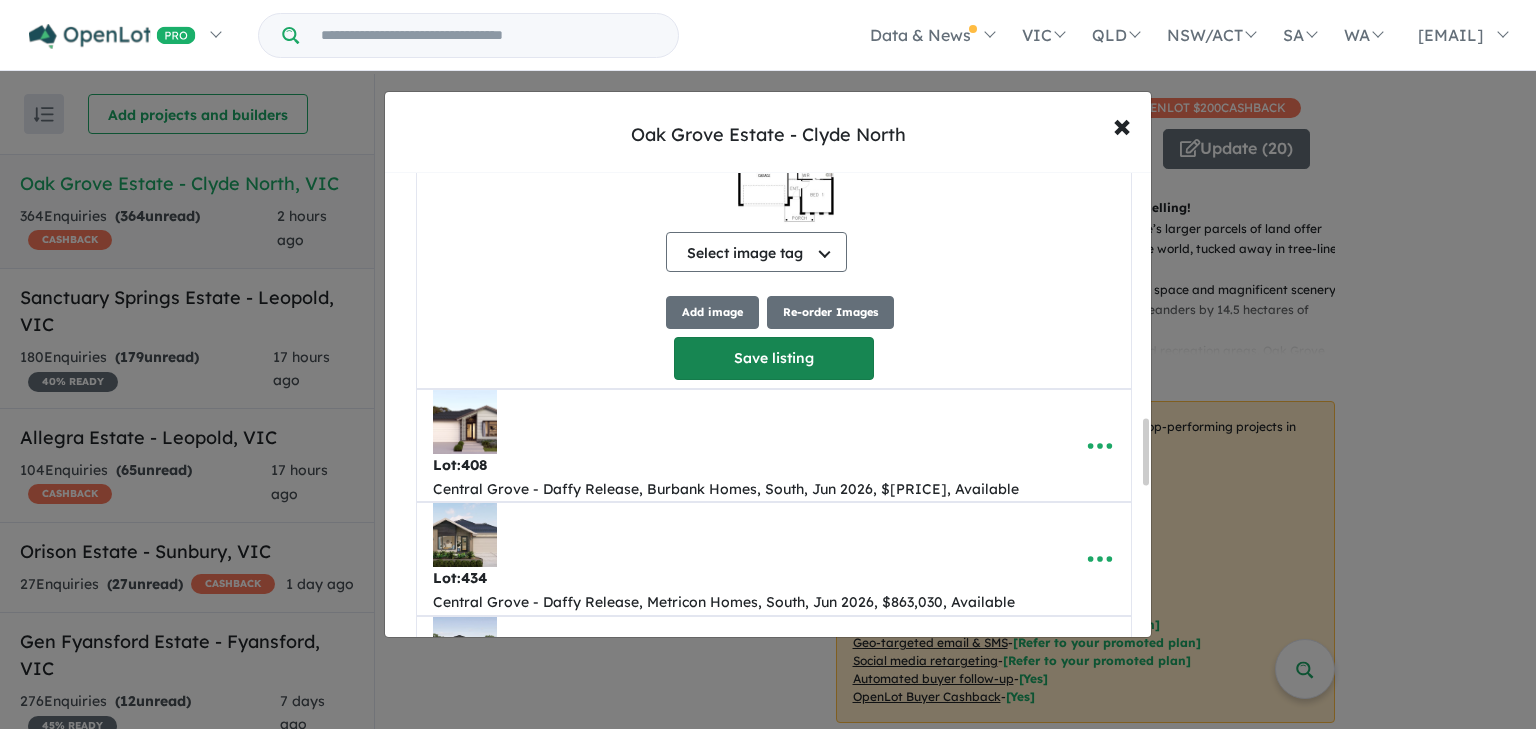 select on "*****" 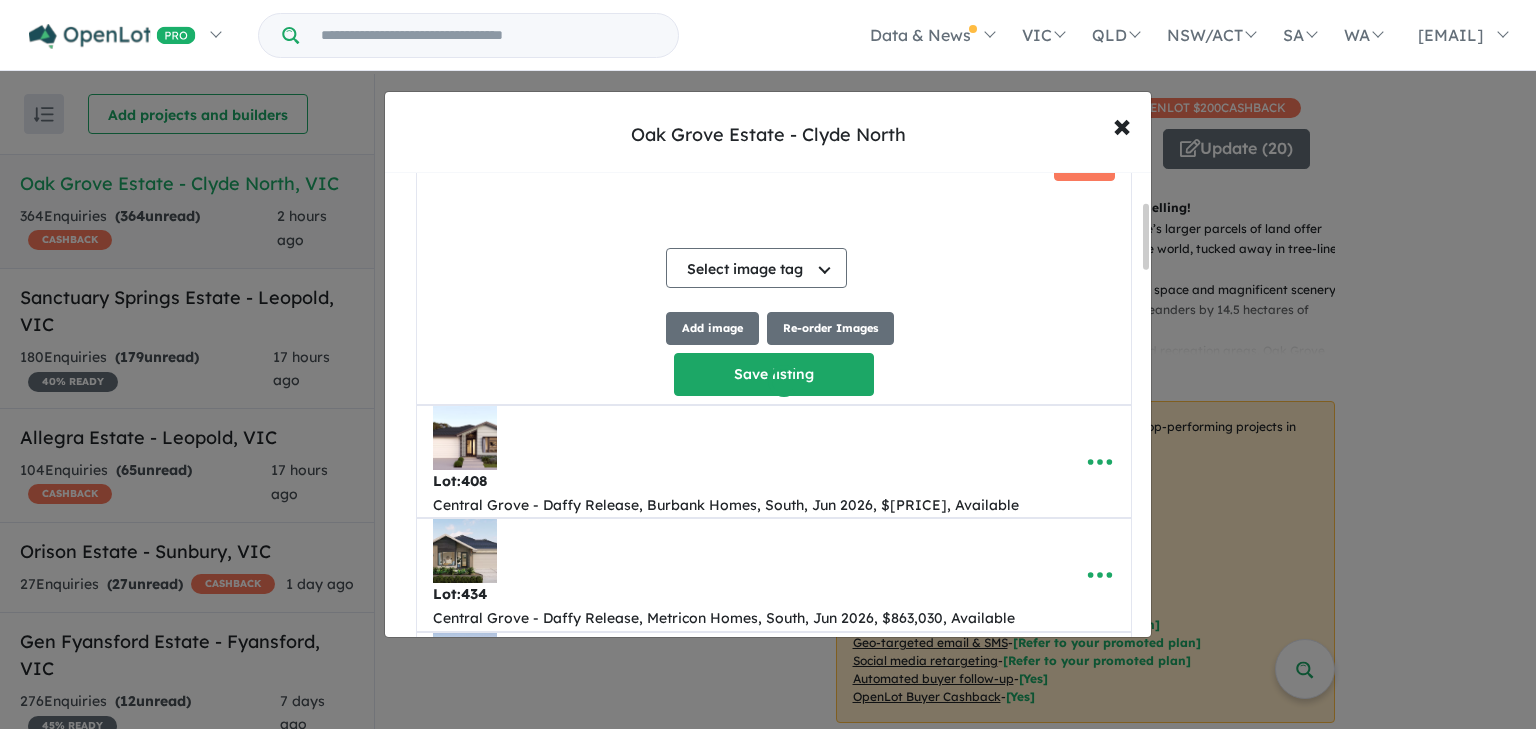 type on "**********" 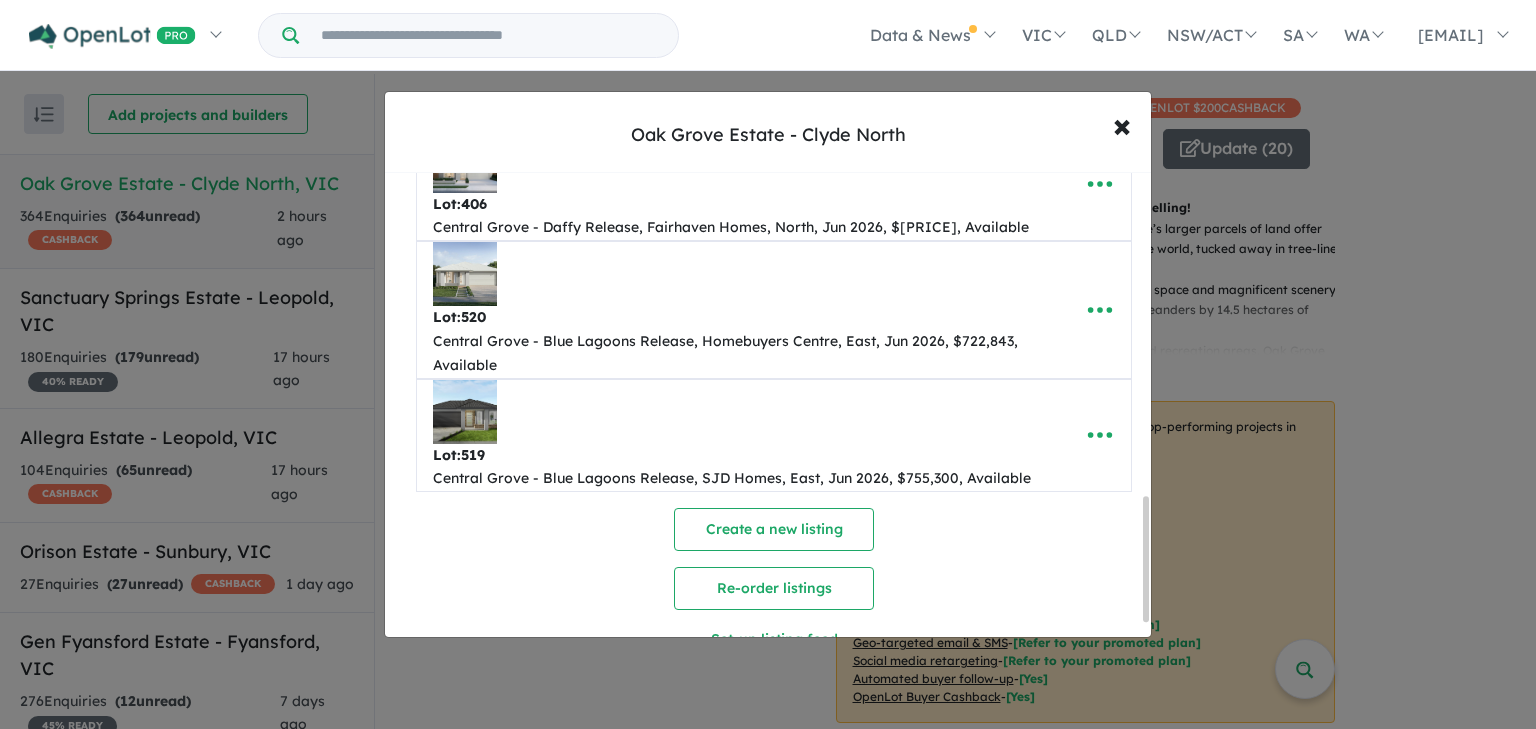 scroll, scrollTop: 1251, scrollLeft: 0, axis: vertical 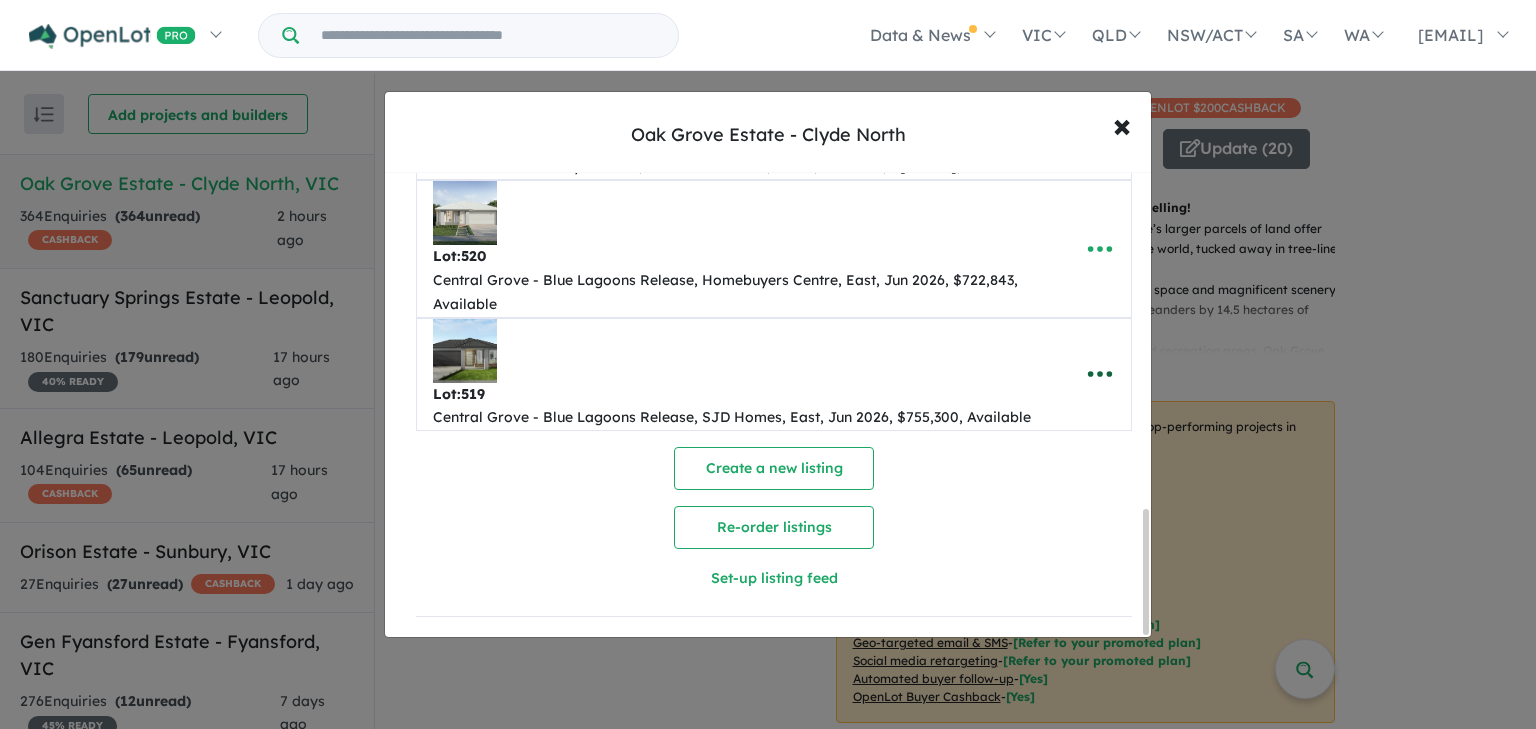 click 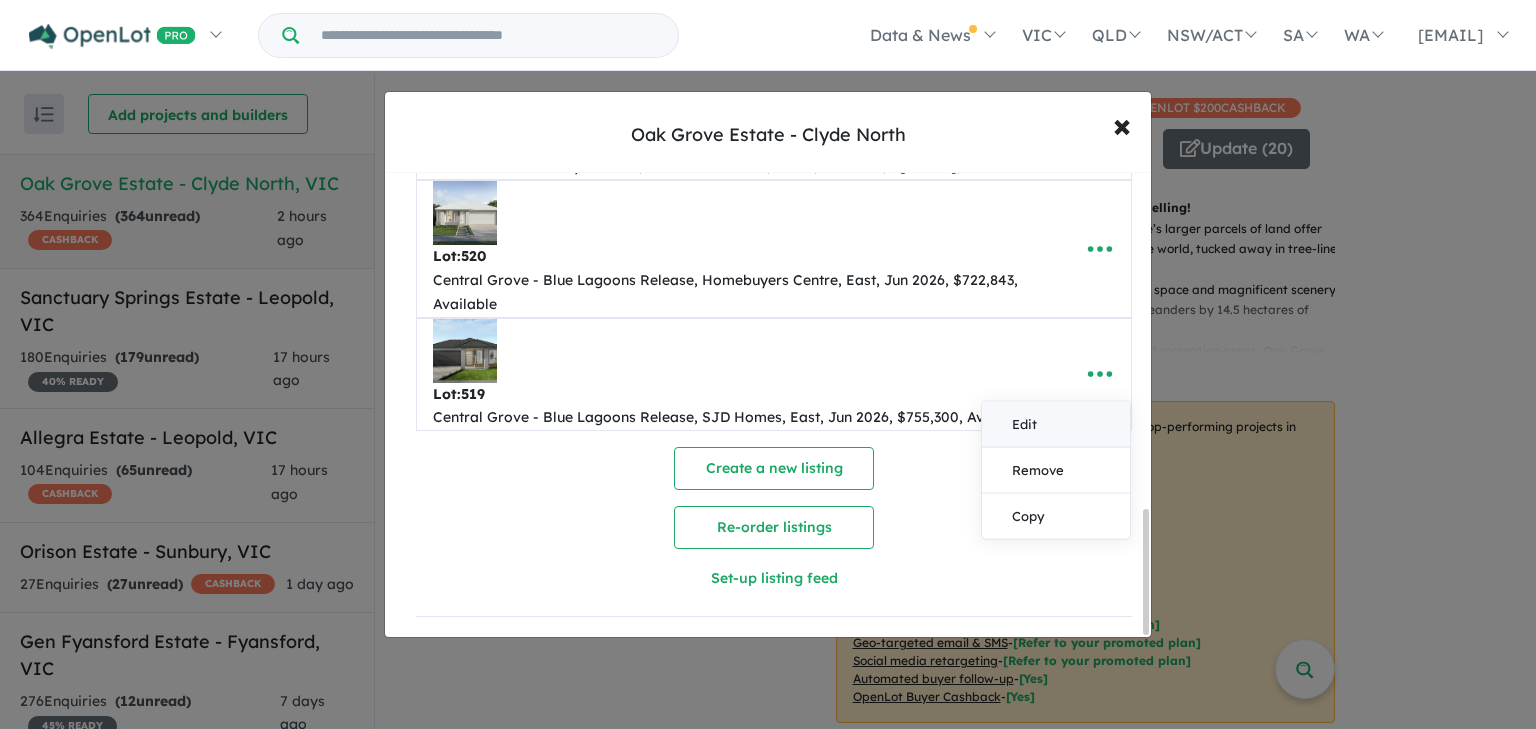 click on "Edit" at bounding box center (1056, 425) 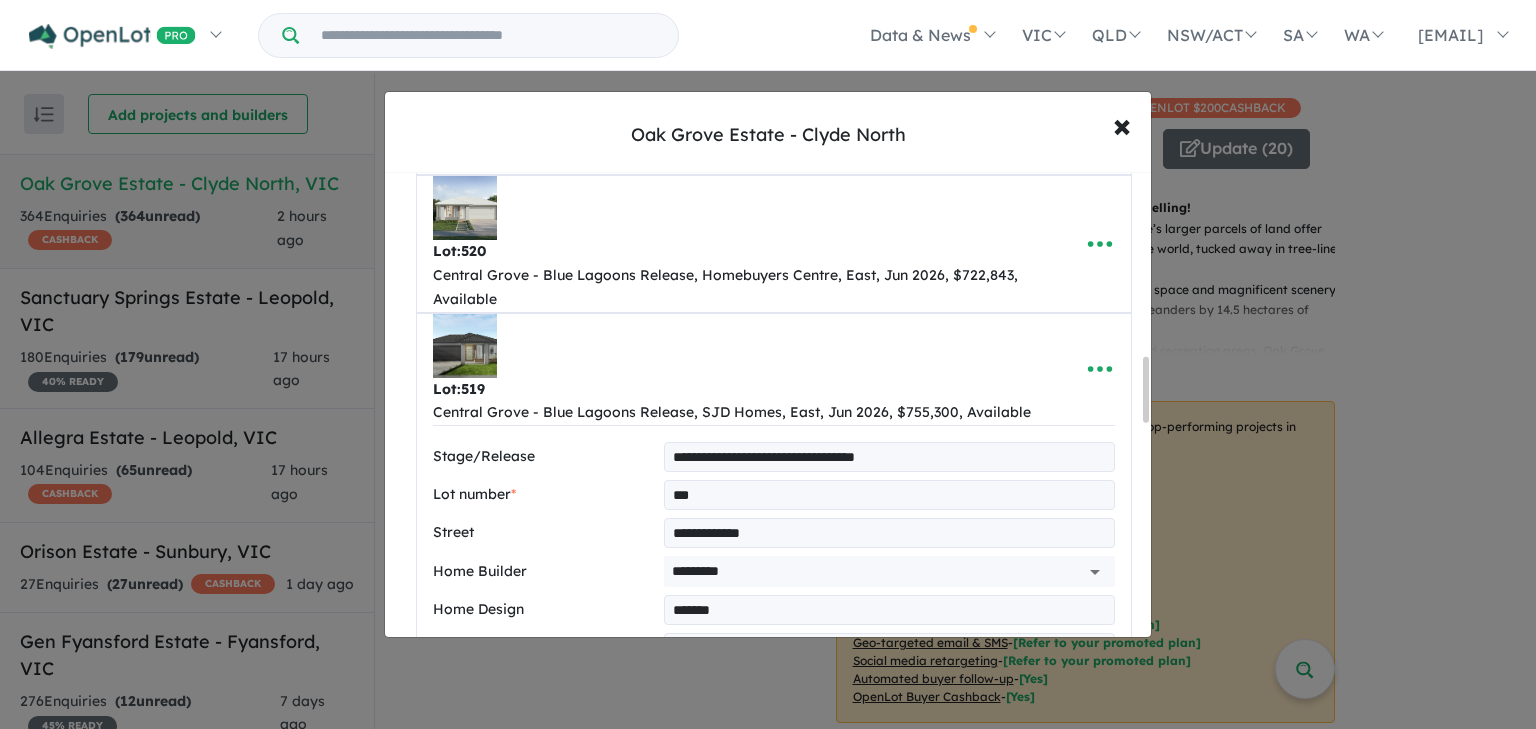 scroll, scrollTop: 1295, scrollLeft: 0, axis: vertical 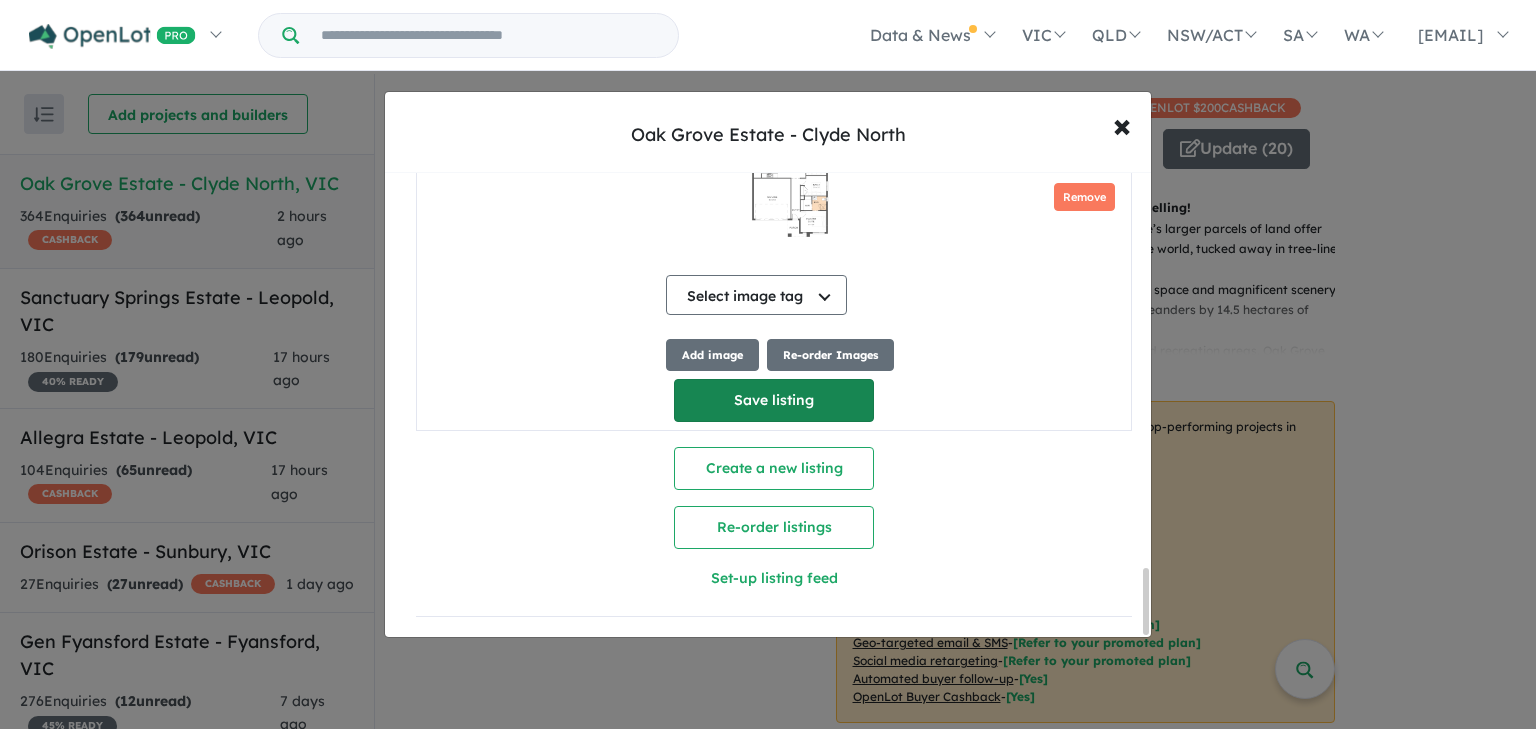 click on "Save listing" at bounding box center (774, 400) 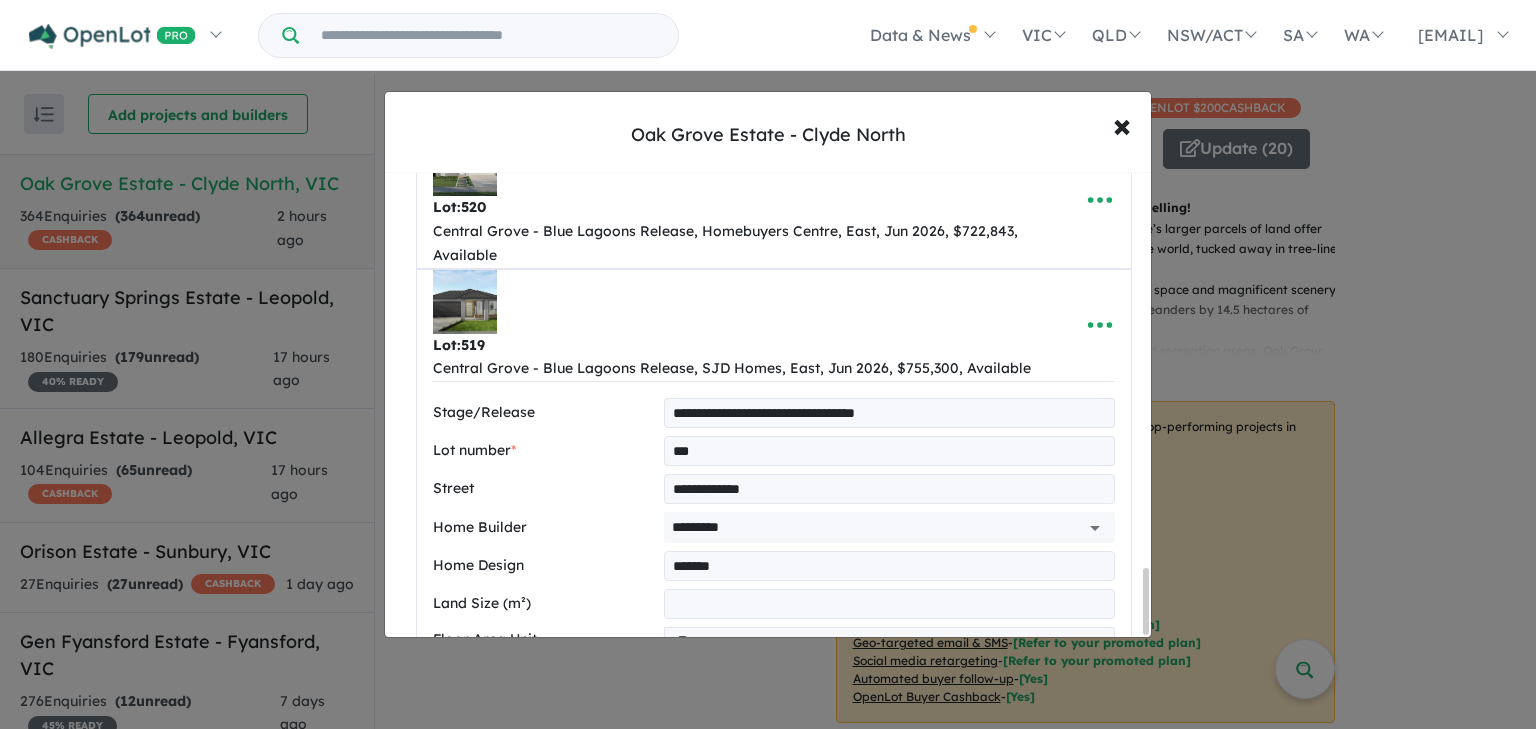 select on "**" 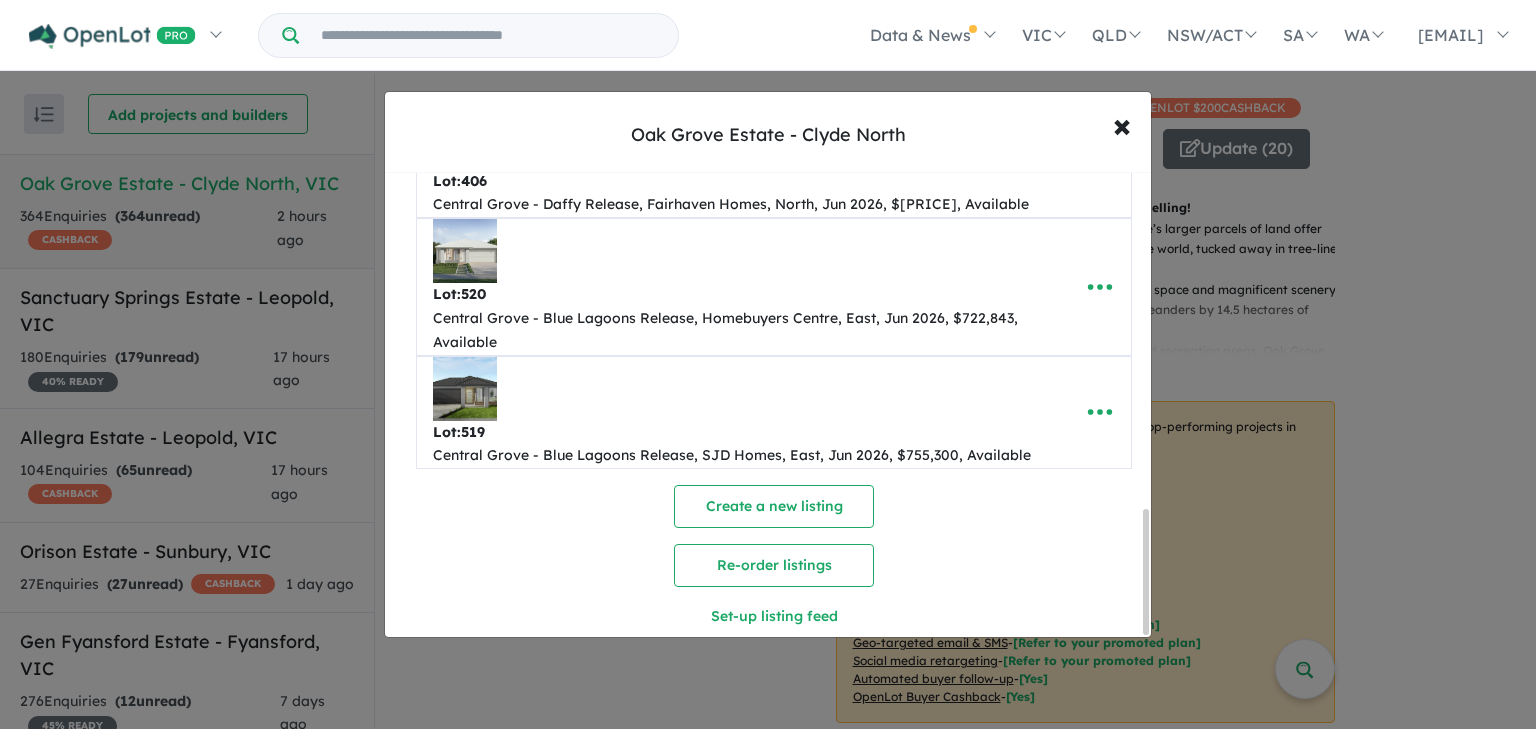 scroll, scrollTop: 1251, scrollLeft: 0, axis: vertical 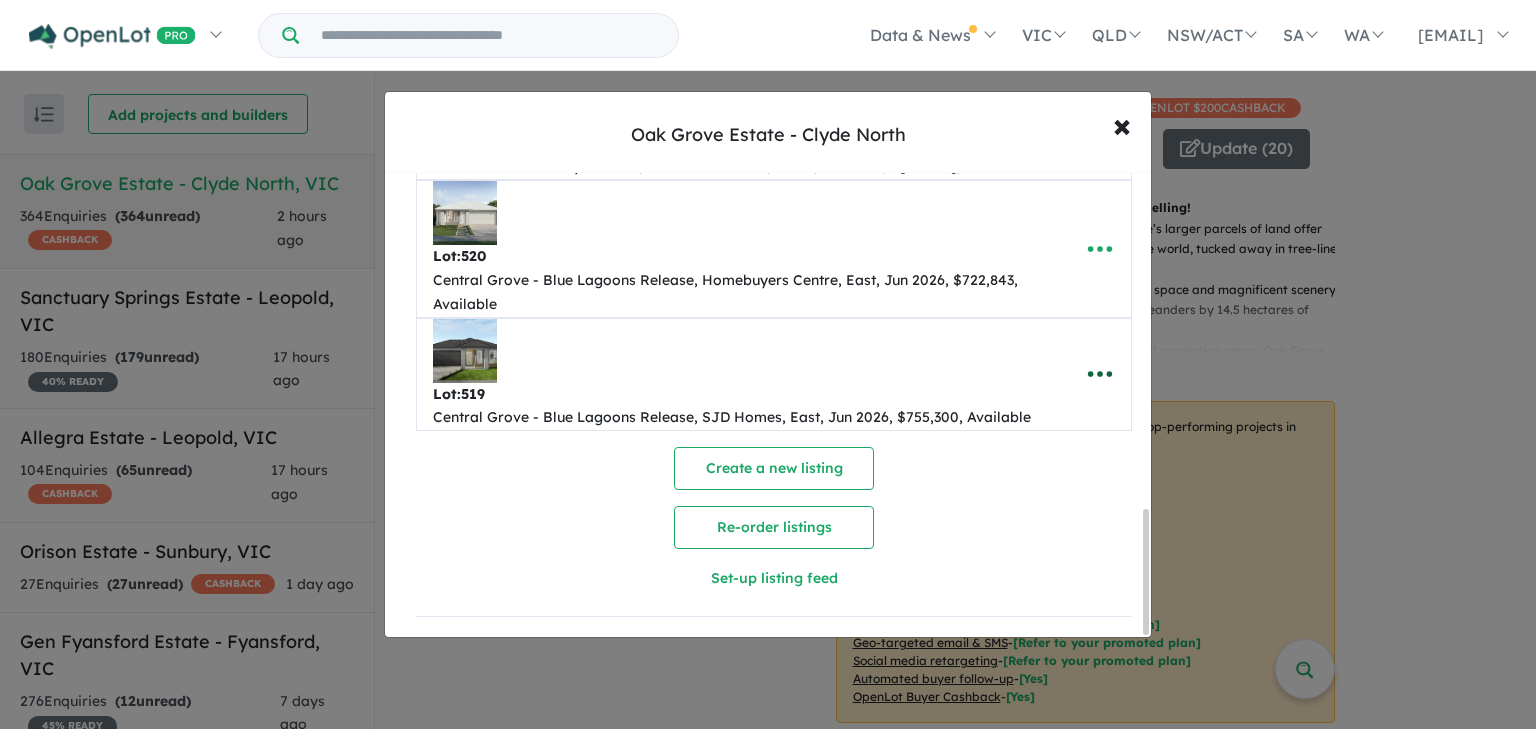 click 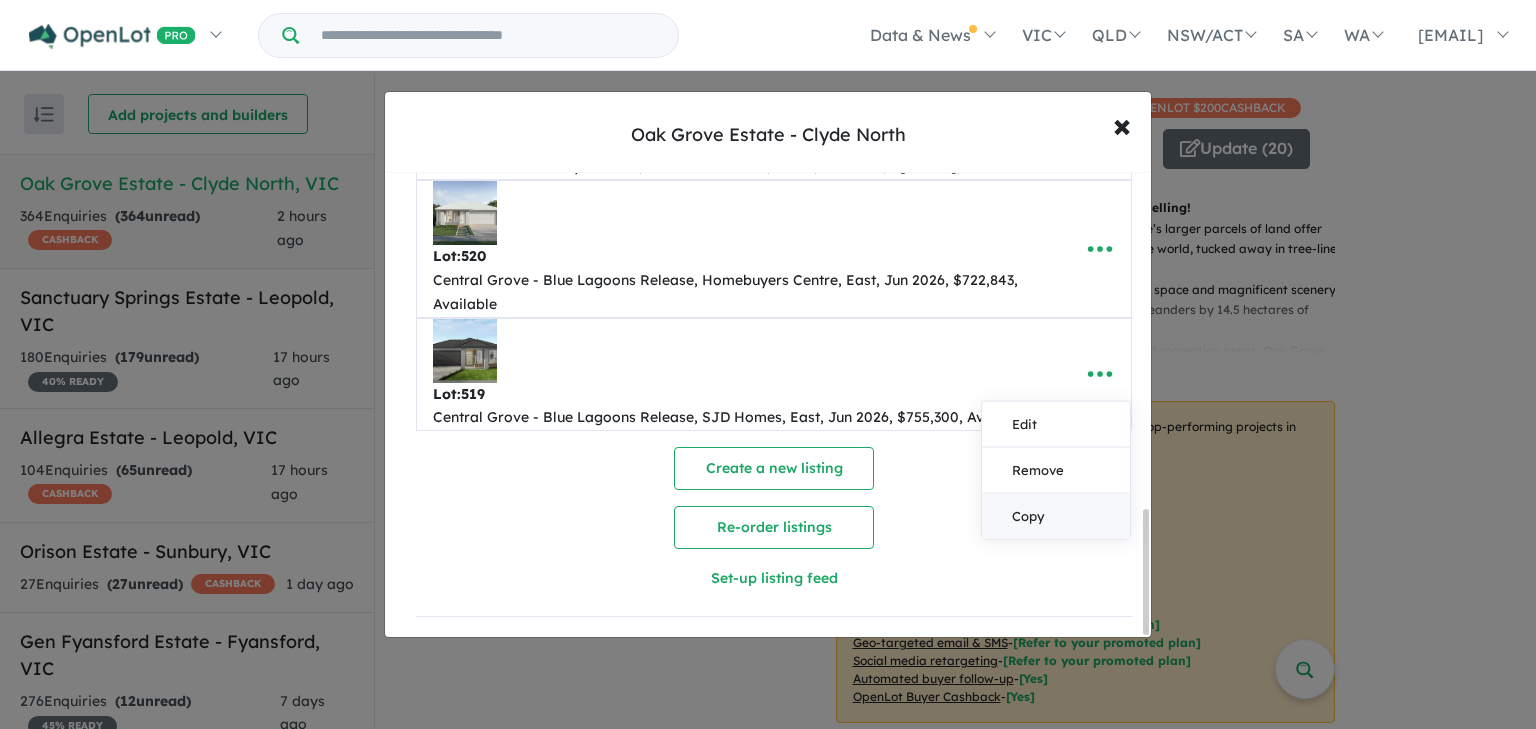 click on "Copy" at bounding box center (1056, 516) 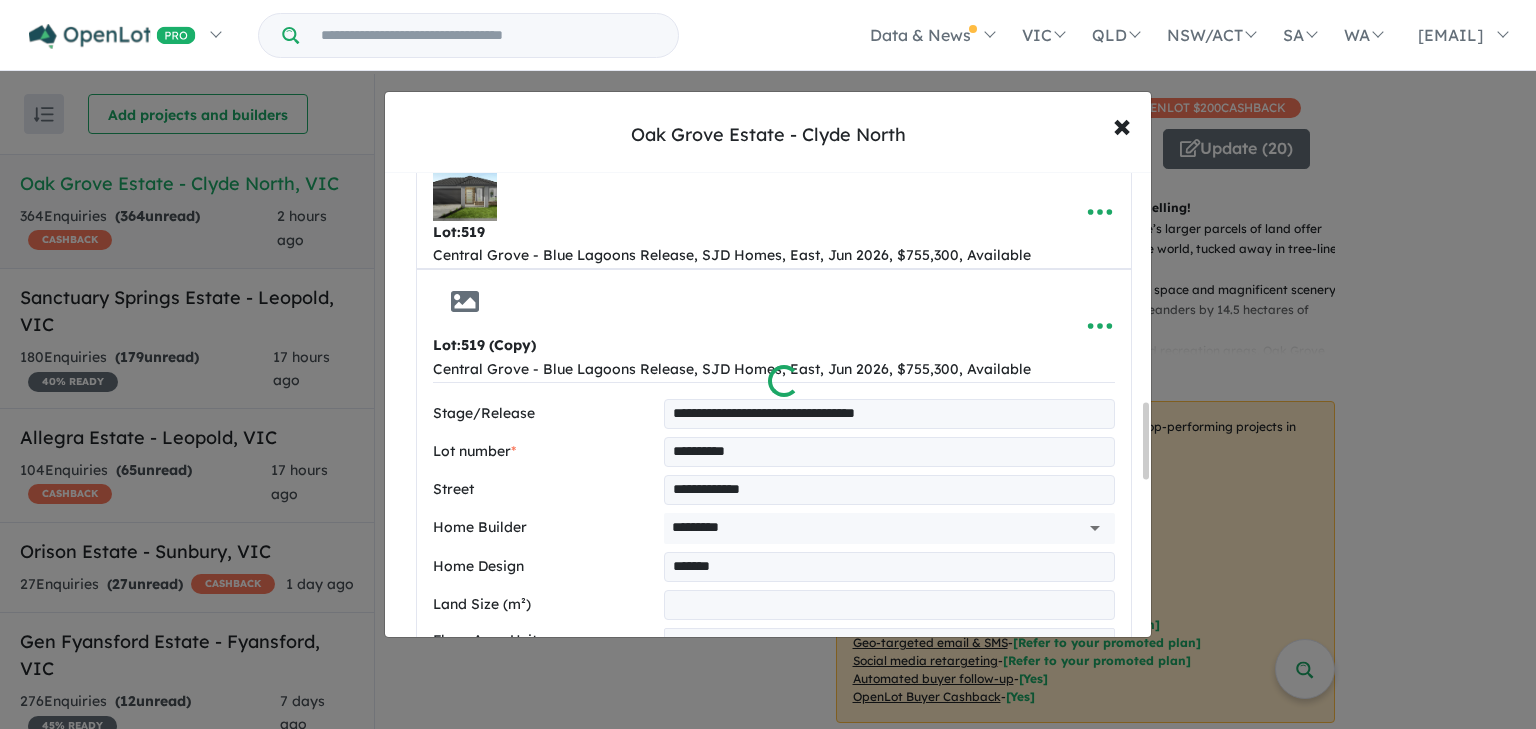 select on "**" 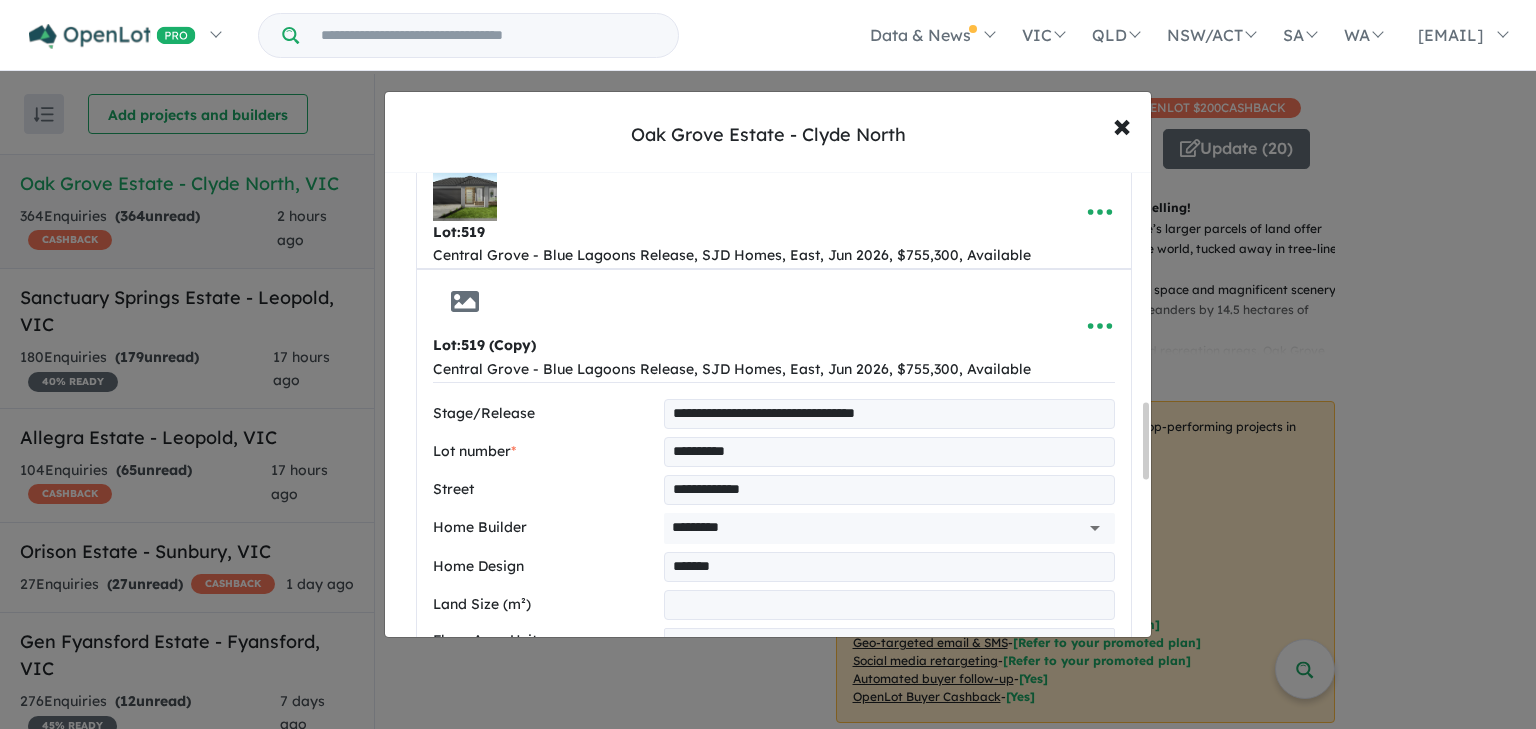 drag, startPoint x: 752, startPoint y: 444, endPoint x: 683, endPoint y: 455, distance: 69.87131 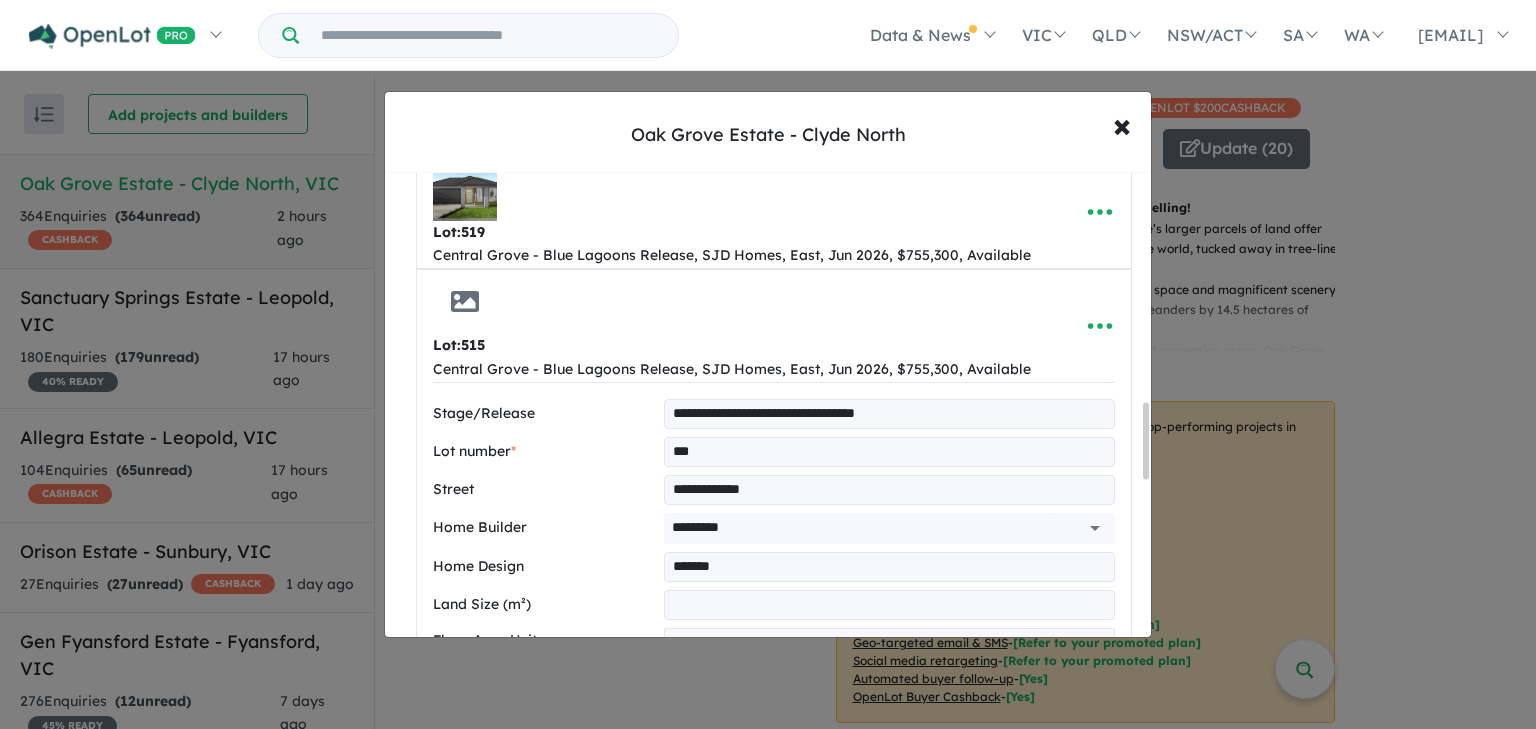 type on "***" 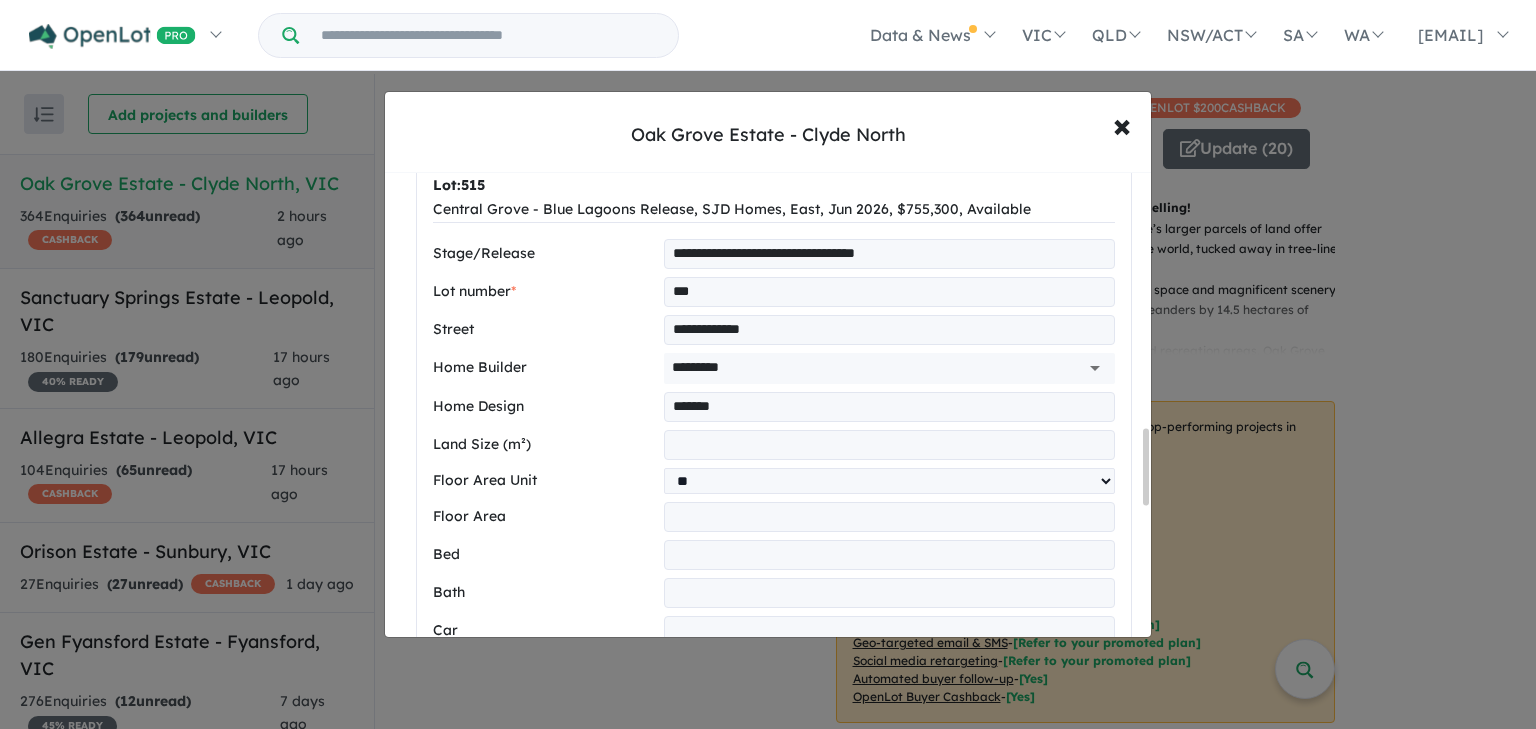 scroll, scrollTop: 1568, scrollLeft: 0, axis: vertical 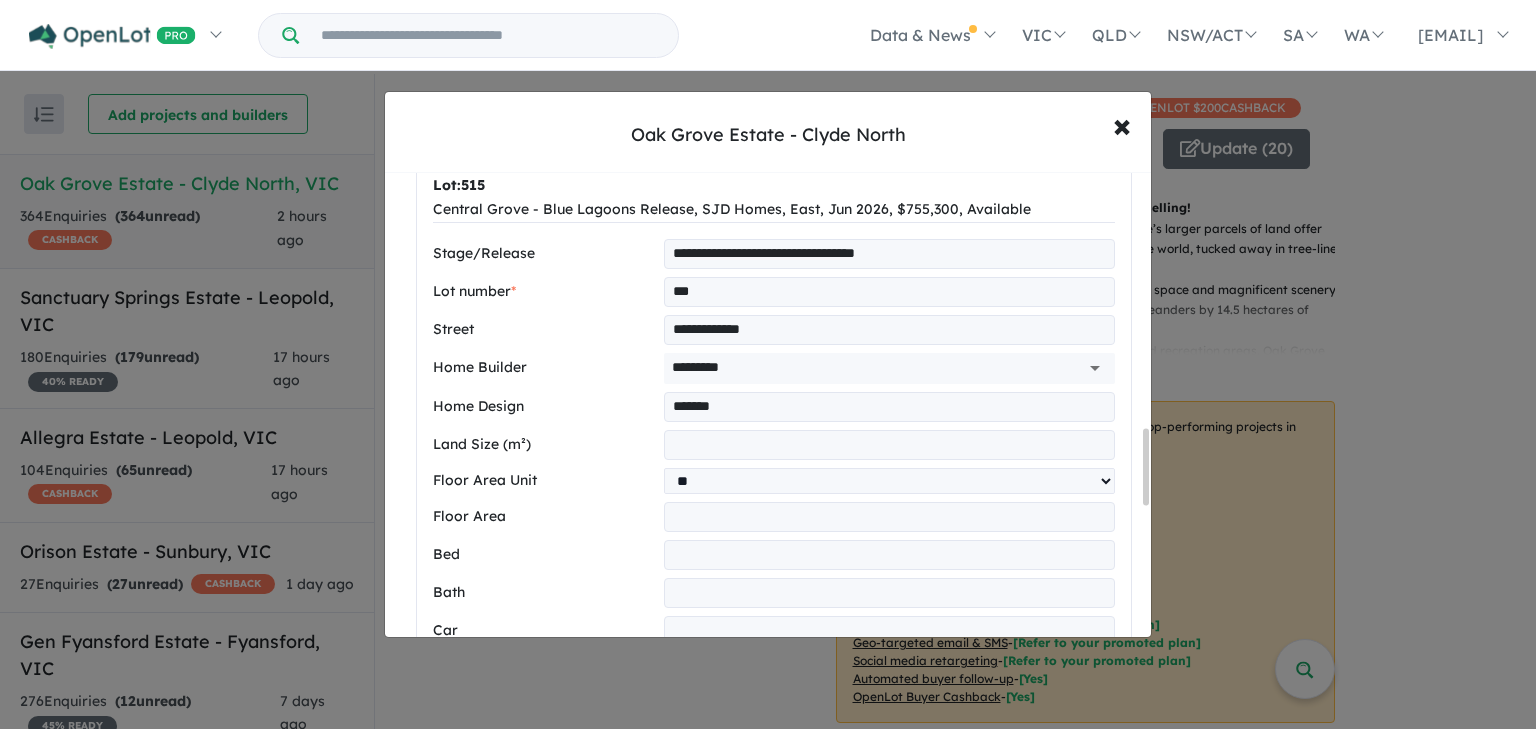 drag, startPoint x: 1054, startPoint y: 317, endPoint x: 584, endPoint y: 312, distance: 470.02658 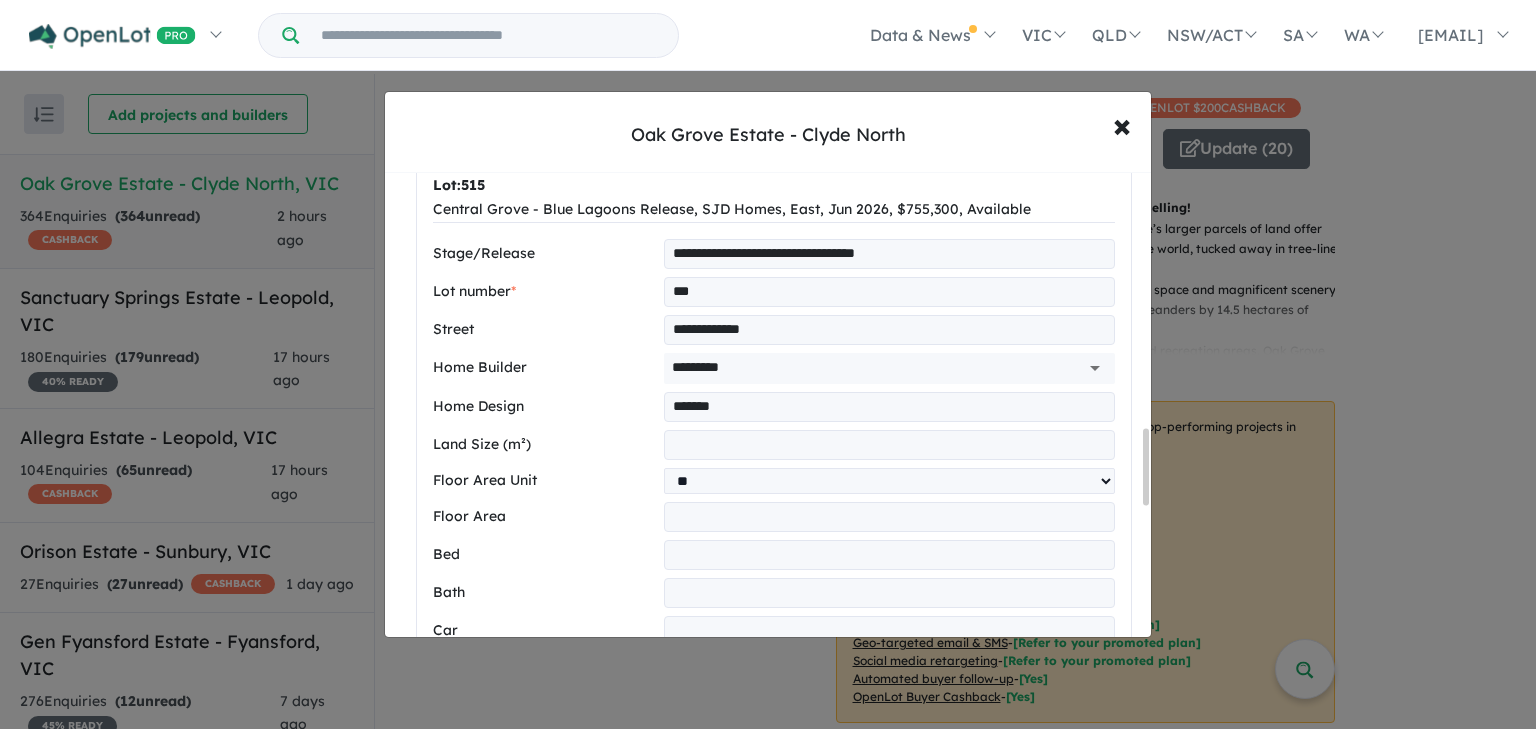 click on "**********" at bounding box center [774, 726] 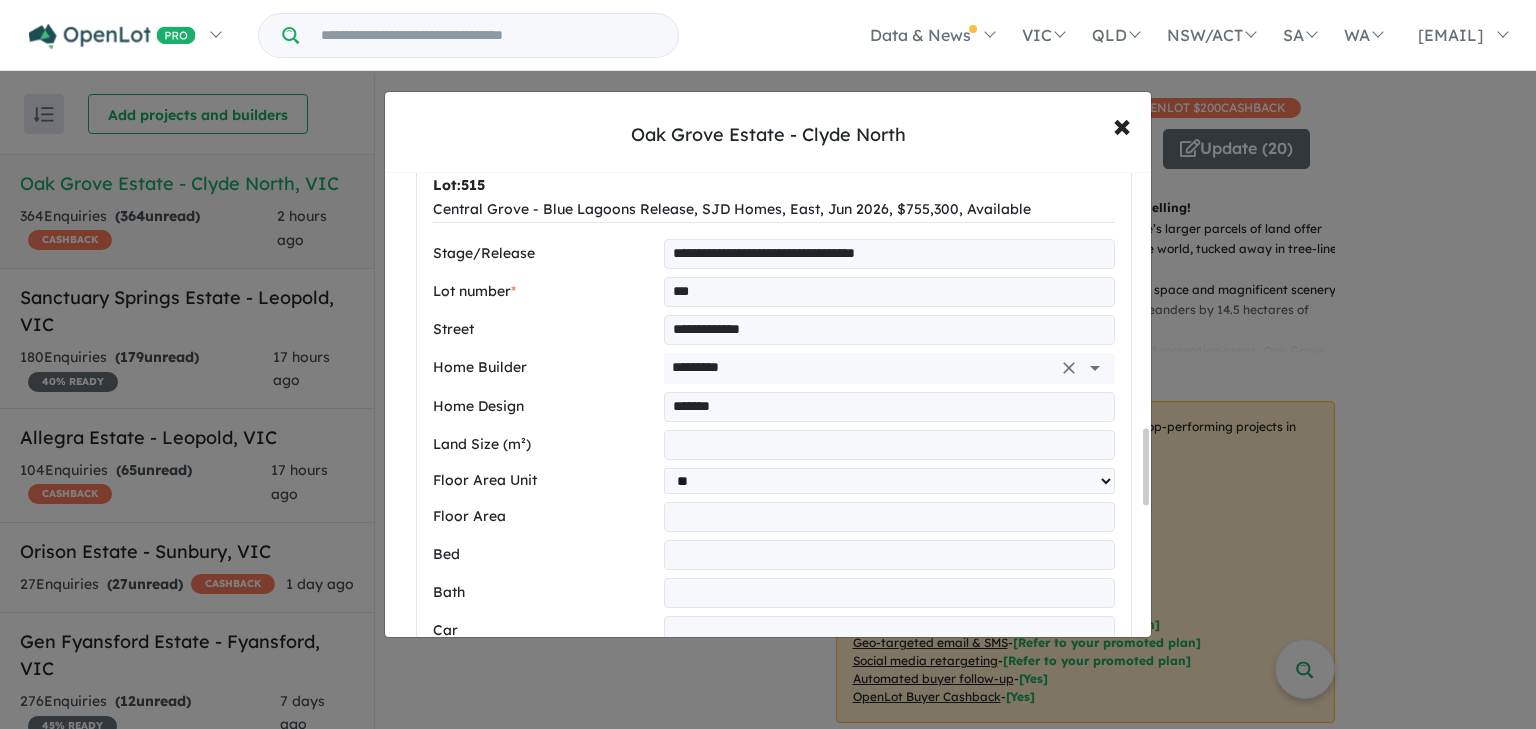 click 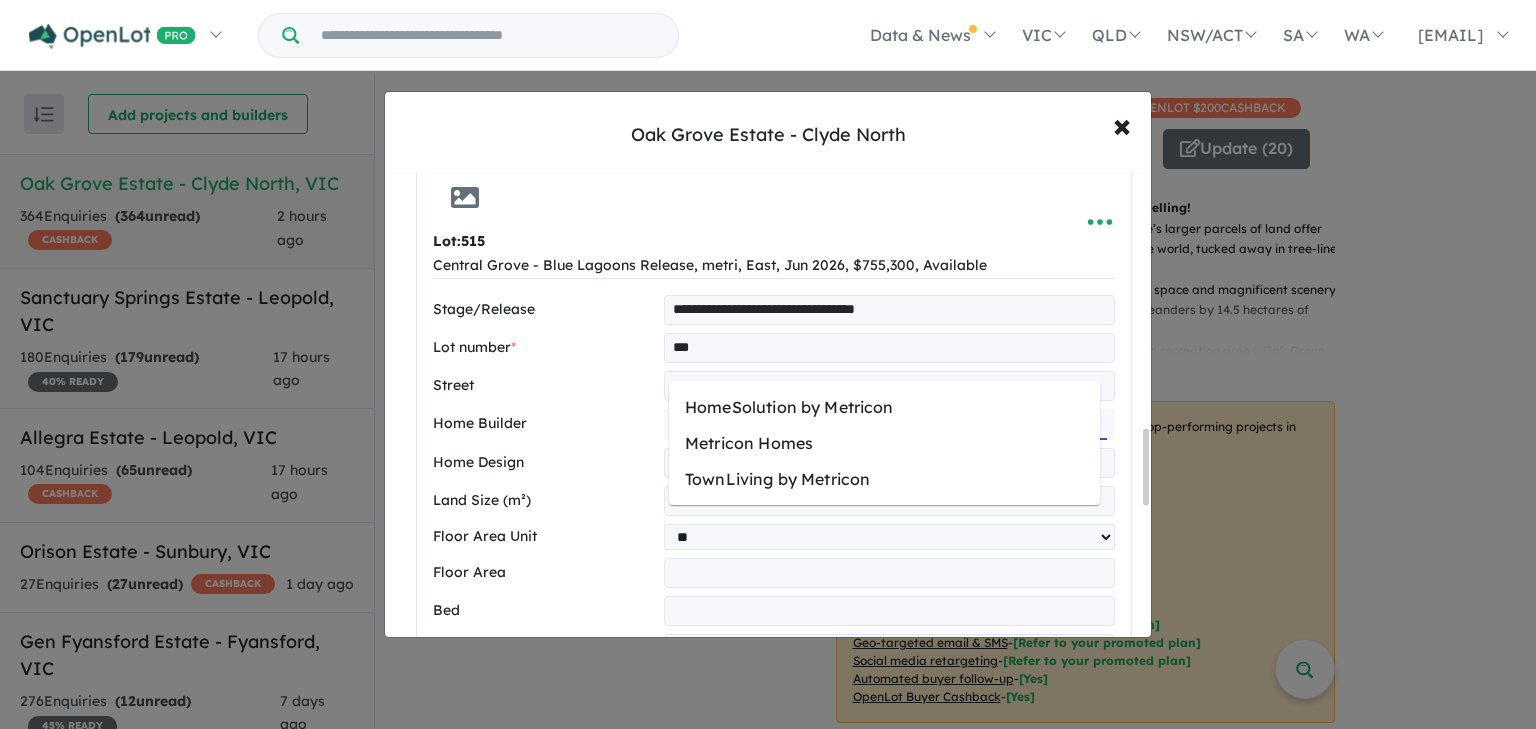 scroll, scrollTop: 1568, scrollLeft: 0, axis: vertical 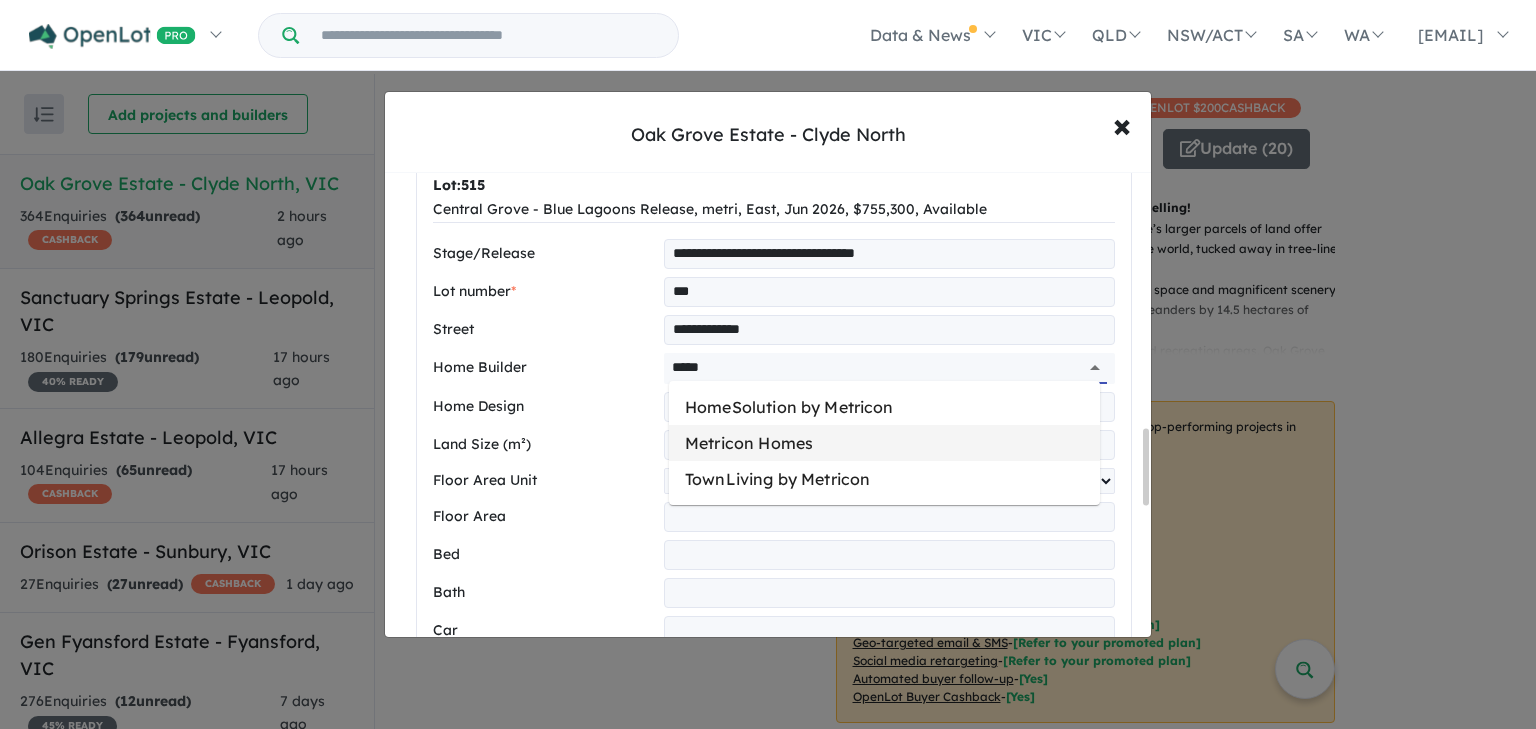 click on "Metricon Homes" at bounding box center [884, 443] 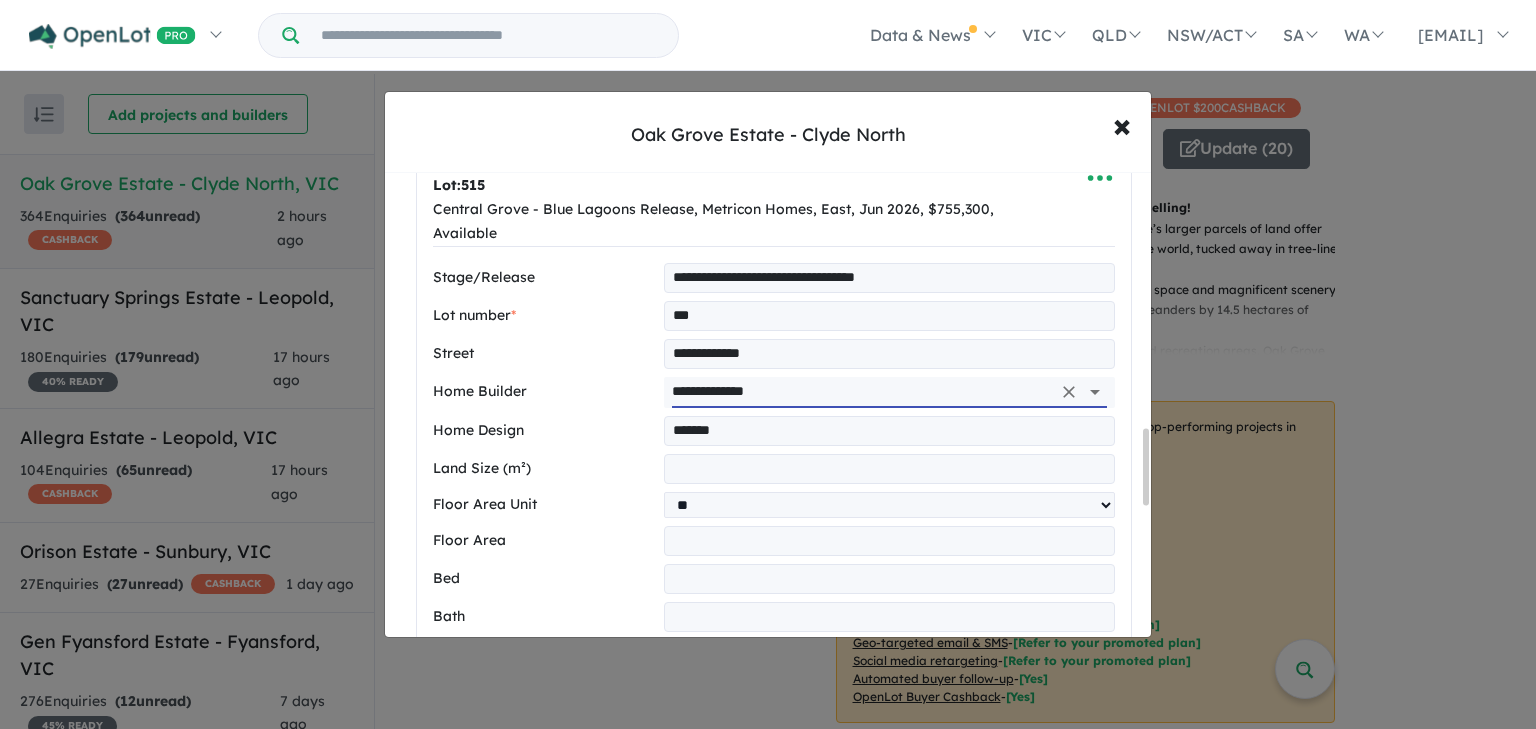 type on "**********" 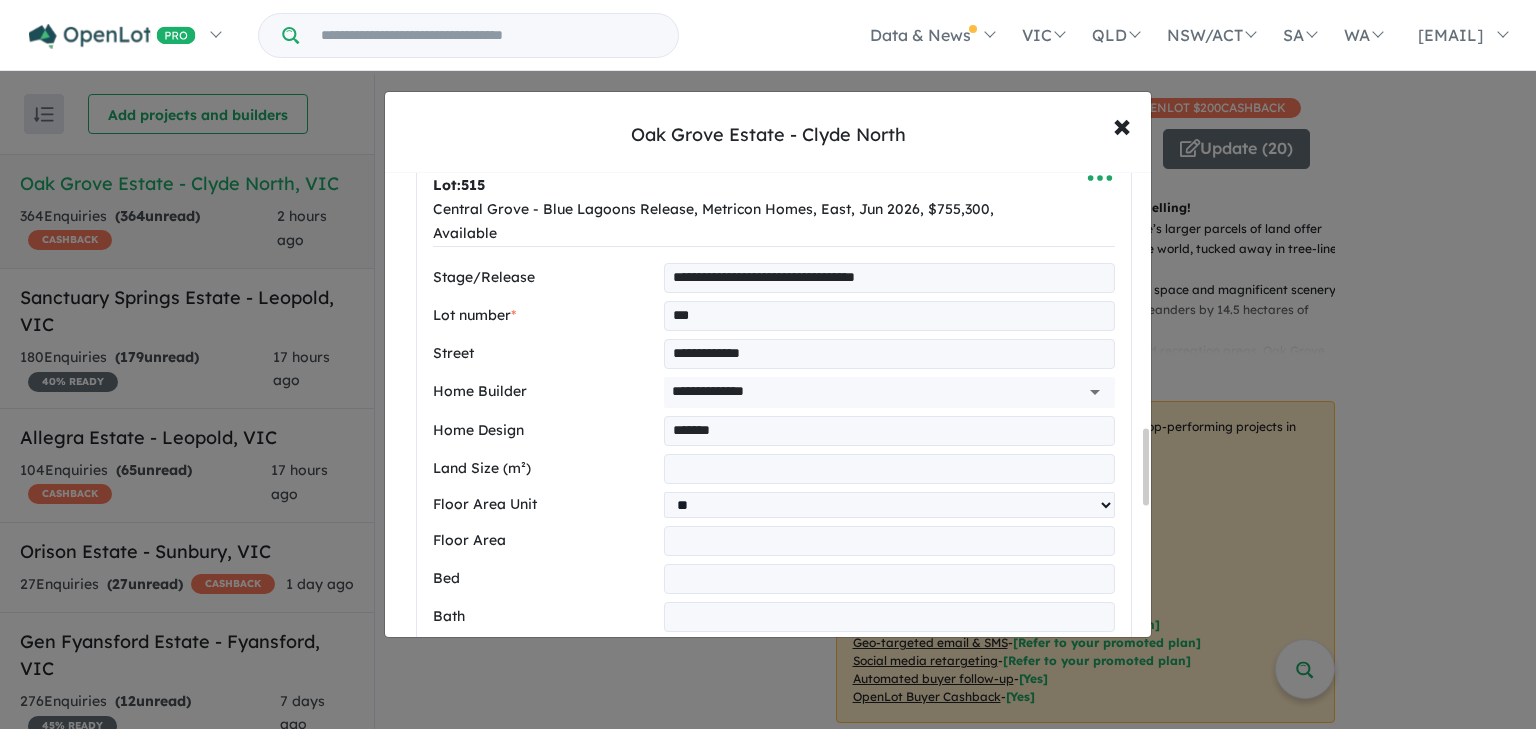 drag, startPoint x: 646, startPoint y: 418, endPoint x: 625, endPoint y: 416, distance: 21.095022 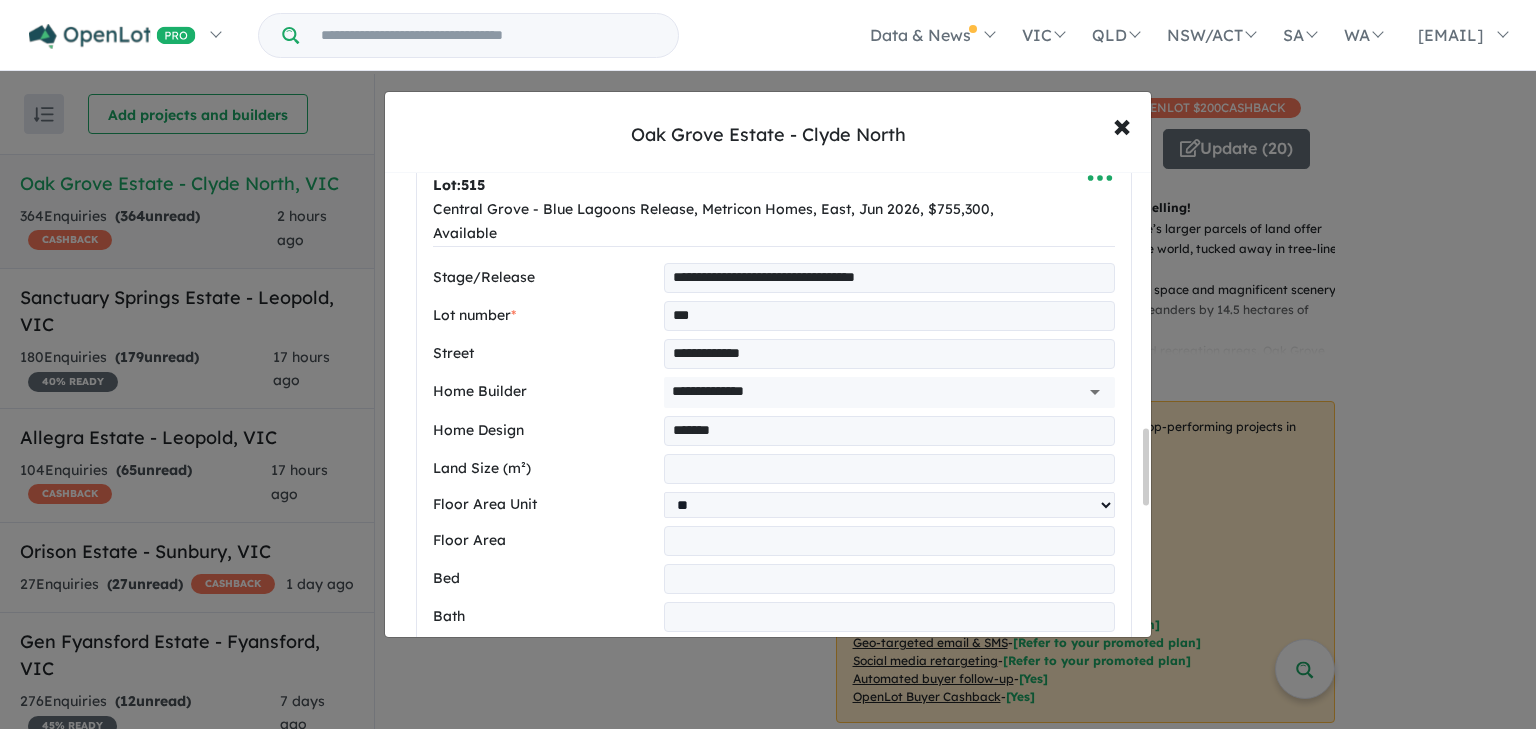 type on "*******" 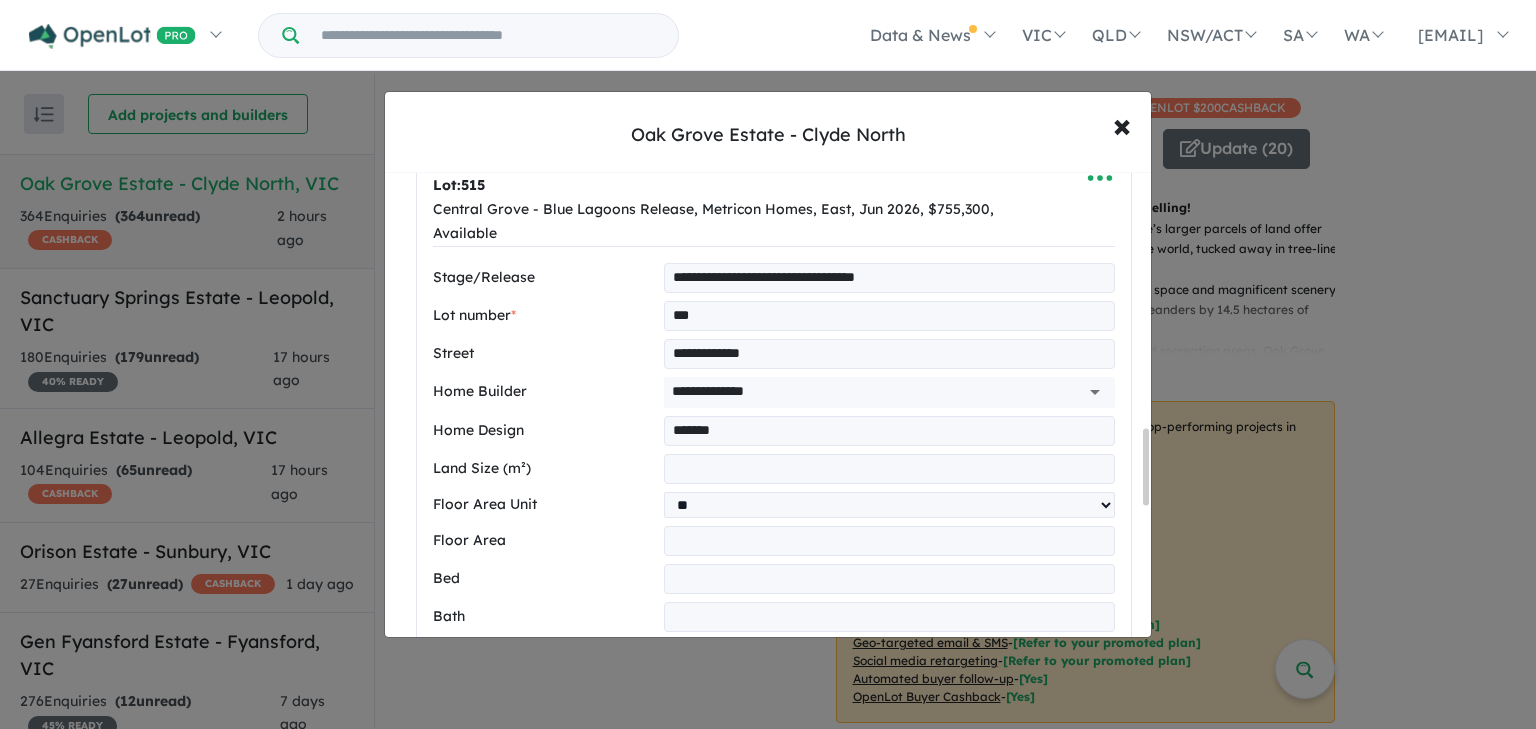 drag, startPoint x: 753, startPoint y: 458, endPoint x: 679, endPoint y: 461, distance: 74.06078 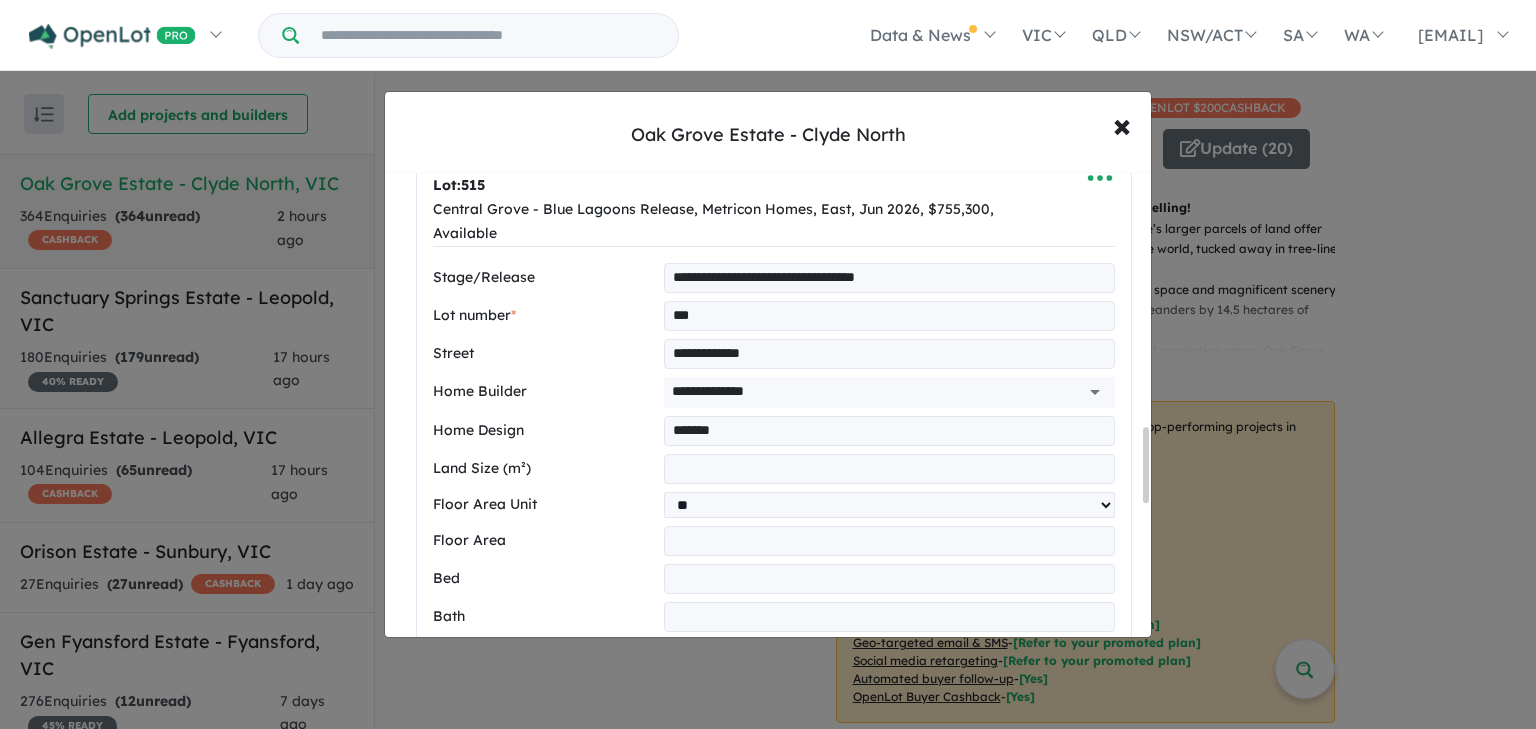 scroll, scrollTop: 1648, scrollLeft: 0, axis: vertical 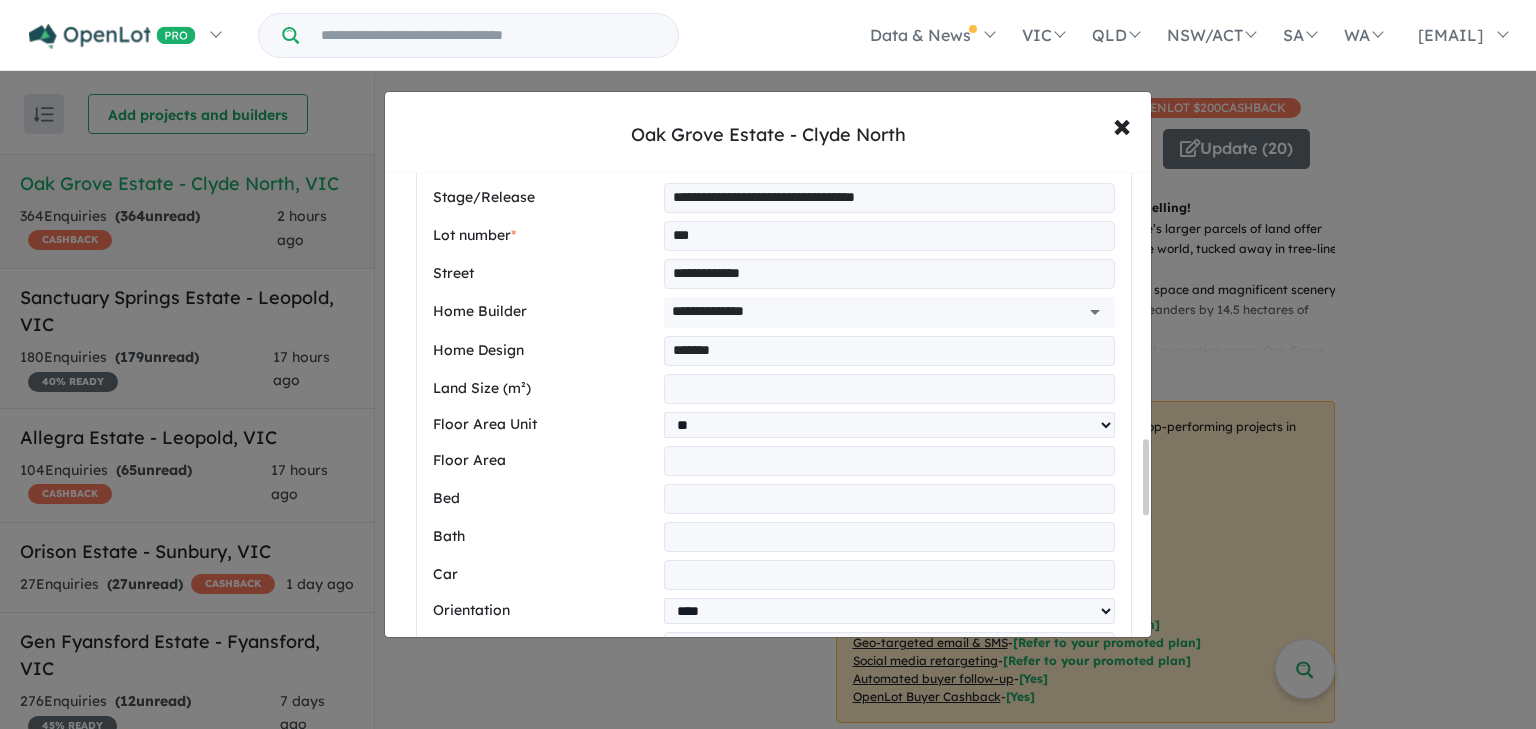 type on "***" 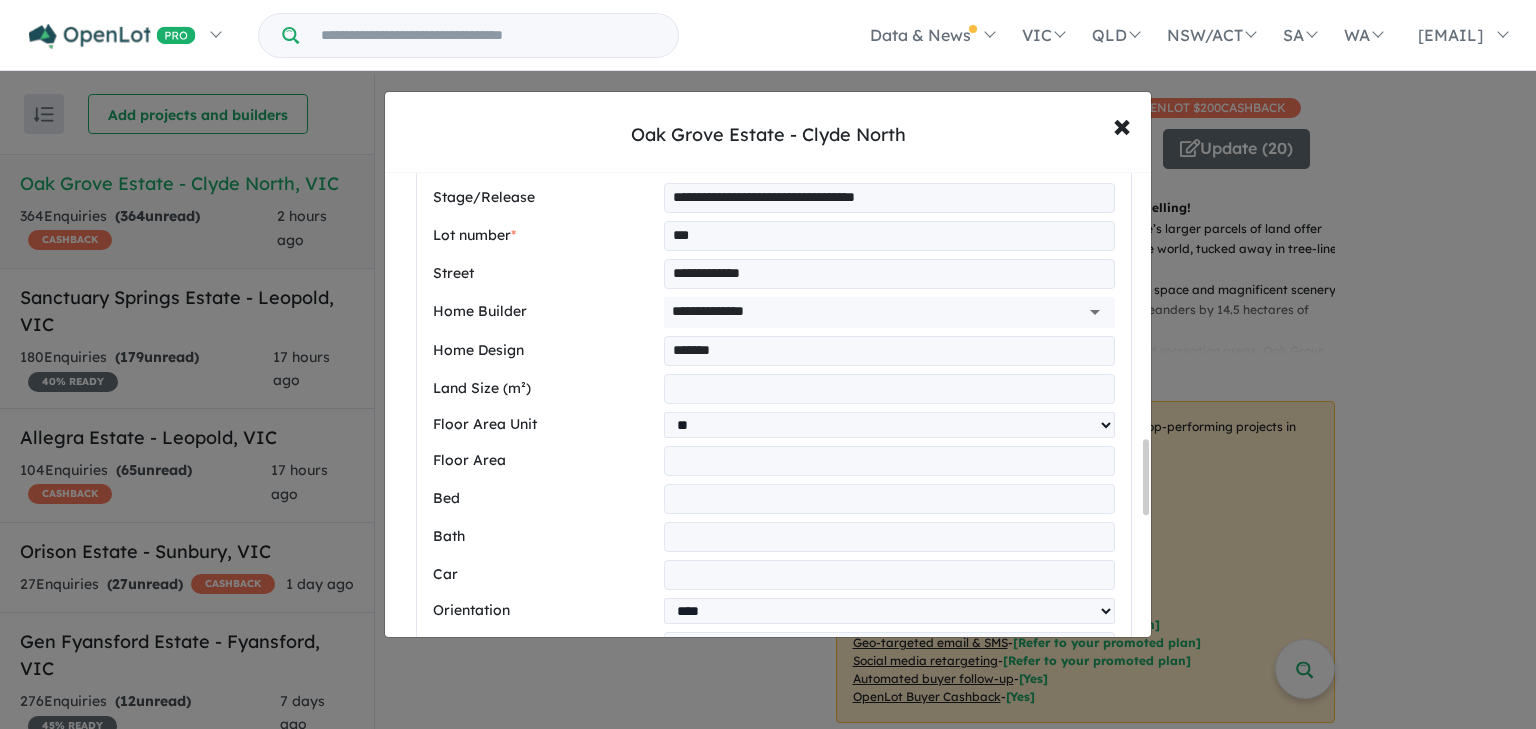 drag, startPoint x: 702, startPoint y: 496, endPoint x: 536, endPoint y: 496, distance: 166 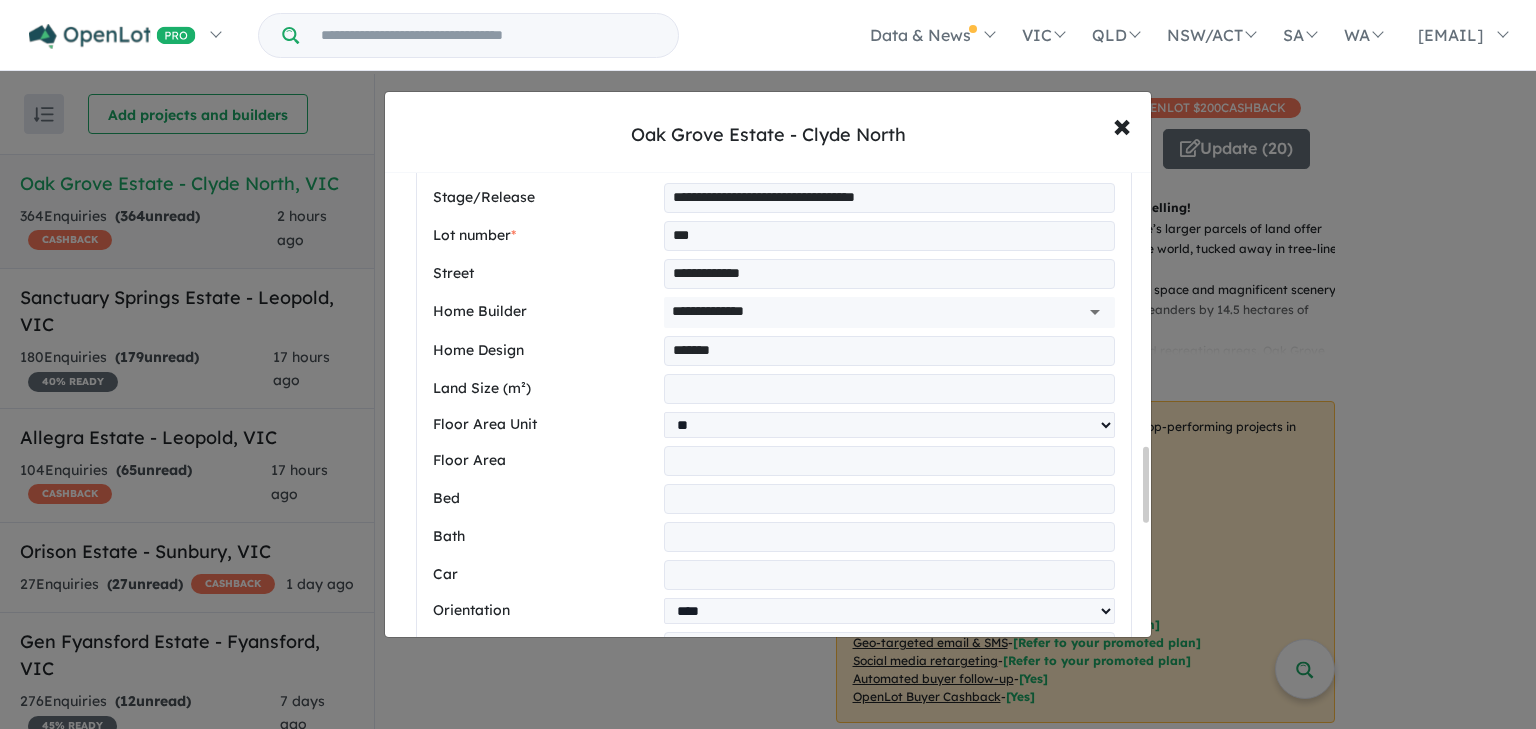 scroll, scrollTop: 1728, scrollLeft: 0, axis: vertical 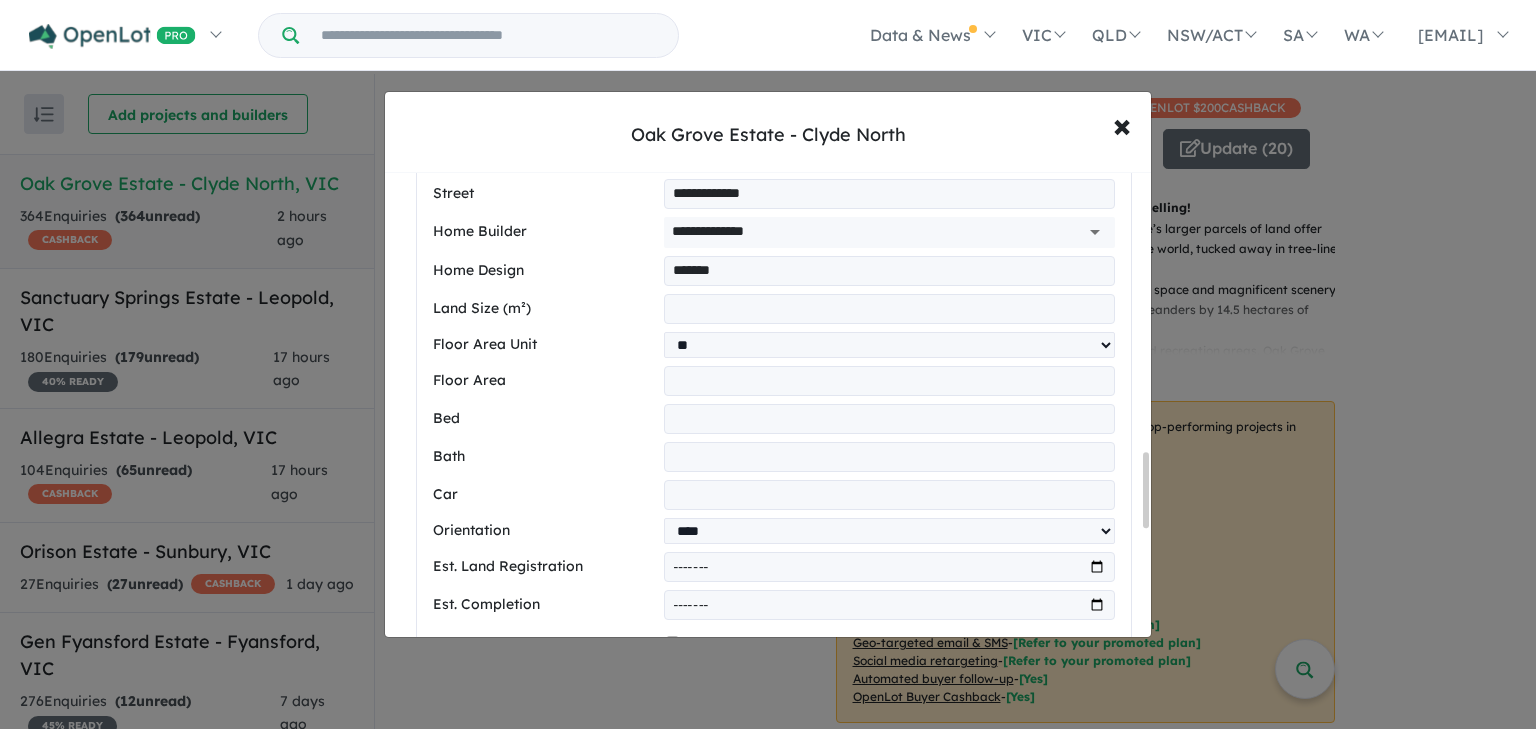 type on "*" 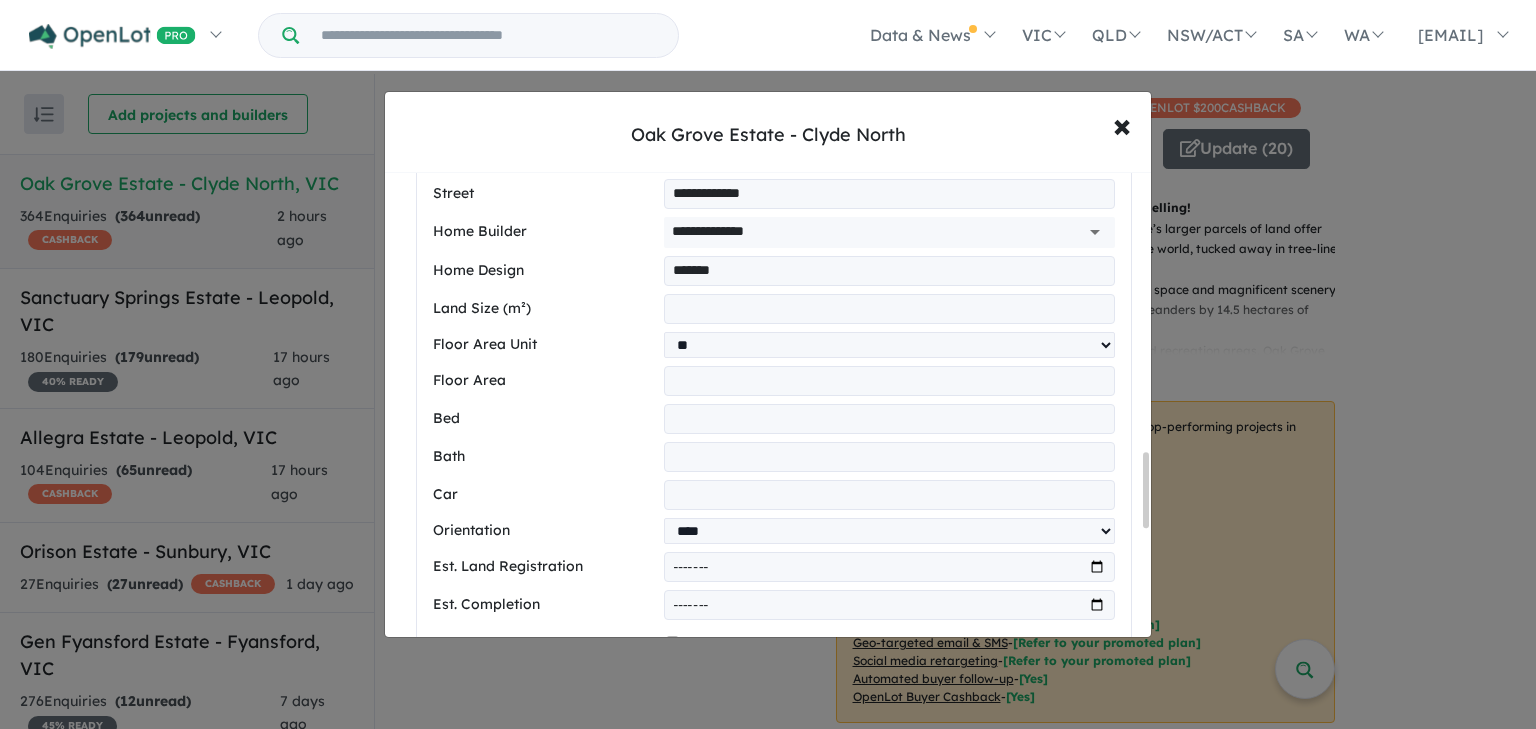 drag, startPoint x: 707, startPoint y: 451, endPoint x: 588, endPoint y: 439, distance: 119.60351 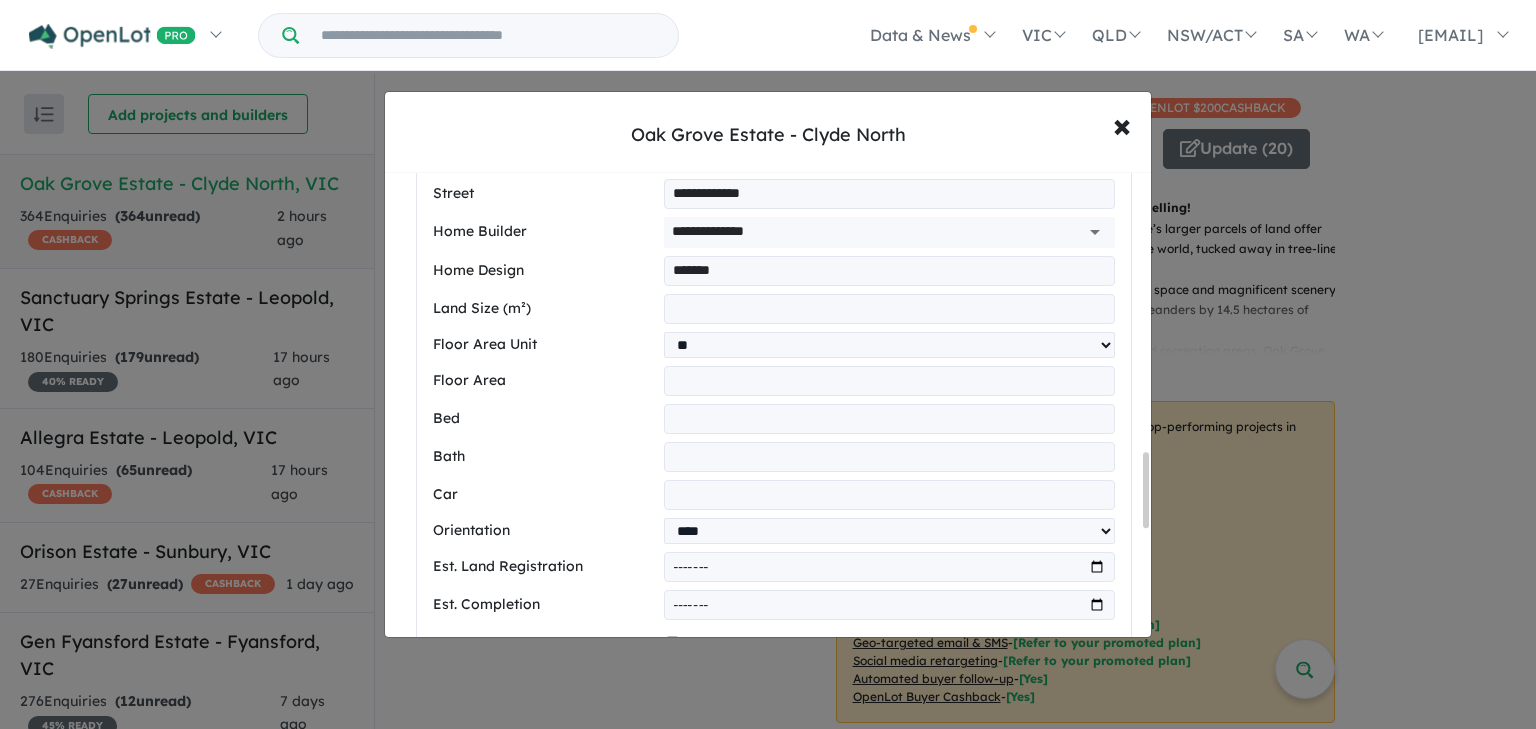type on "*" 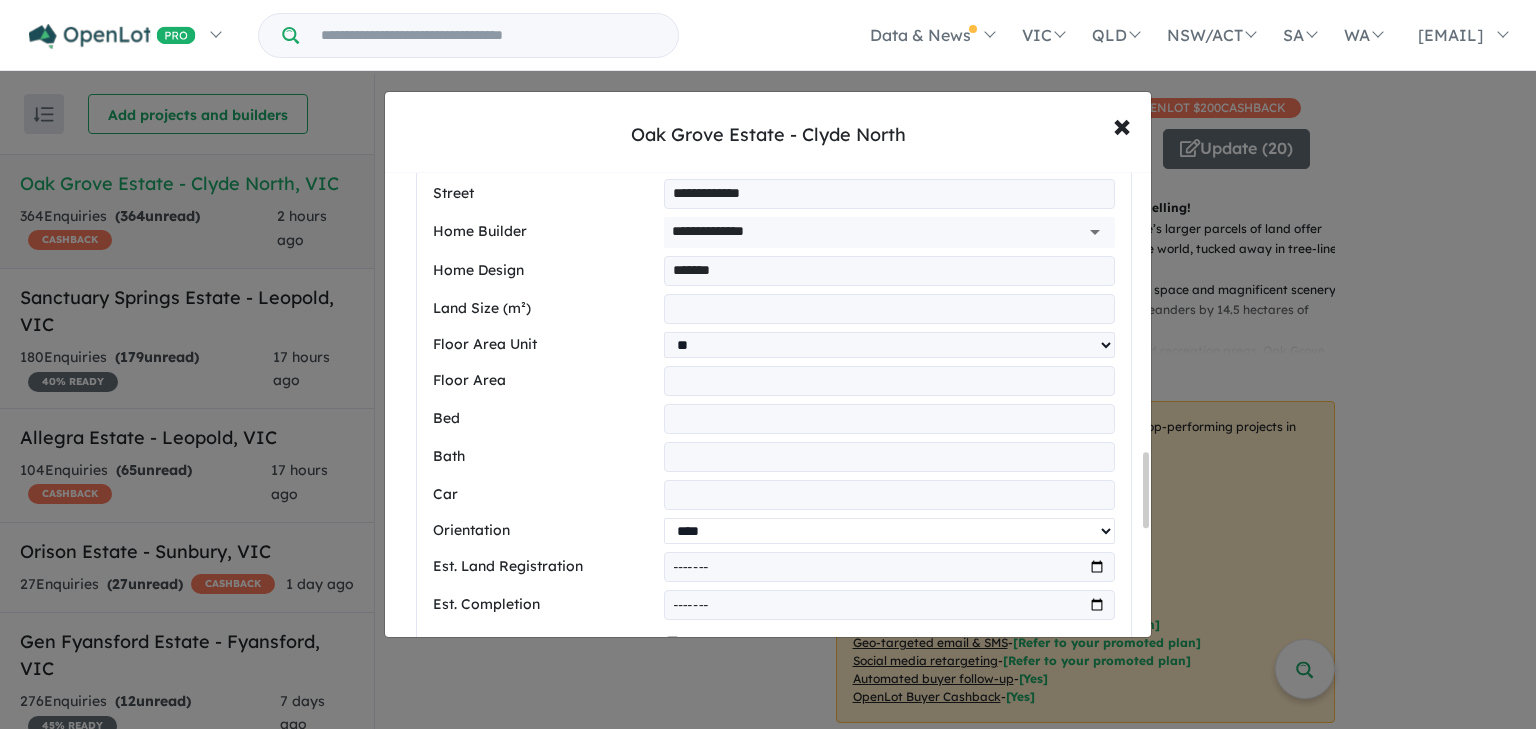 click on "**********" at bounding box center (889, 531) 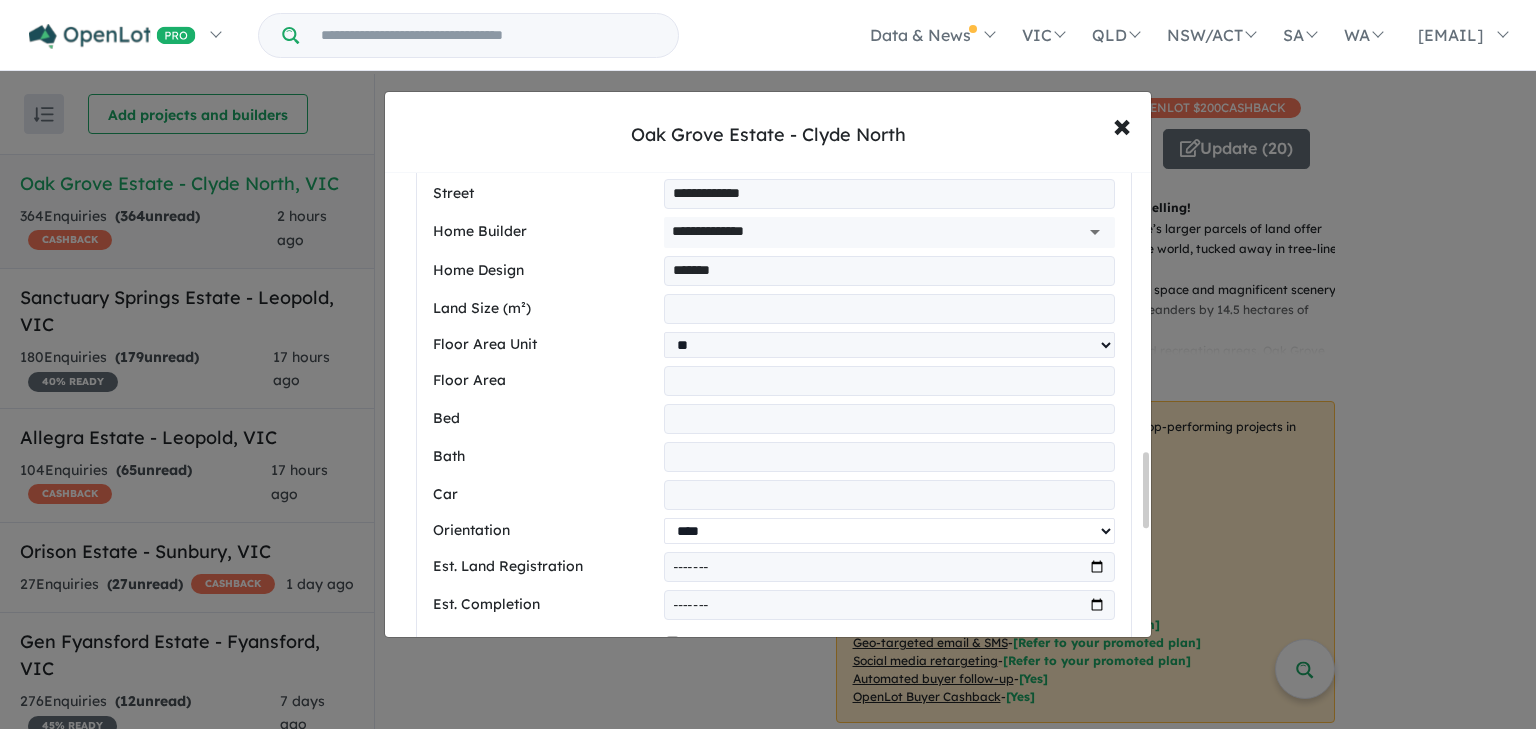 select on "****" 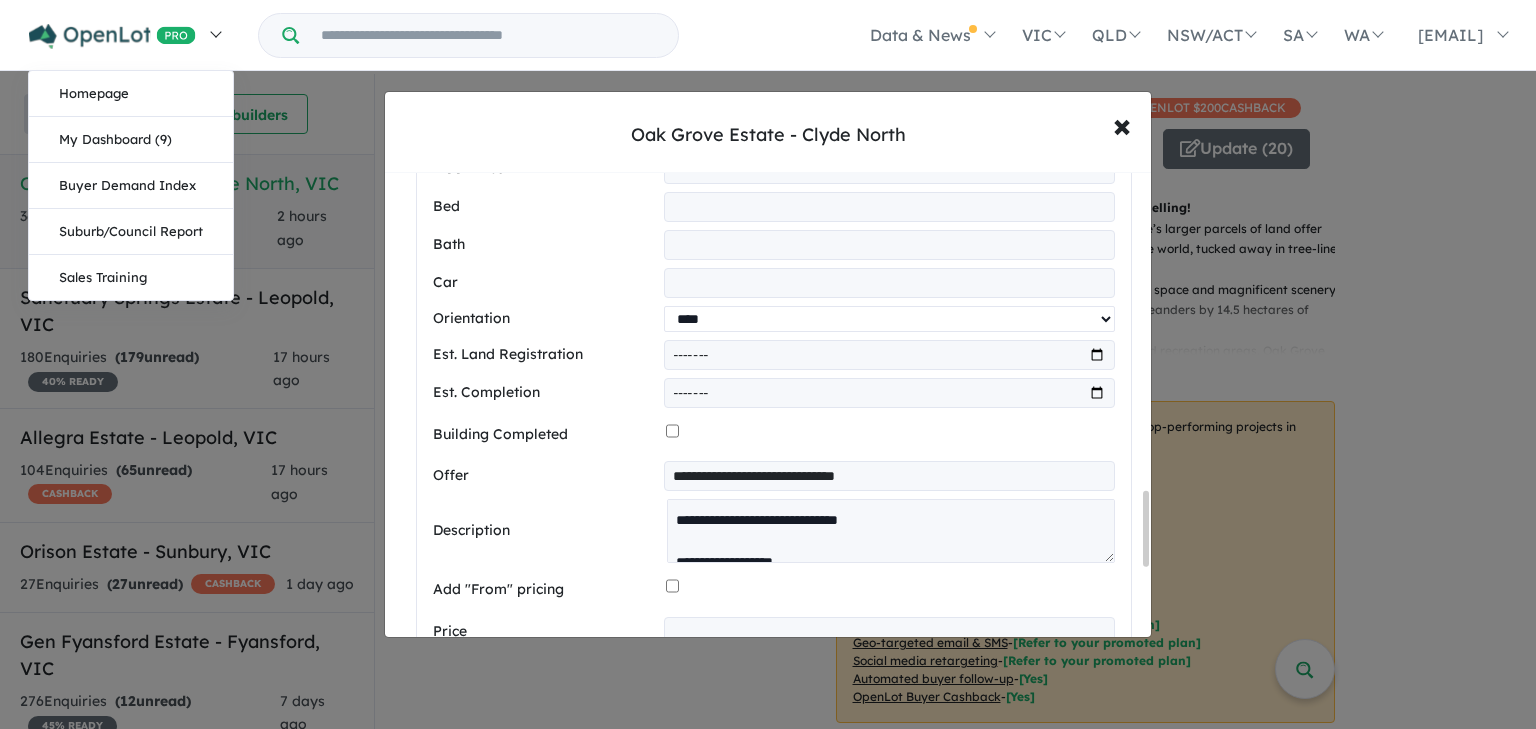 scroll, scrollTop: 1968, scrollLeft: 0, axis: vertical 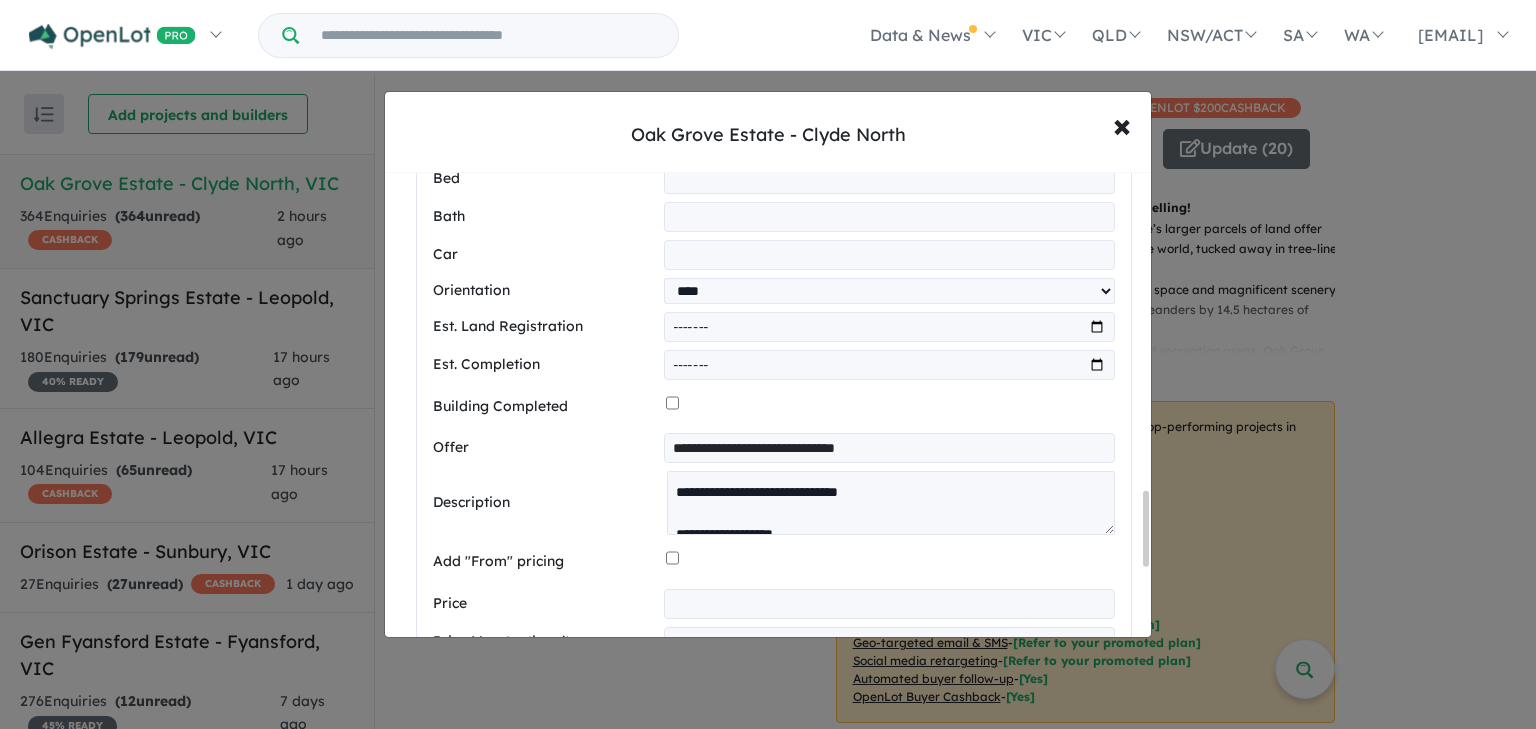 drag, startPoint x: 896, startPoint y: 448, endPoint x: 406, endPoint y: 440, distance: 490.0653 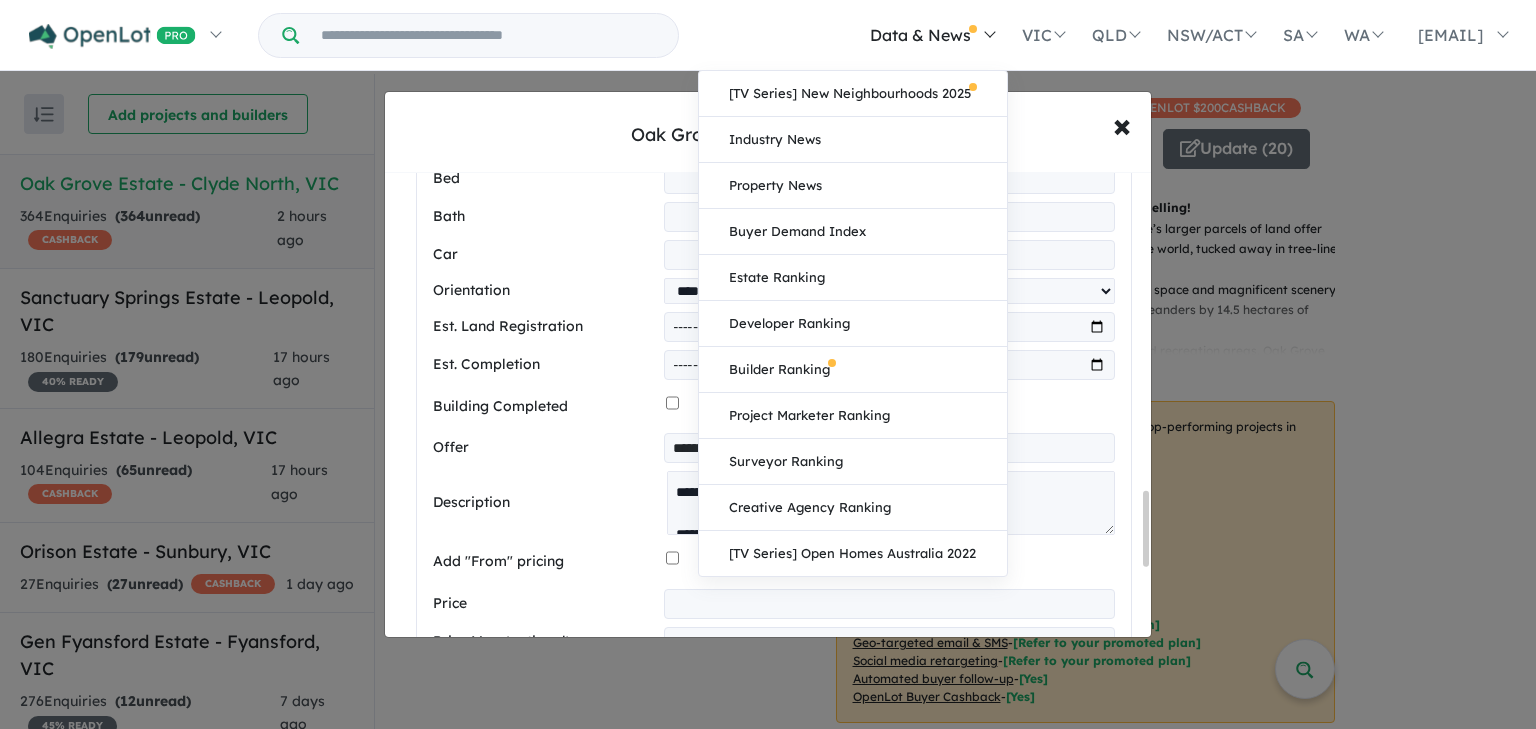 type on "**********" 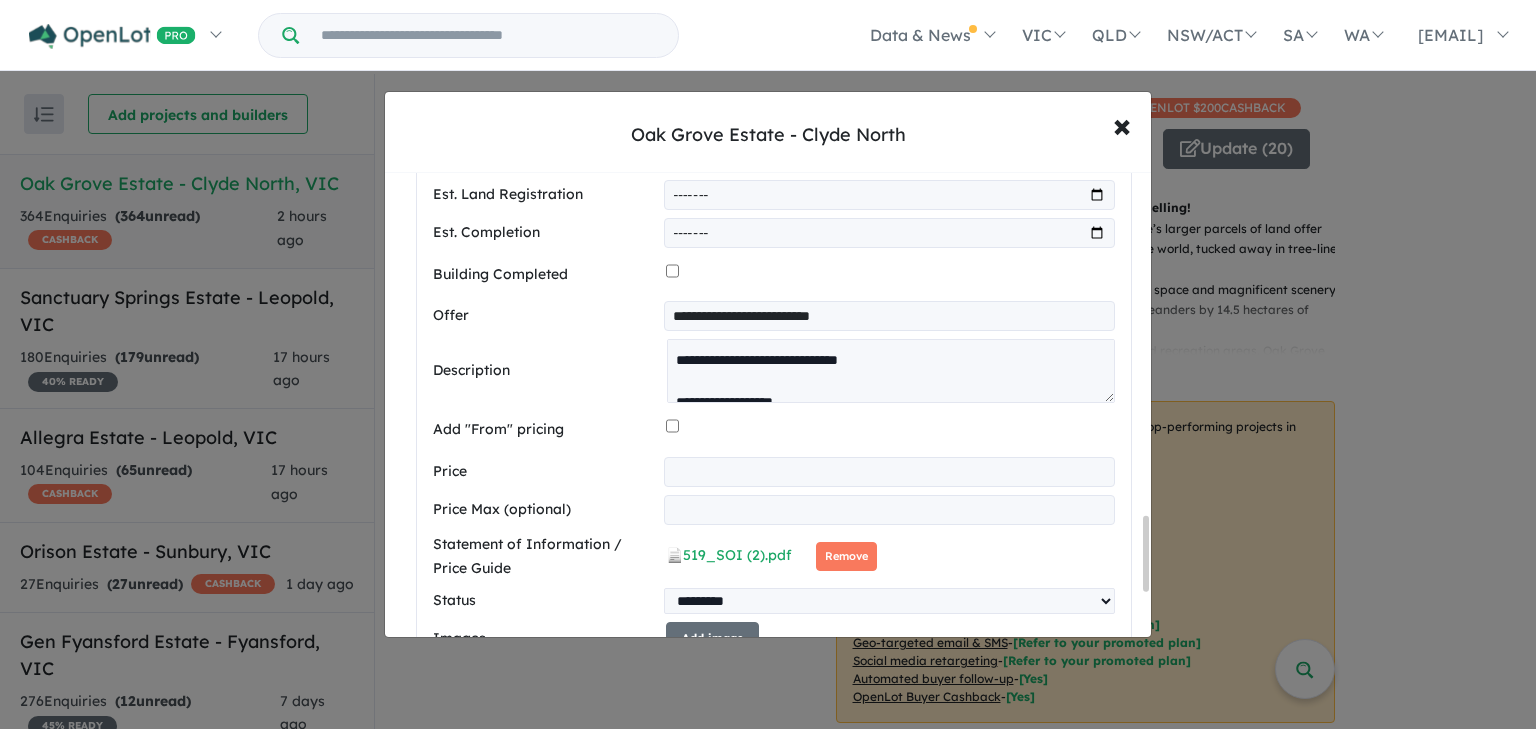 scroll, scrollTop: 2128, scrollLeft: 0, axis: vertical 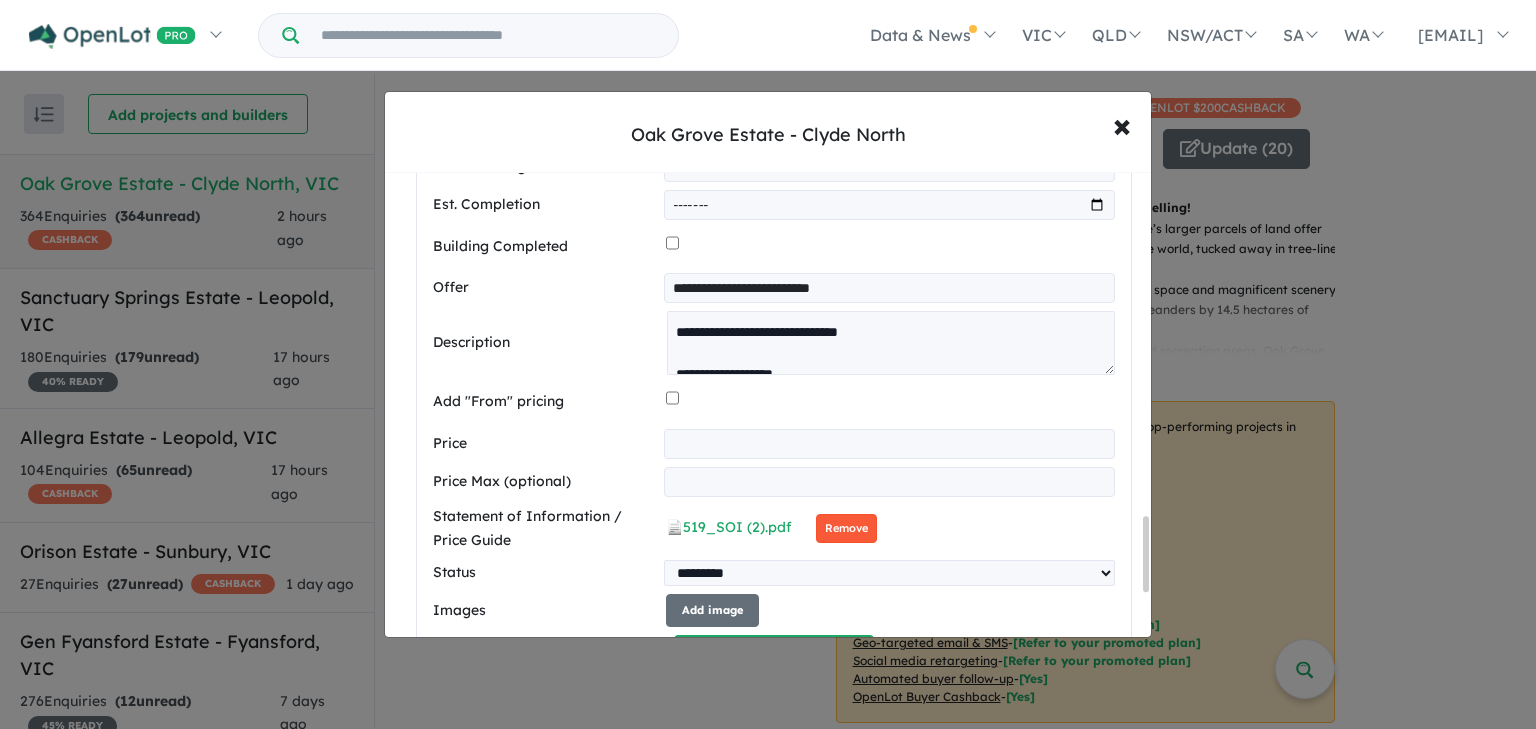 click on "Remove" at bounding box center [846, 528] 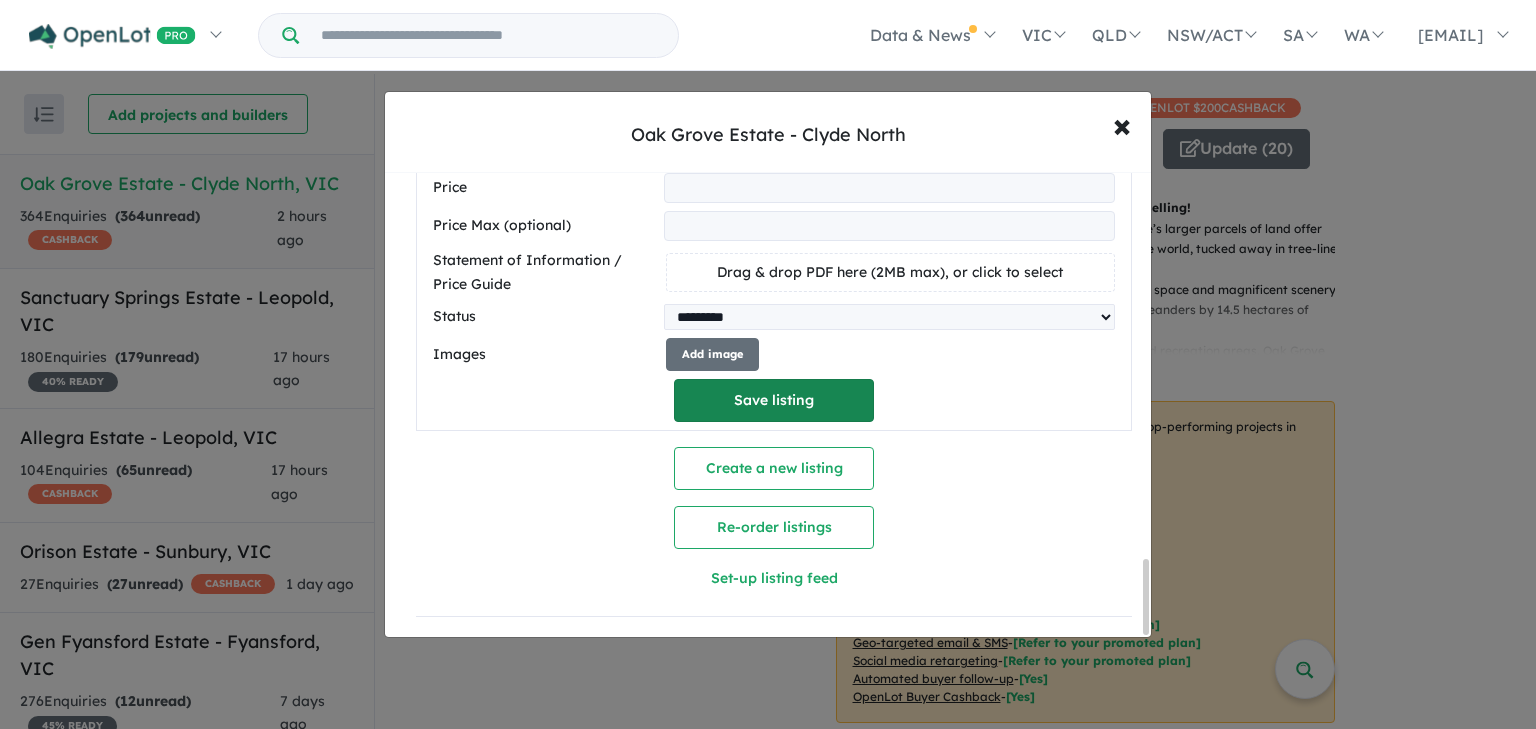 click on "Save listing" at bounding box center (774, 400) 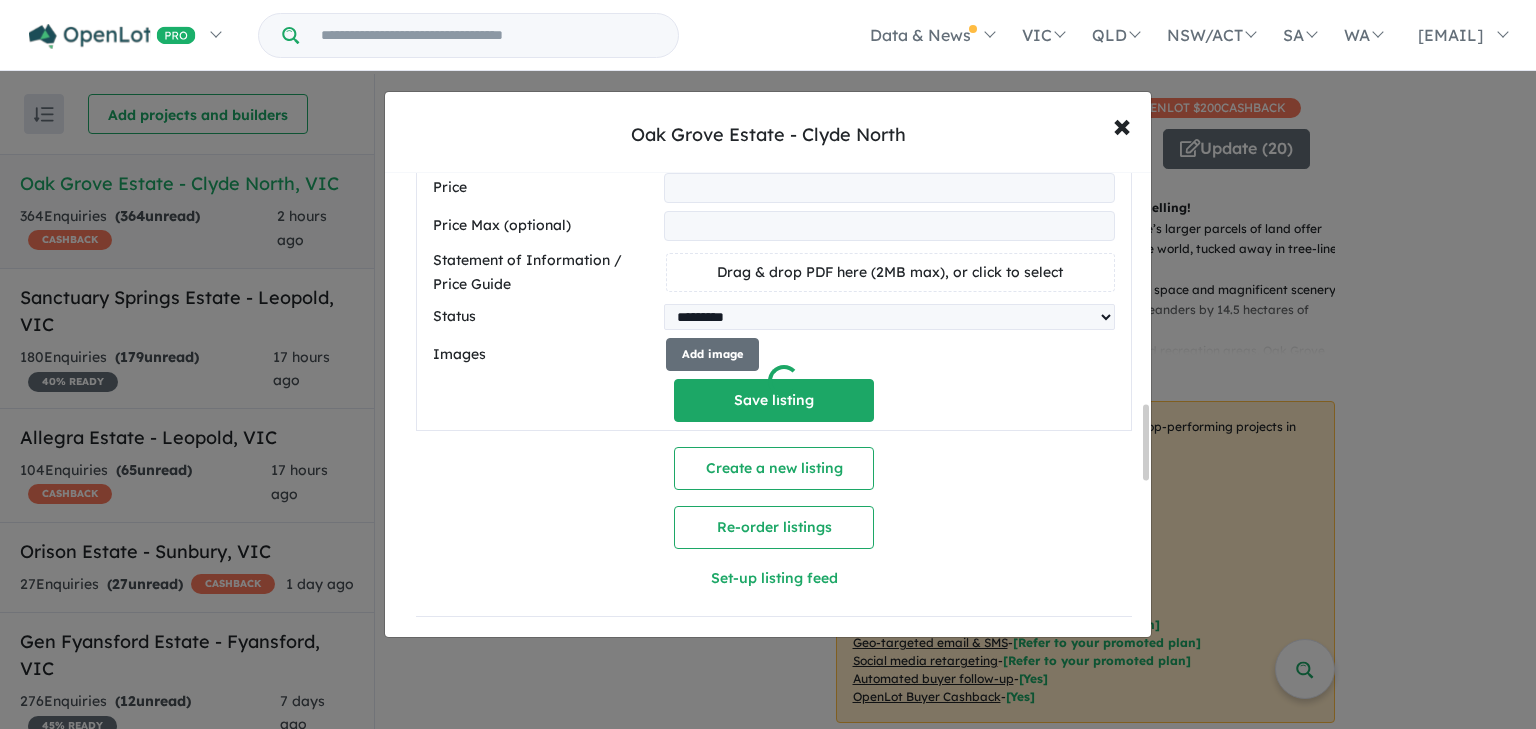scroll, scrollTop: 1432, scrollLeft: 0, axis: vertical 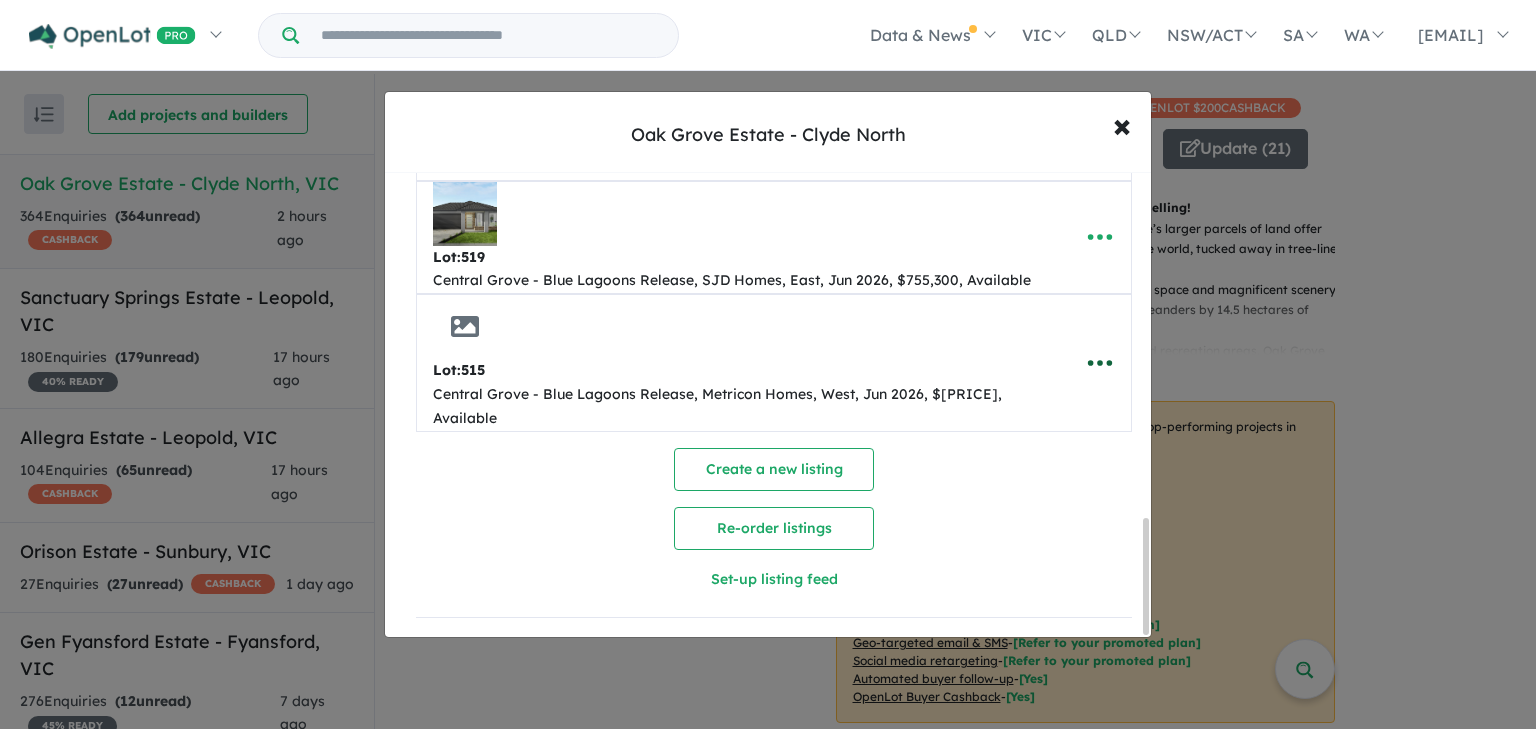 click 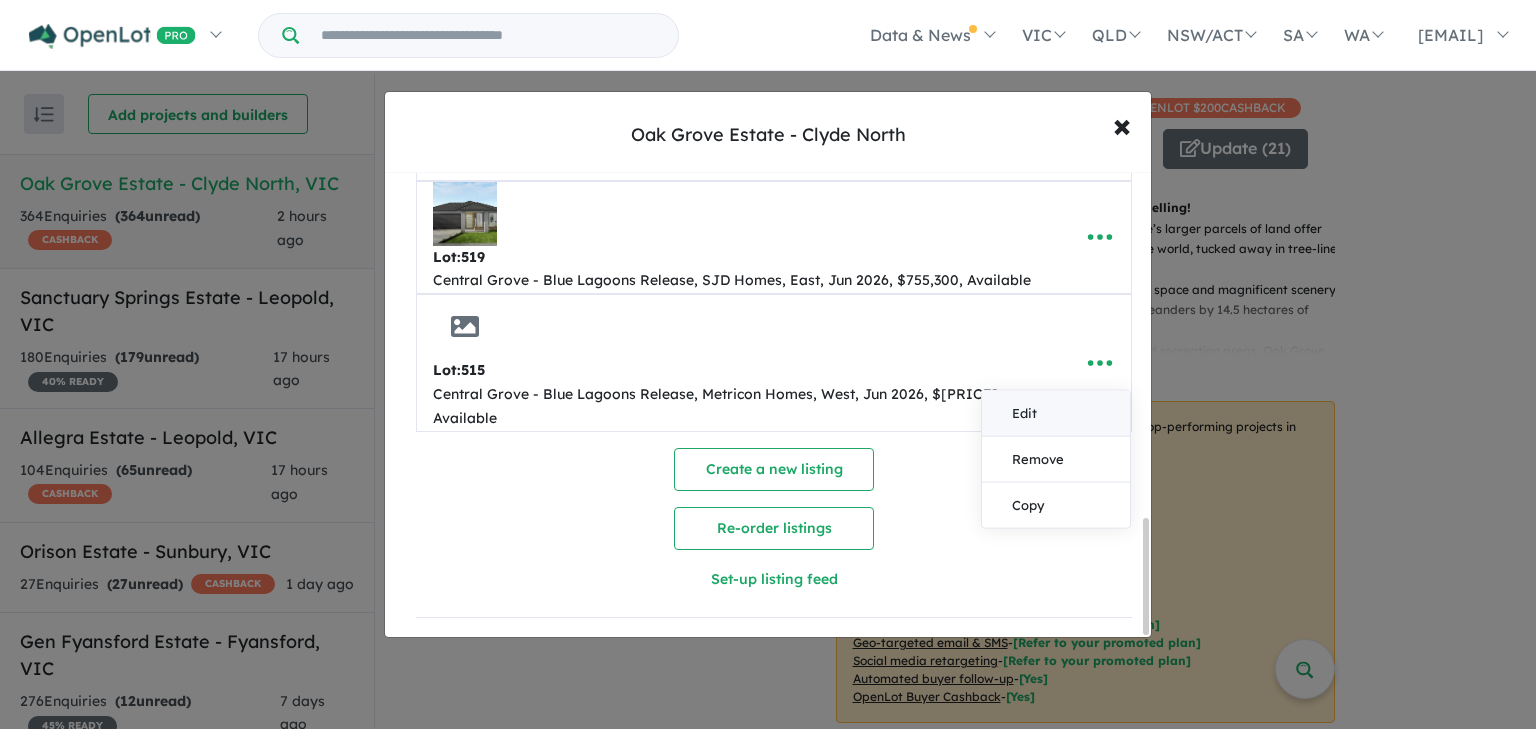 click on "Edit" at bounding box center [1056, 413] 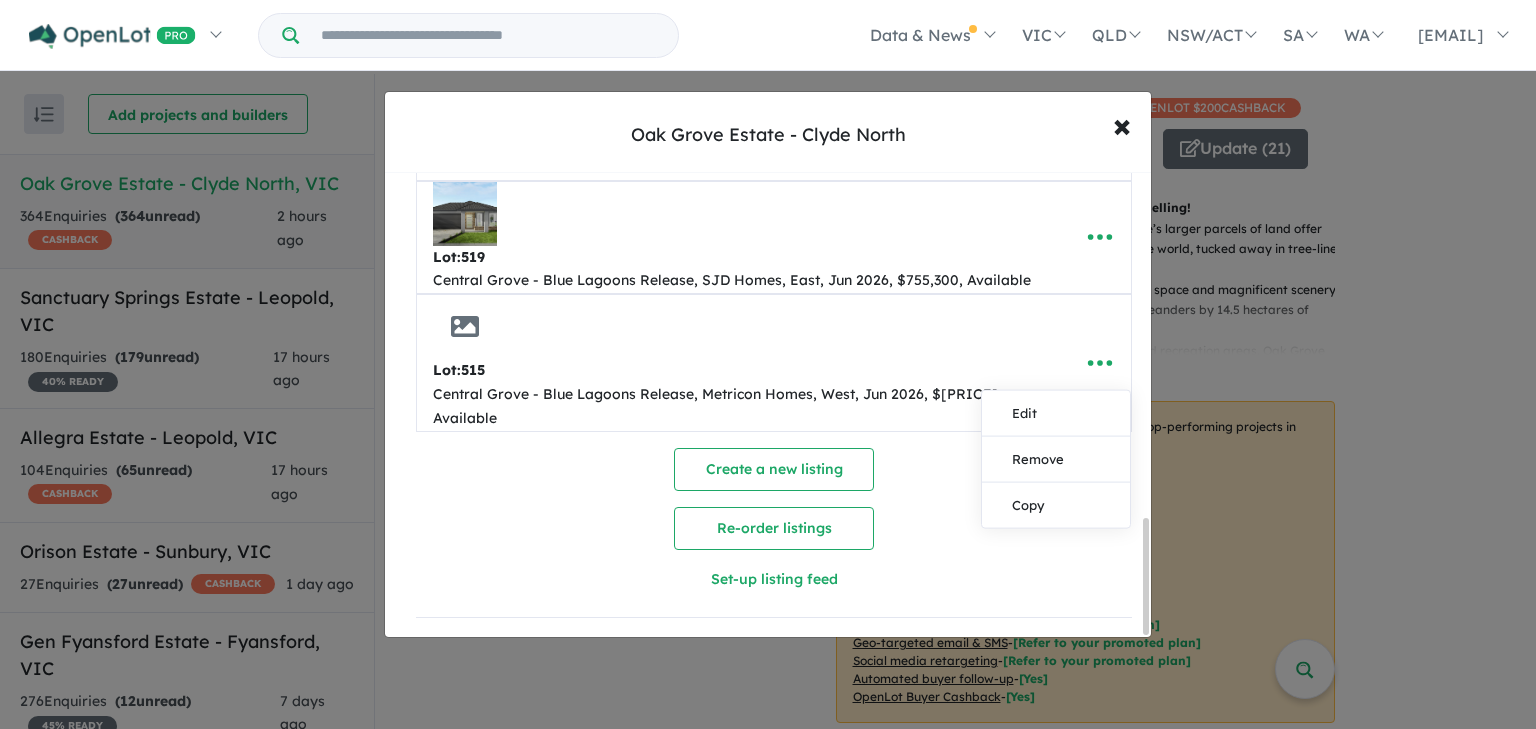 select on "**" 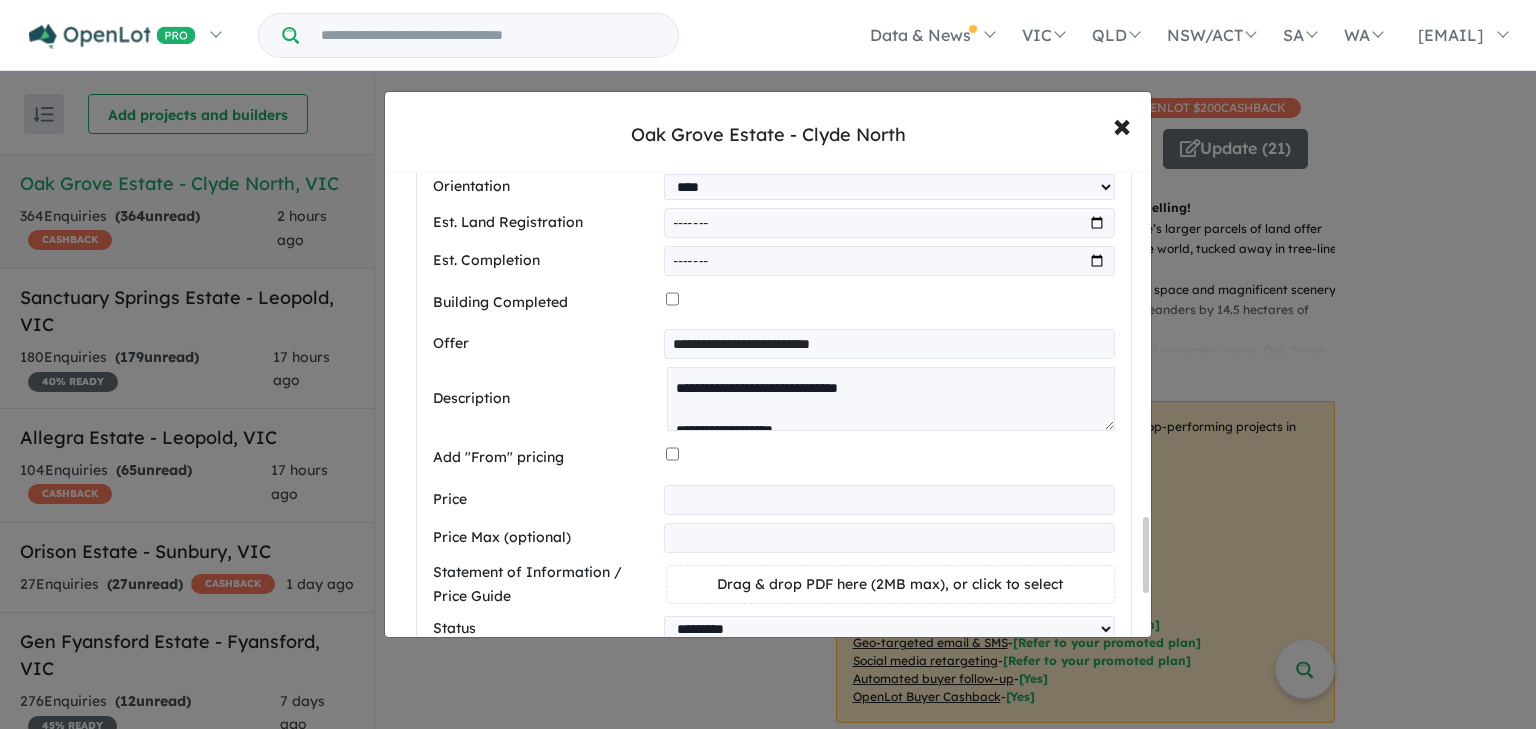 scroll, scrollTop: 2232, scrollLeft: 0, axis: vertical 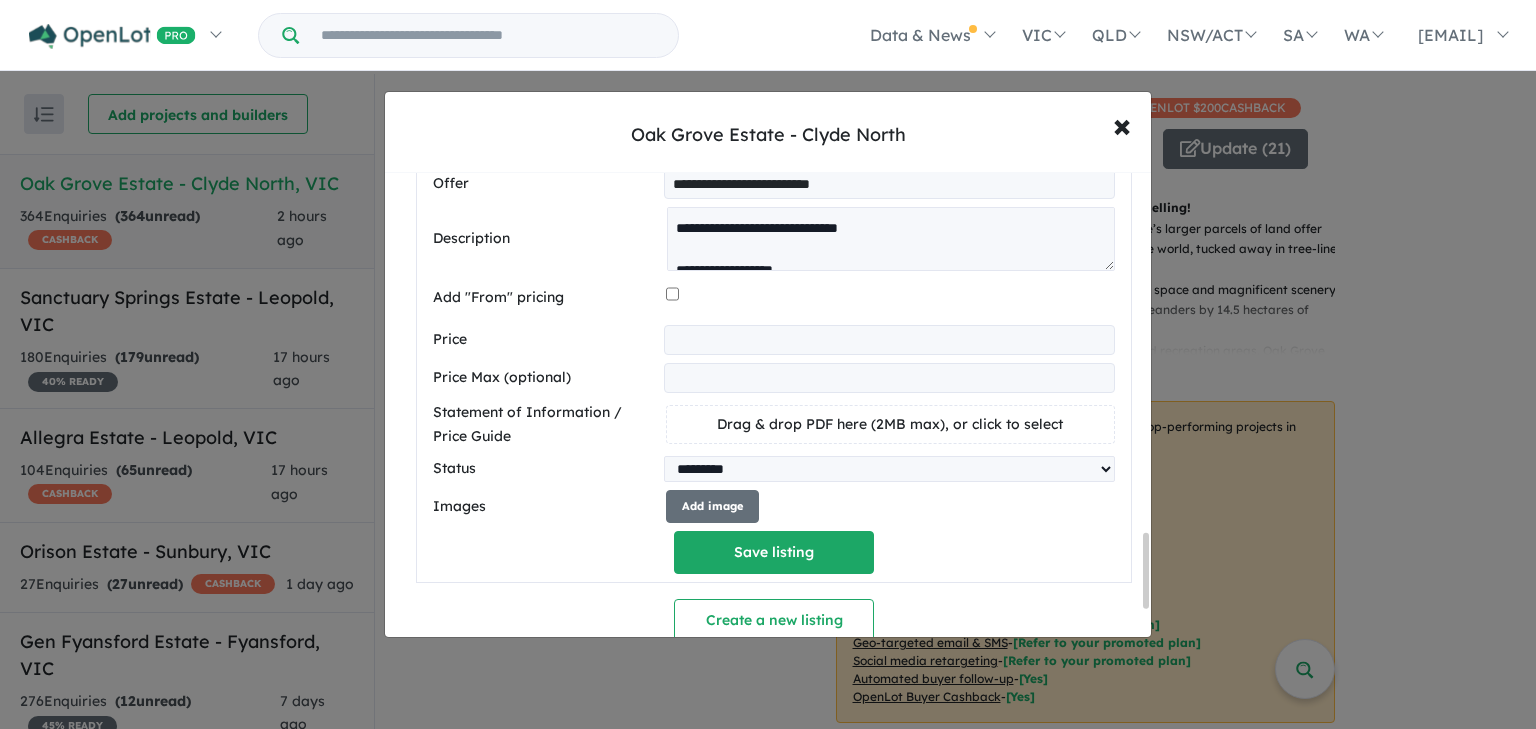 drag, startPoint x: 454, startPoint y: 330, endPoint x: 320, endPoint y: 329, distance: 134.00374 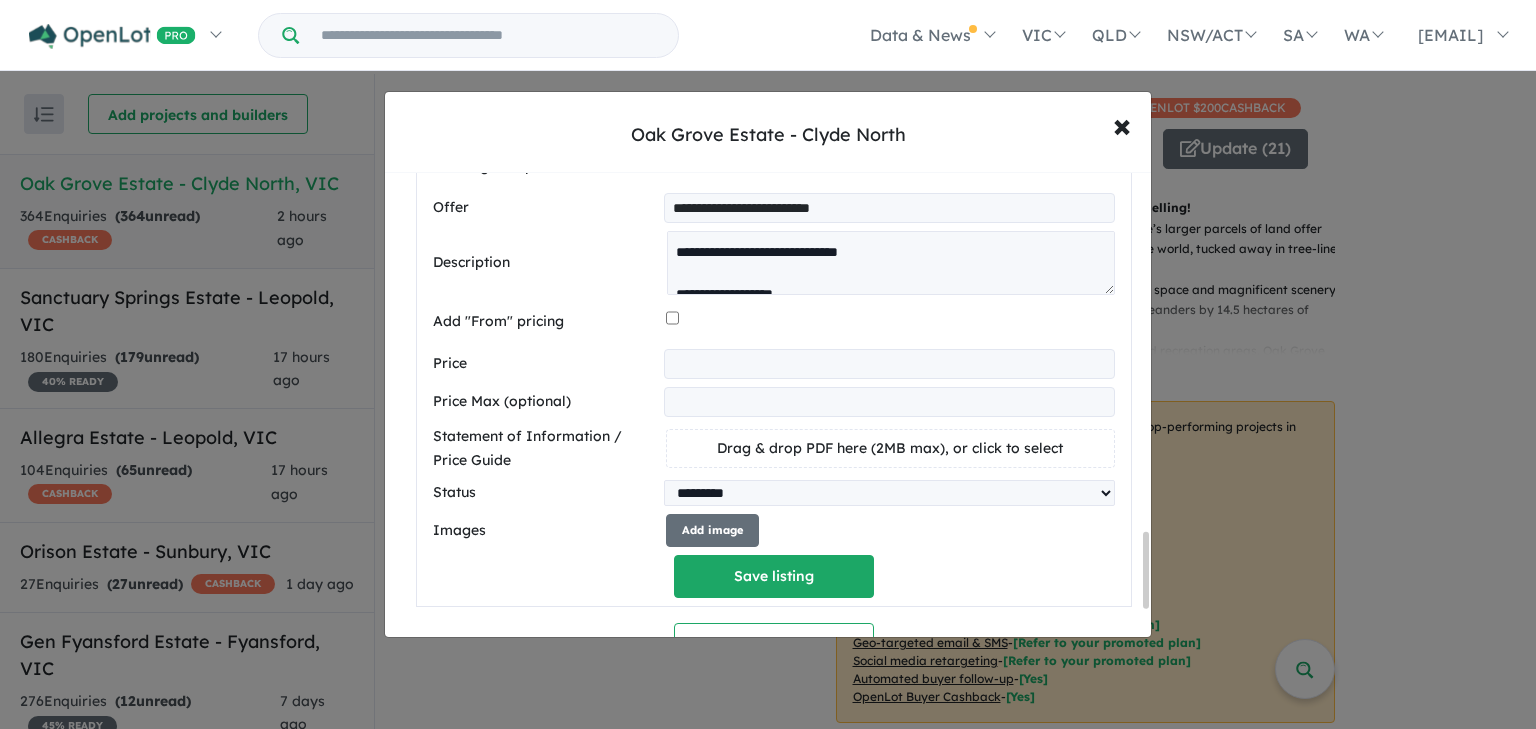 scroll, scrollTop: 2232, scrollLeft: 0, axis: vertical 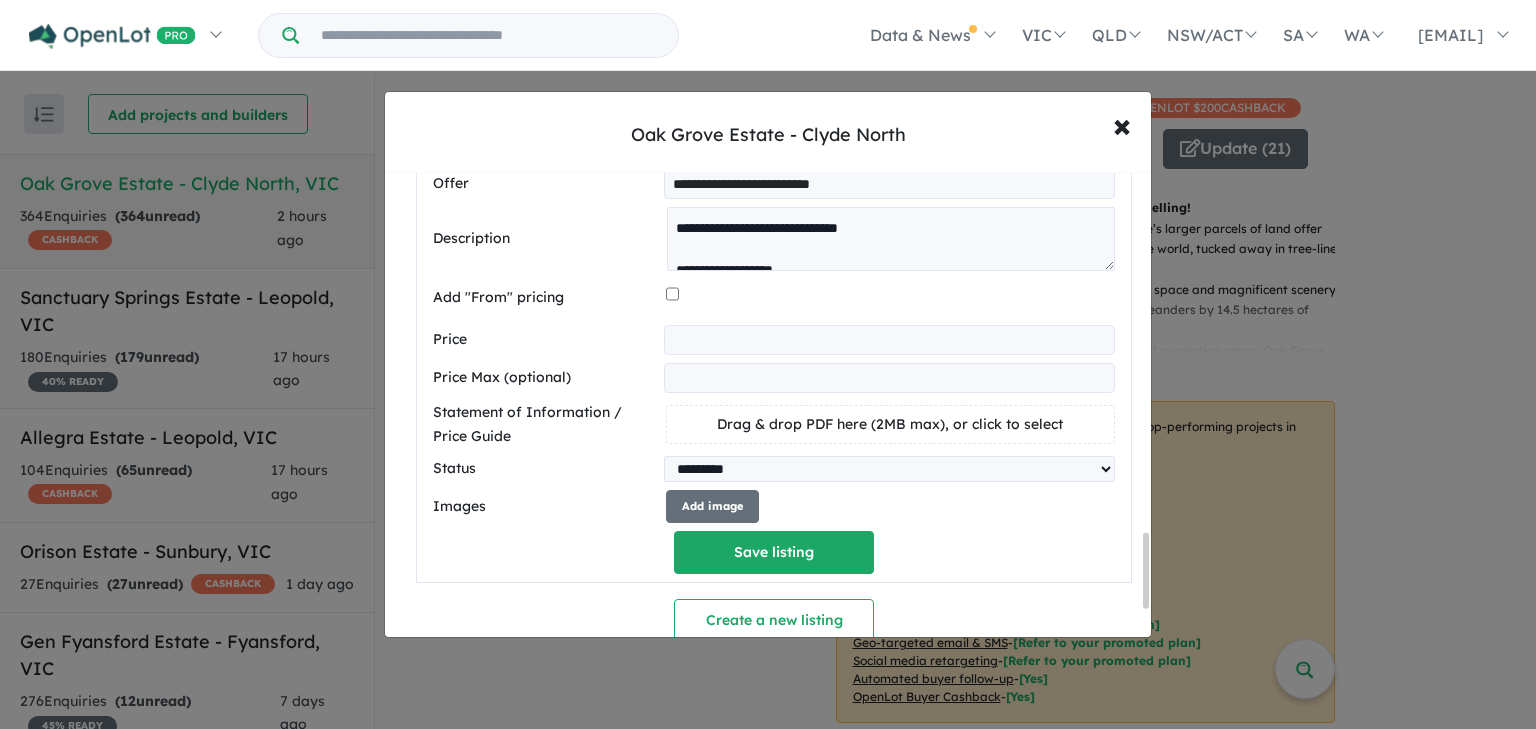 type on "******" 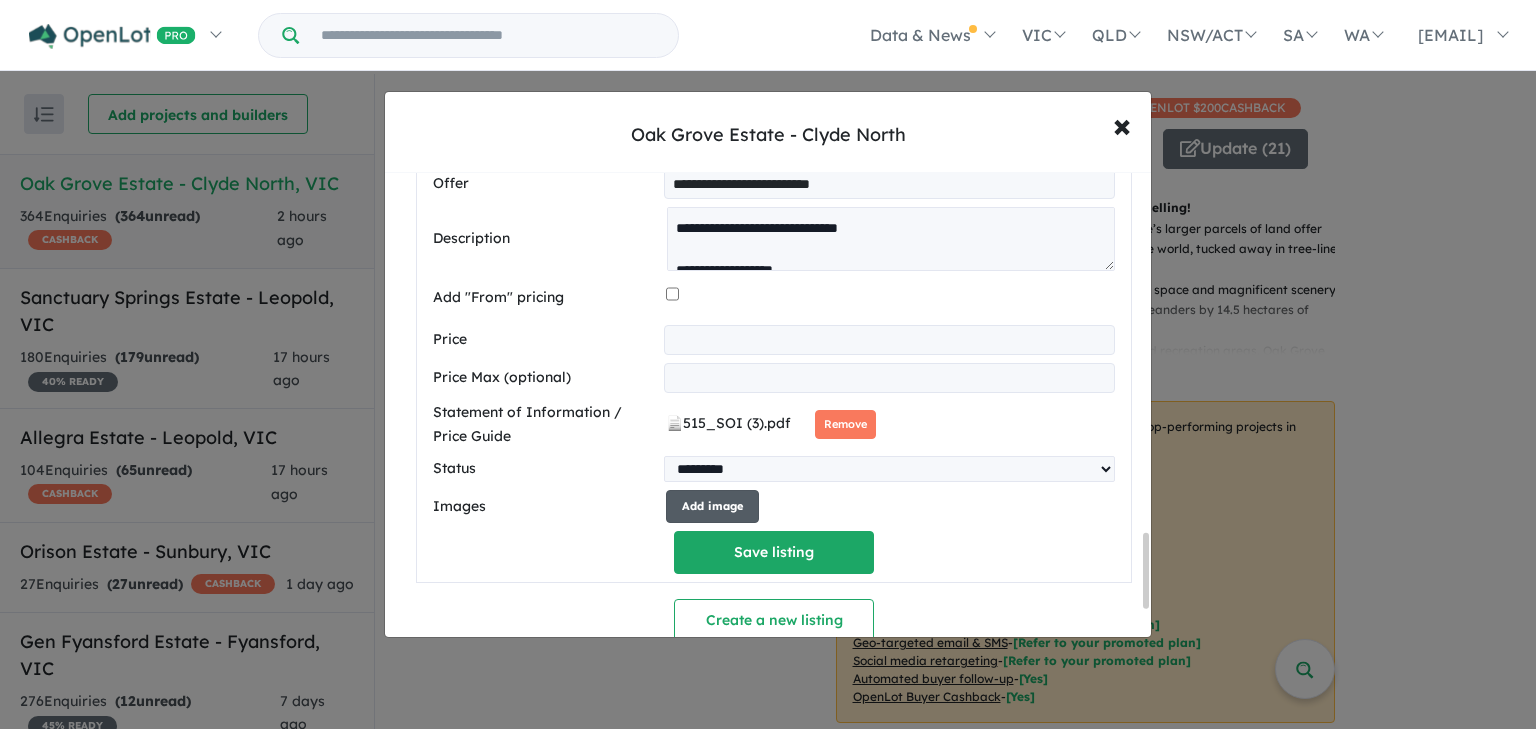click on "Add image" at bounding box center [712, 506] 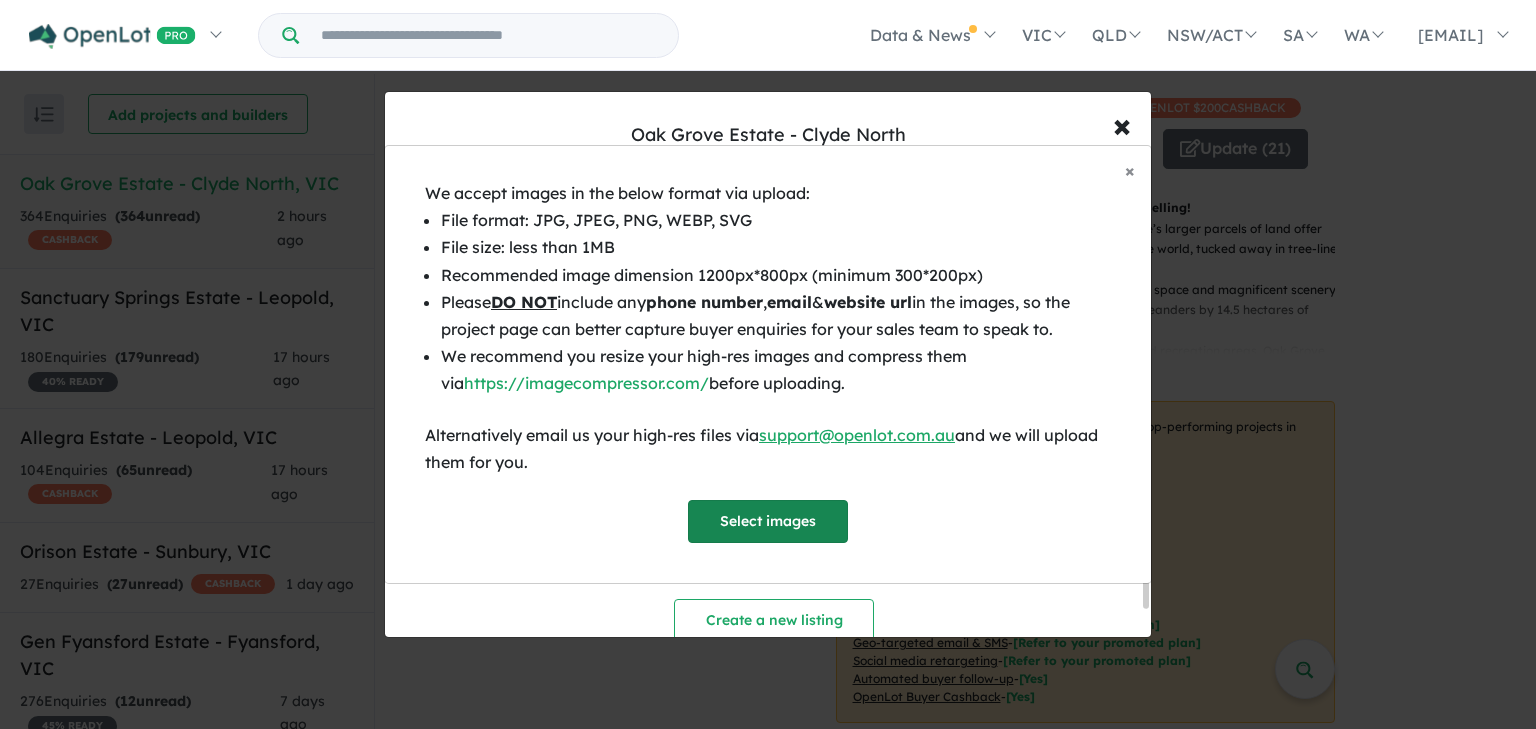 click on "Select images" at bounding box center (768, 521) 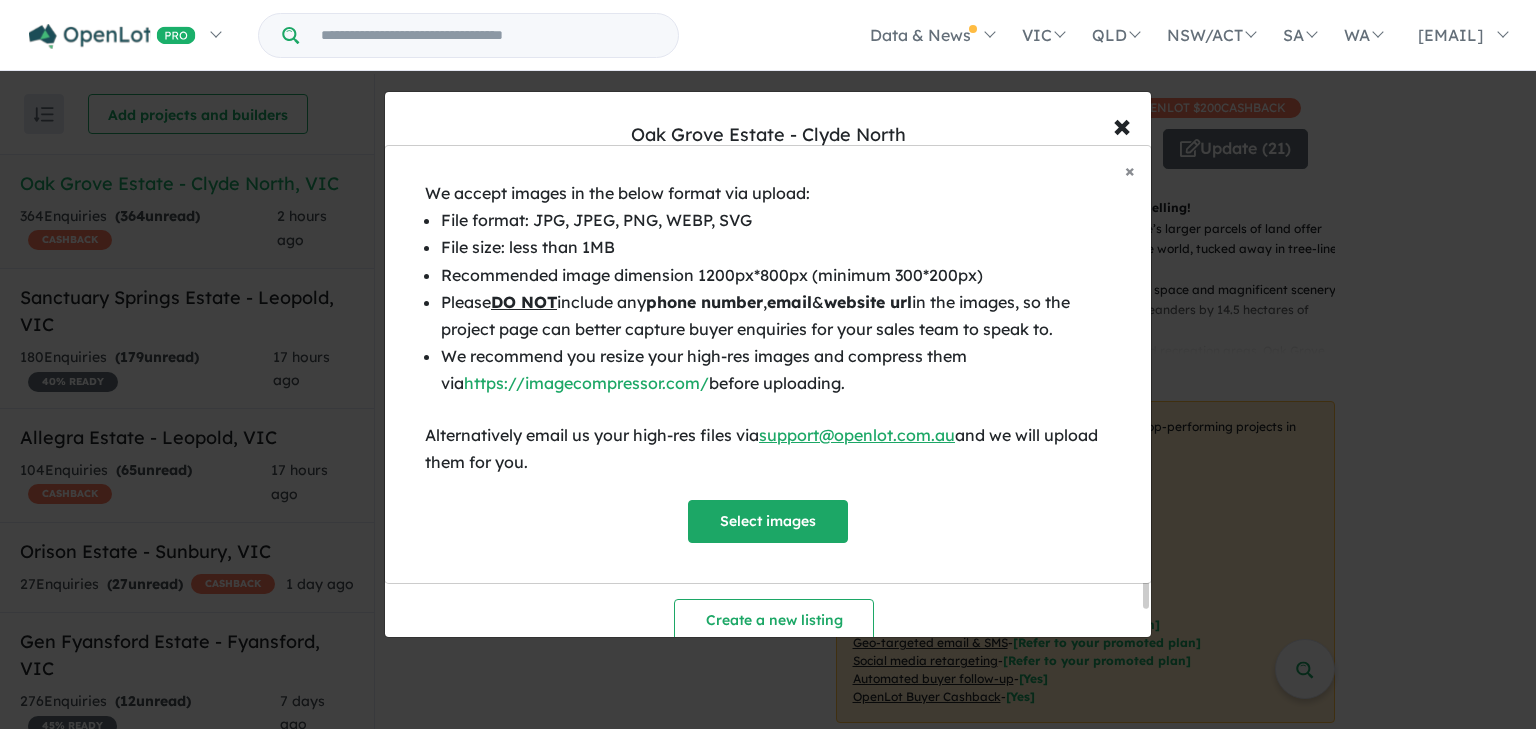 scroll, scrollTop: 2874, scrollLeft: 0, axis: vertical 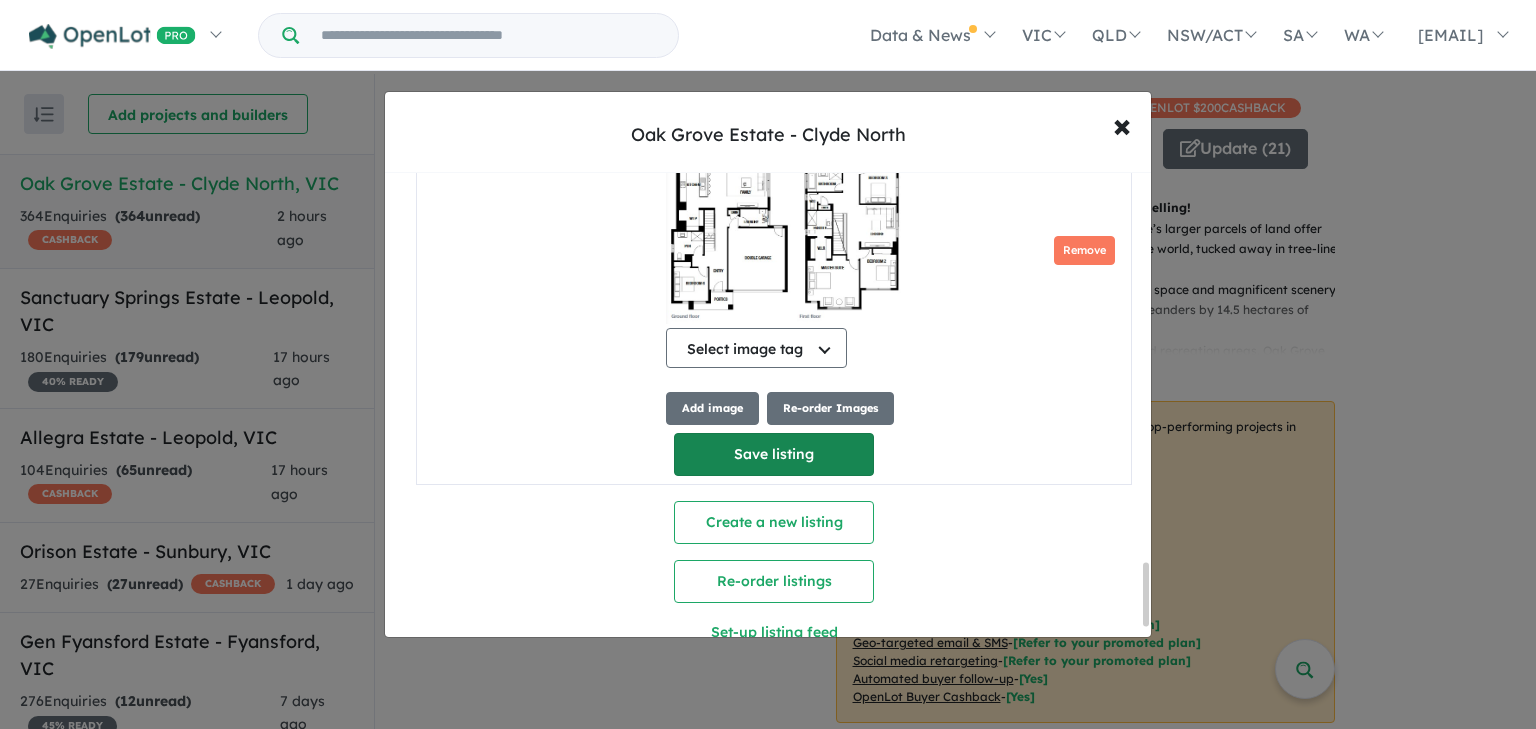 click on "Save listing" at bounding box center [774, 454] 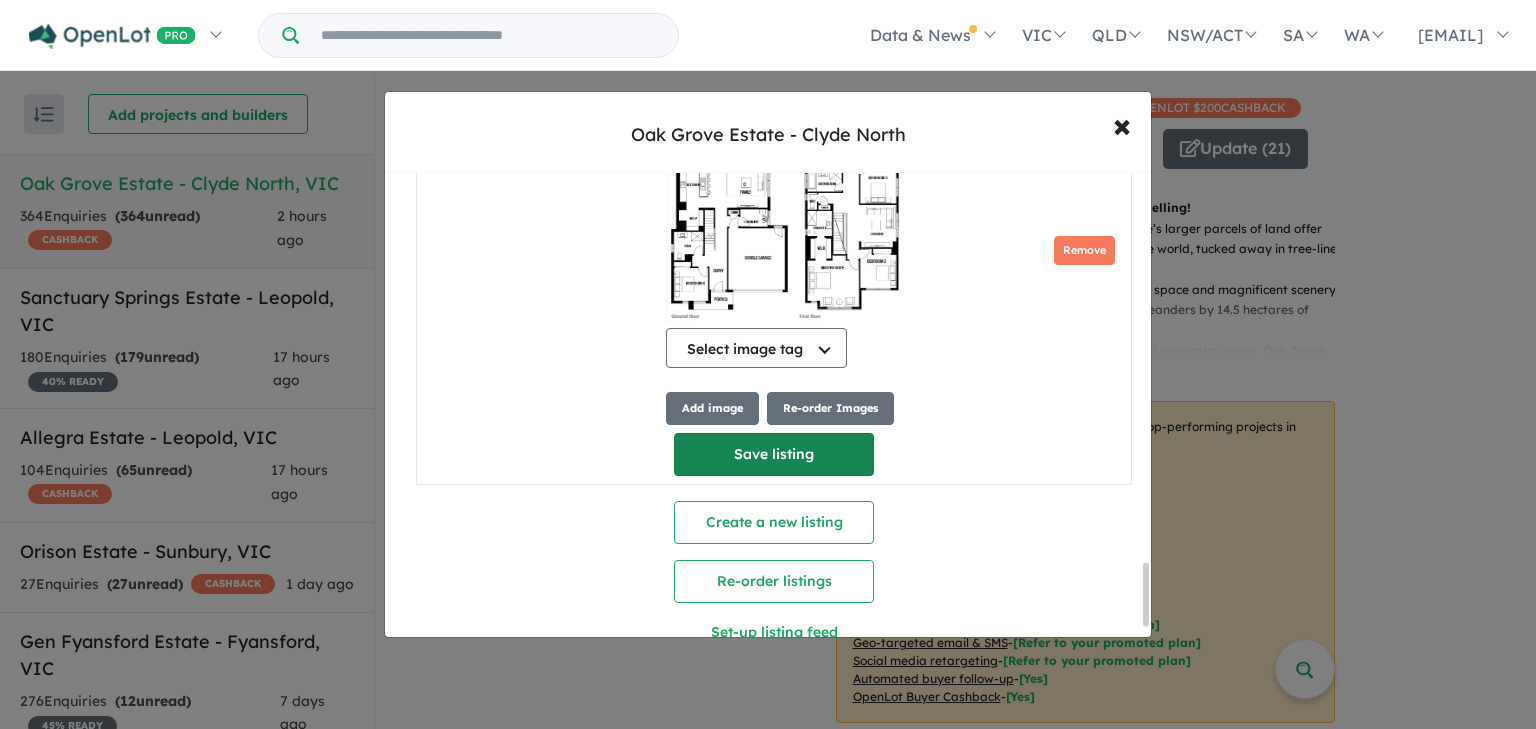 select on "**" 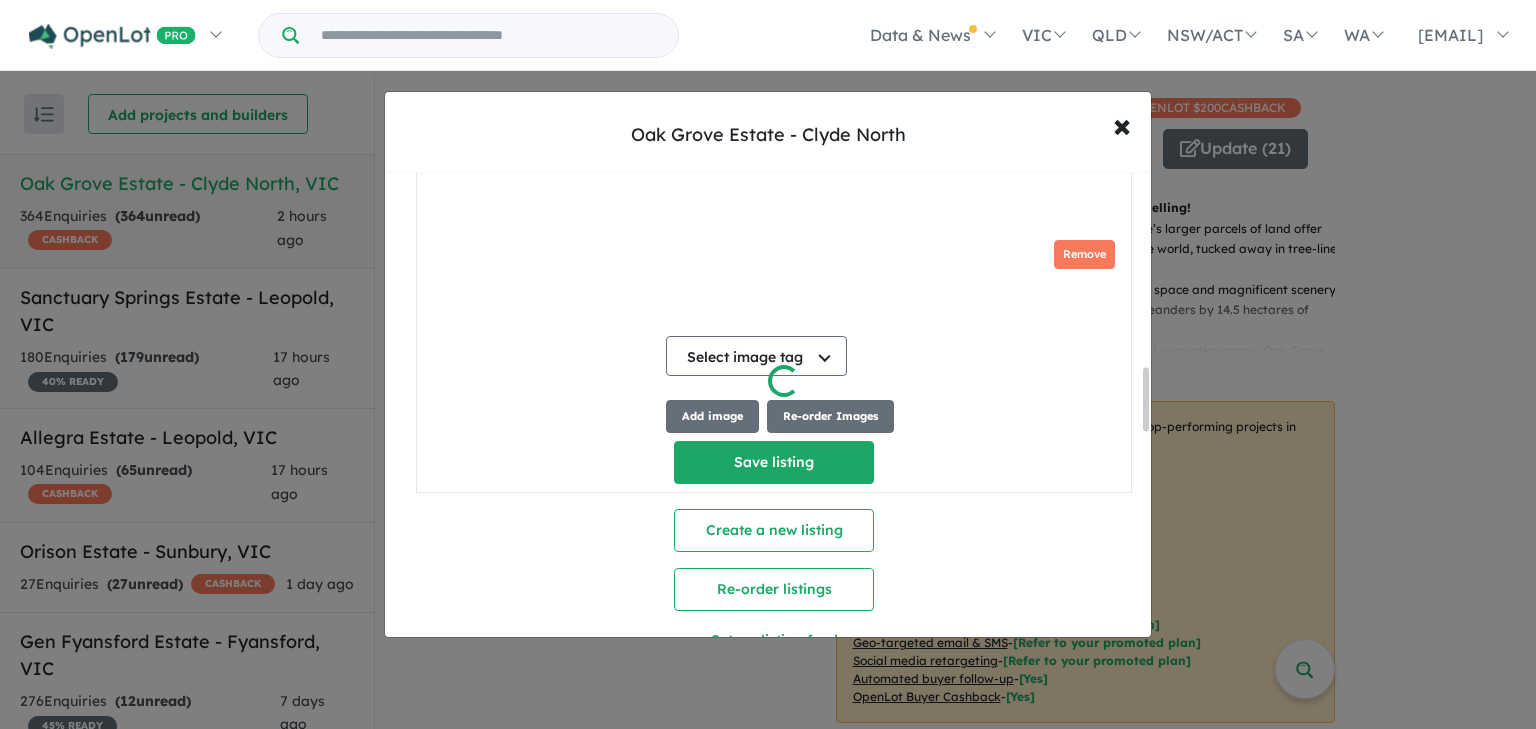scroll, scrollTop: 1432, scrollLeft: 0, axis: vertical 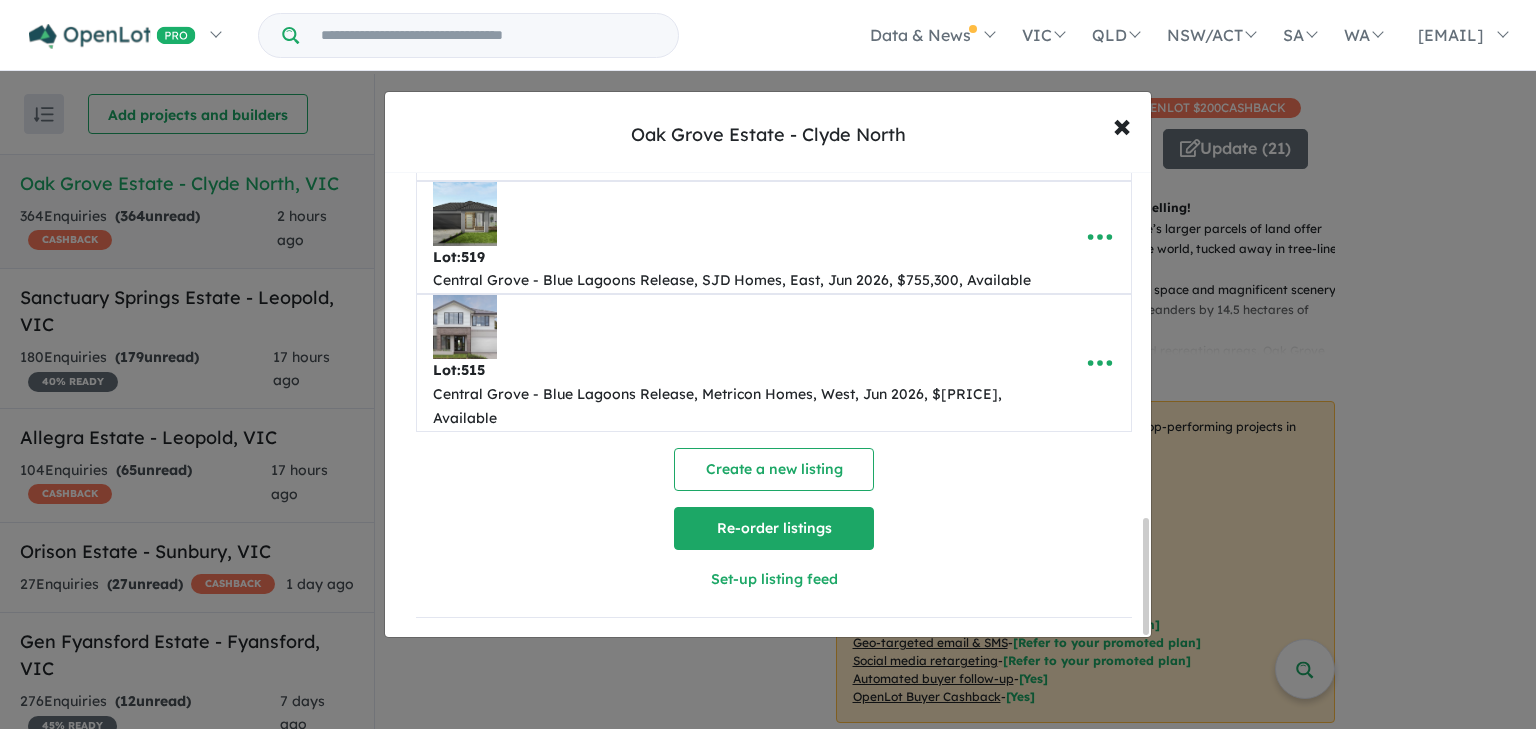click on "Re-order listings" at bounding box center (774, 528) 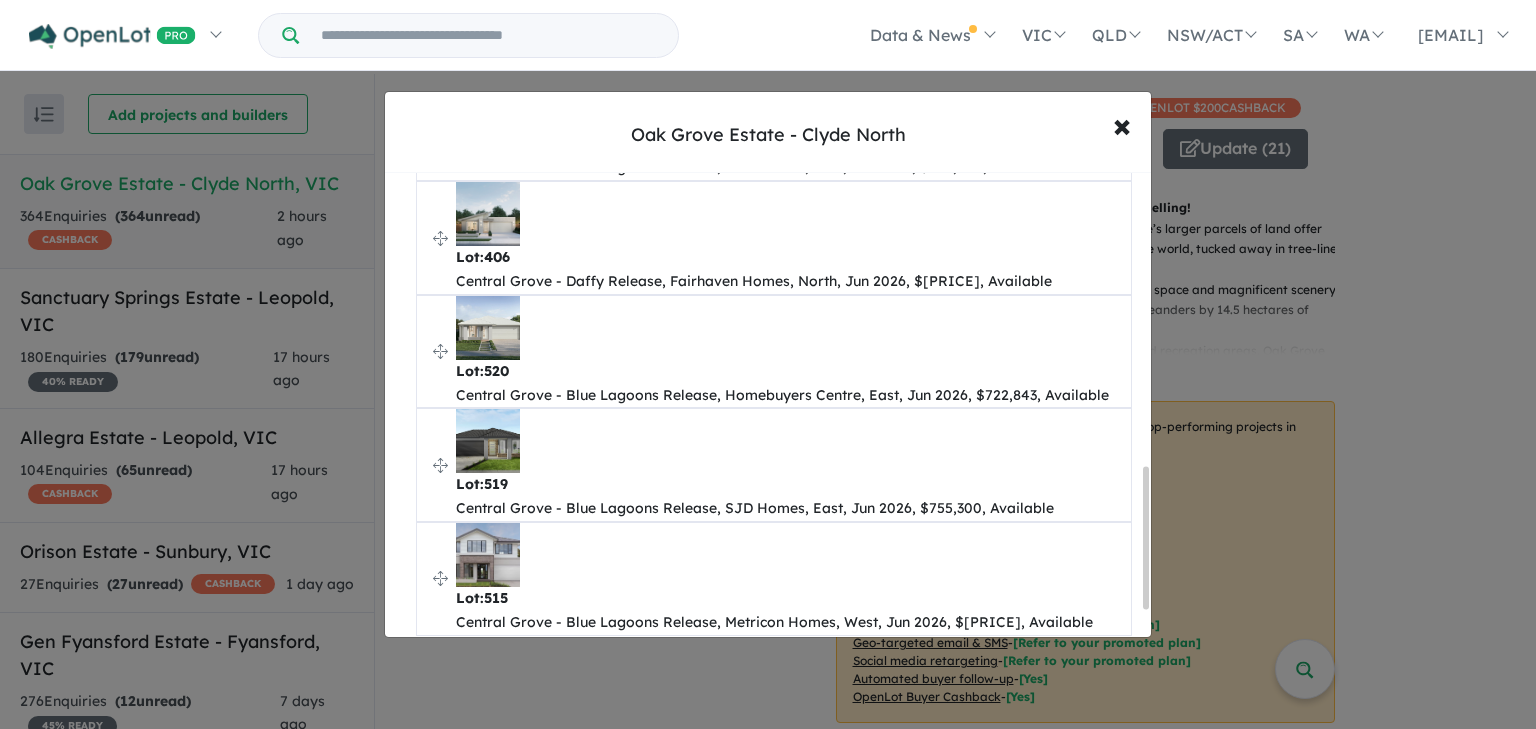 scroll, scrollTop: 890, scrollLeft: 0, axis: vertical 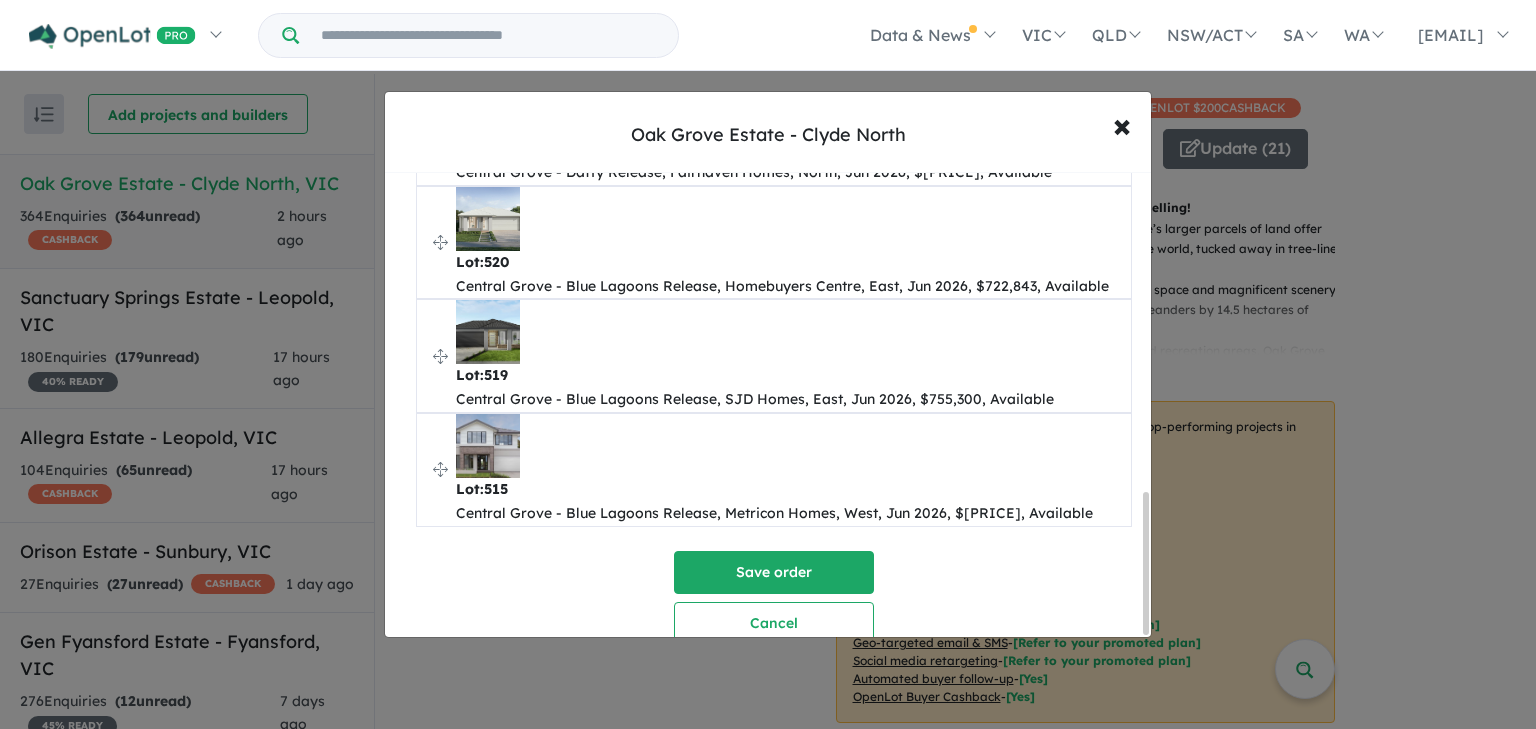 drag, startPoint x: 430, startPoint y: 258, endPoint x: 413, endPoint y: 444, distance: 186.77527 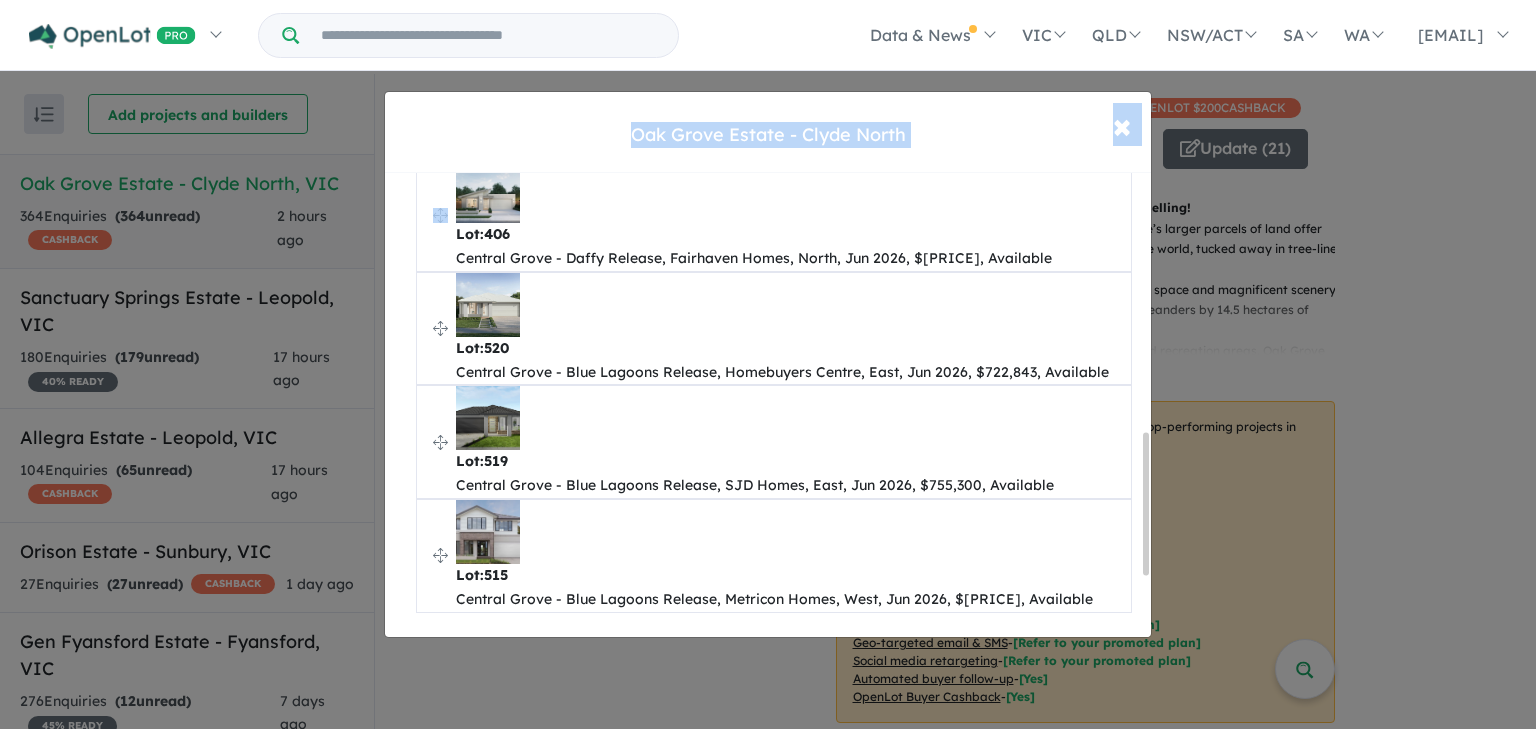 scroll, scrollTop: 810, scrollLeft: 0, axis: vertical 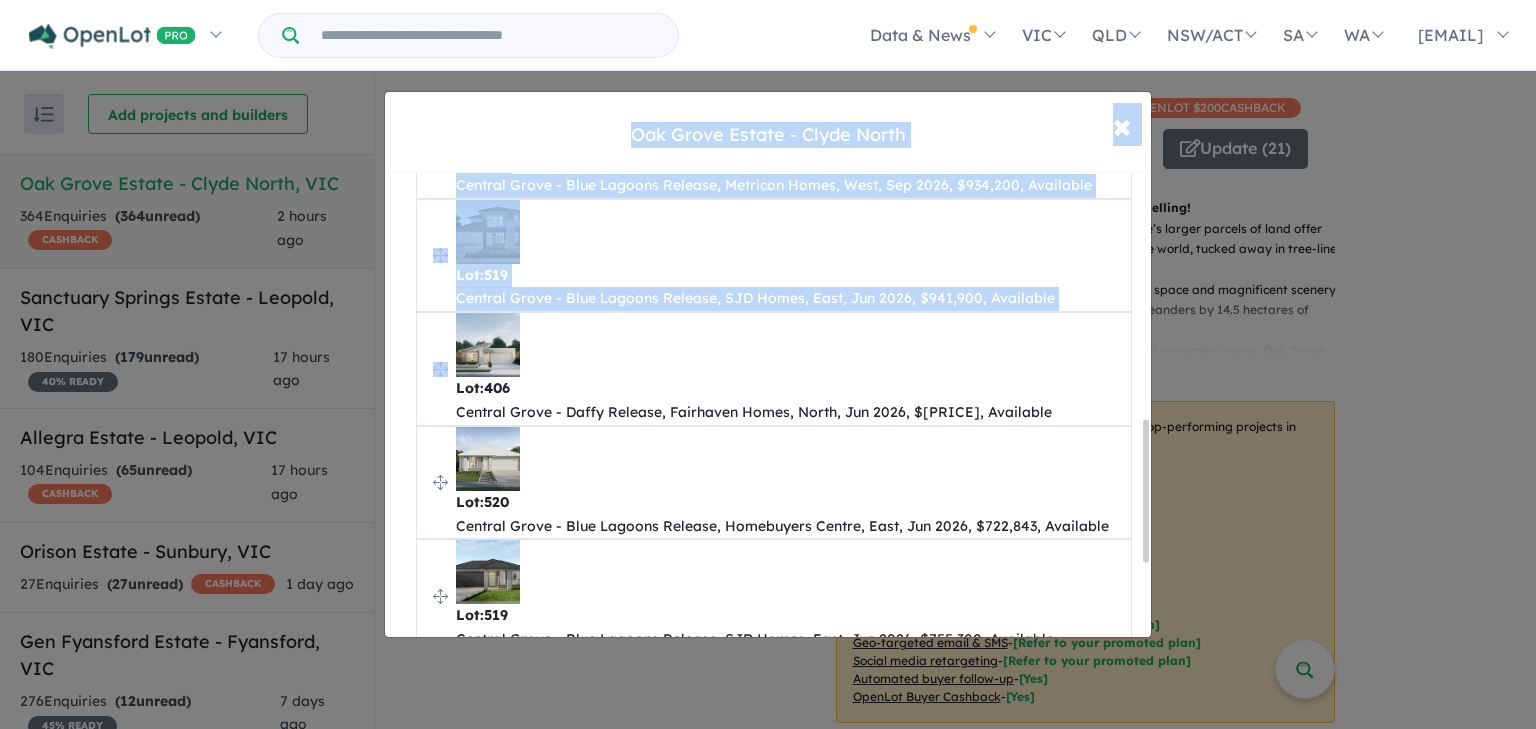 click at bounding box center [488, 345] 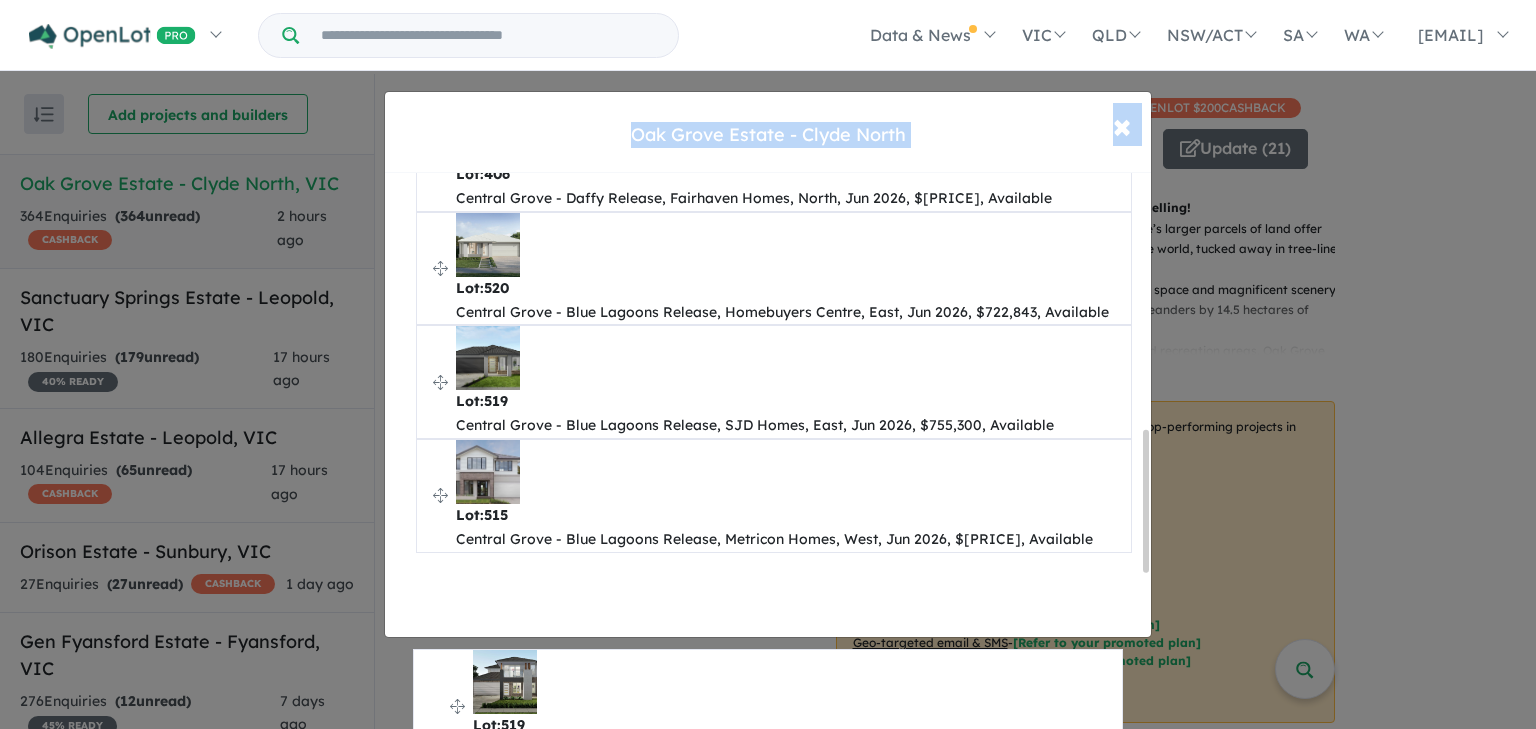 scroll, scrollTop: 1050, scrollLeft: 0, axis: vertical 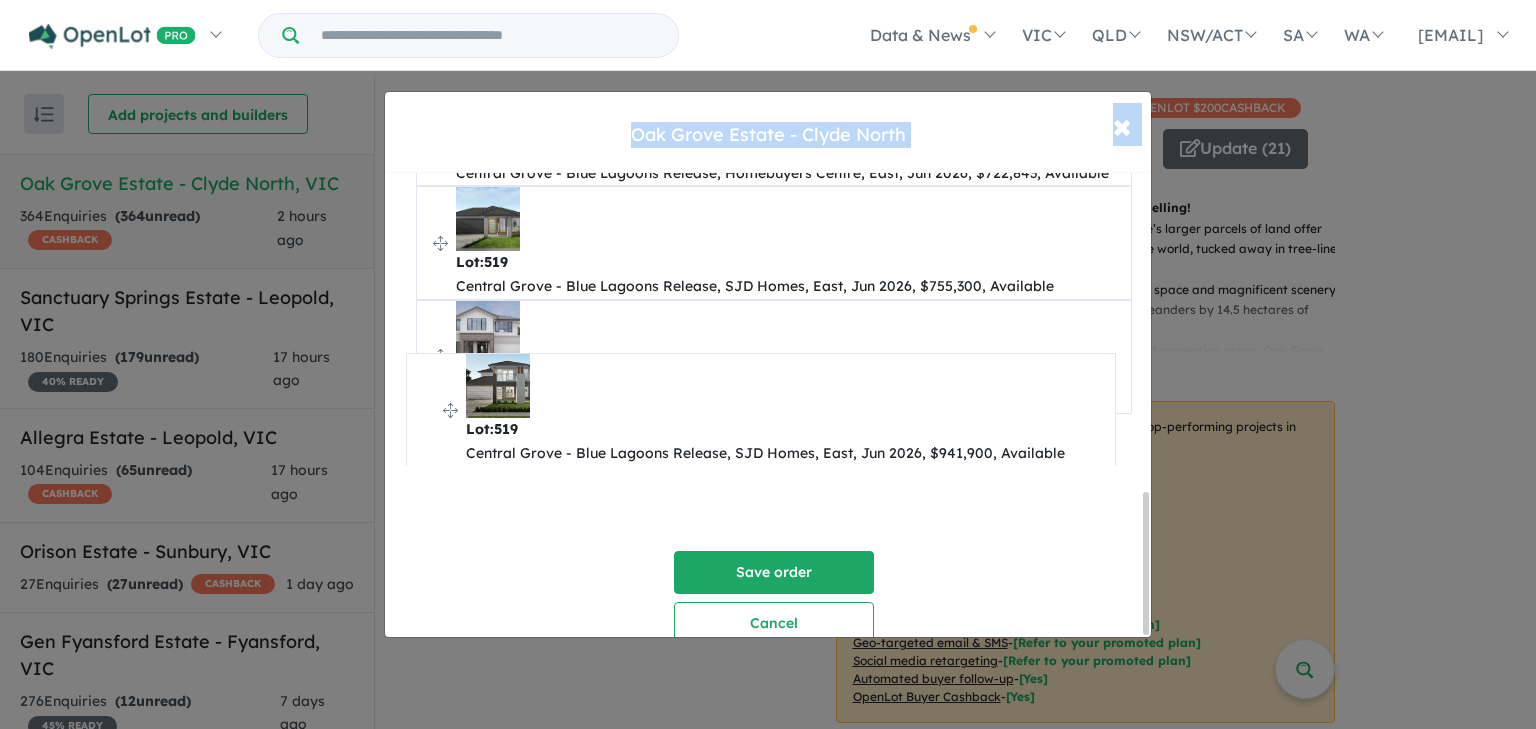 drag, startPoint x: 439, startPoint y: 249, endPoint x: 429, endPoint y: 409, distance: 160.3122 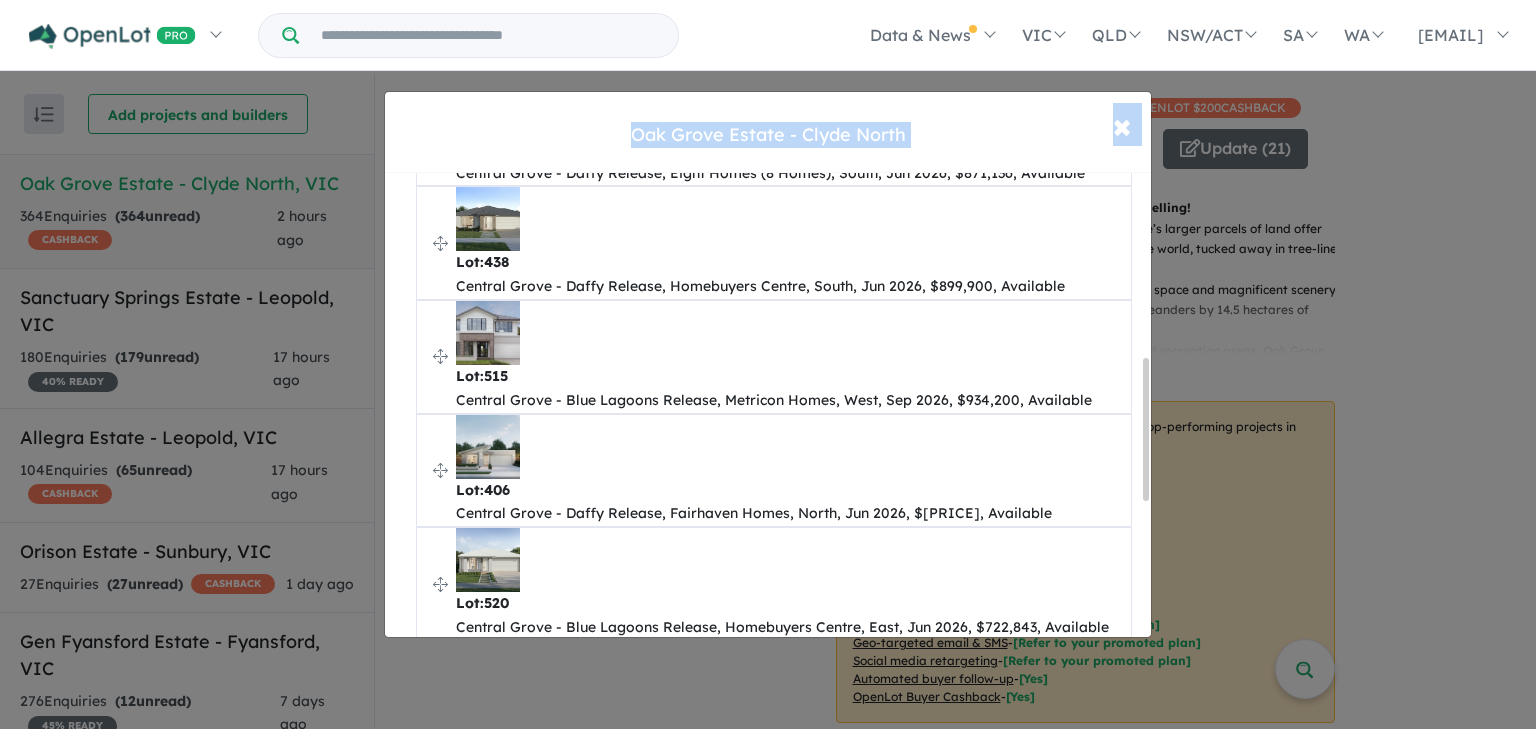 scroll, scrollTop: 570, scrollLeft: 0, axis: vertical 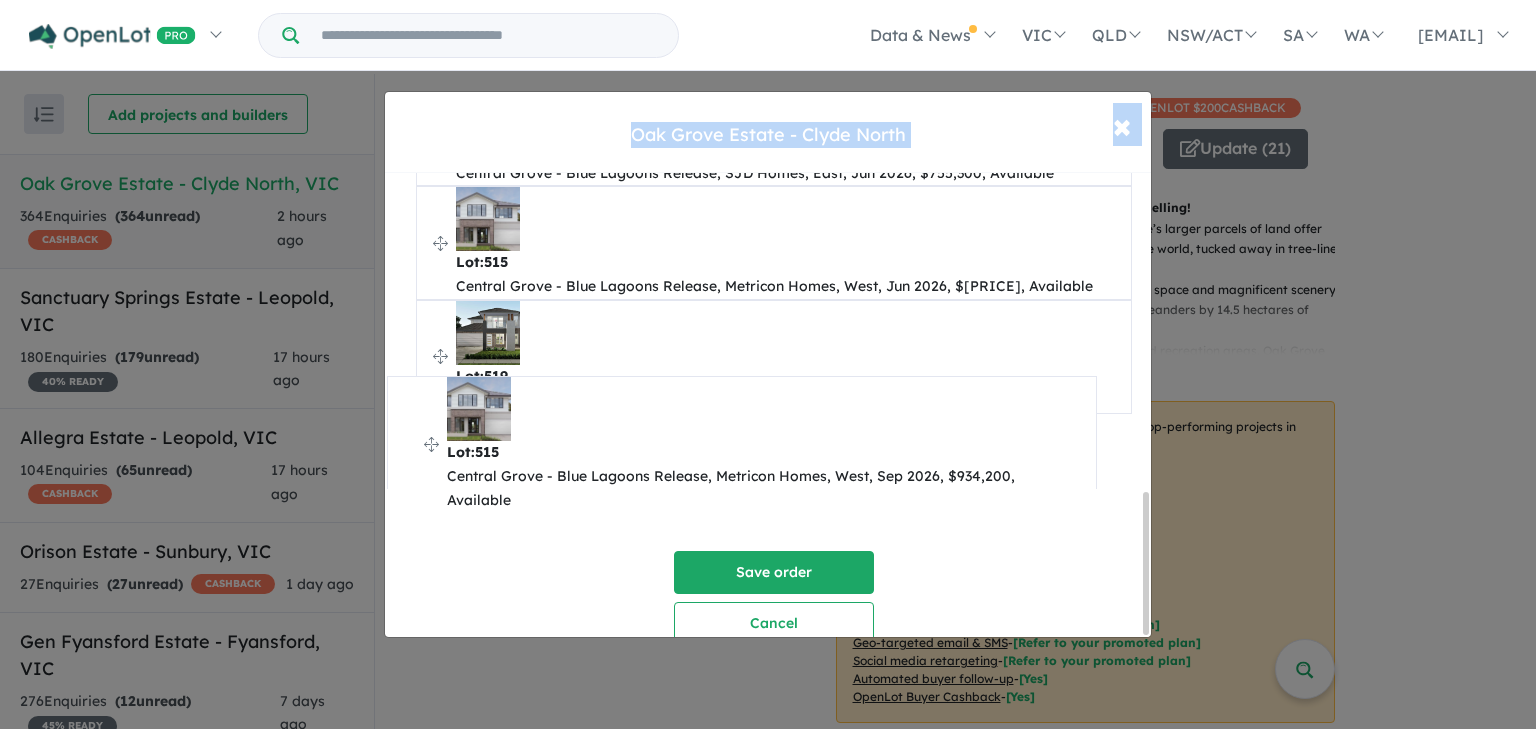 drag, startPoint x: 439, startPoint y: 371, endPoint x: 408, endPoint y: 420, distance: 57.982758 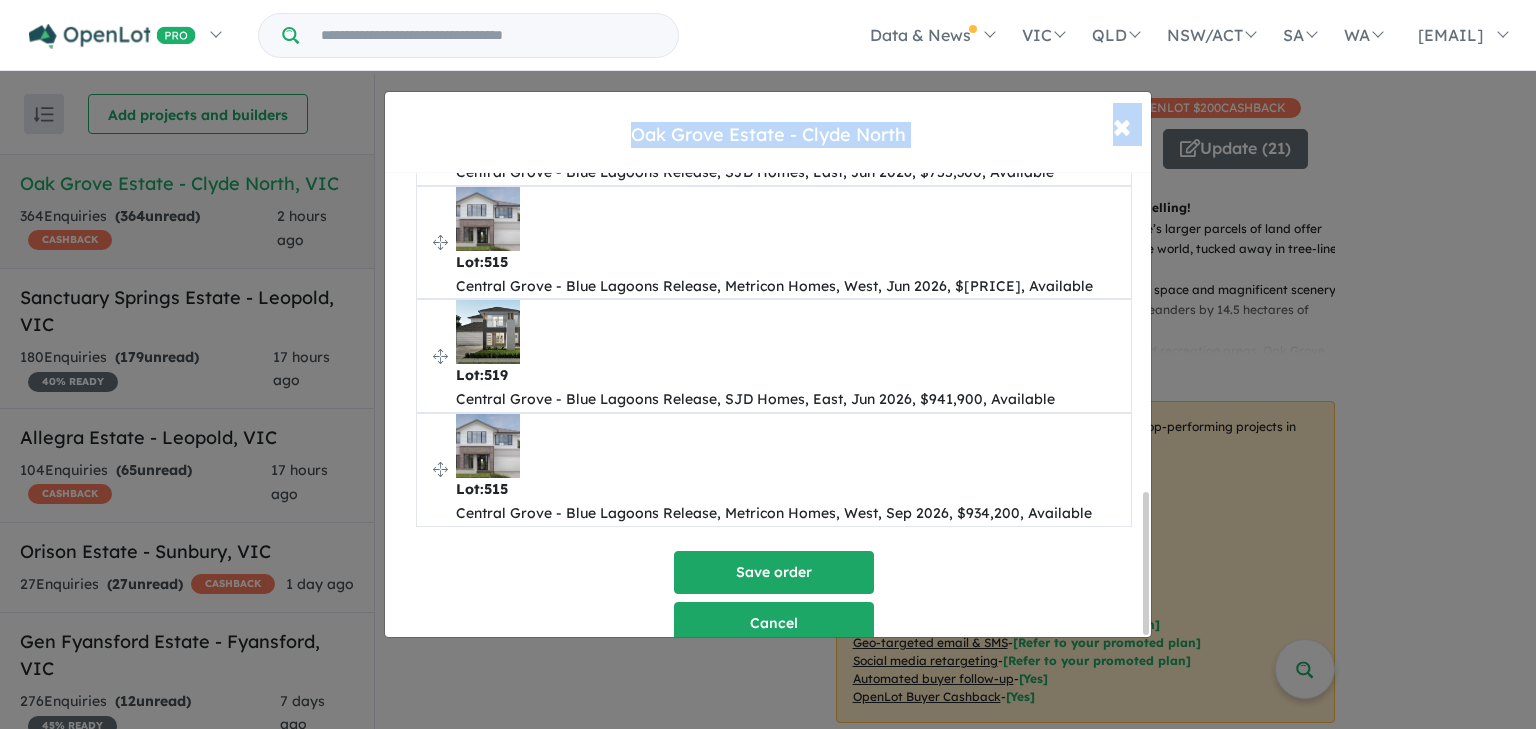 click on "Cancel" at bounding box center [774, 623] 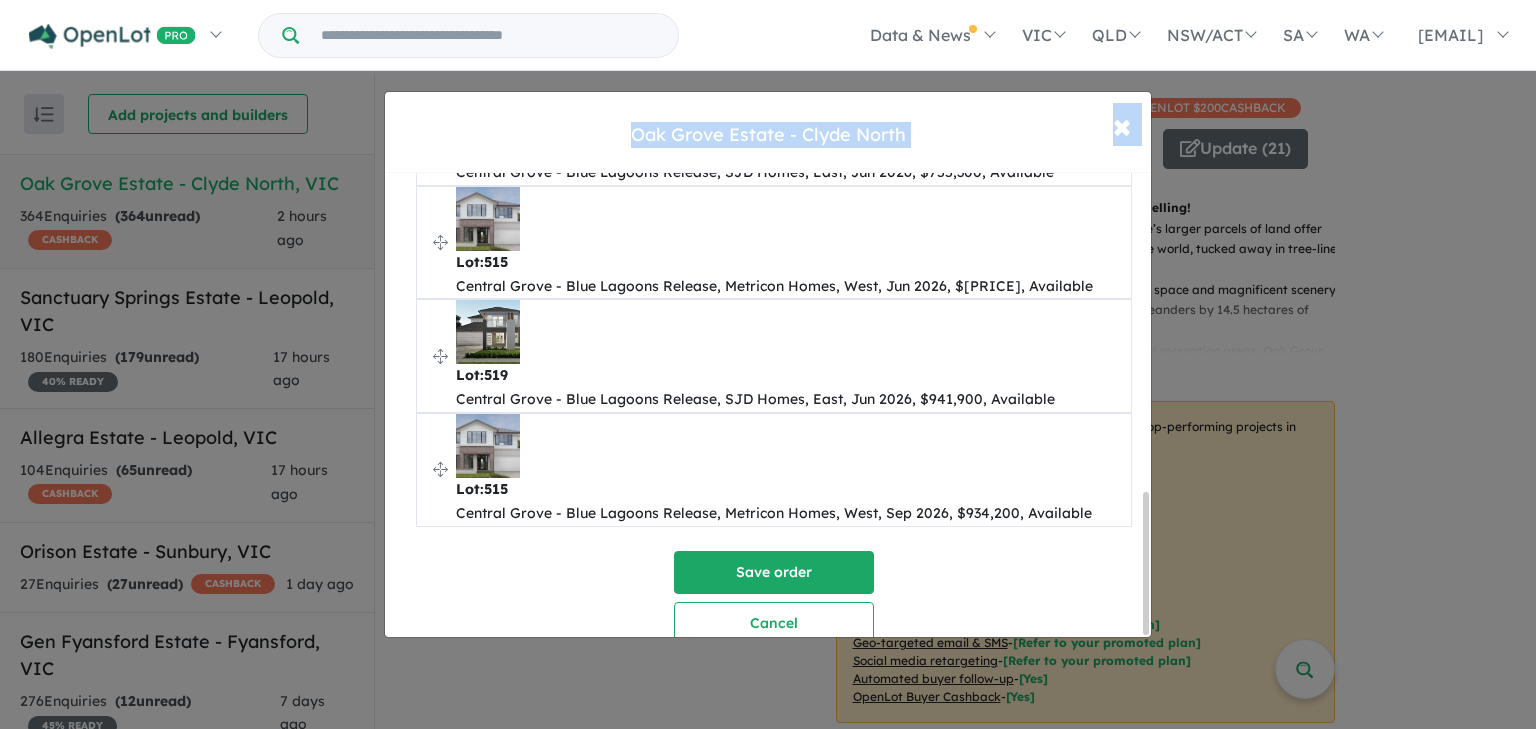 scroll, scrollTop: 1336, scrollLeft: 0, axis: vertical 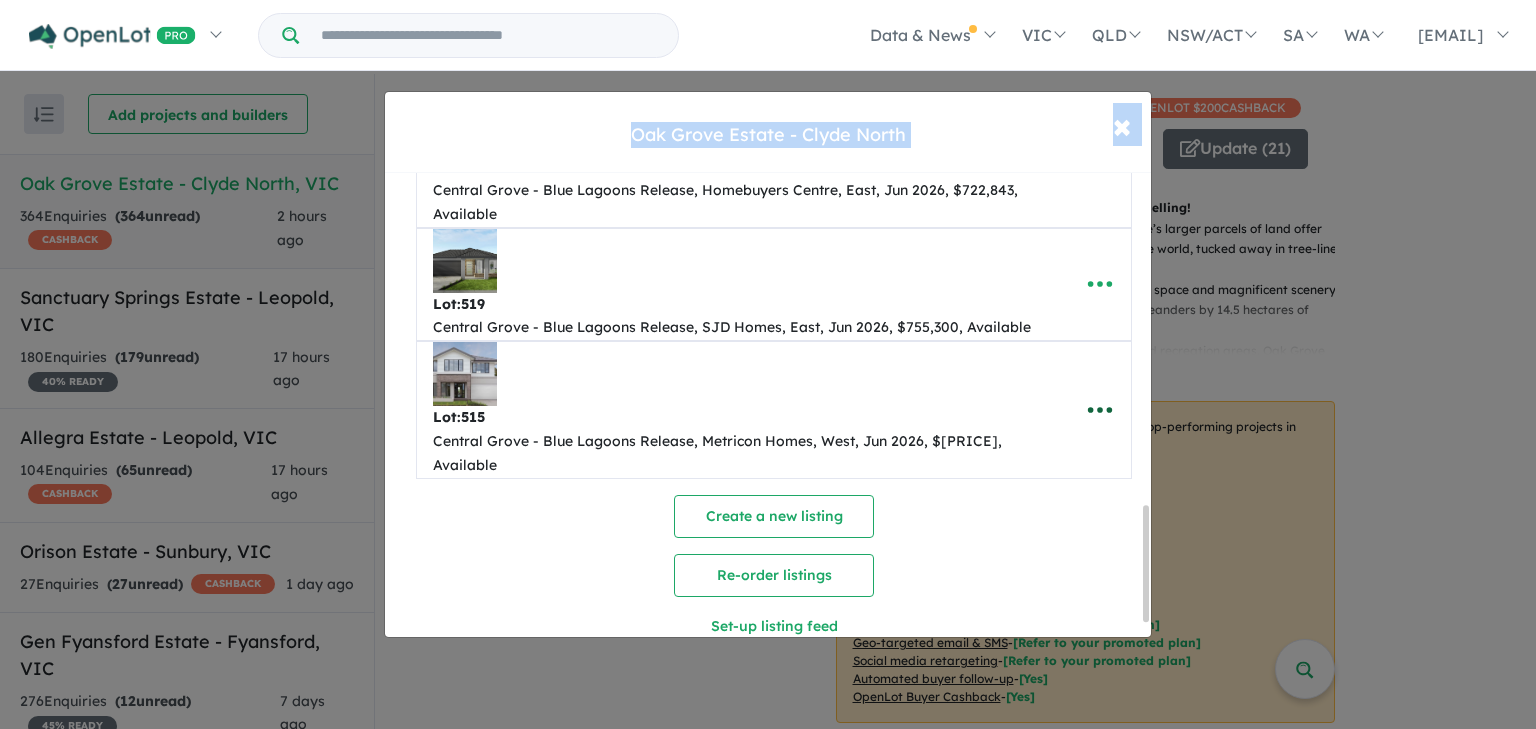 click 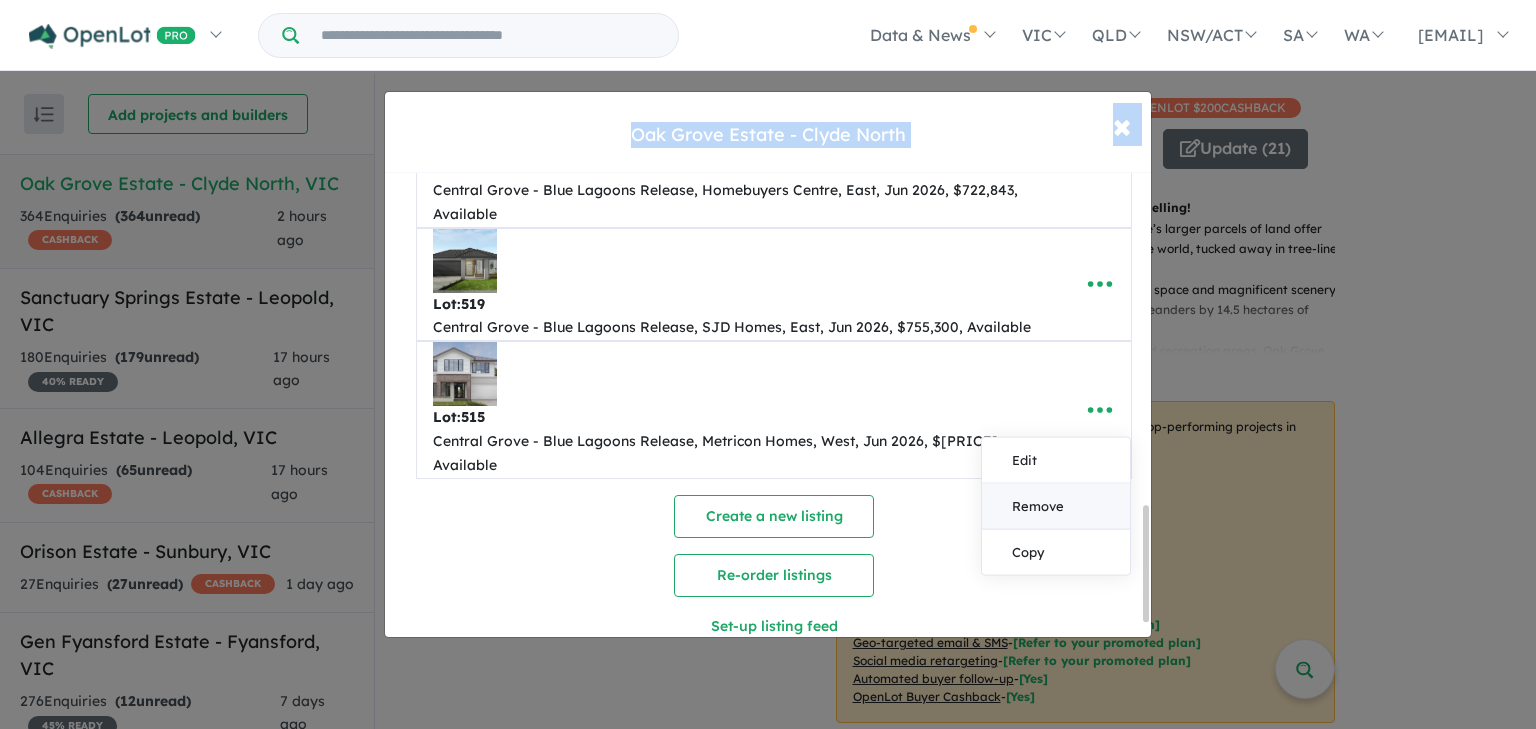 click on "Remove" at bounding box center [1056, 506] 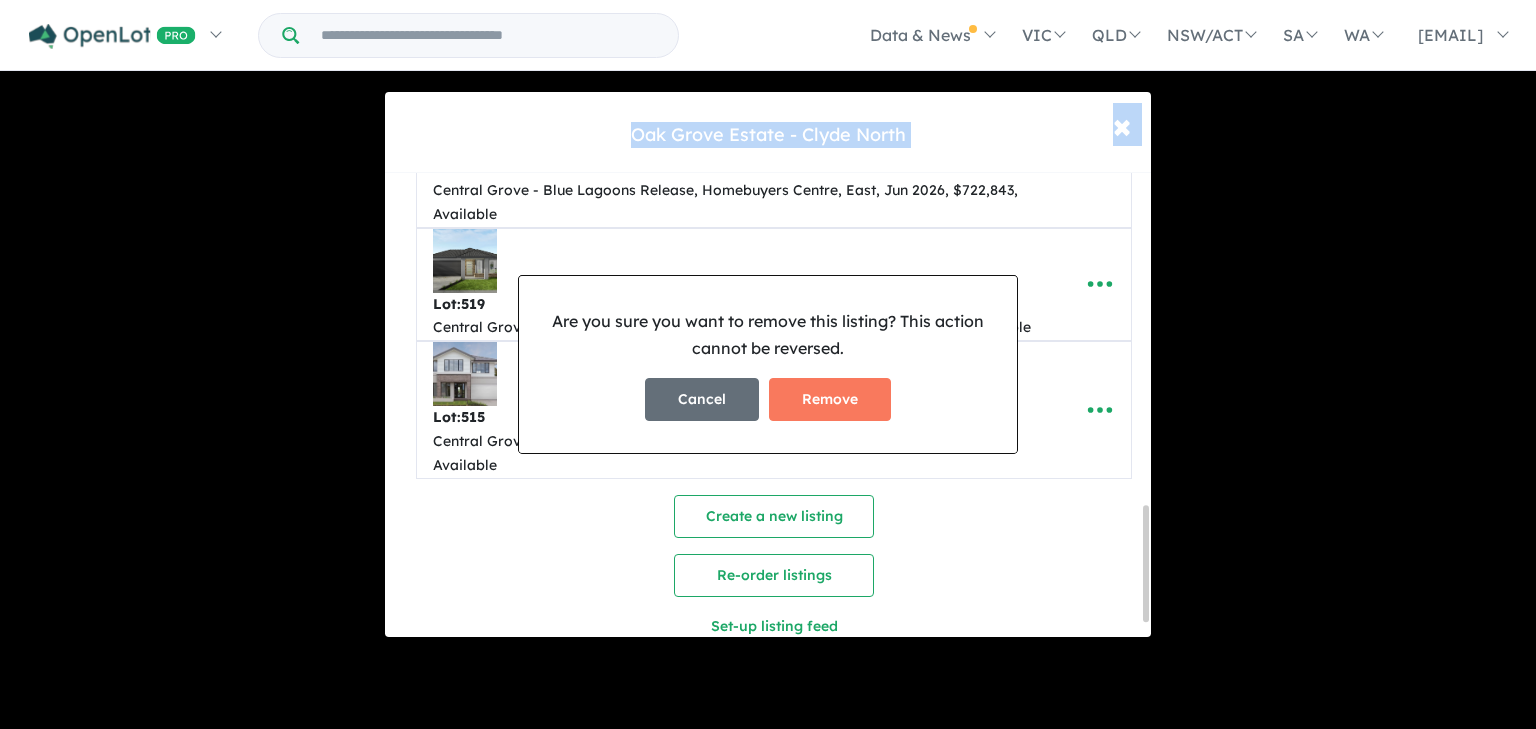 click on "Cancel" at bounding box center [702, 399] 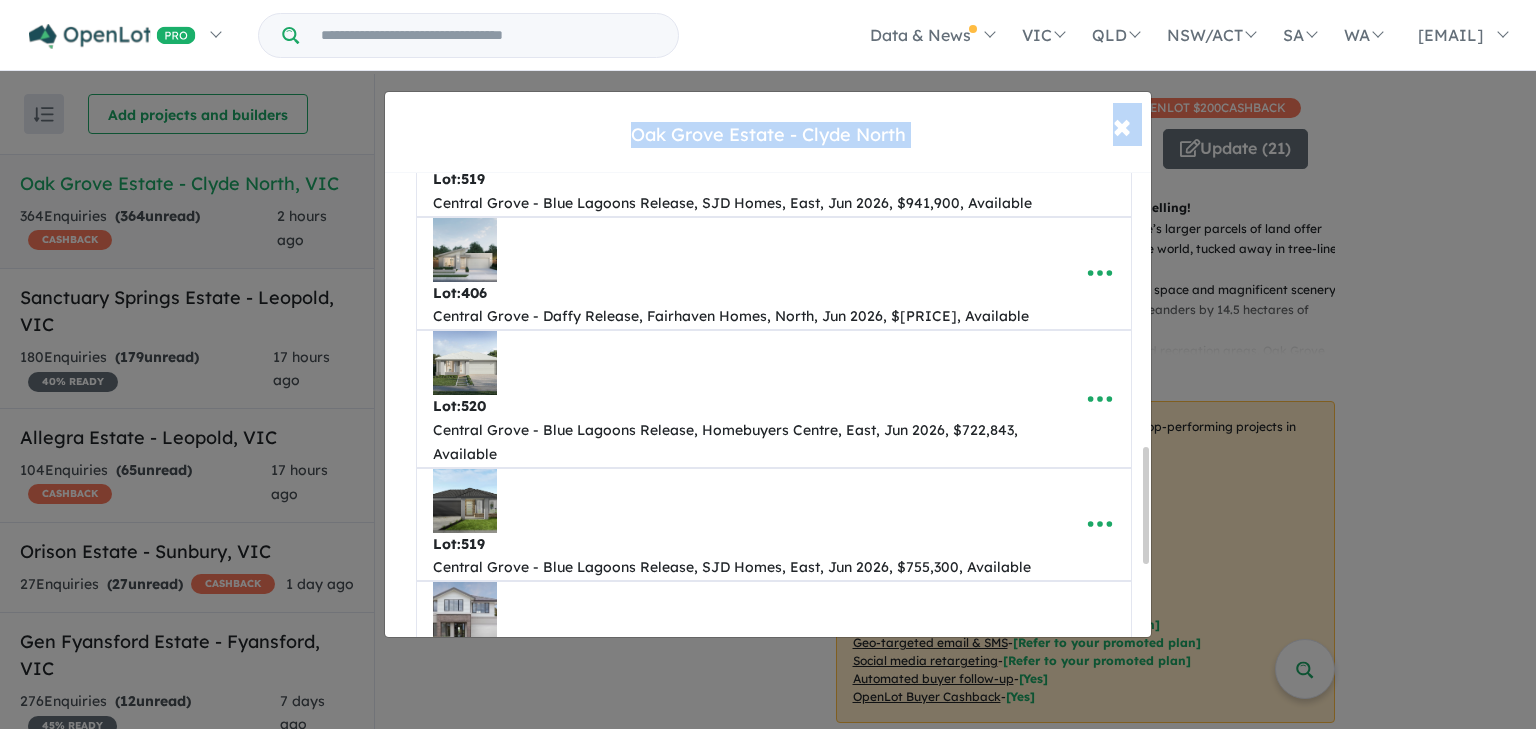 scroll, scrollTop: 1176, scrollLeft: 0, axis: vertical 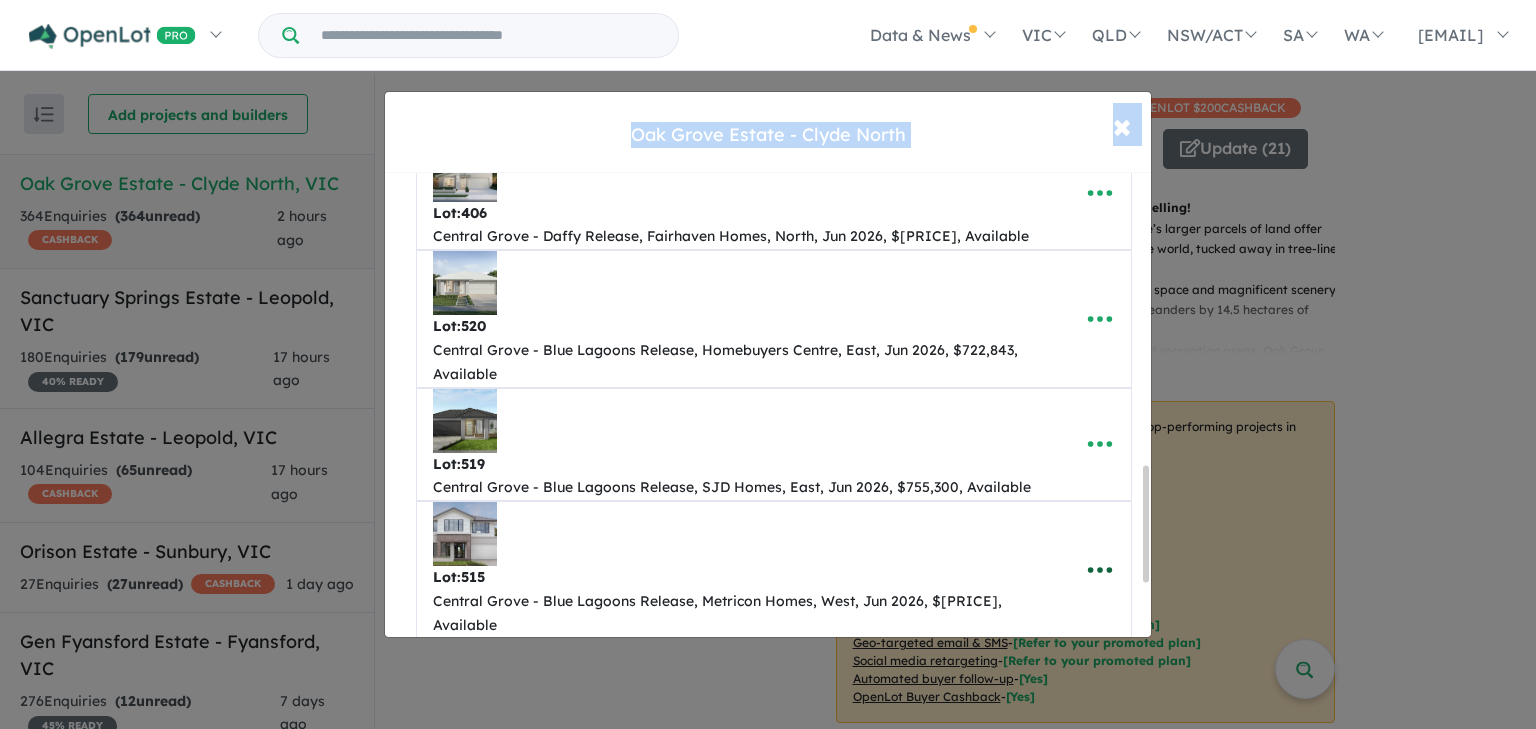 click 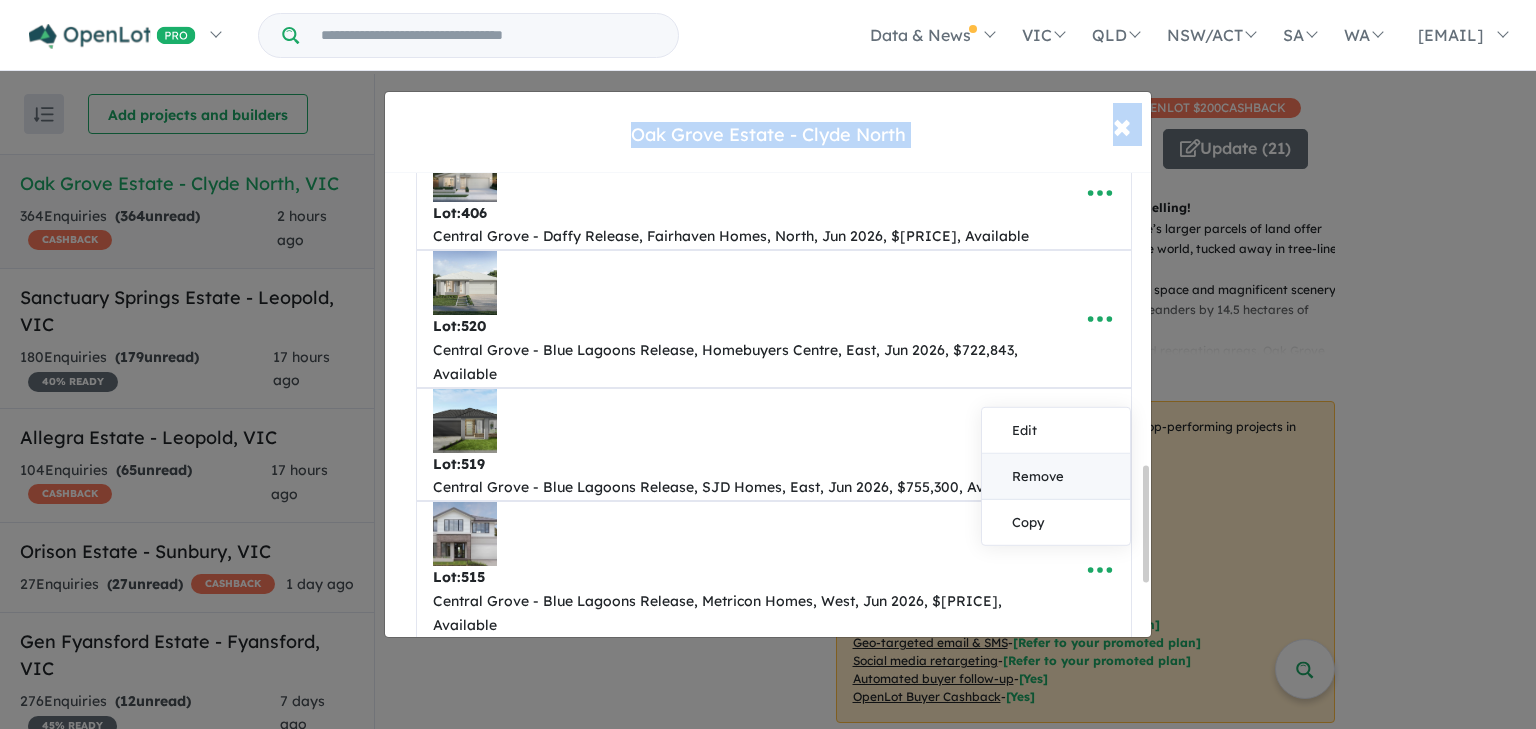 click on "Remove" at bounding box center [1056, 477] 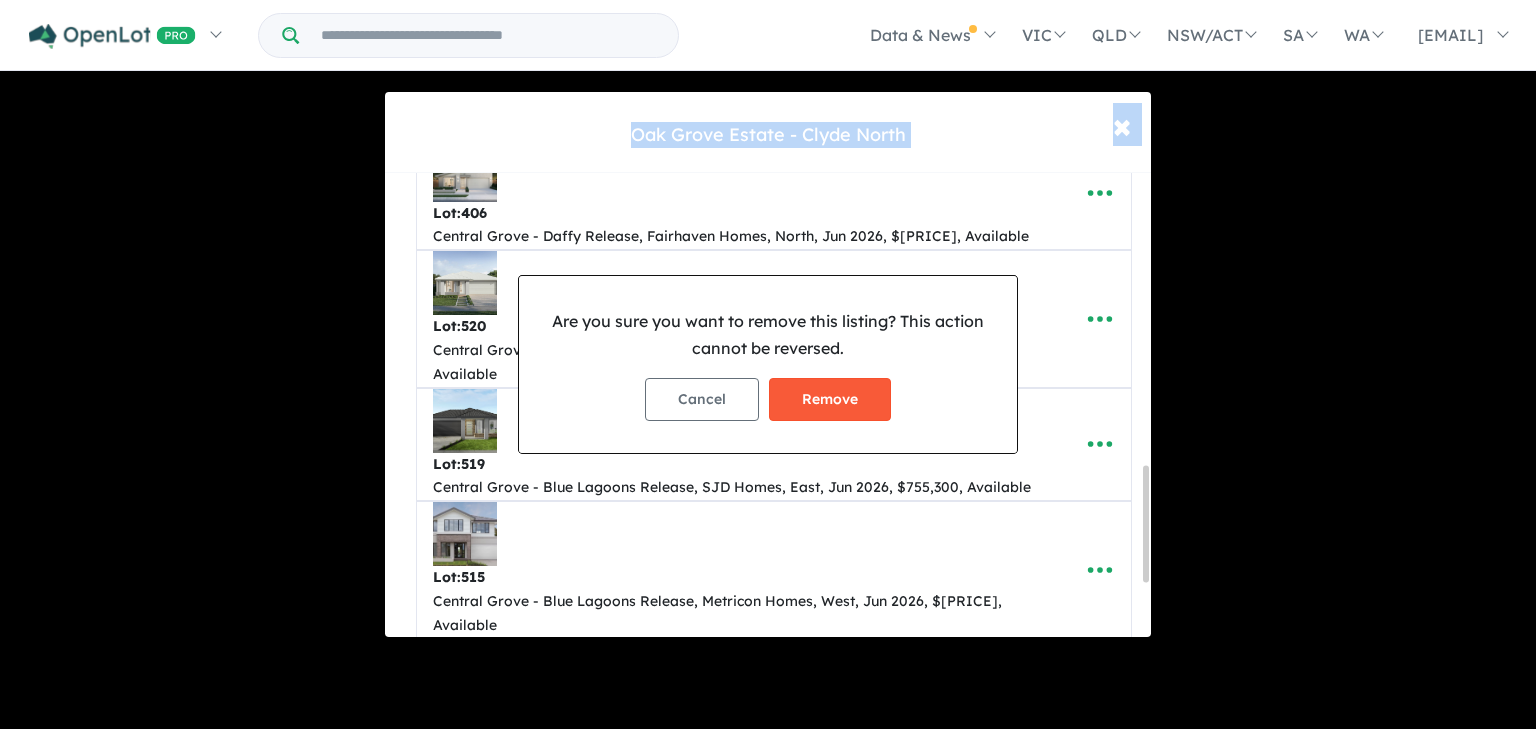 click on "Remove" at bounding box center [830, 399] 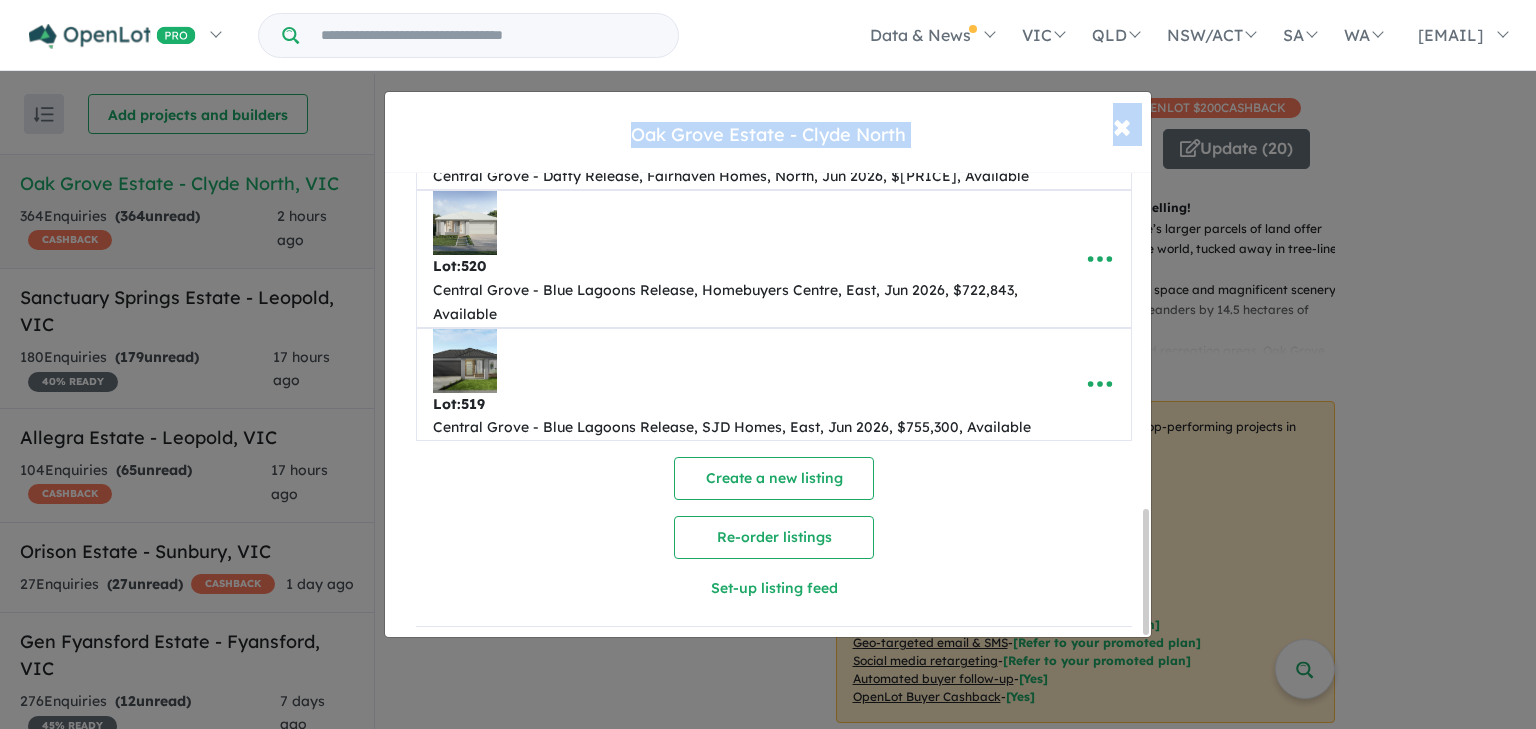 scroll, scrollTop: 1251, scrollLeft: 0, axis: vertical 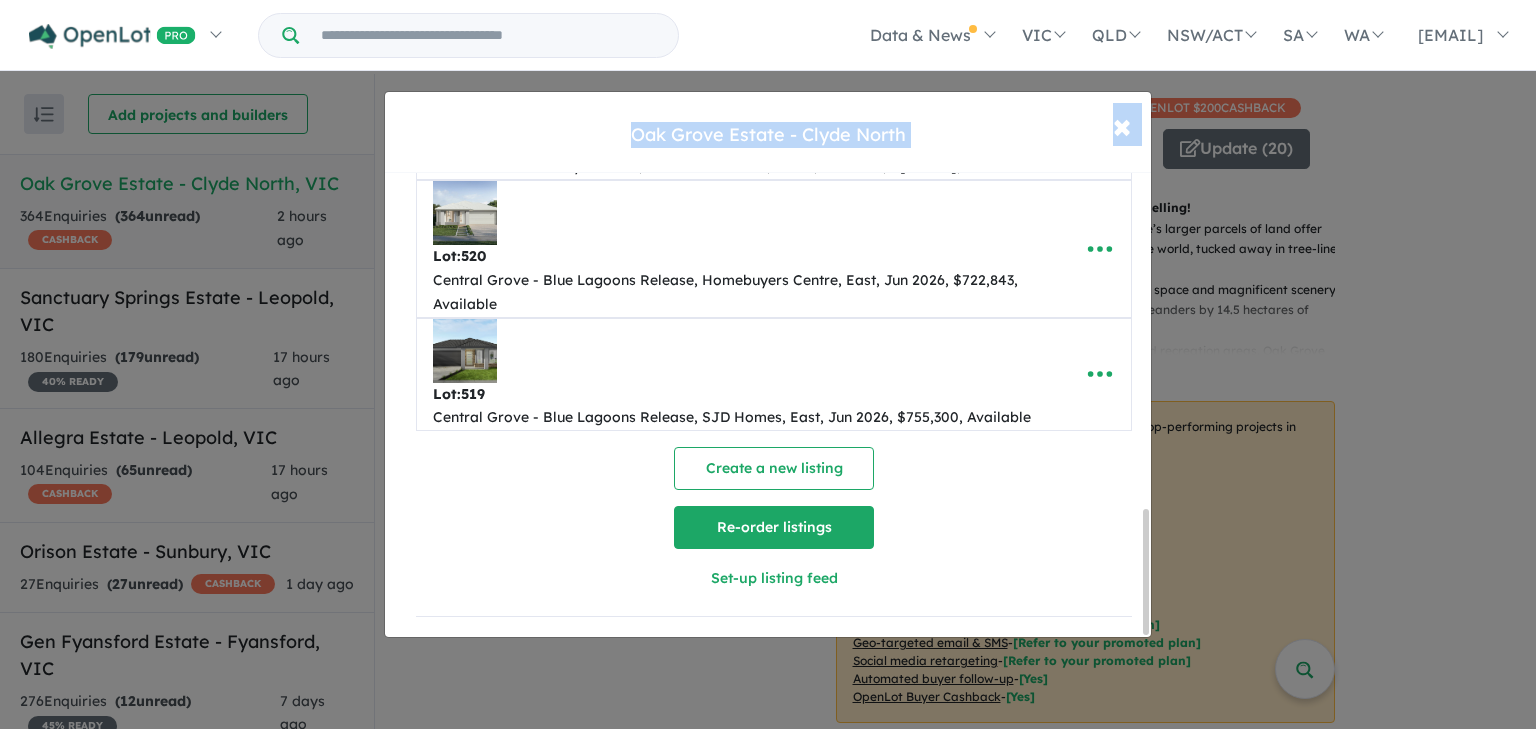 click on "Re-order listings" at bounding box center (774, 527) 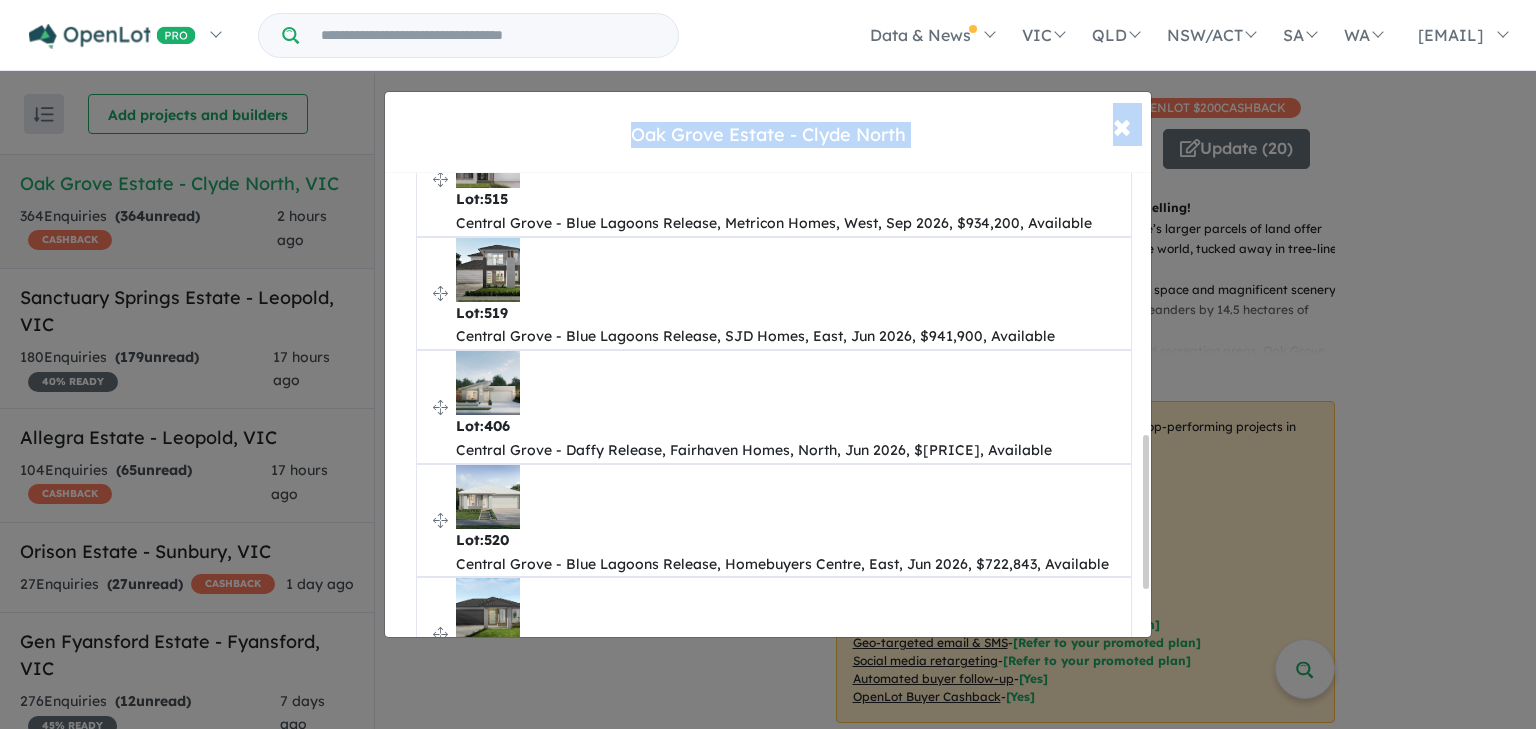 scroll, scrollTop: 800, scrollLeft: 0, axis: vertical 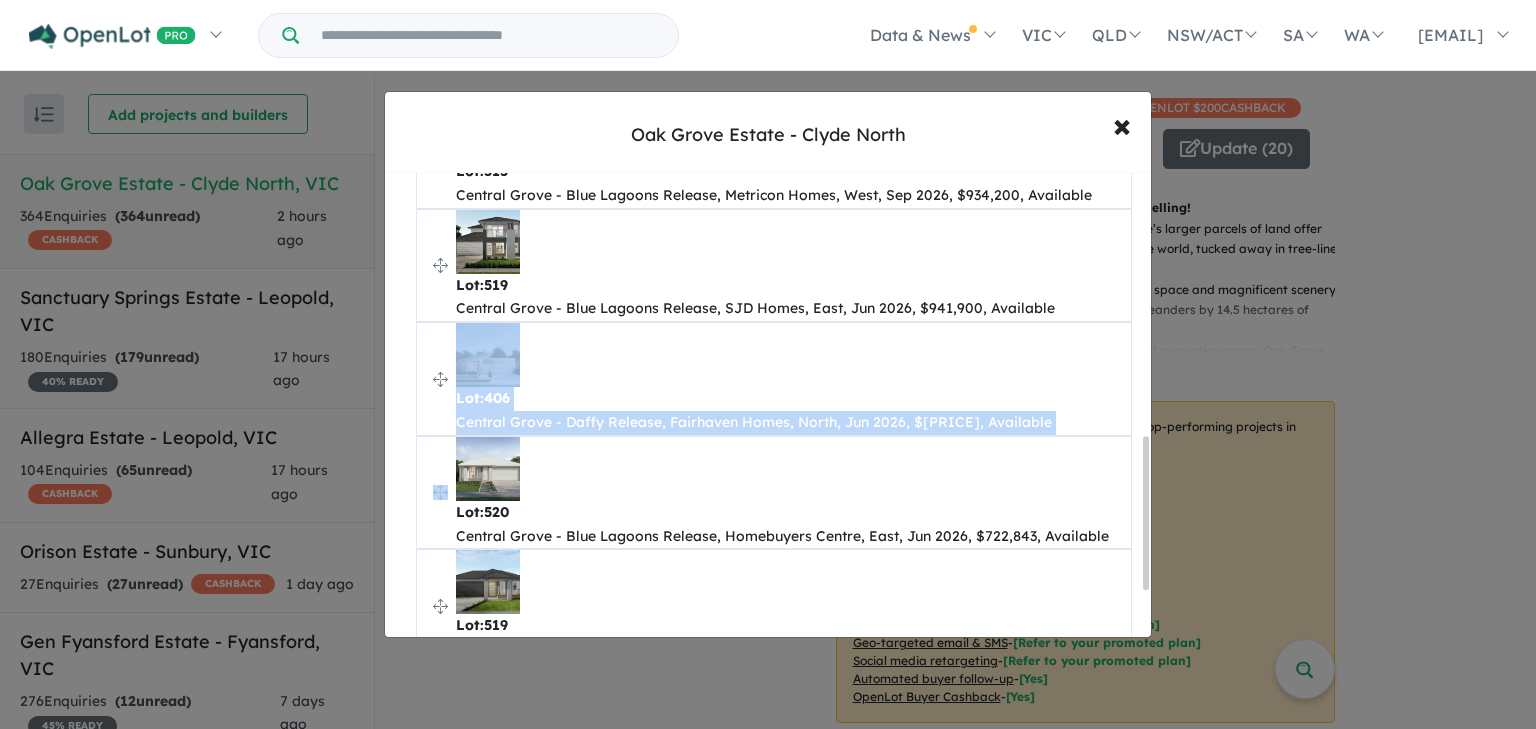 drag, startPoint x: 436, startPoint y: 427, endPoint x: 447, endPoint y: 319, distance: 108.55874 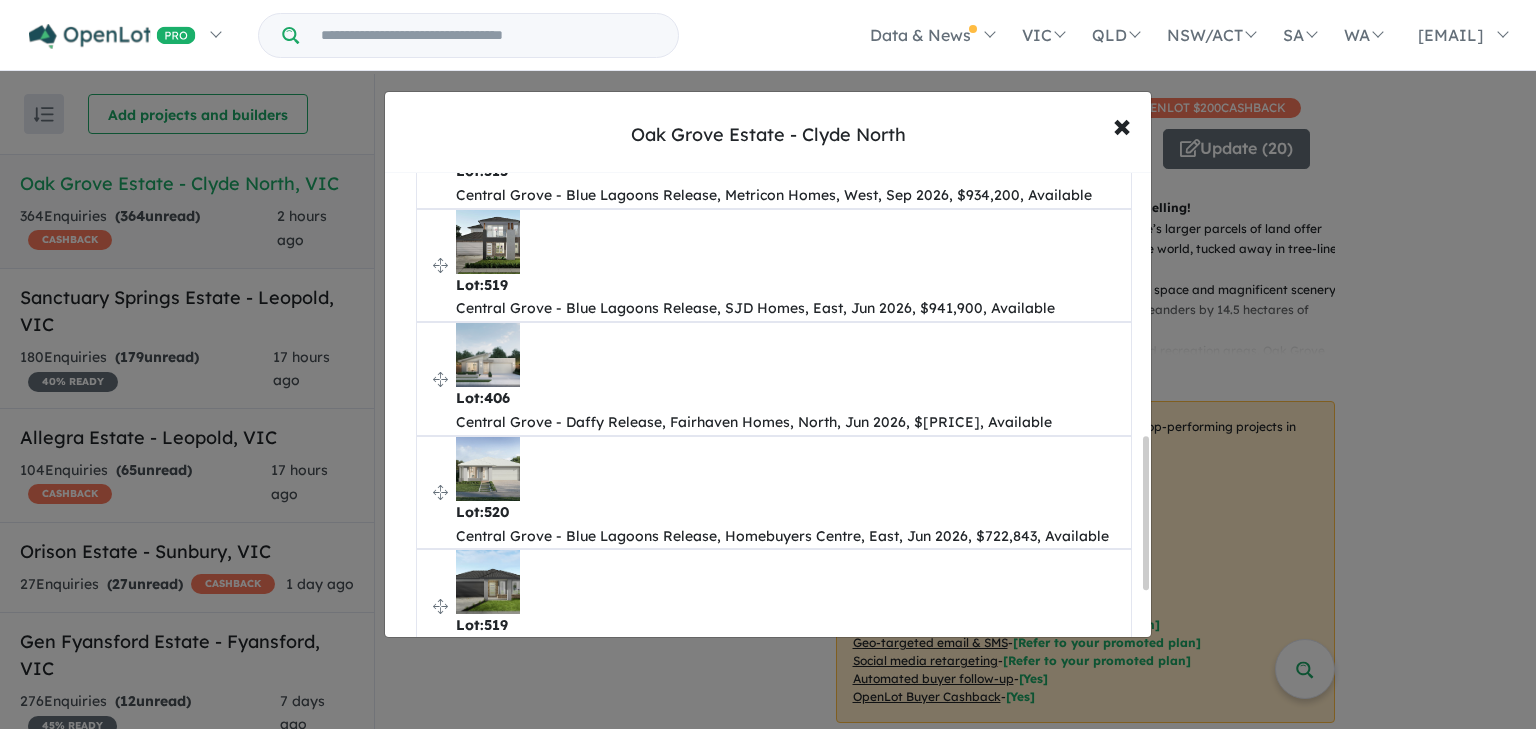 click on "Lot: 520 Central Grove - Blue Lagoons Release, Homebuyers Centre, East, Jun 2026, $722,843, Available" at bounding box center [774, 493] 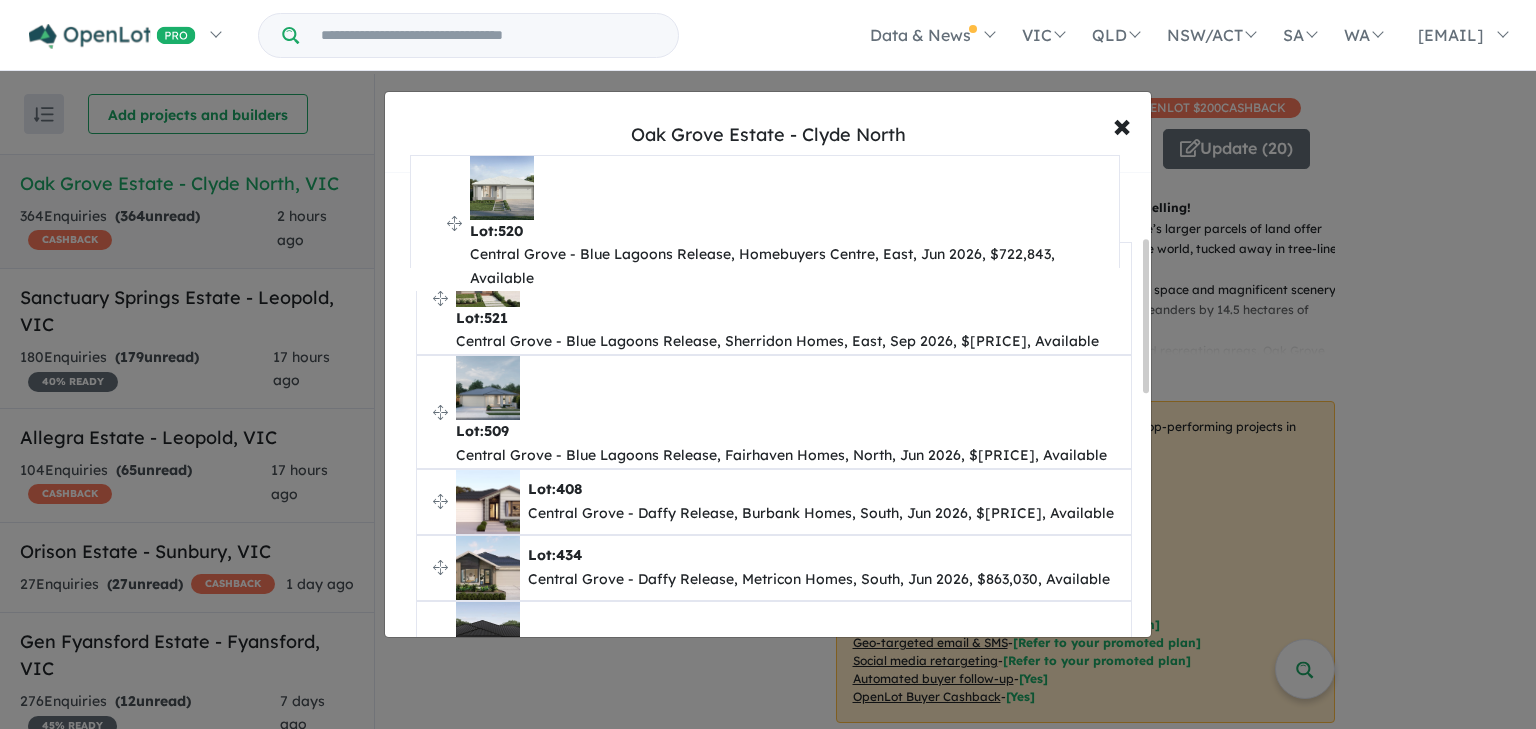 scroll, scrollTop: 175, scrollLeft: 0, axis: vertical 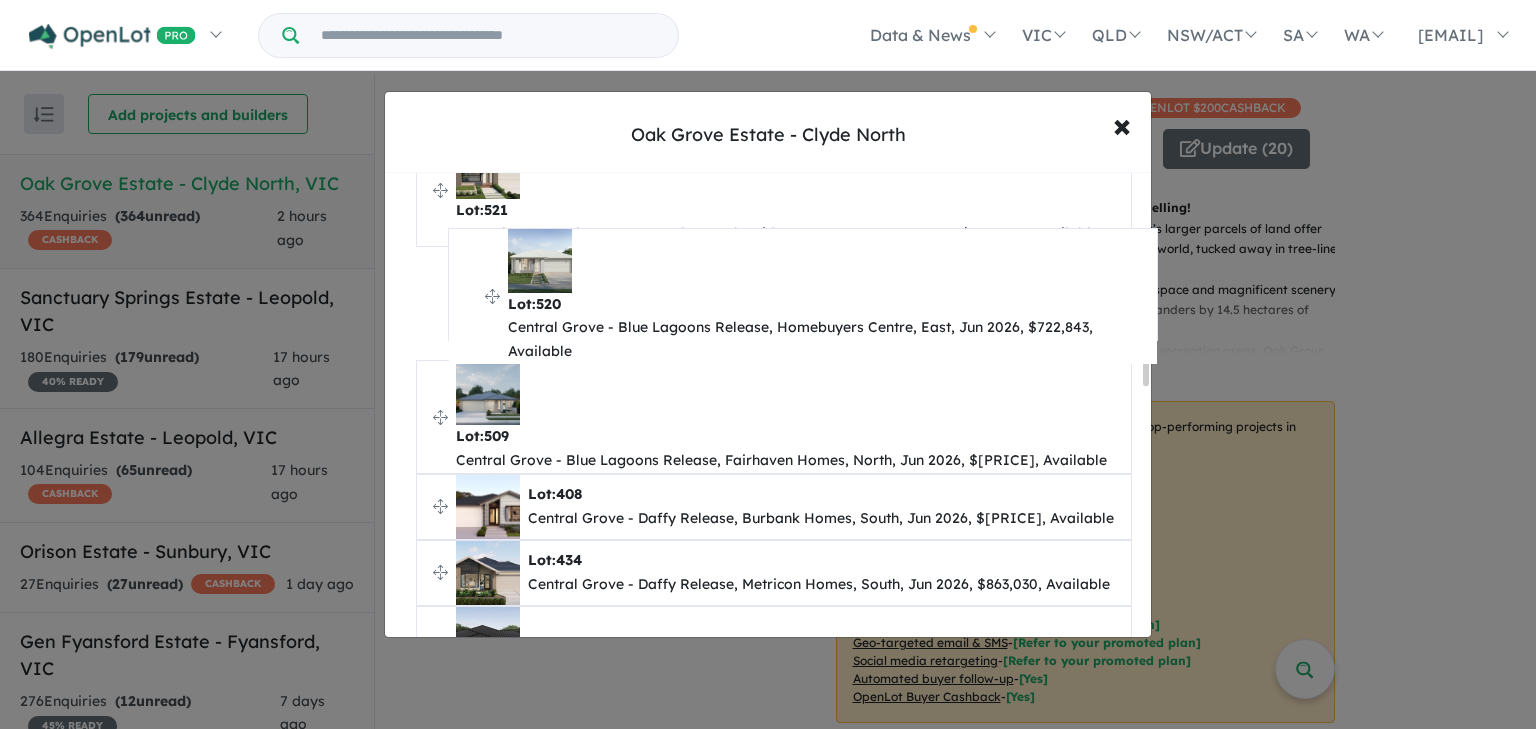 drag, startPoint x: 444, startPoint y: 440, endPoint x: 476, endPoint y: 284, distance: 159.24823 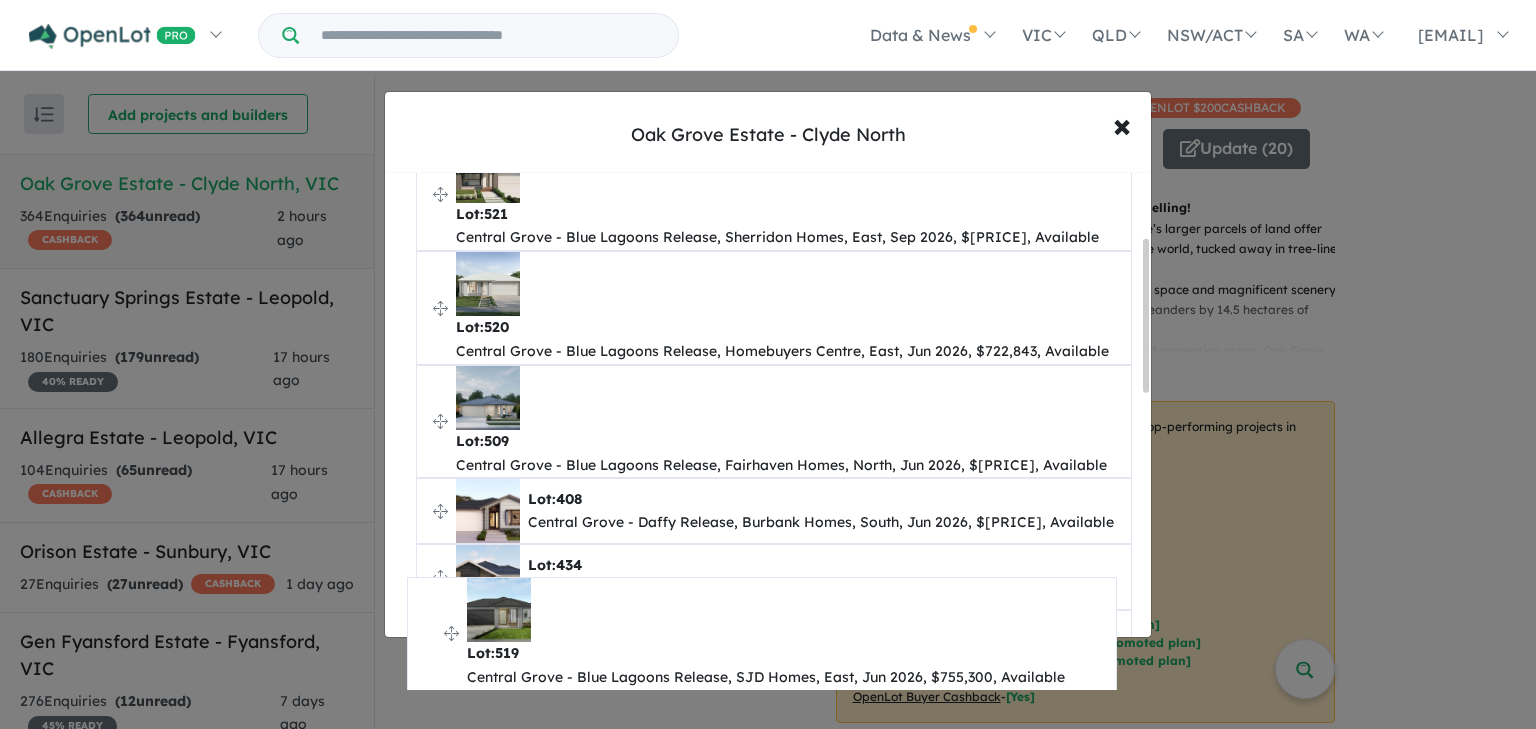 scroll, scrollTop: 267, scrollLeft: 0, axis: vertical 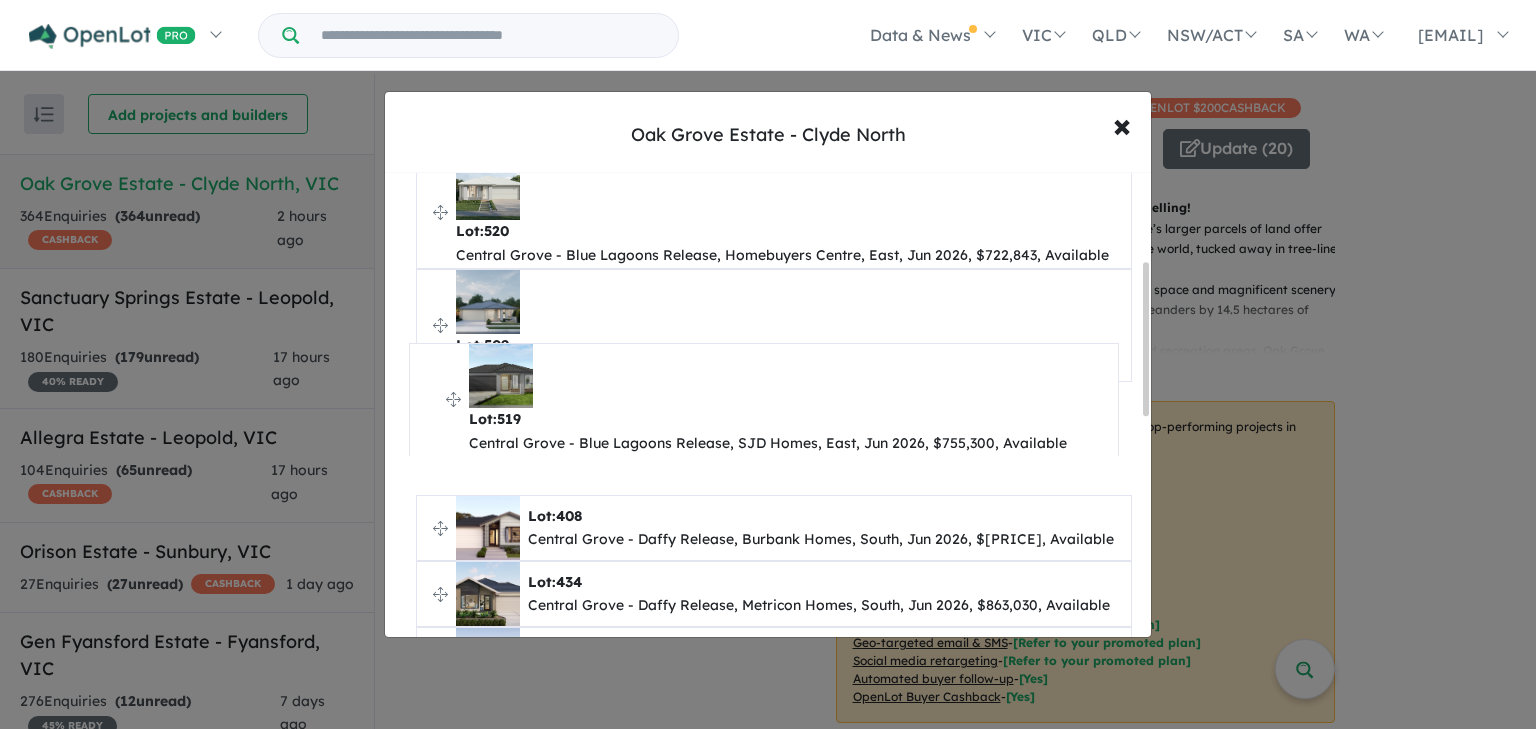 drag, startPoint x: 440, startPoint y: 413, endPoint x: 433, endPoint y: 396, distance: 18.384777 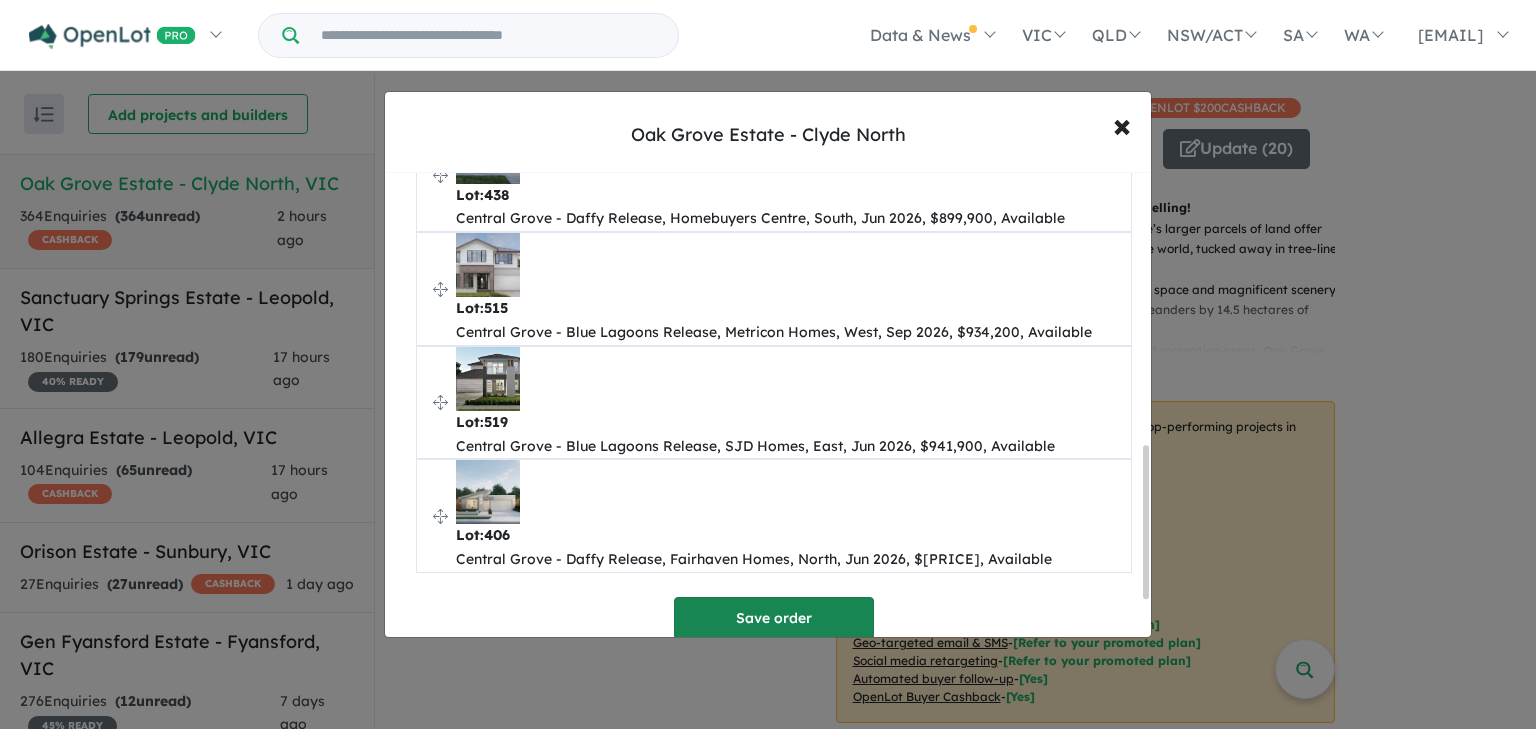 scroll, scrollTop: 936, scrollLeft: 0, axis: vertical 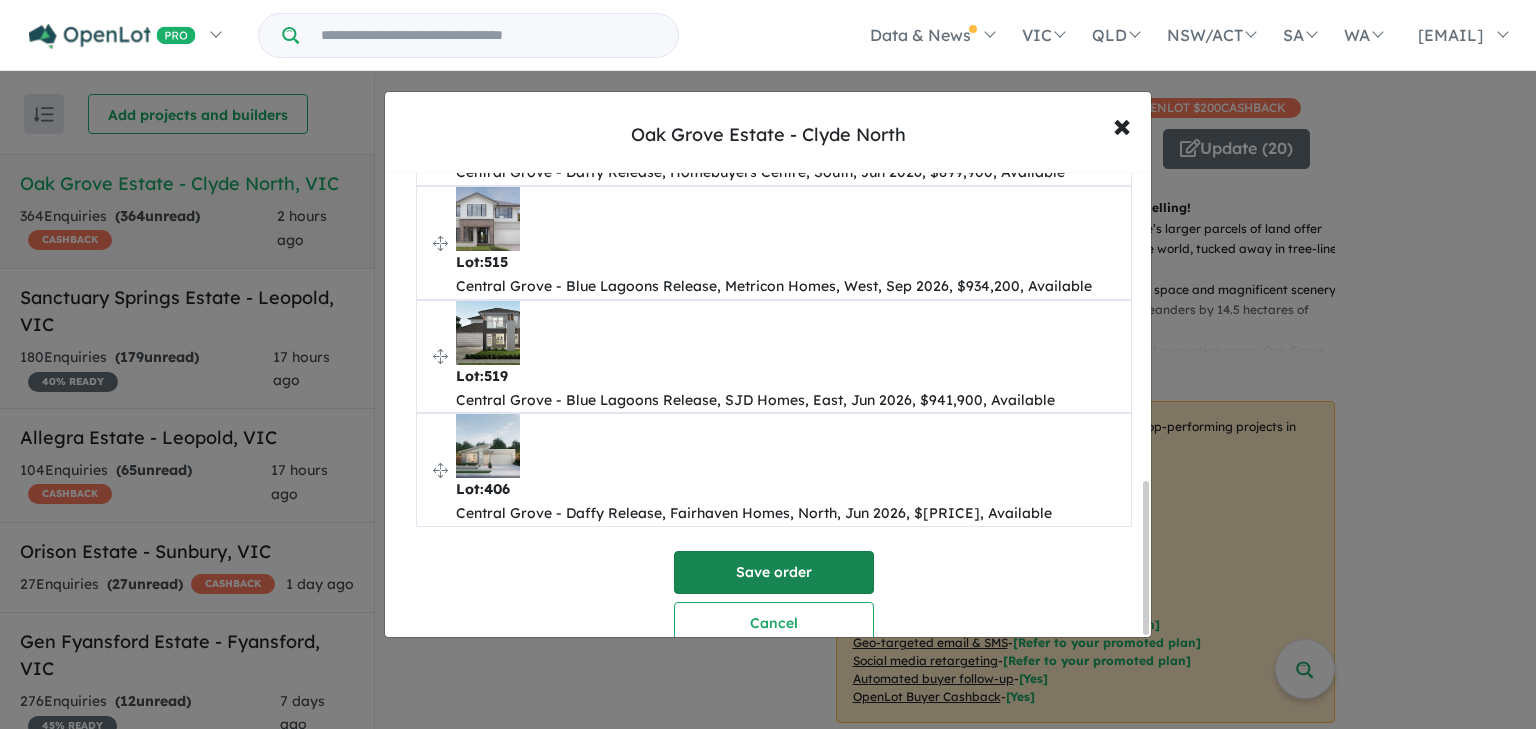 click on "Save order" at bounding box center (774, 572) 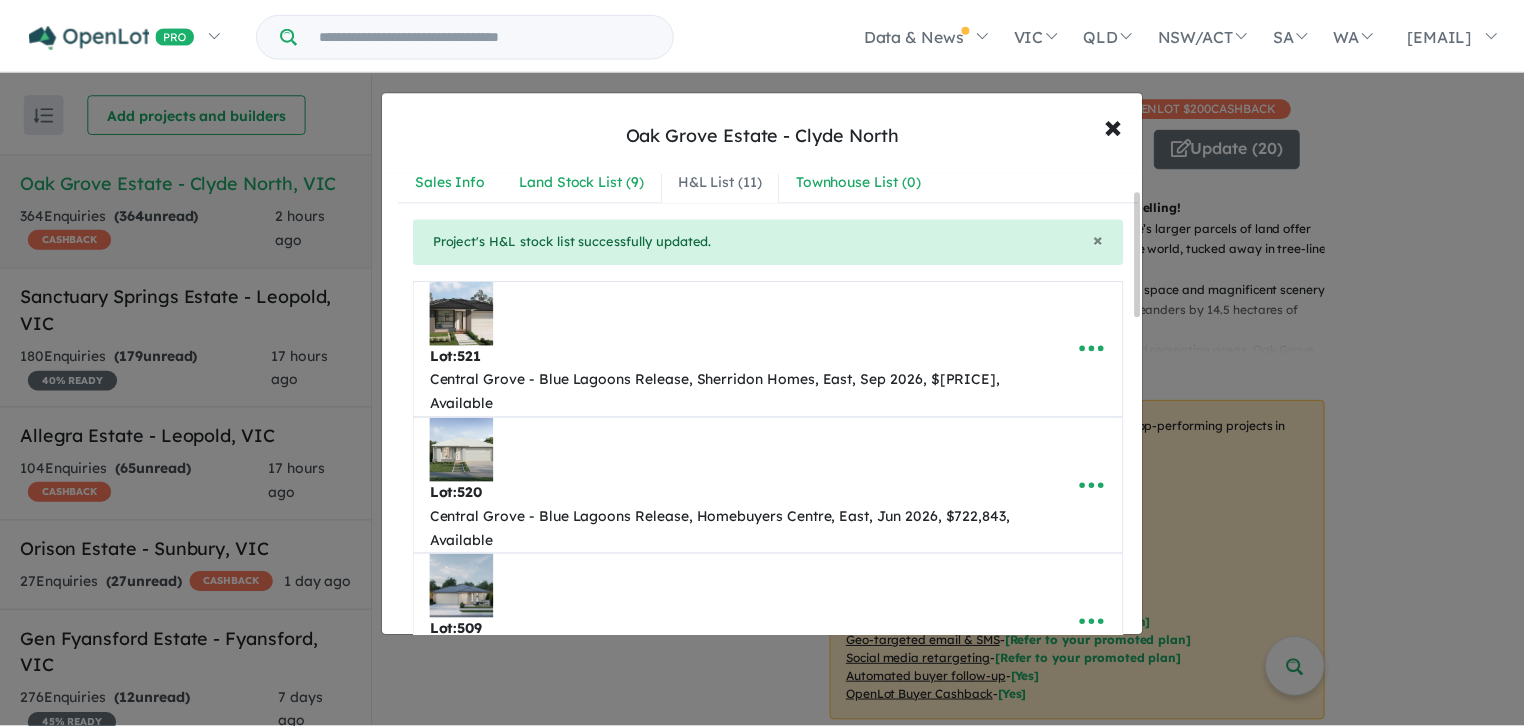 scroll, scrollTop: 0, scrollLeft: 0, axis: both 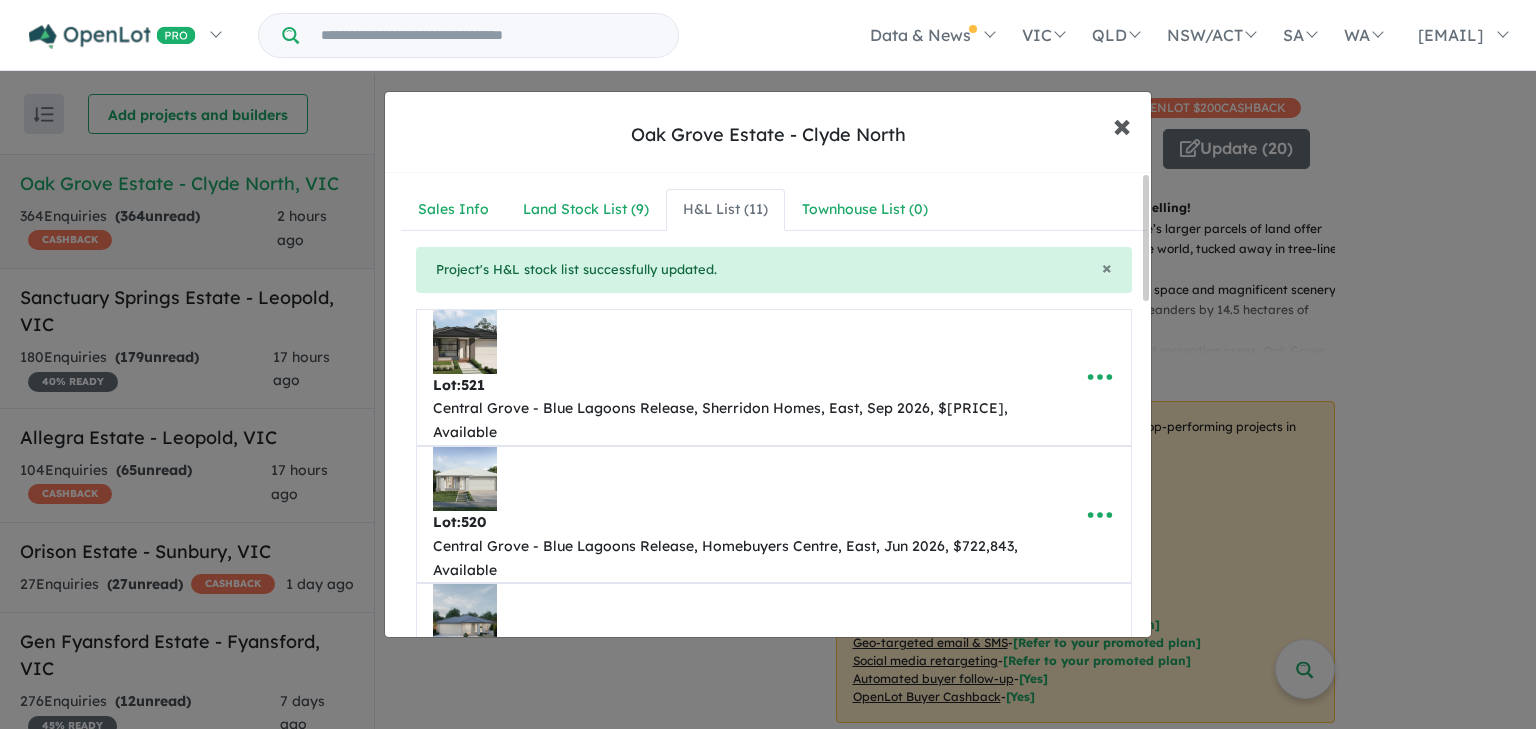 click on "×" at bounding box center [1122, 124] 